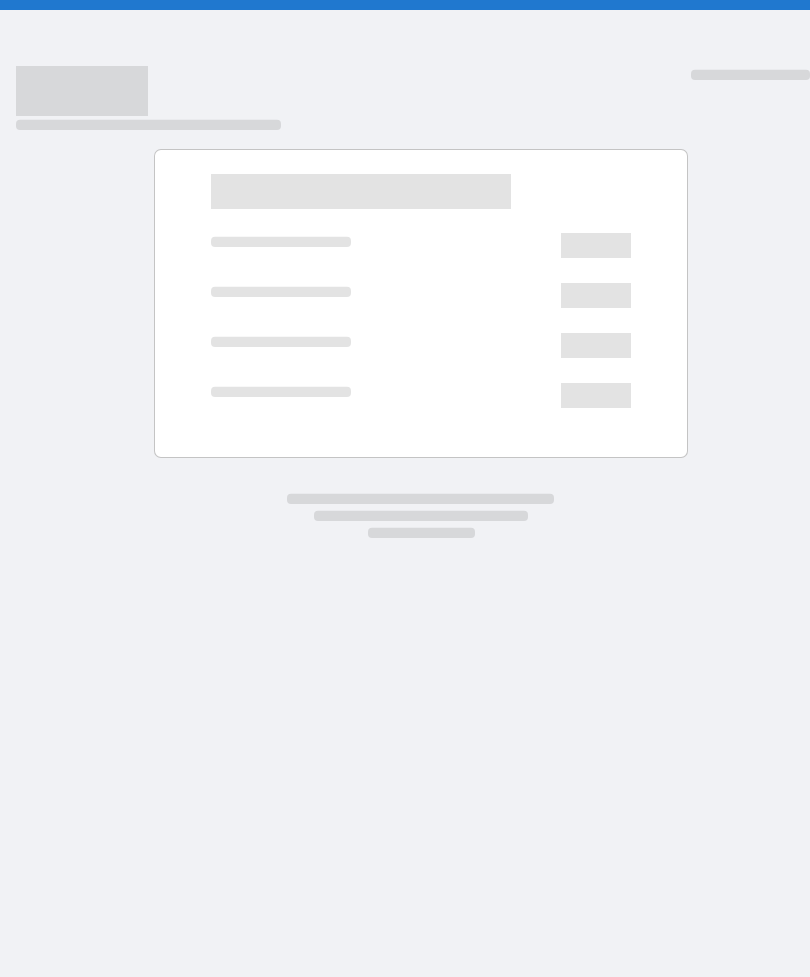 scroll, scrollTop: 0, scrollLeft: 0, axis: both 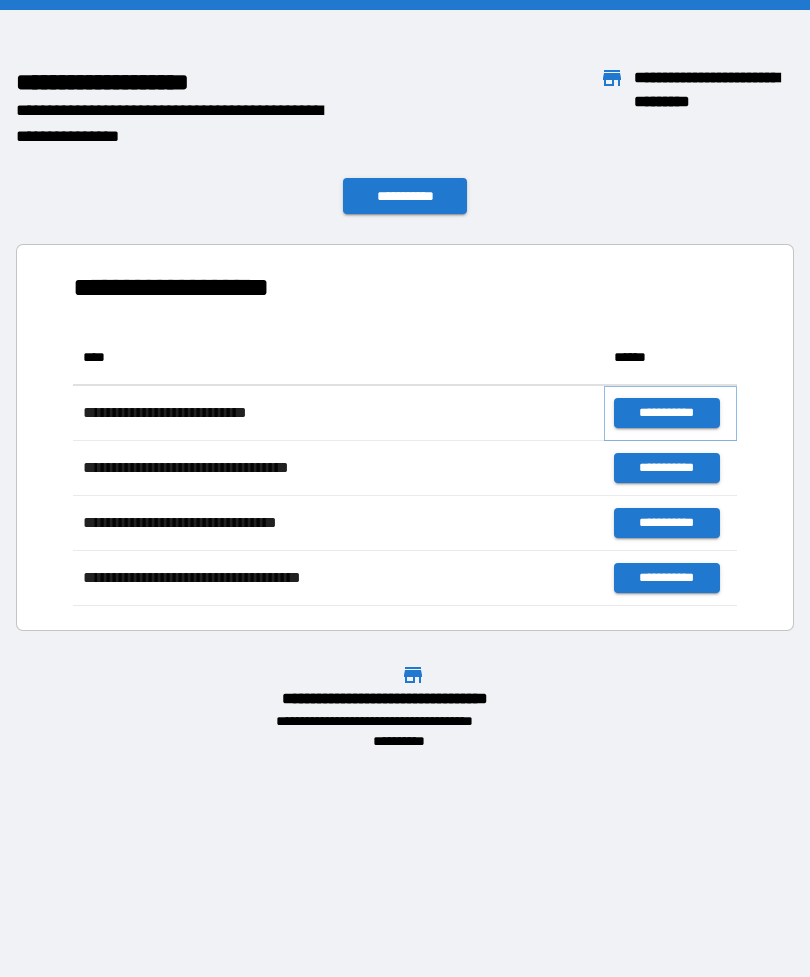 click on "**********" at bounding box center [666, 413] 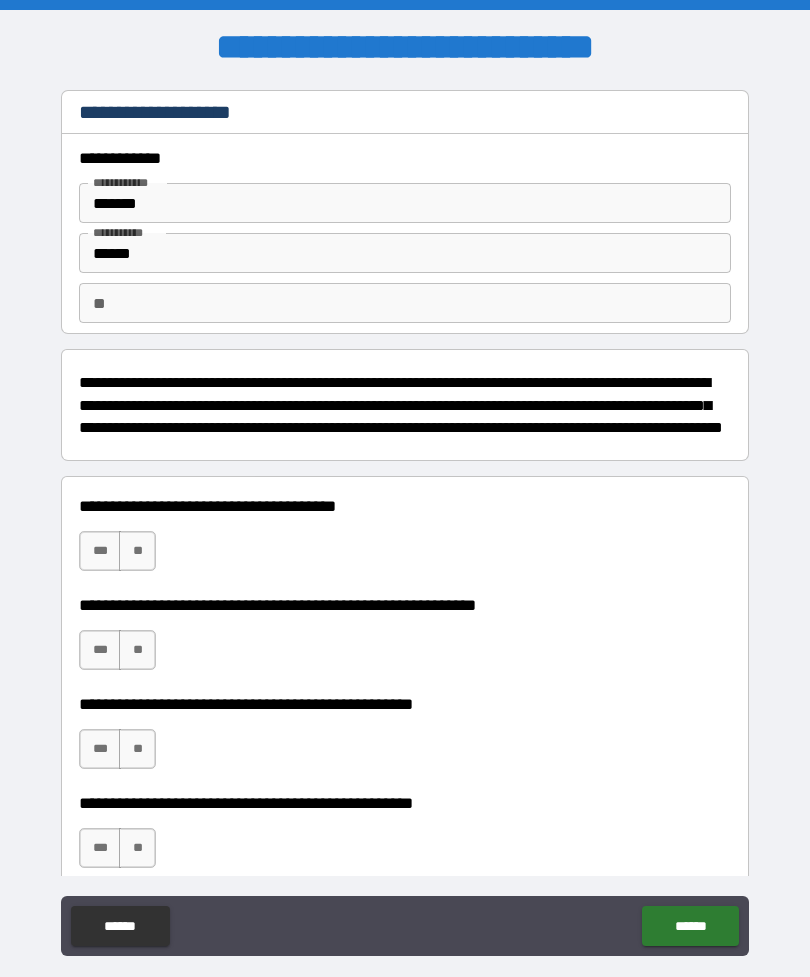 click on "**" at bounding box center [137, 551] 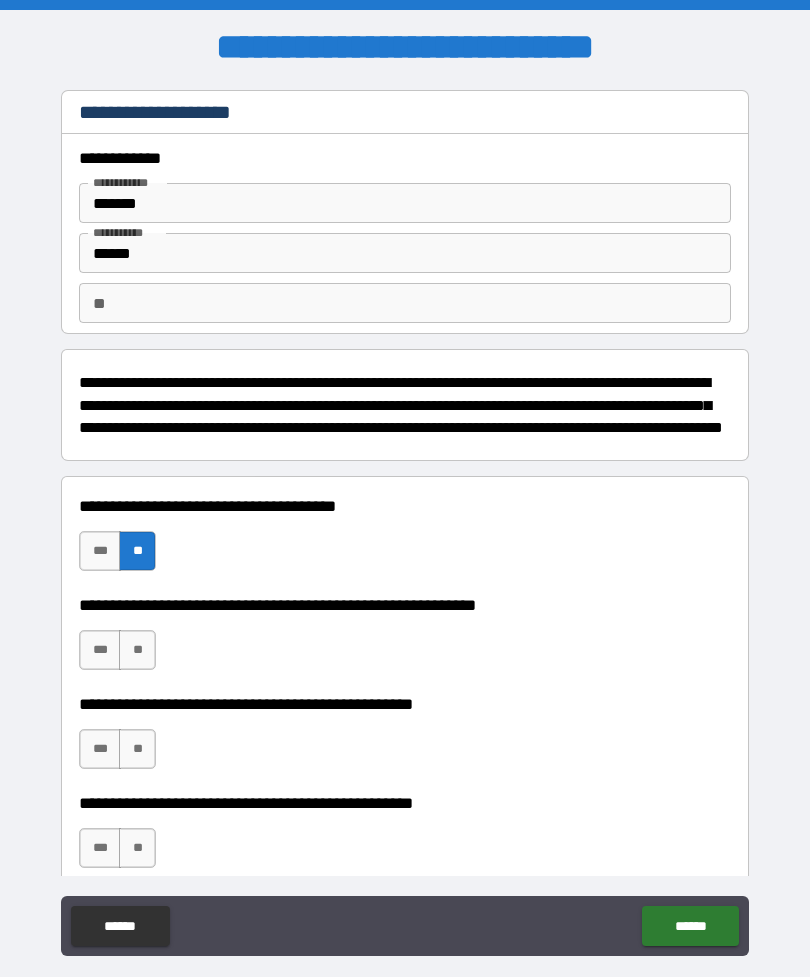 click on "***" at bounding box center [100, 650] 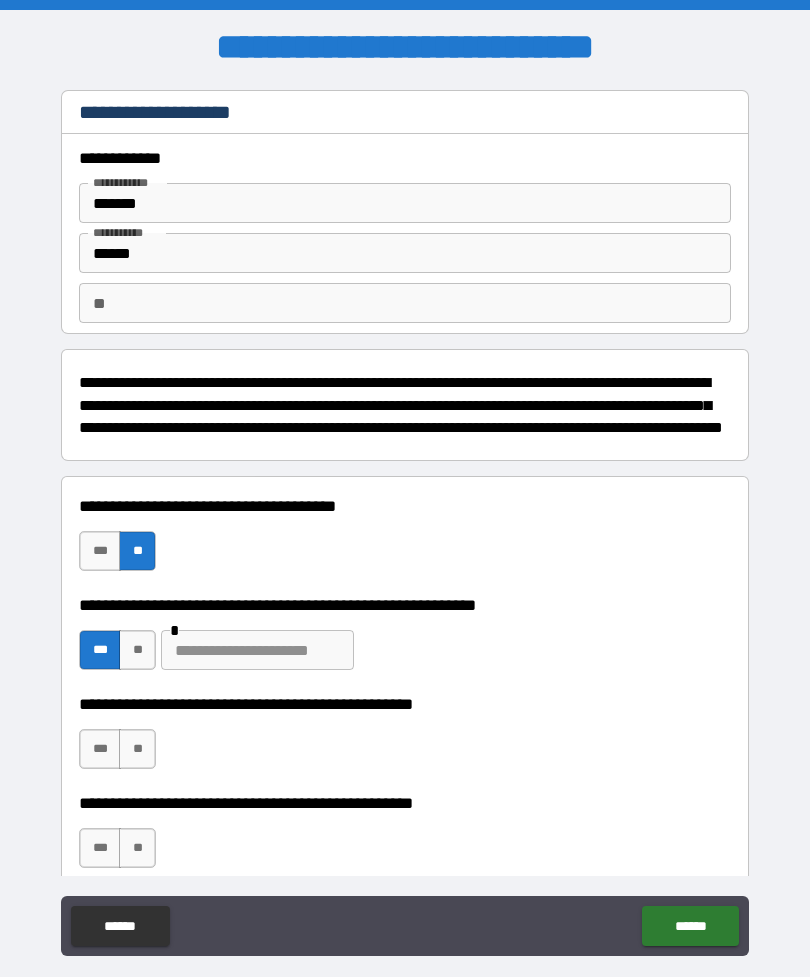 click at bounding box center (257, 650) 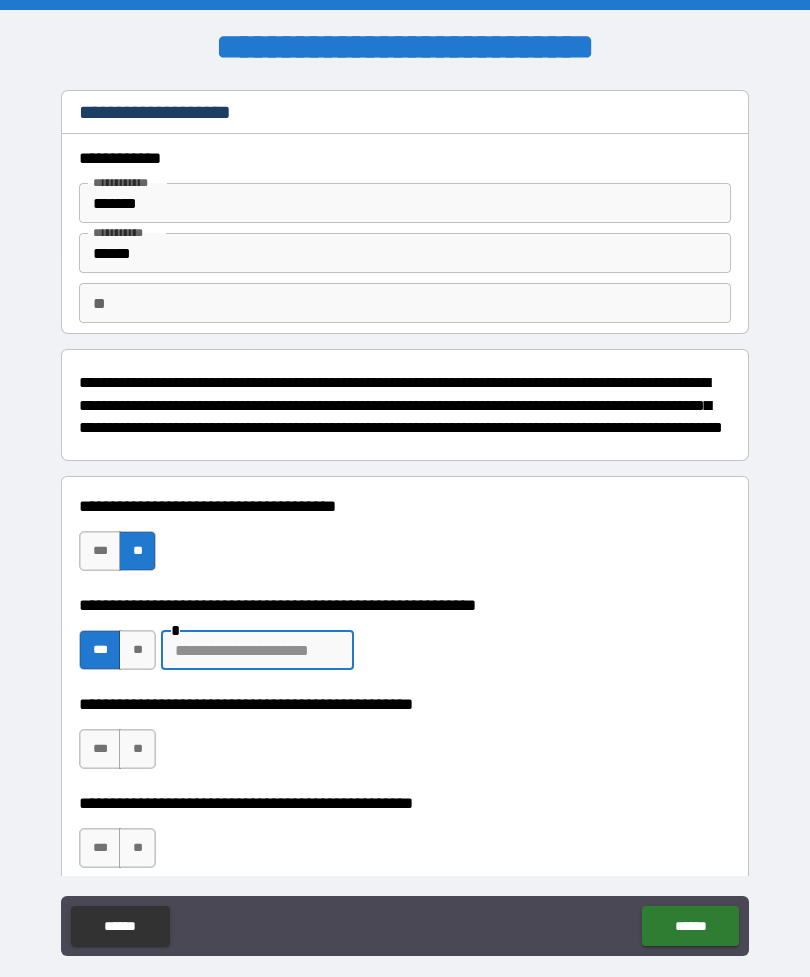 scroll, scrollTop: 3, scrollLeft: 0, axis: vertical 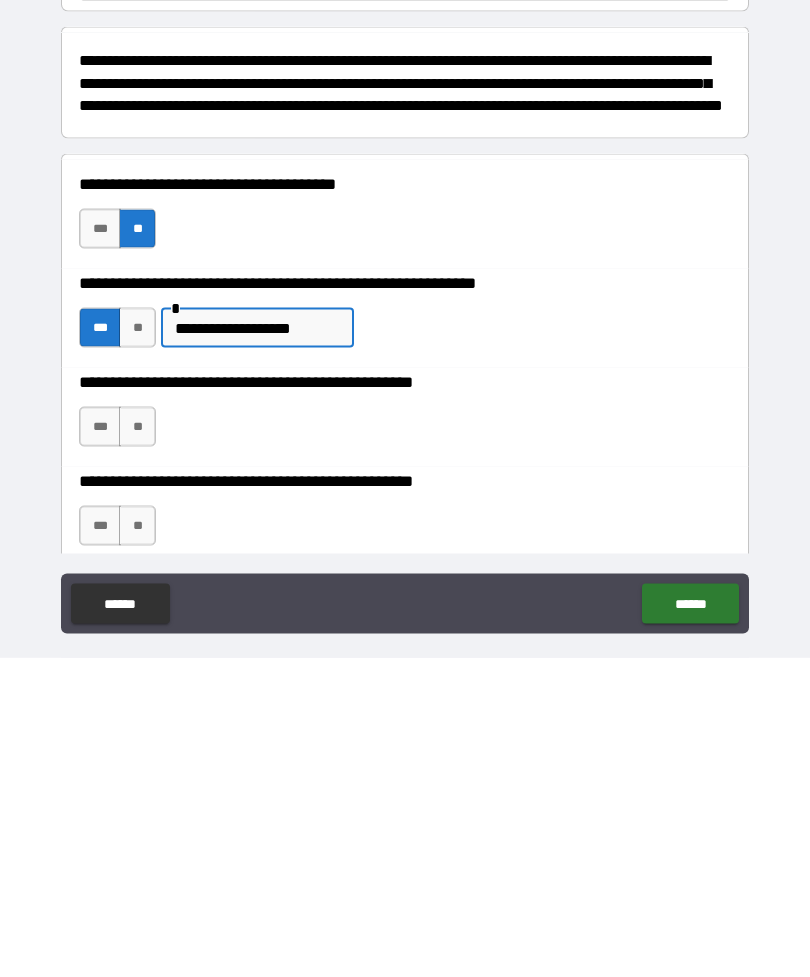 type on "**********" 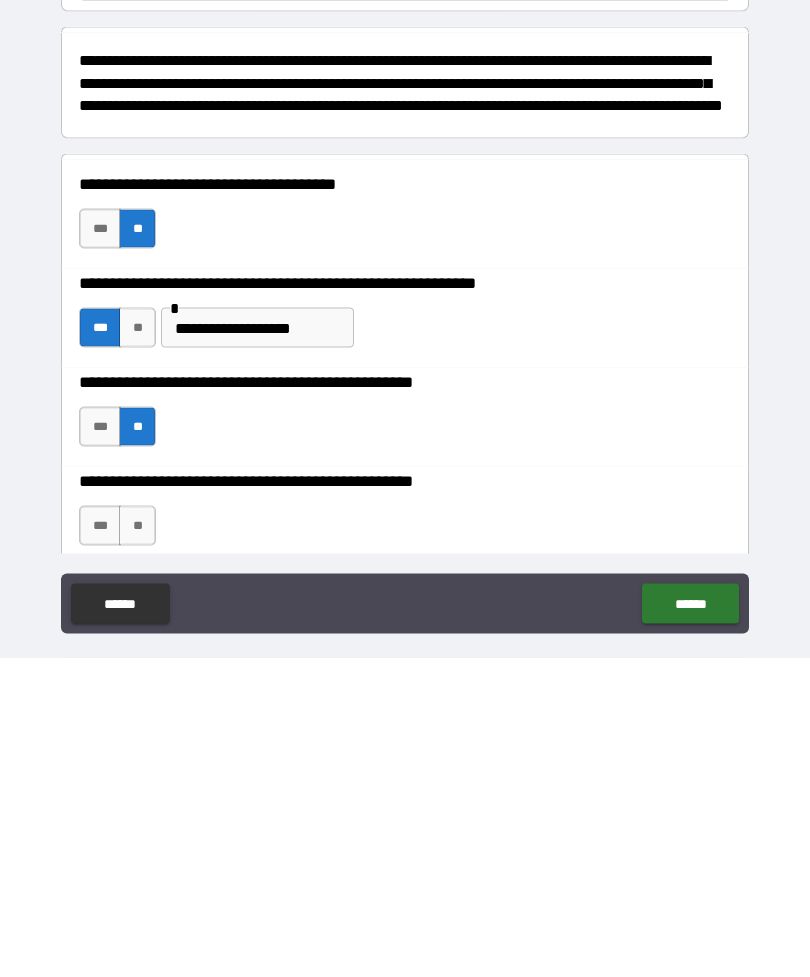 scroll, scrollTop: 64, scrollLeft: 0, axis: vertical 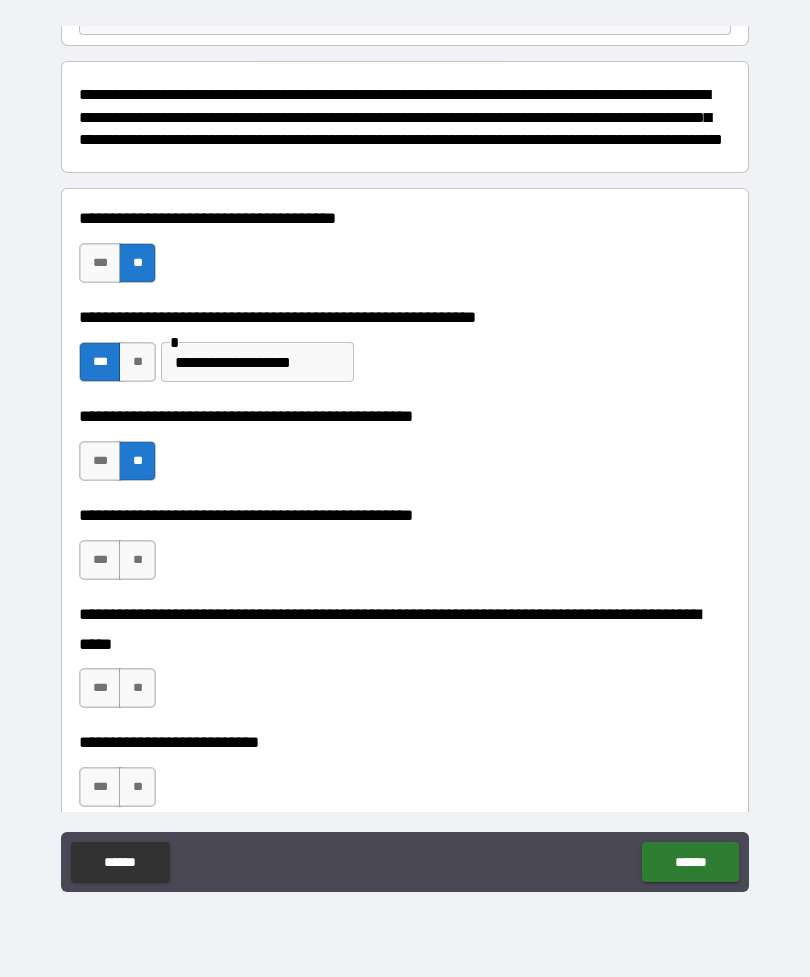 click on "**" at bounding box center (137, 560) 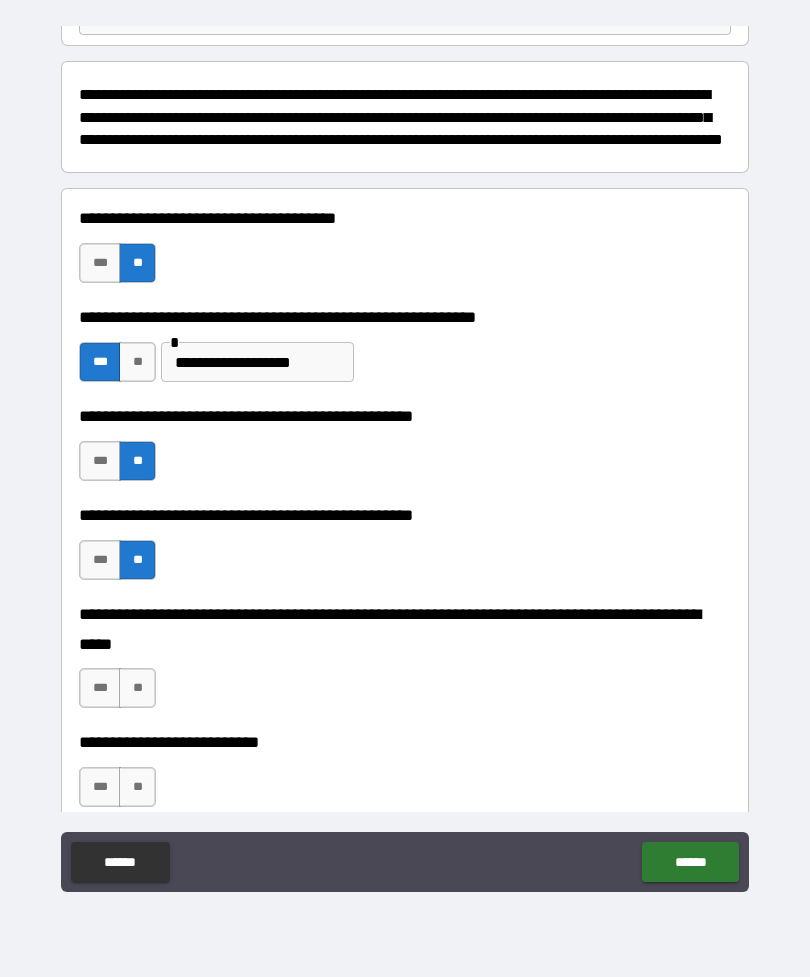 click on "**" at bounding box center (137, 688) 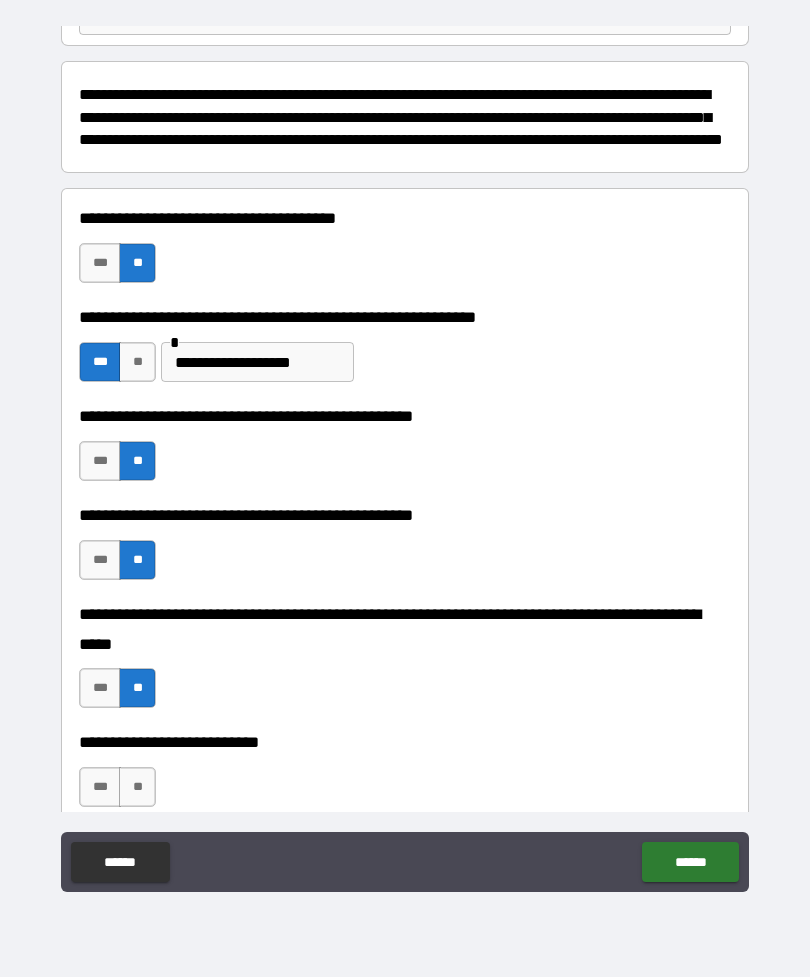 click on "**" at bounding box center (137, 787) 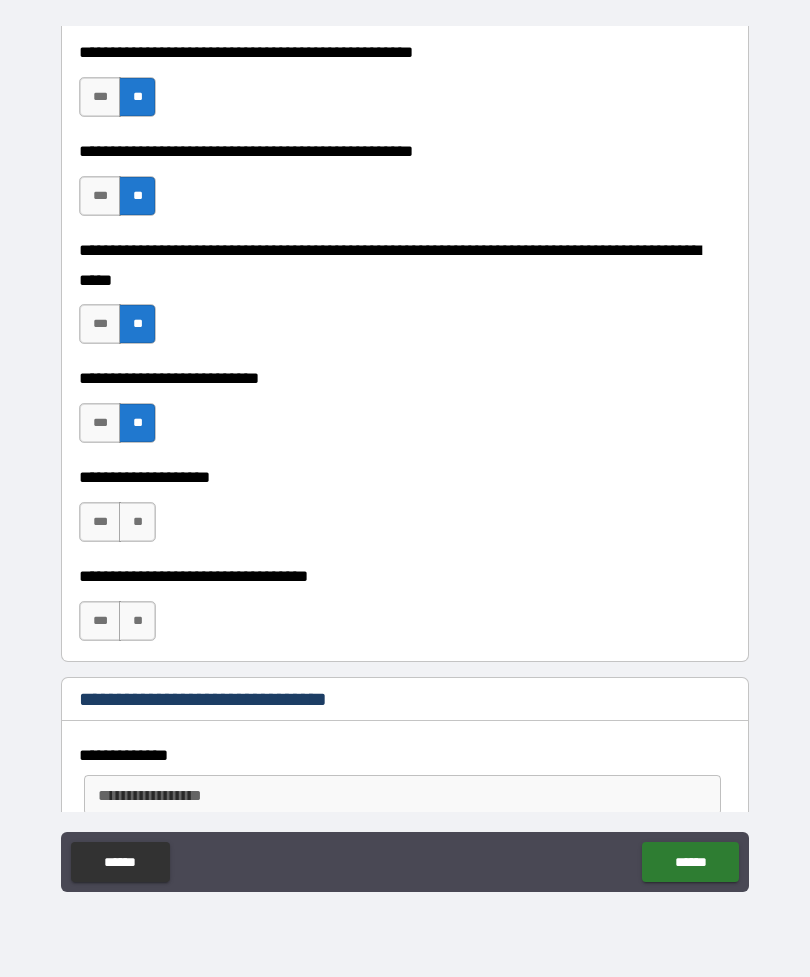 scroll, scrollTop: 589, scrollLeft: 0, axis: vertical 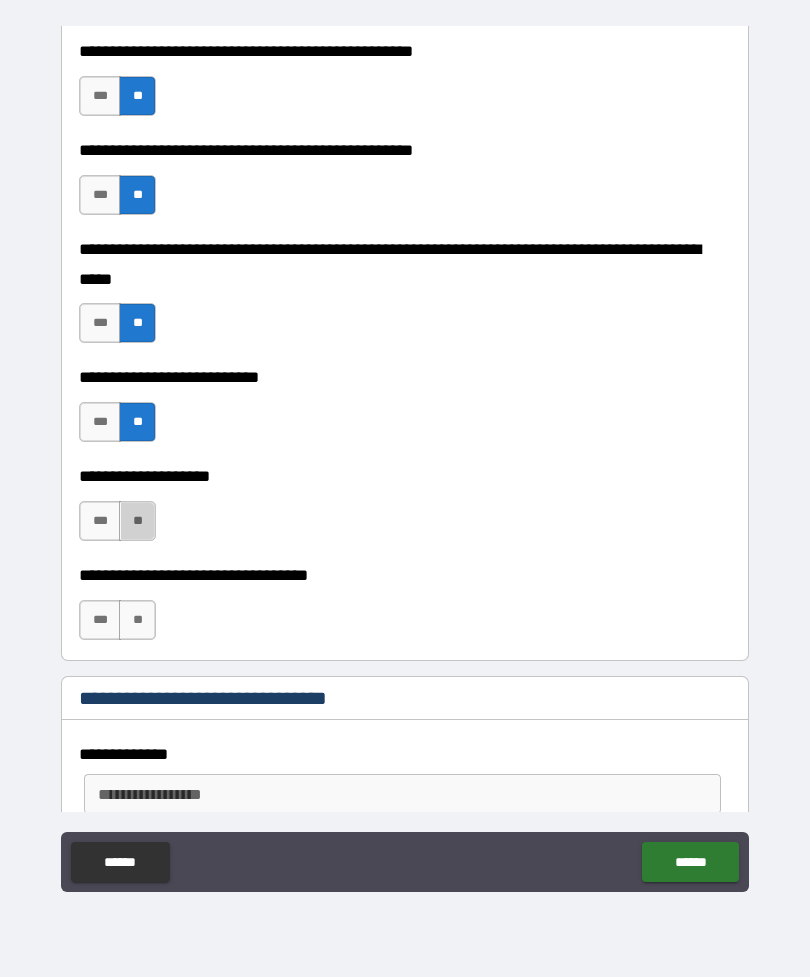 click on "**" at bounding box center (137, 521) 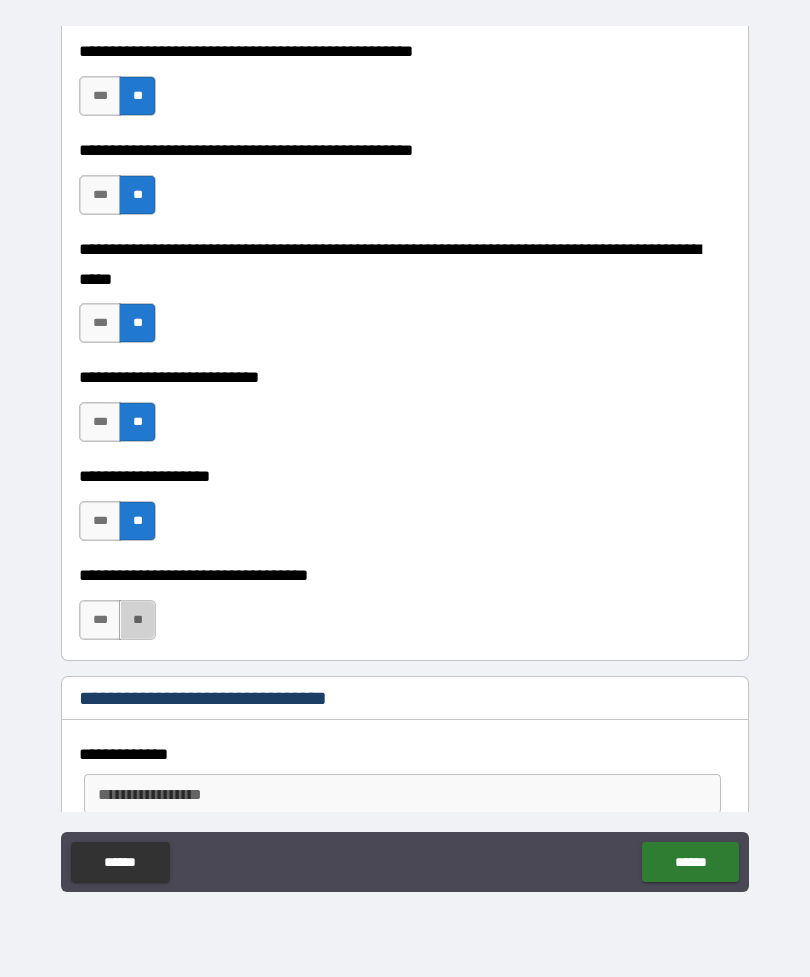 click on "**" at bounding box center [137, 620] 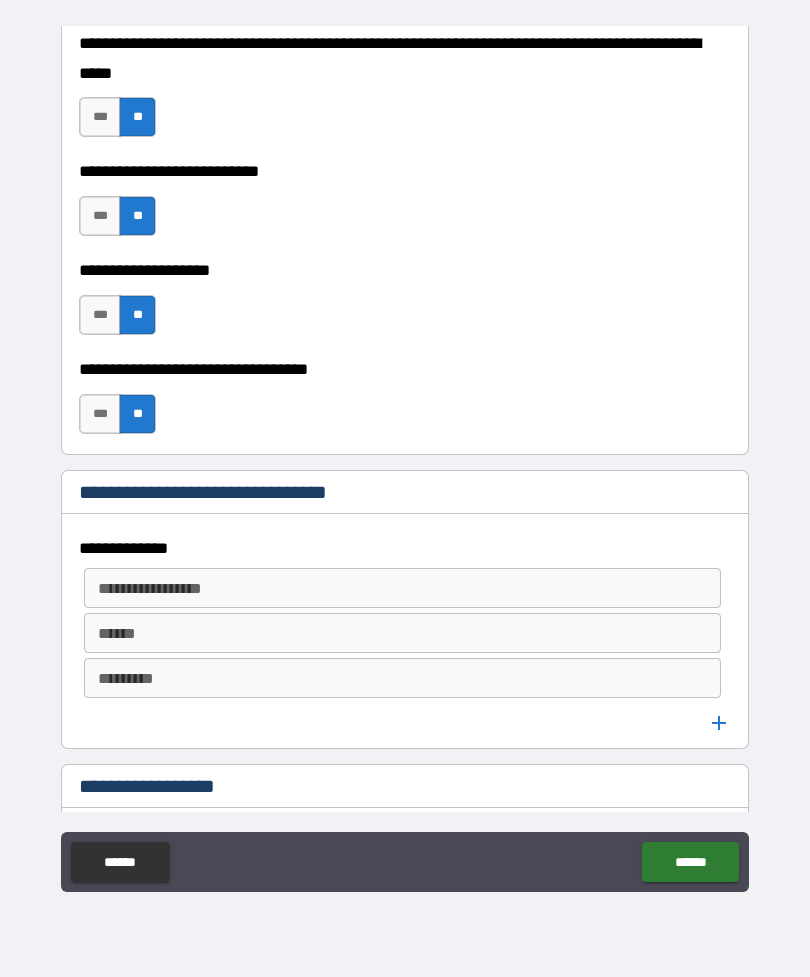 scroll, scrollTop: 796, scrollLeft: 0, axis: vertical 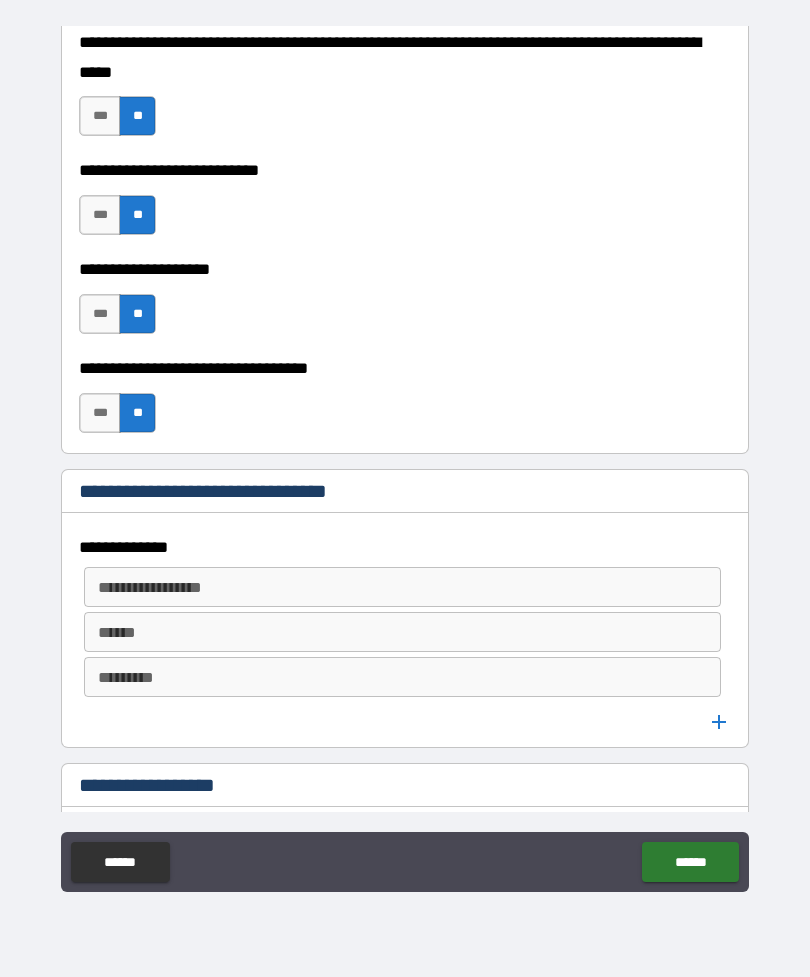 click on "**********" at bounding box center [401, 587] 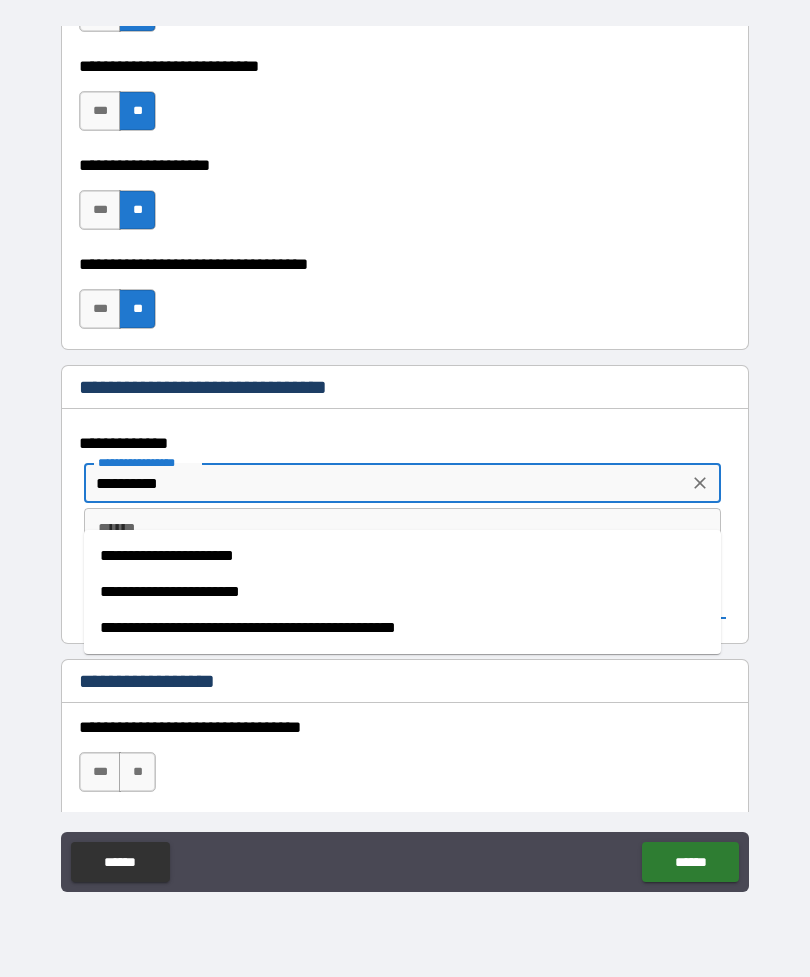 scroll, scrollTop: 906, scrollLeft: 0, axis: vertical 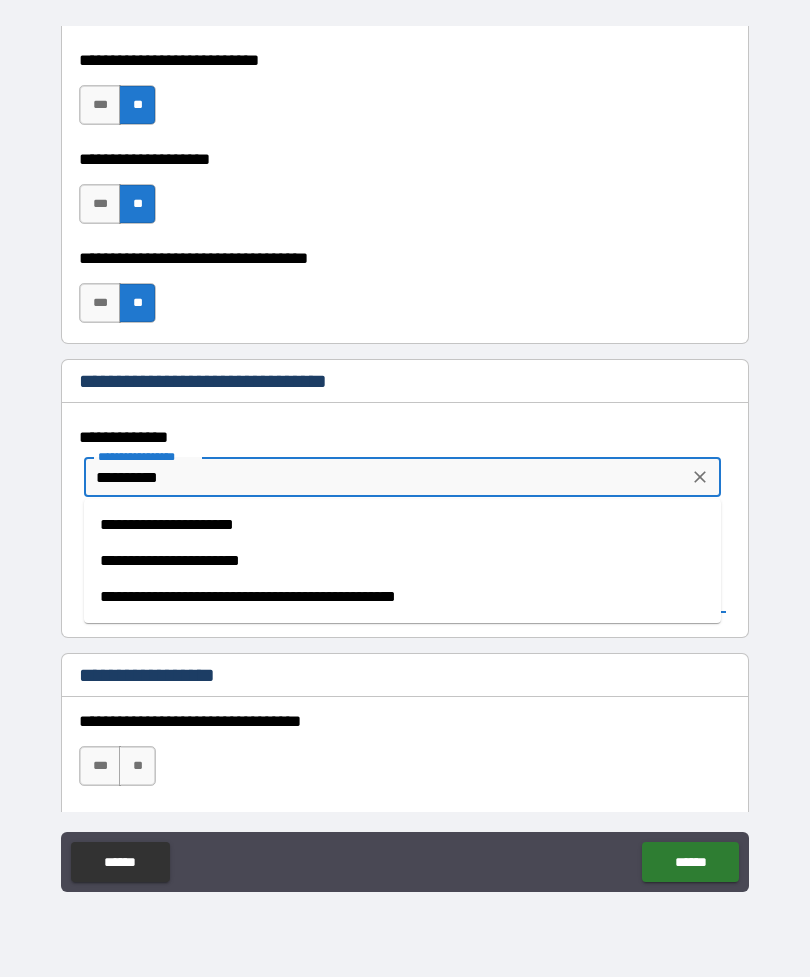 click on "**********" at bounding box center (402, 561) 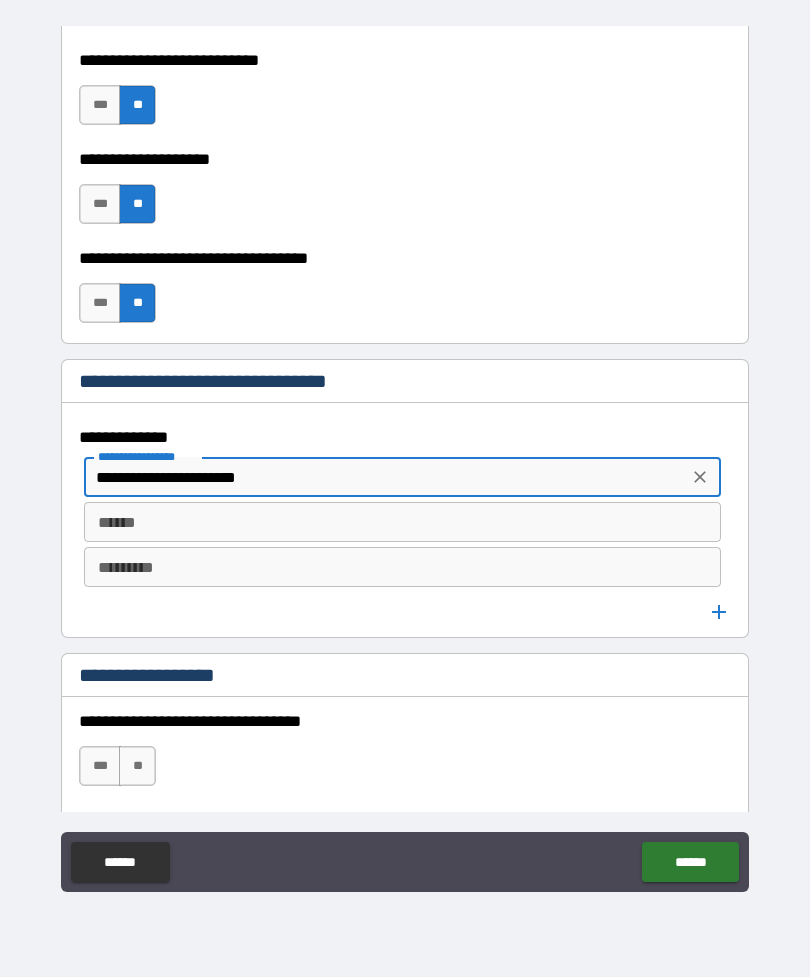 click on "******" at bounding box center (402, 522) 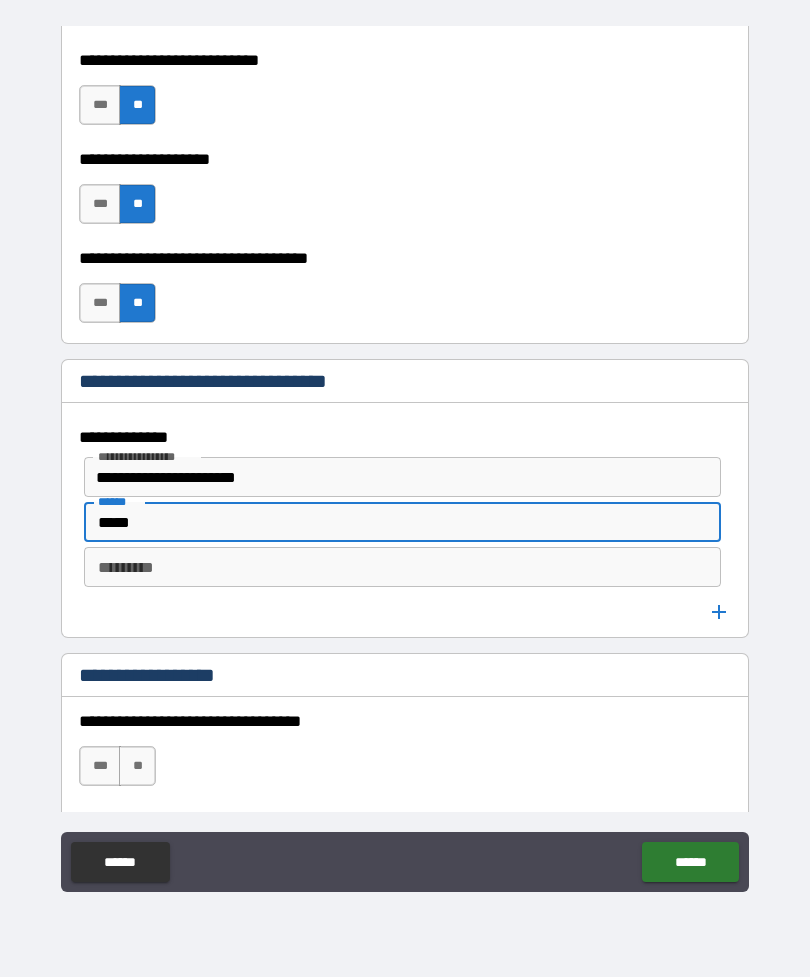 type on "*****" 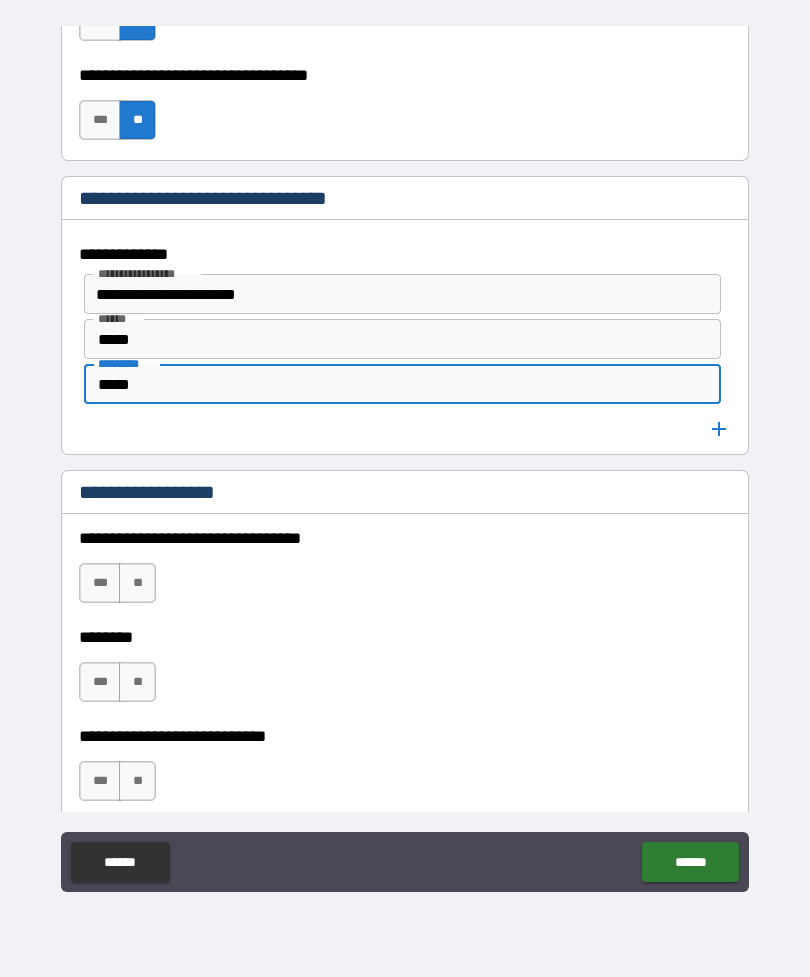 scroll, scrollTop: 1091, scrollLeft: 0, axis: vertical 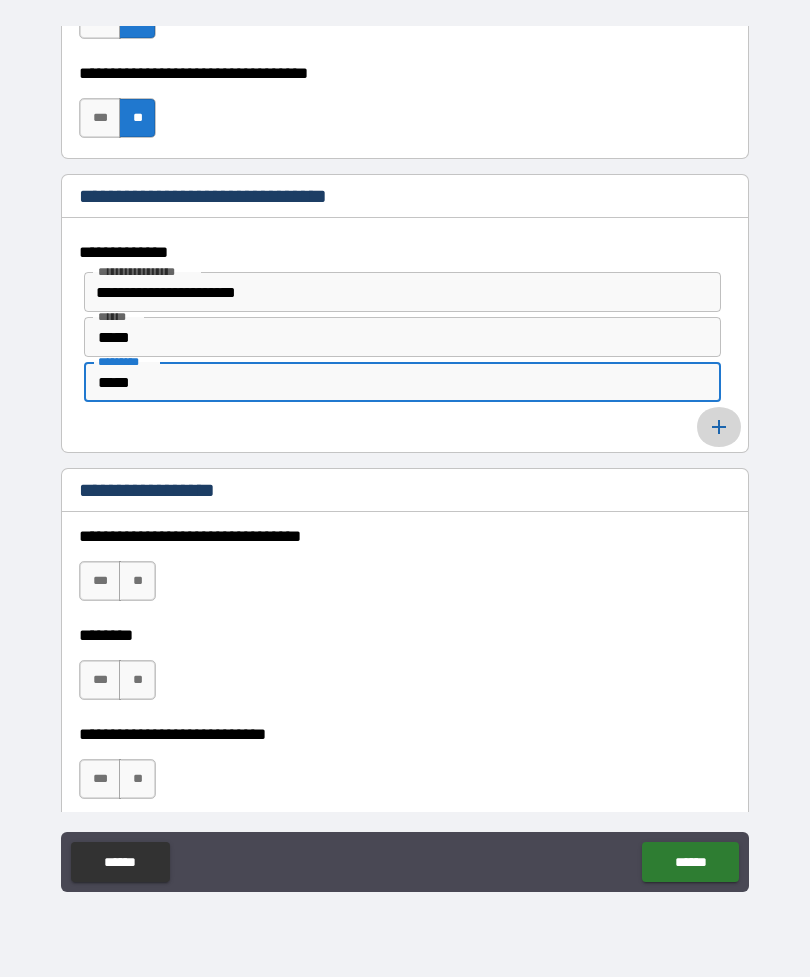 type on "*****" 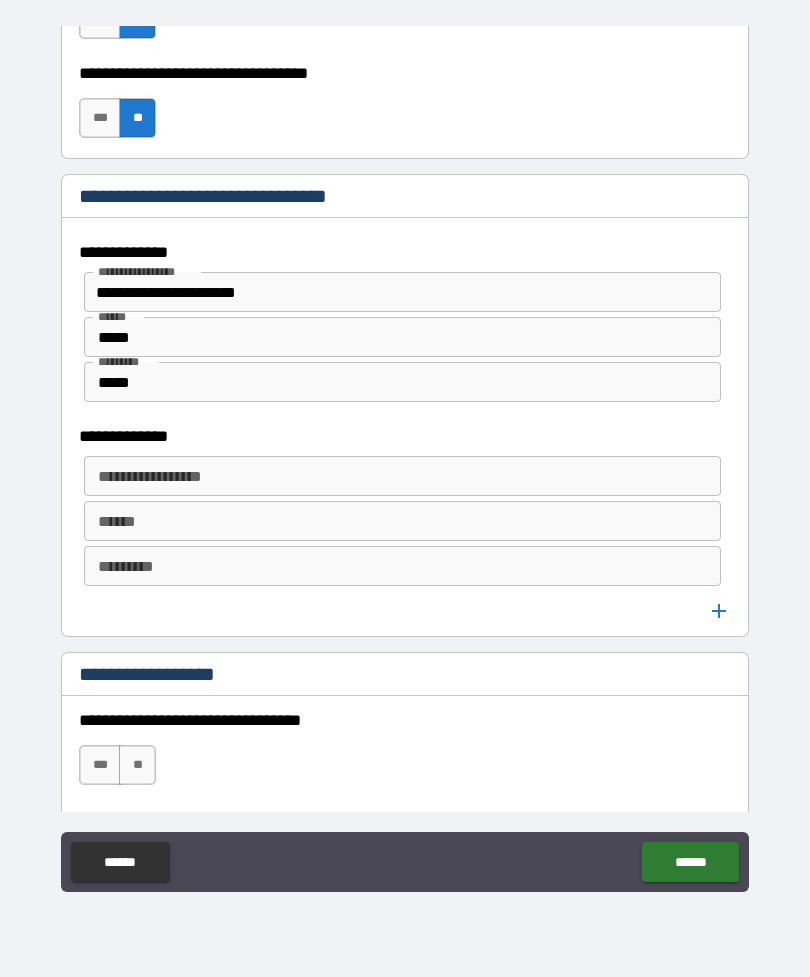 click on "**********" at bounding box center [402, 476] 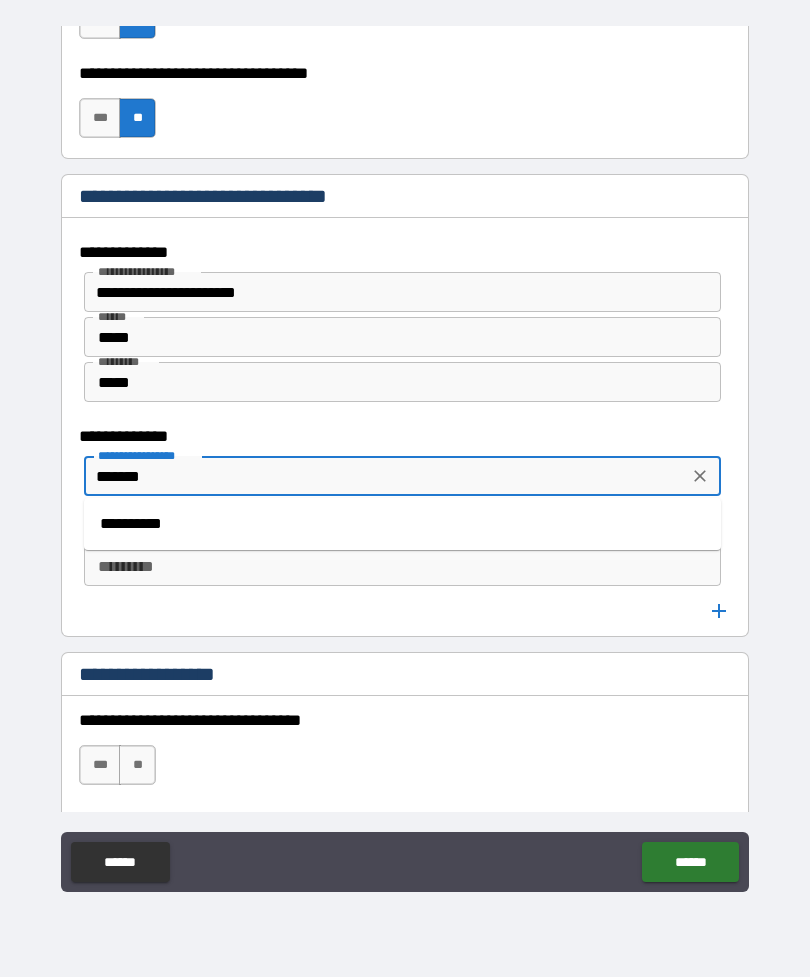 click on "**********" at bounding box center (402, 524) 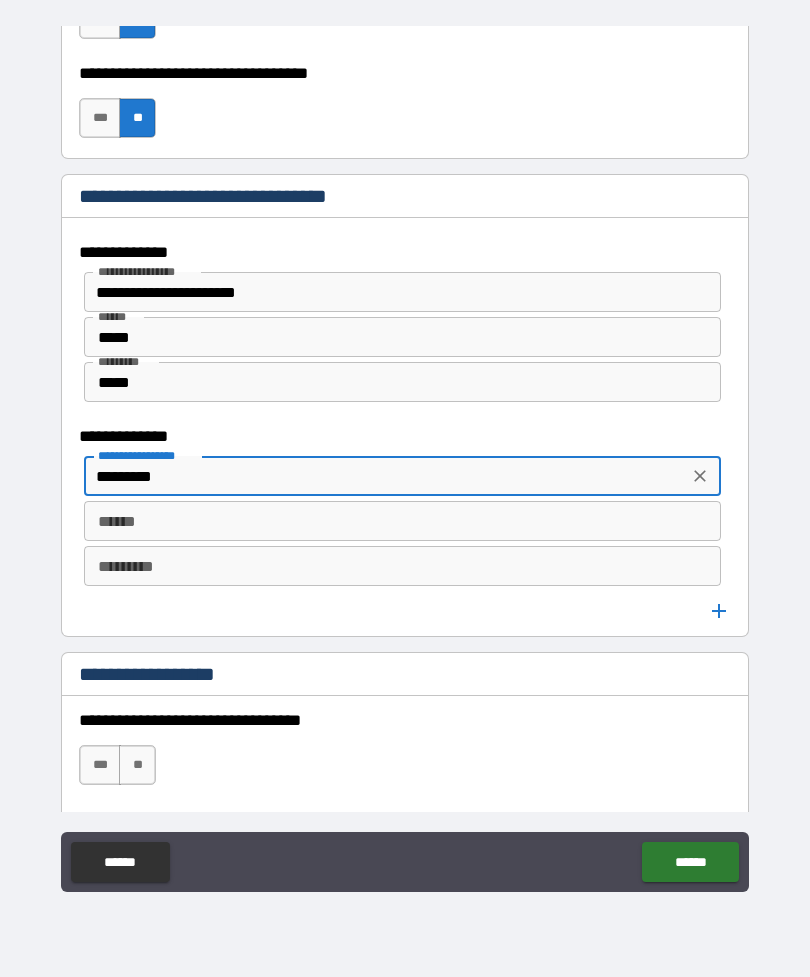 type on "**********" 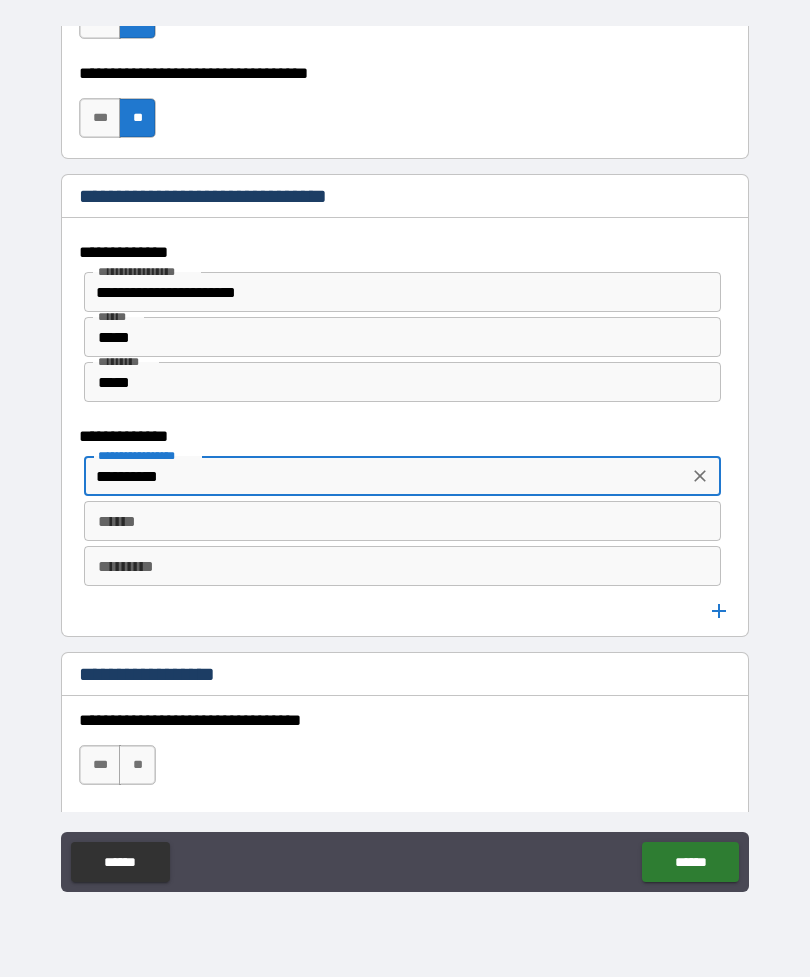 click on "****** ******" at bounding box center [402, 521] 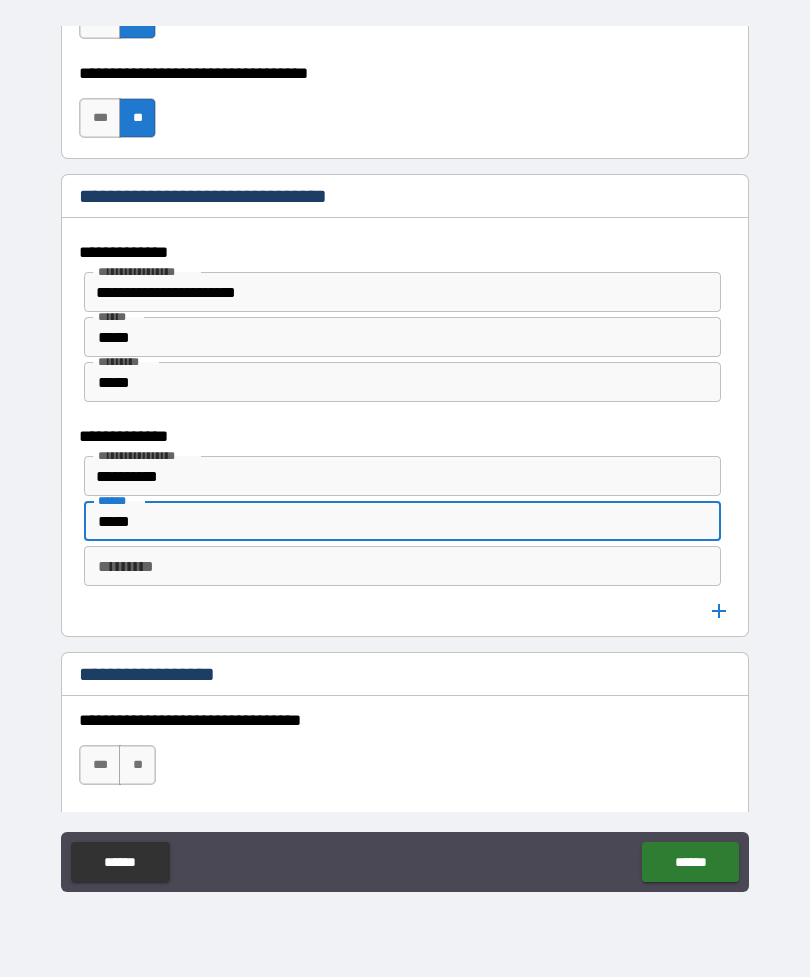 type on "*****" 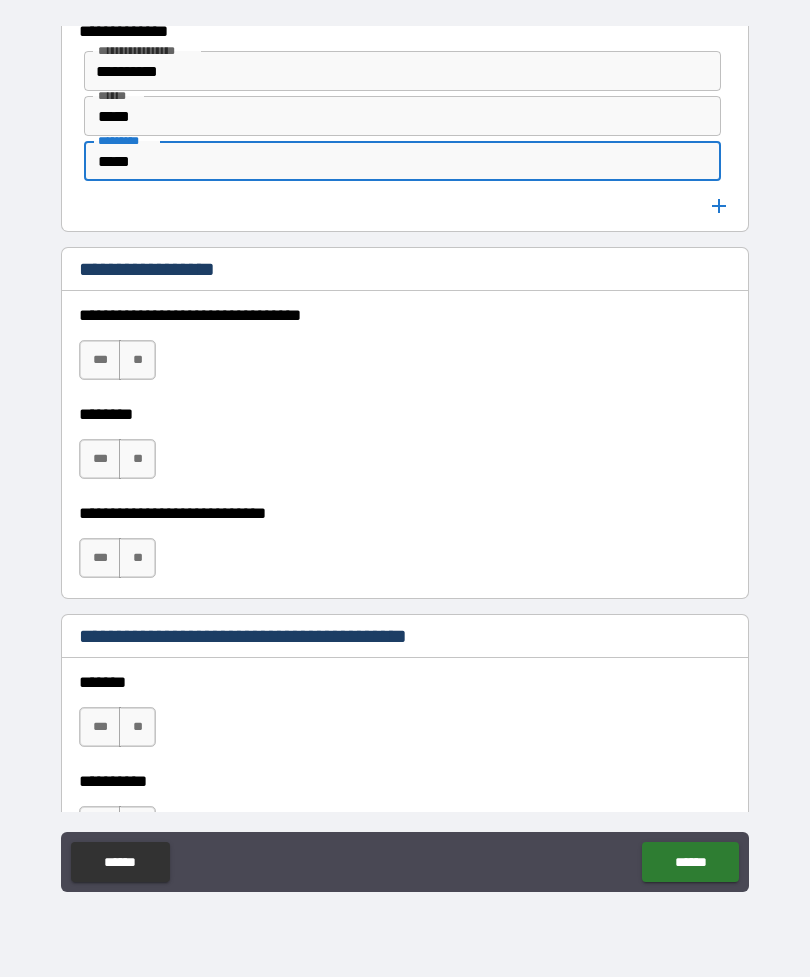 scroll, scrollTop: 1497, scrollLeft: 0, axis: vertical 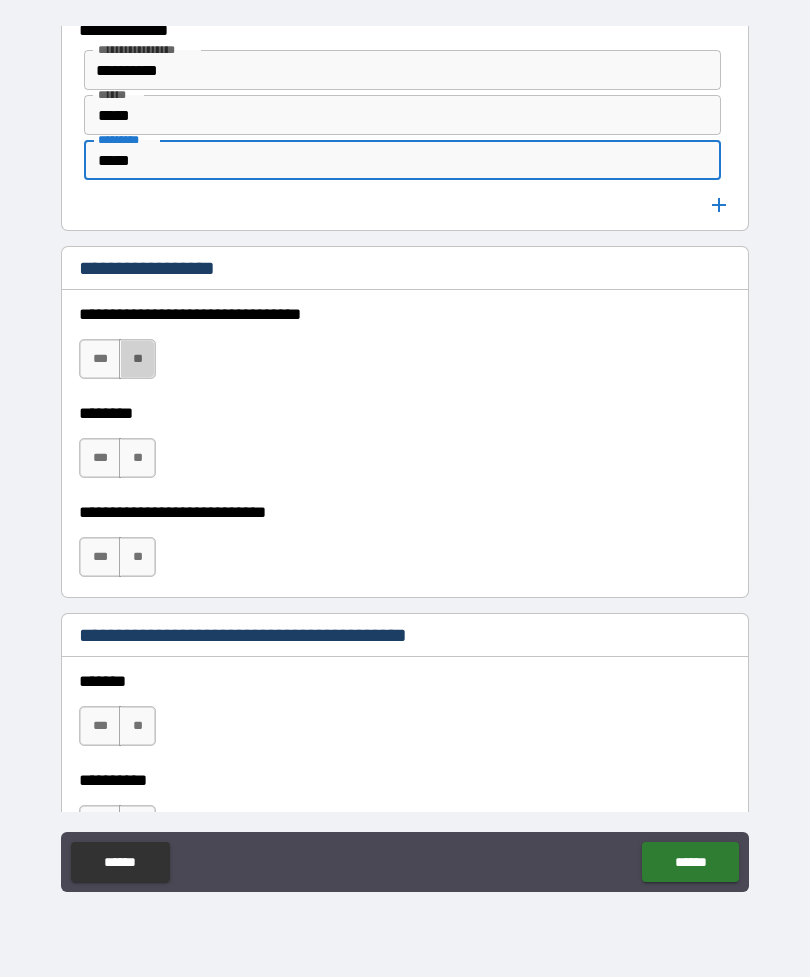 type on "*****" 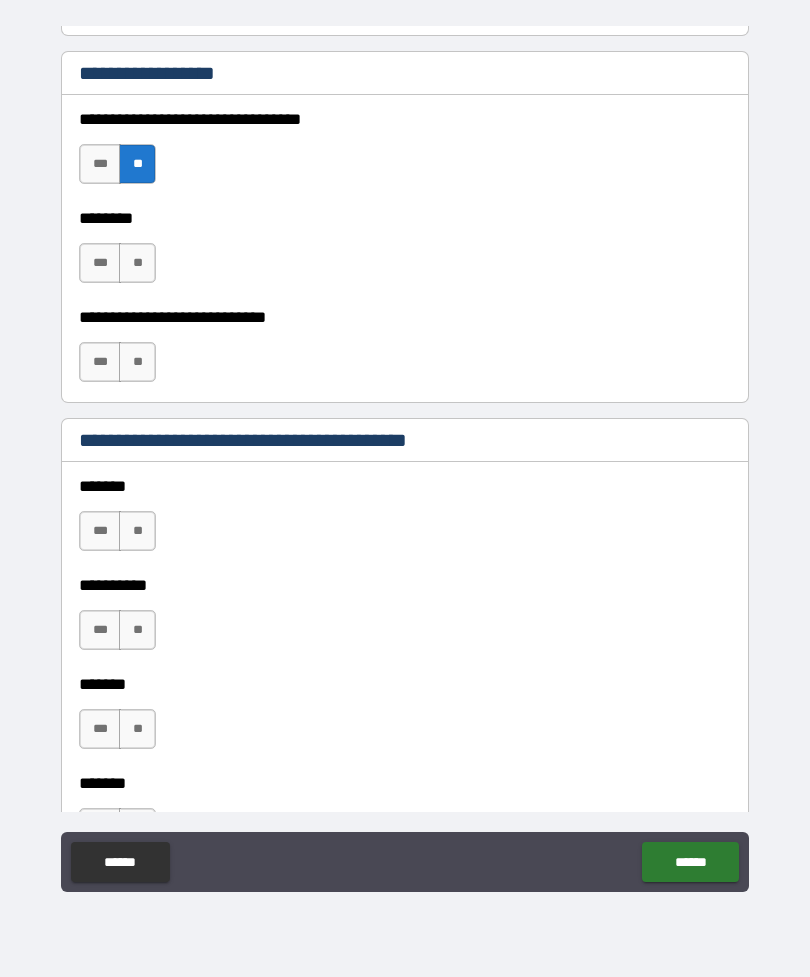 scroll, scrollTop: 1723, scrollLeft: 0, axis: vertical 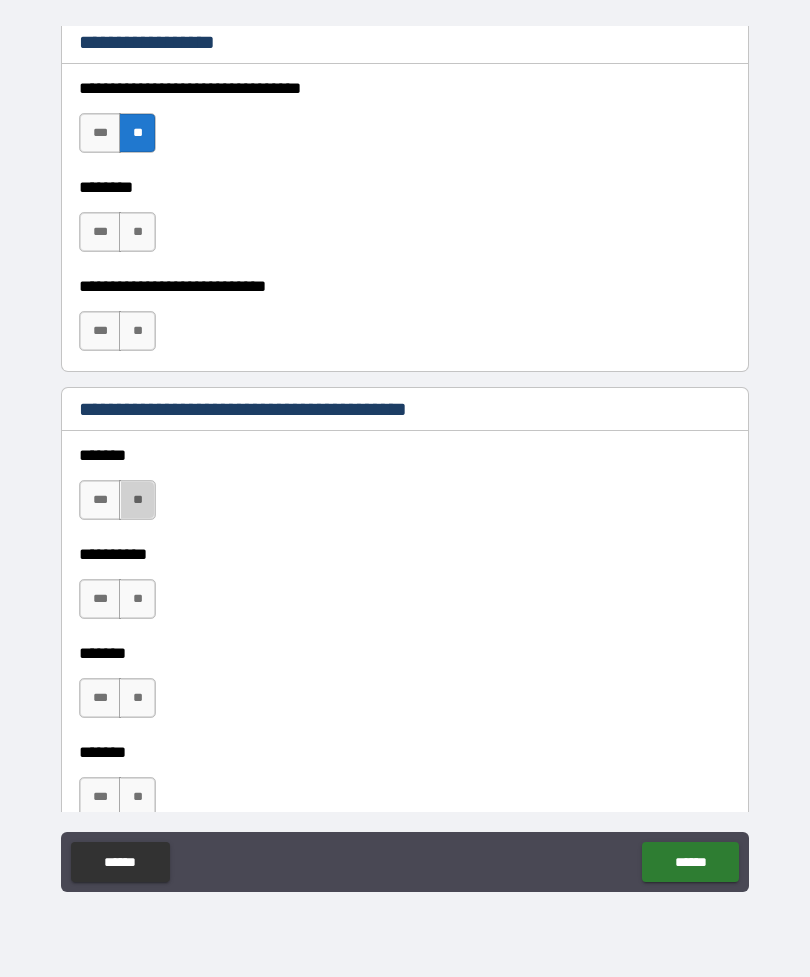 click on "**" at bounding box center (137, 500) 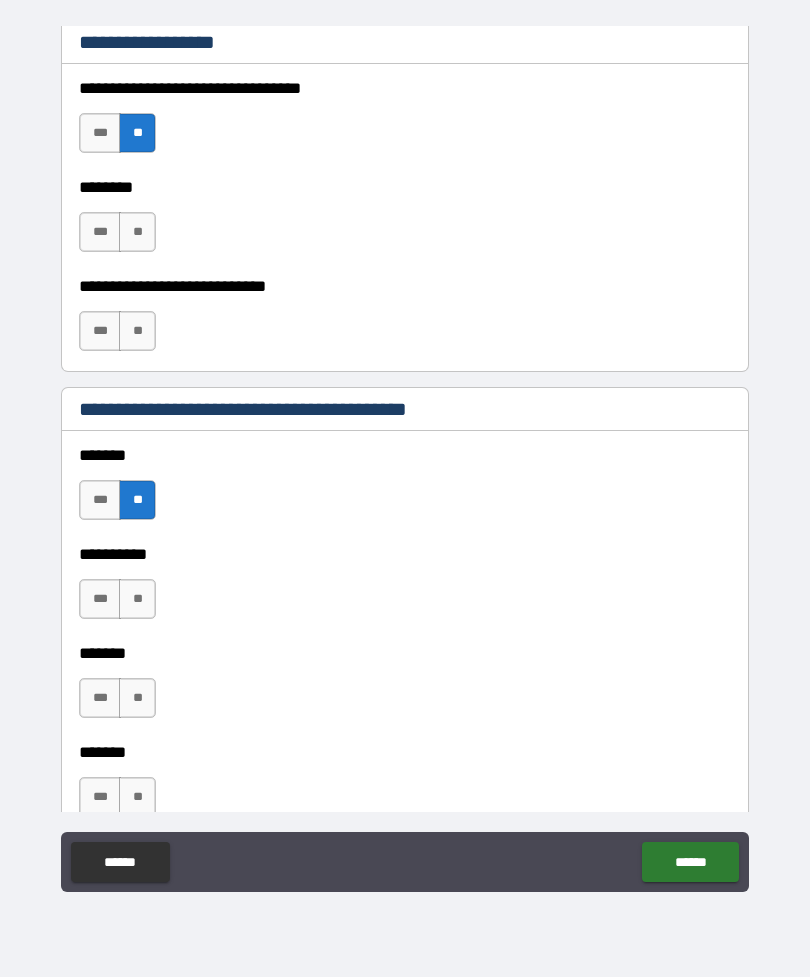click on "**" at bounding box center [137, 599] 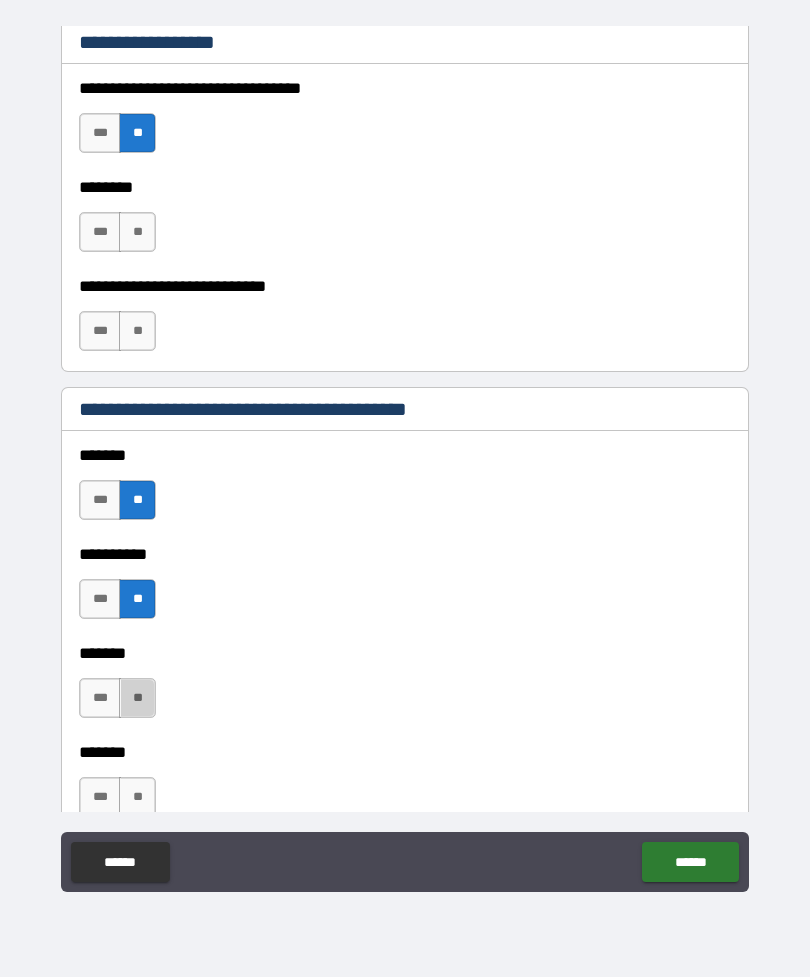 click on "**" at bounding box center (137, 698) 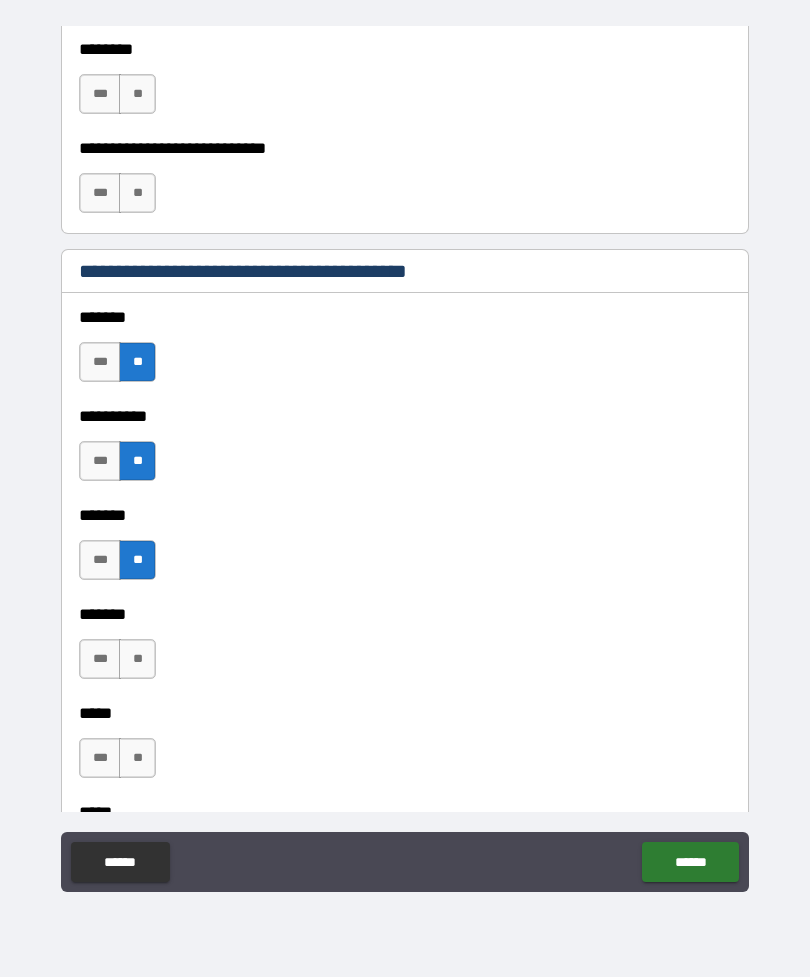 scroll, scrollTop: 1916, scrollLeft: 0, axis: vertical 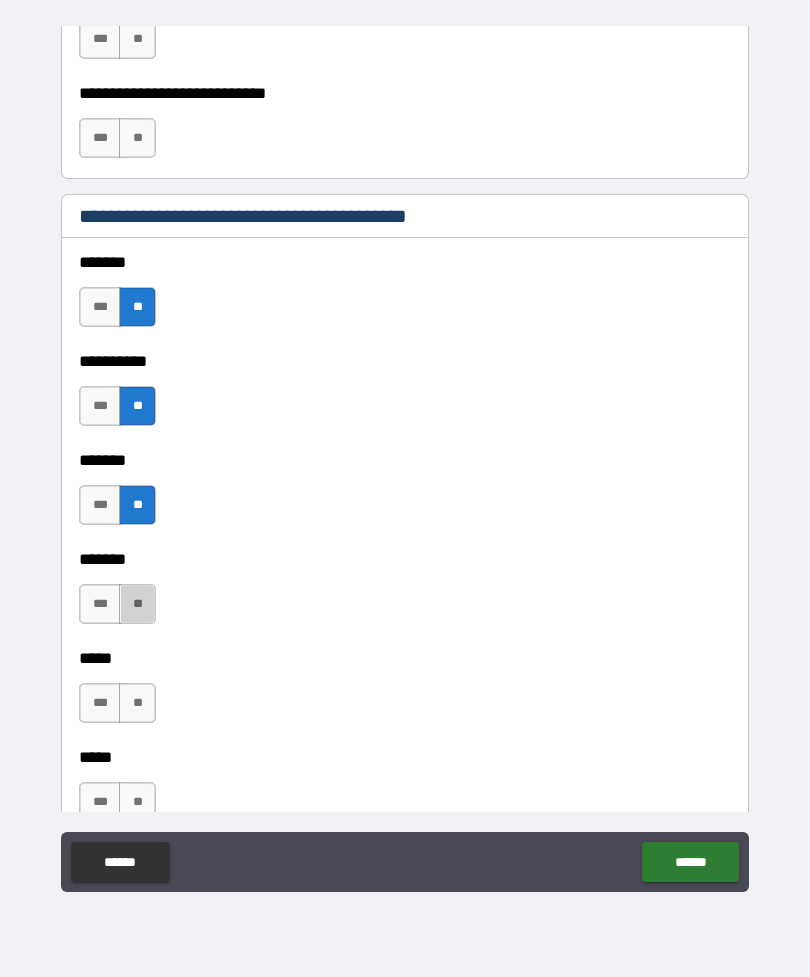 click on "**" at bounding box center [137, 604] 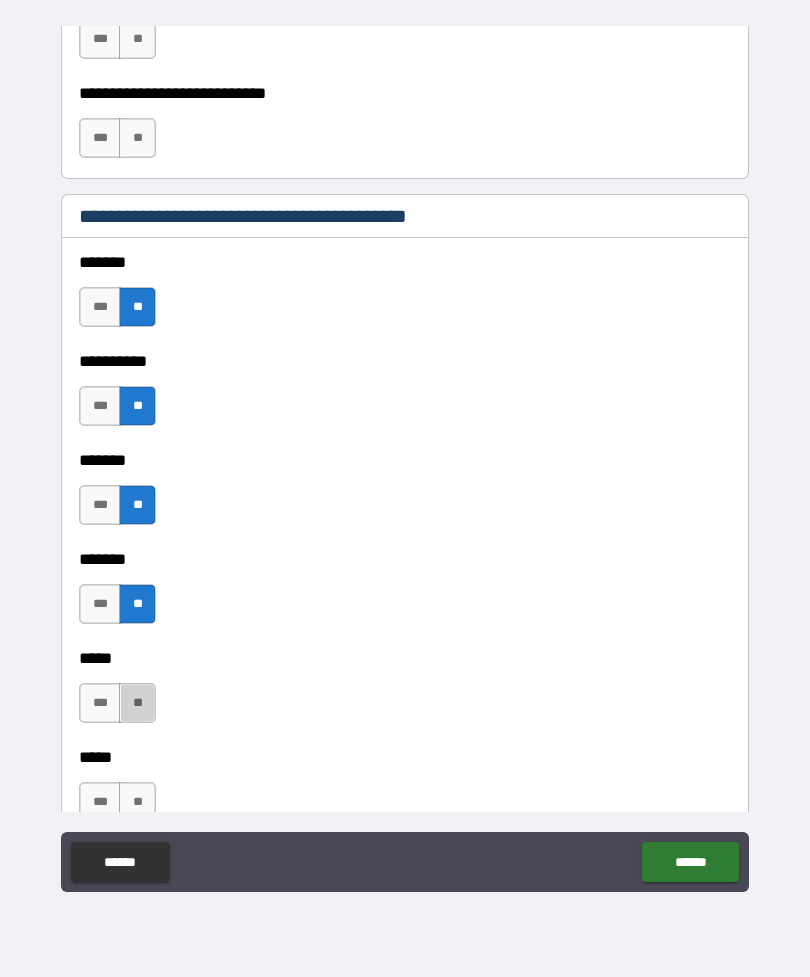 click on "**" at bounding box center [137, 703] 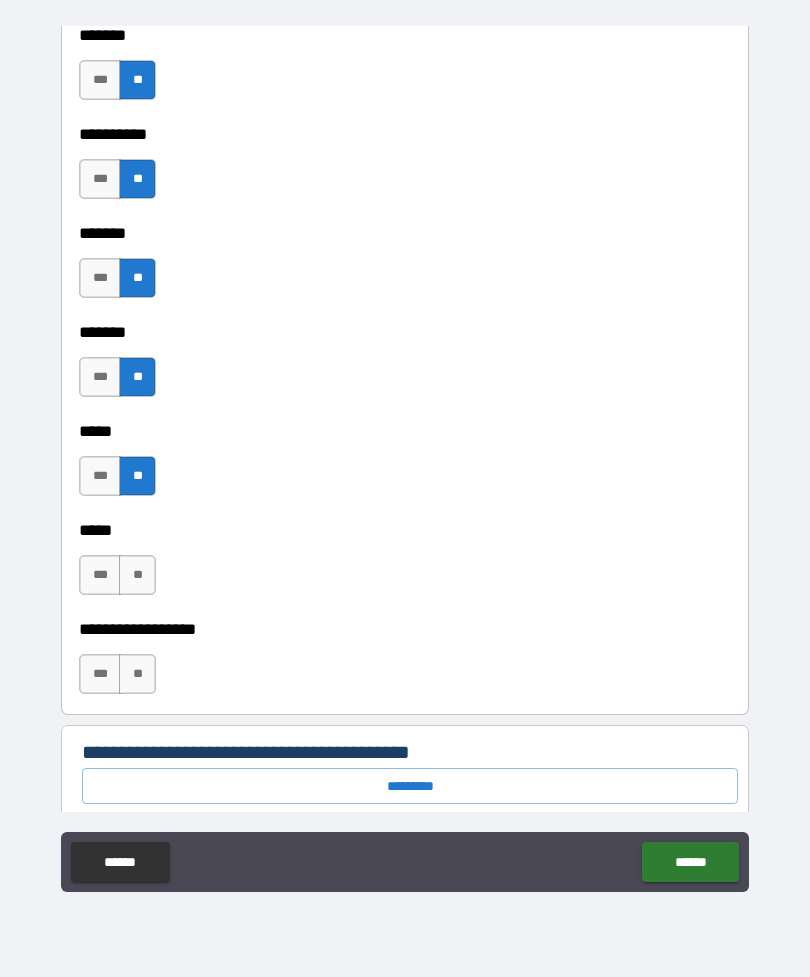 scroll, scrollTop: 2148, scrollLeft: 0, axis: vertical 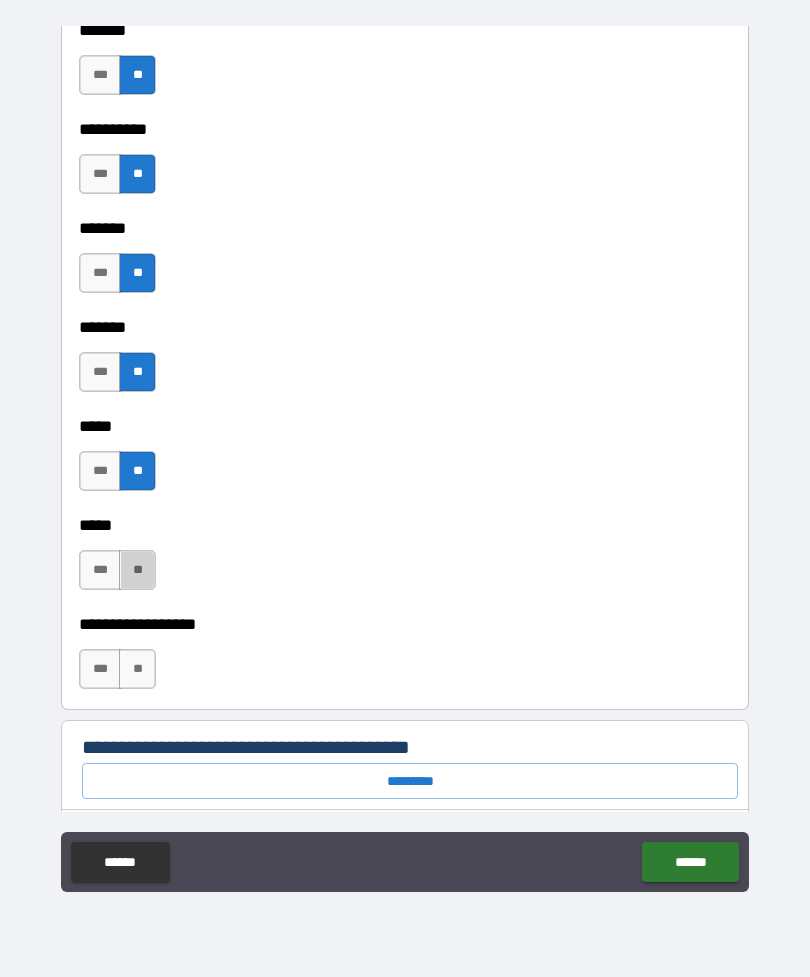 click on "**" at bounding box center [137, 570] 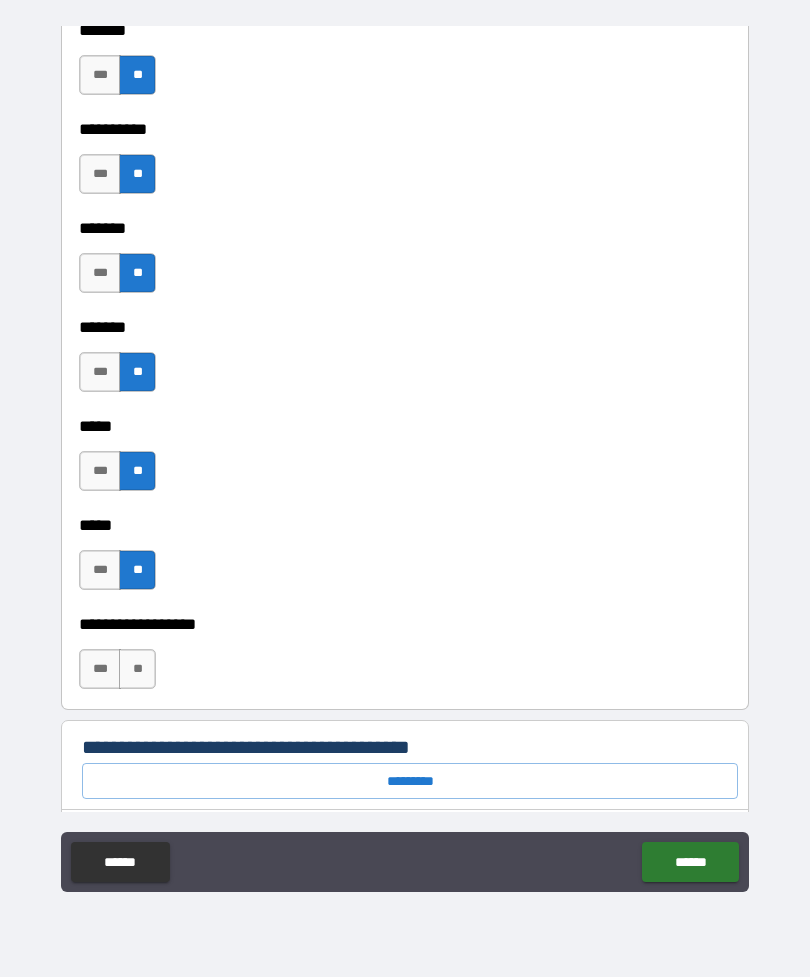 click on "**" at bounding box center (137, 669) 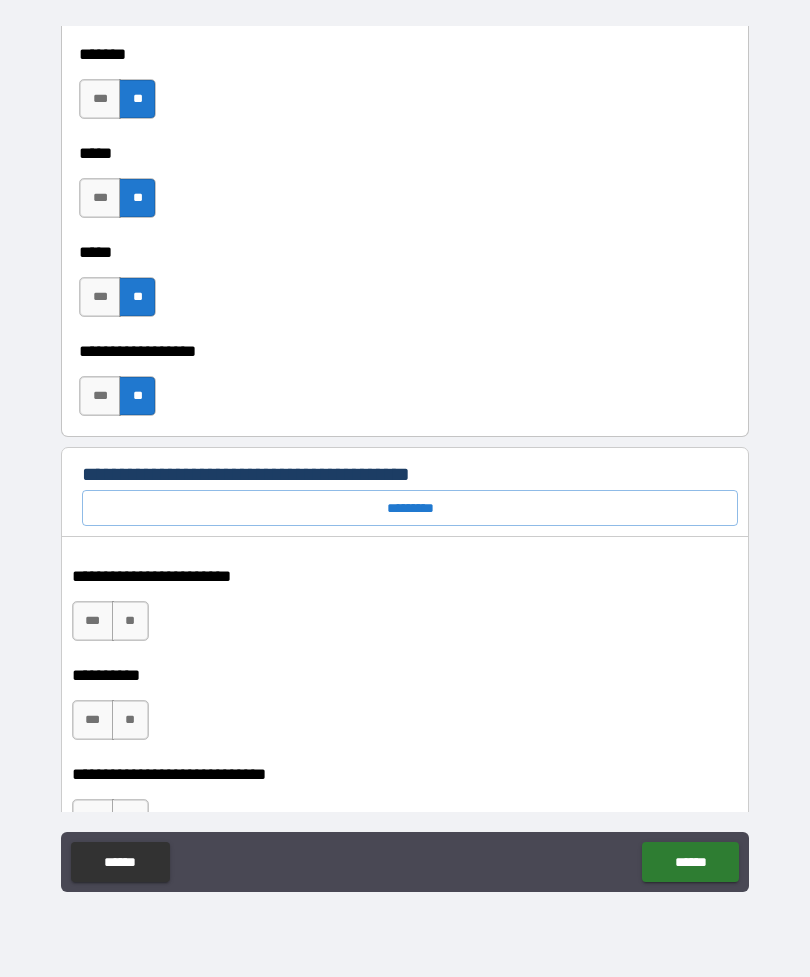 scroll, scrollTop: 2424, scrollLeft: 0, axis: vertical 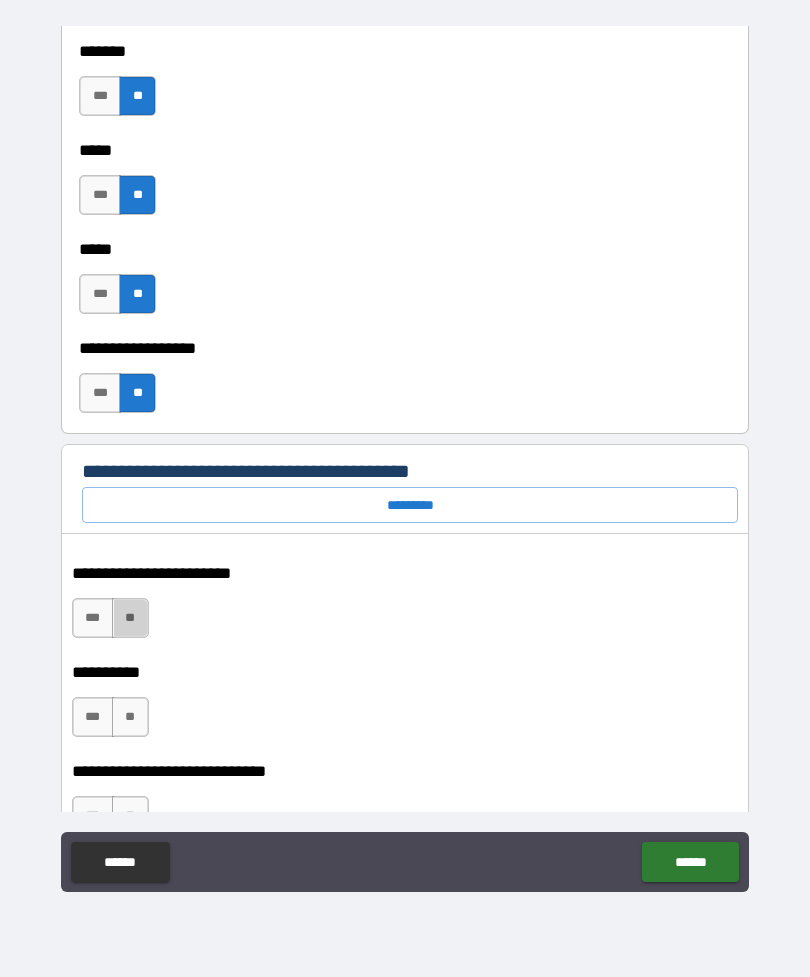 click on "**" at bounding box center (130, 618) 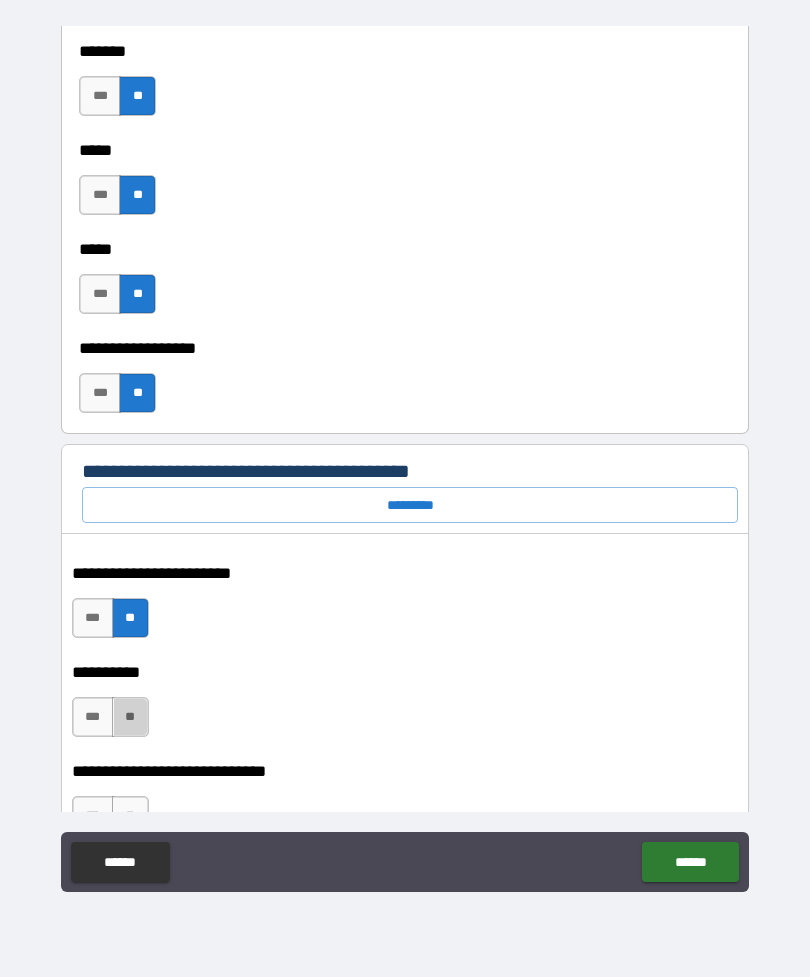 click on "**" at bounding box center [130, 717] 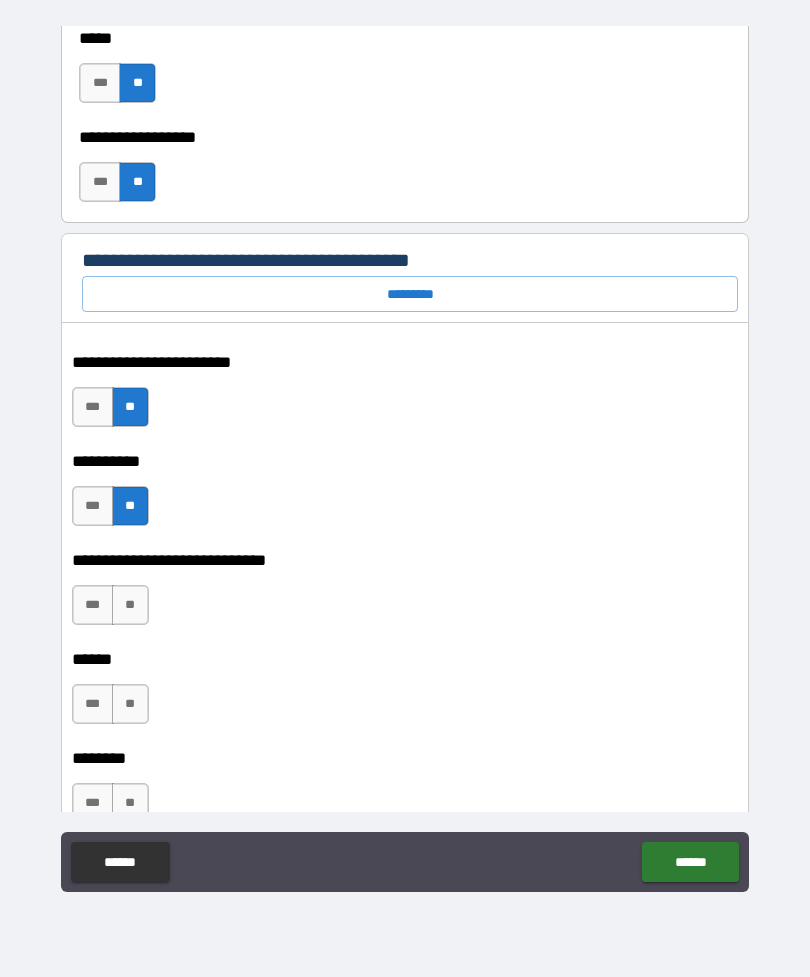 scroll, scrollTop: 2657, scrollLeft: 0, axis: vertical 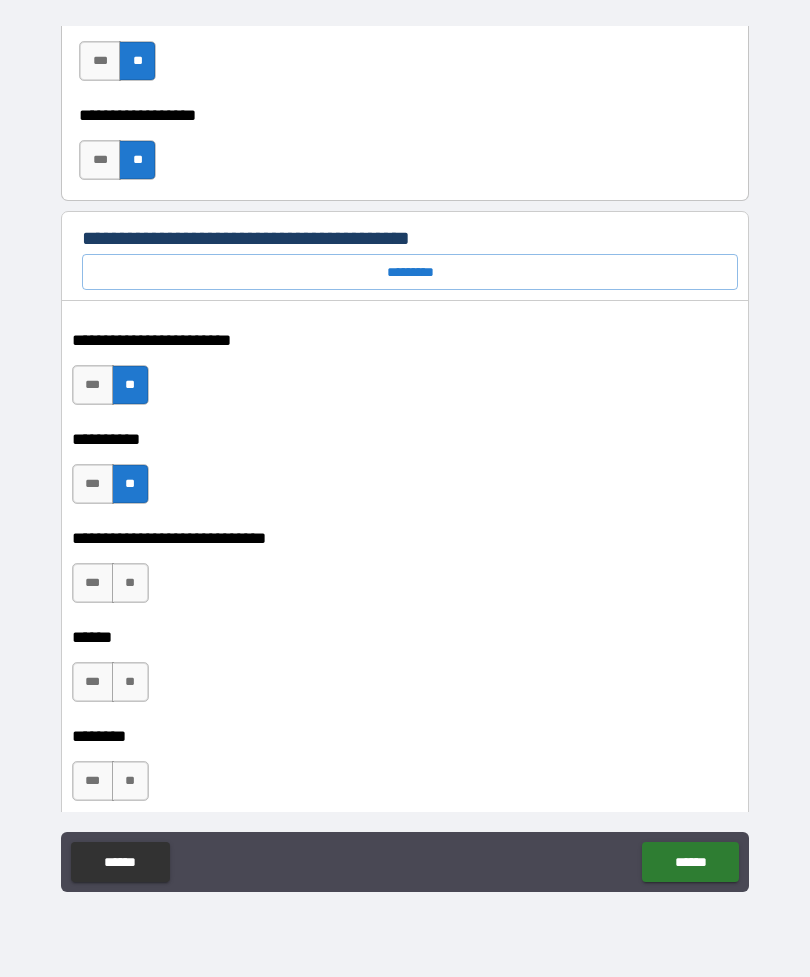 click on "**" at bounding box center (130, 583) 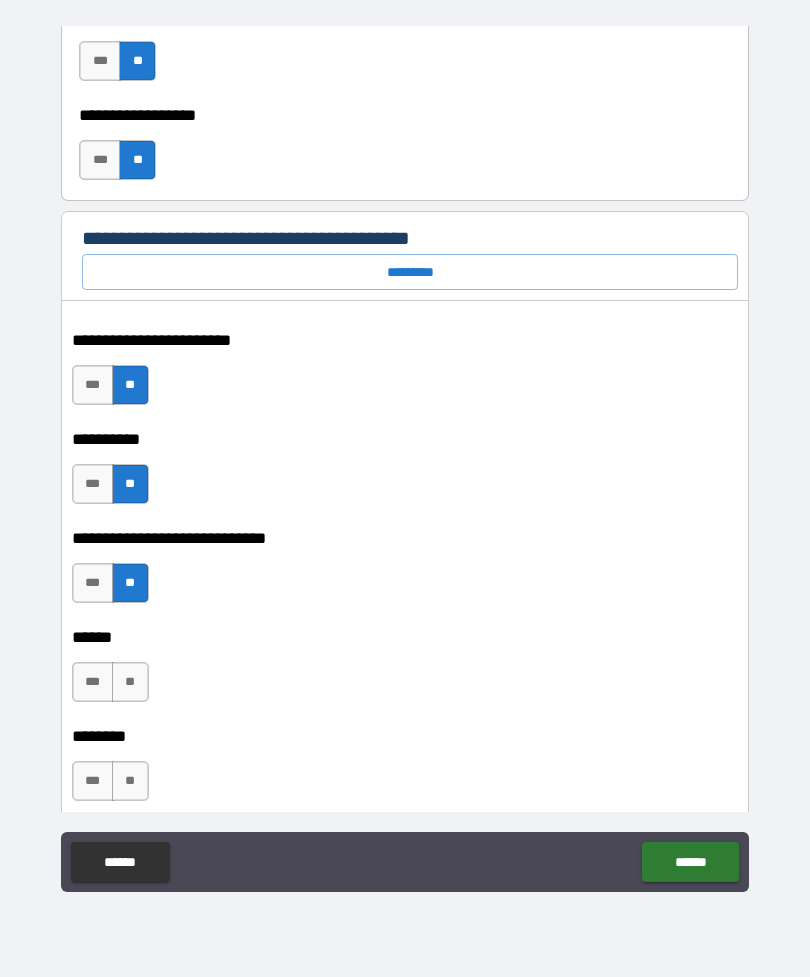 click on "**" at bounding box center [130, 682] 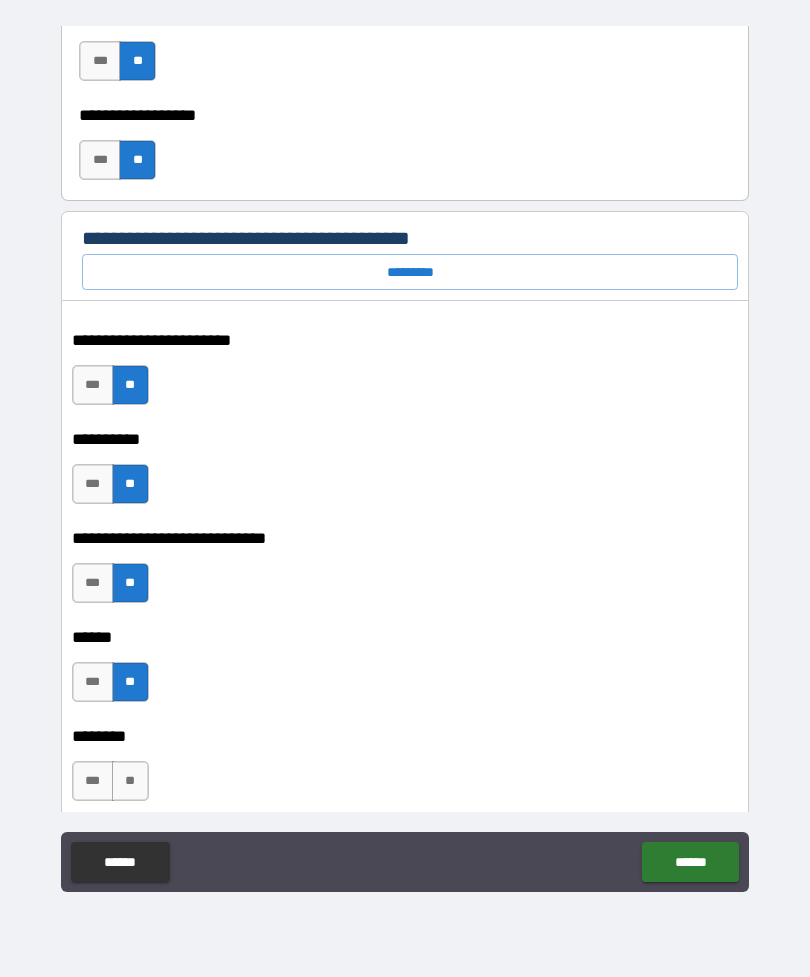 click on "**" at bounding box center (130, 781) 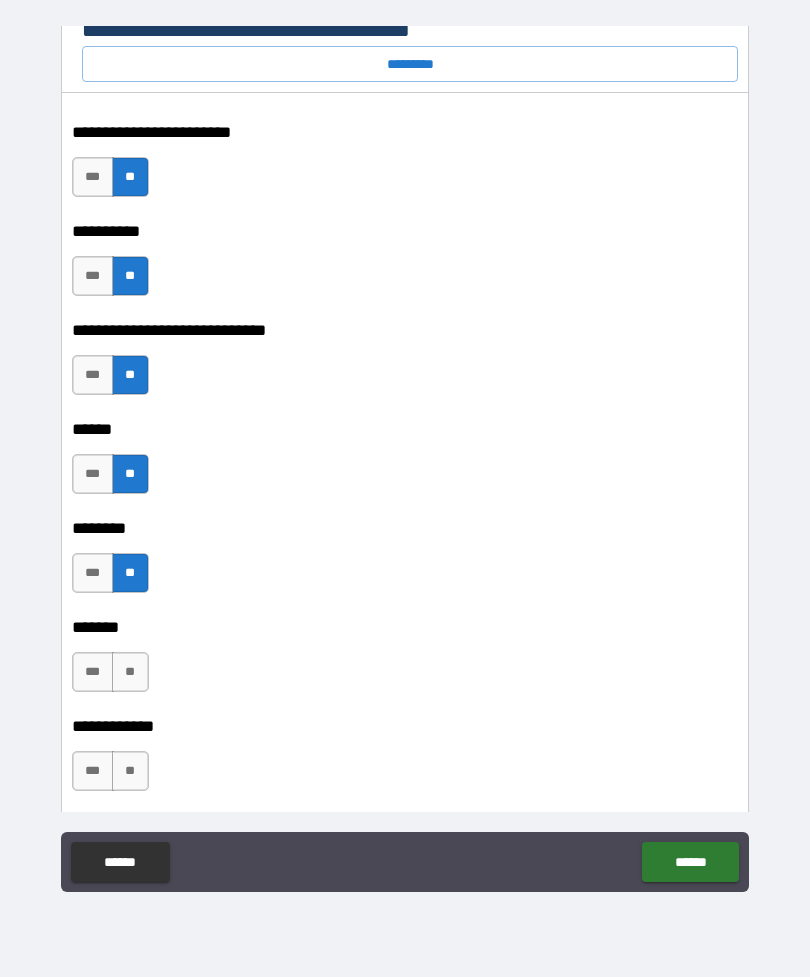 scroll, scrollTop: 2909, scrollLeft: 0, axis: vertical 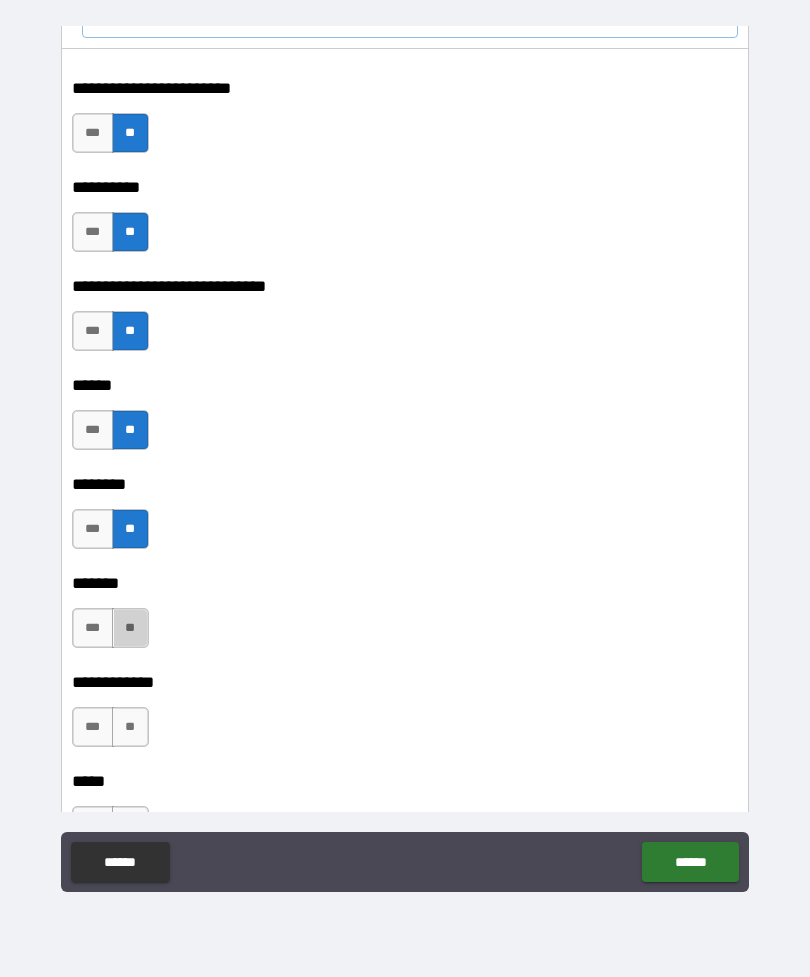 click on "**" at bounding box center (130, 628) 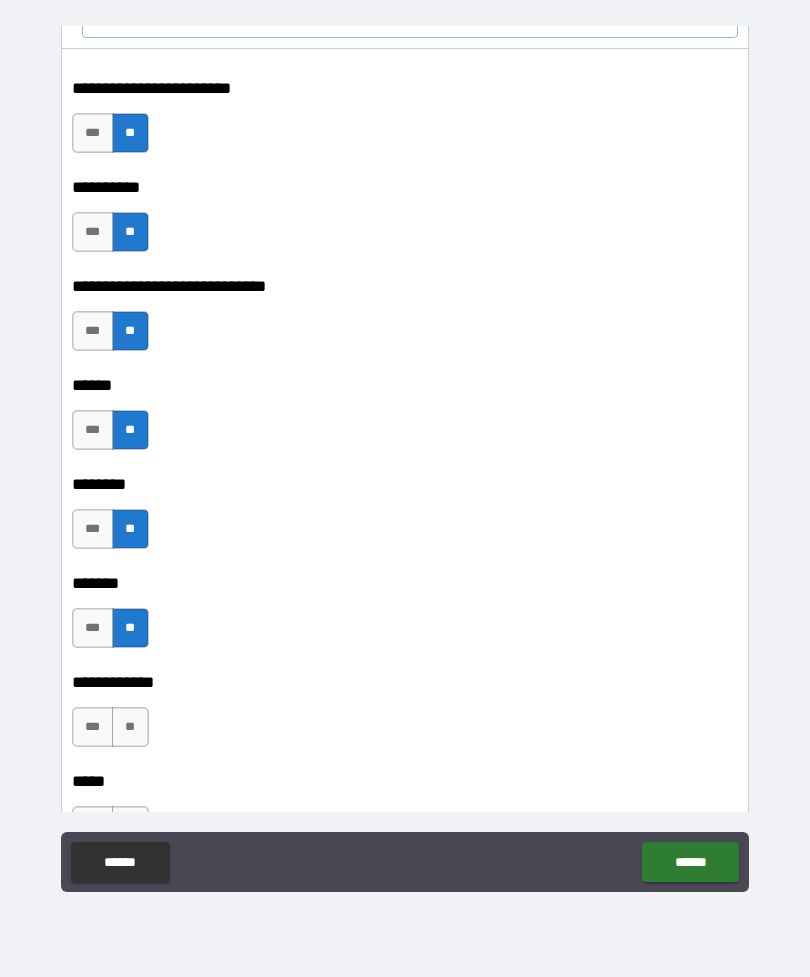 click on "**" at bounding box center [130, 727] 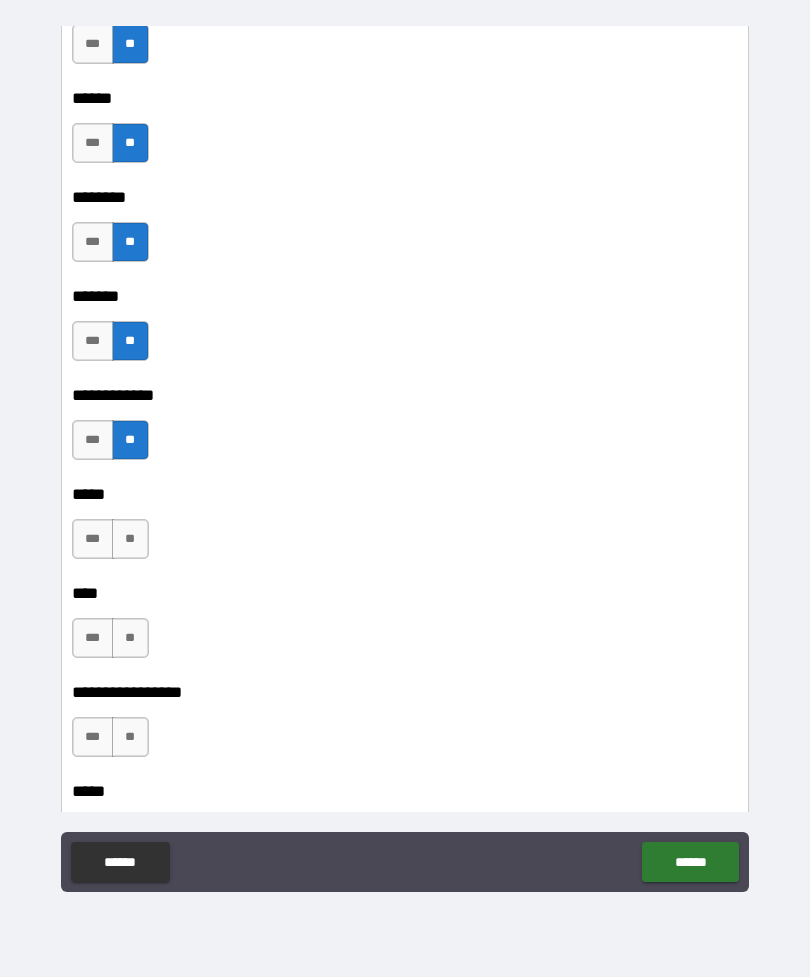 scroll, scrollTop: 3216, scrollLeft: 0, axis: vertical 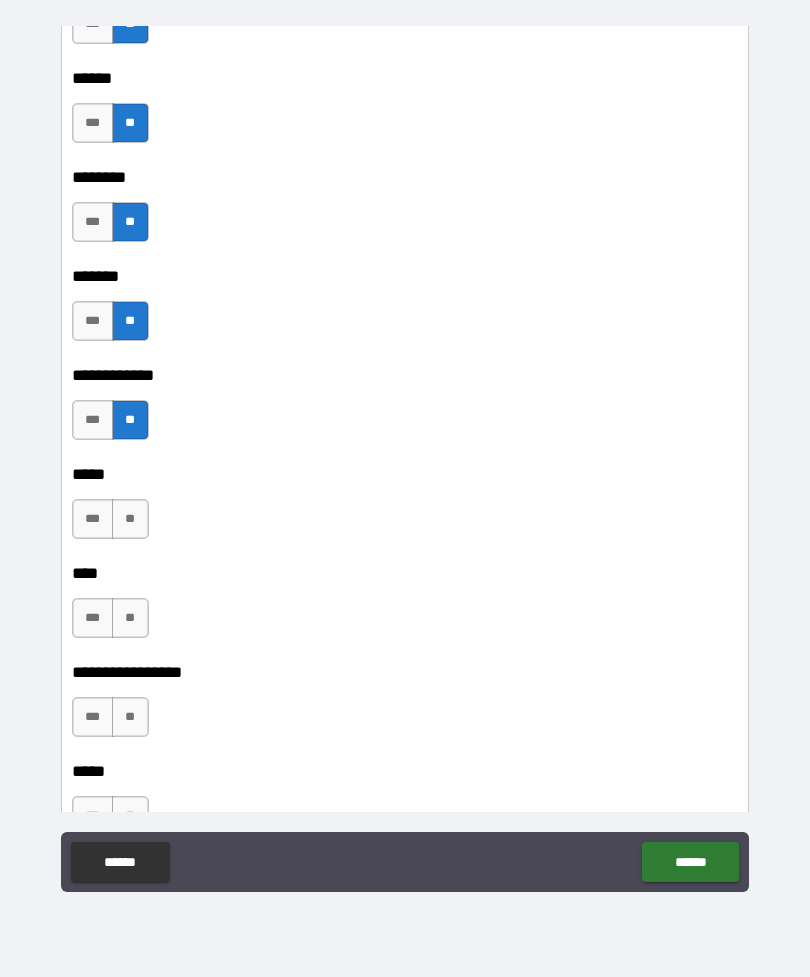 click on "**" at bounding box center (130, 519) 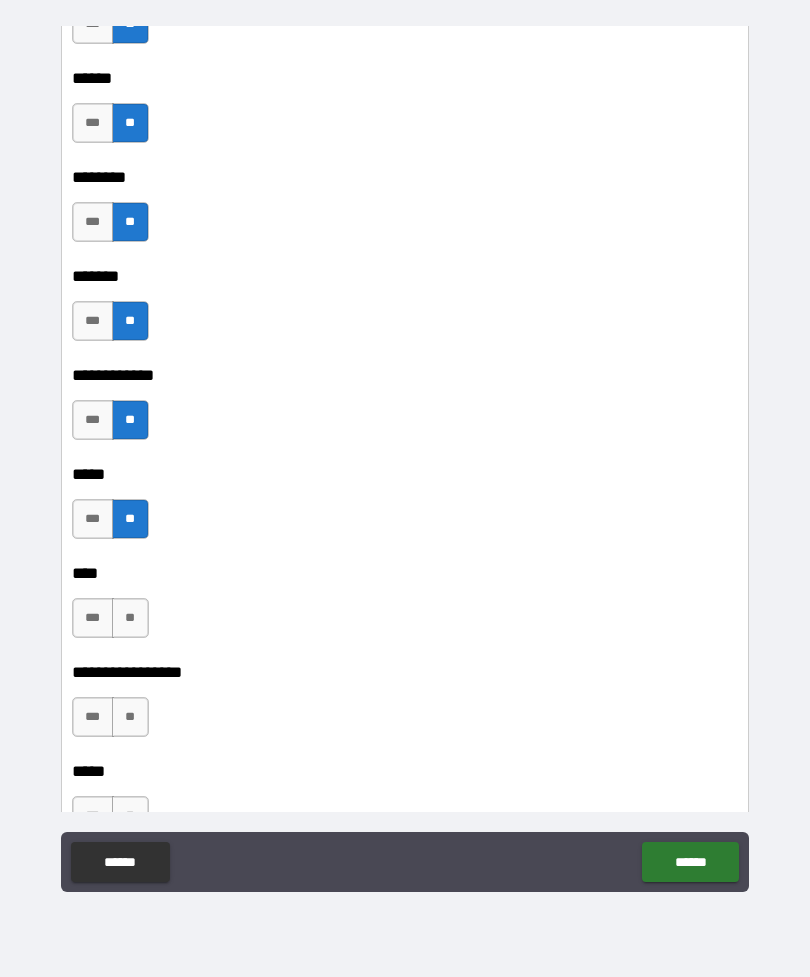 click on "**" at bounding box center (130, 618) 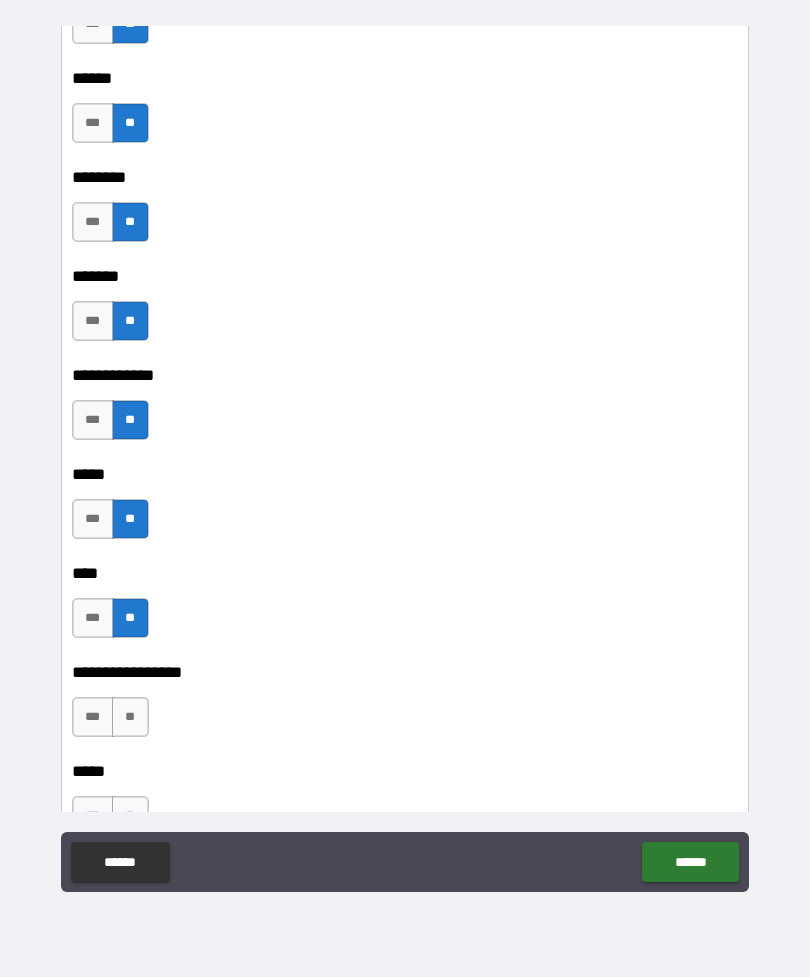 click on "**" at bounding box center (130, 717) 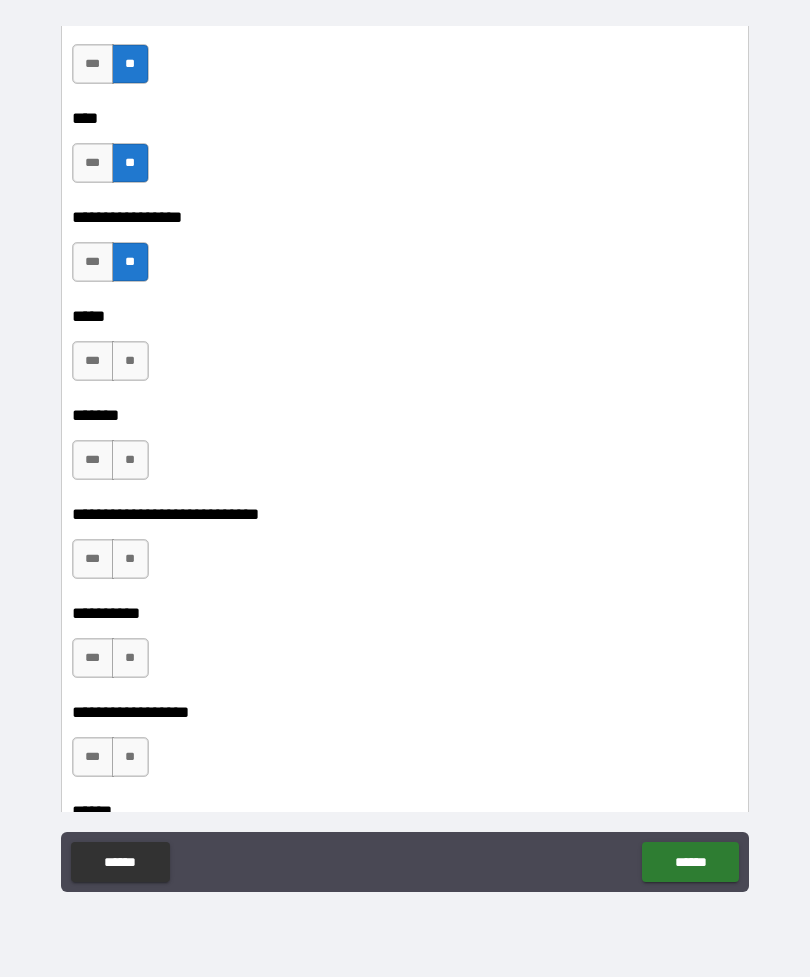 scroll, scrollTop: 3673, scrollLeft: 0, axis: vertical 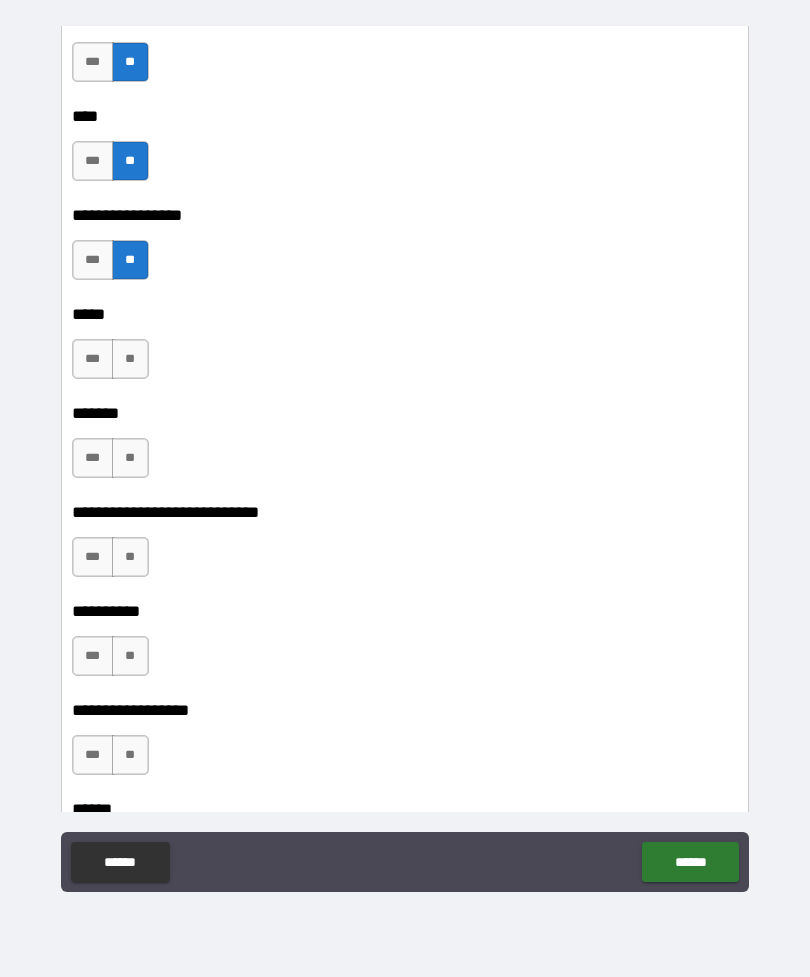 click on "**" at bounding box center (130, 359) 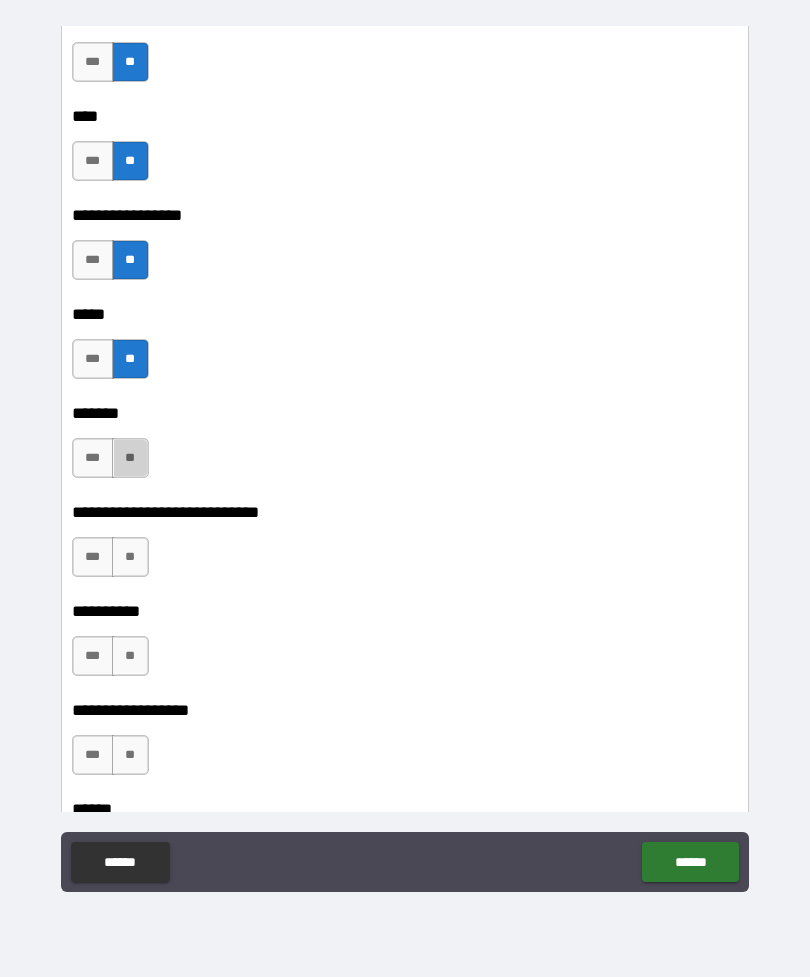 click on "**" at bounding box center (130, 458) 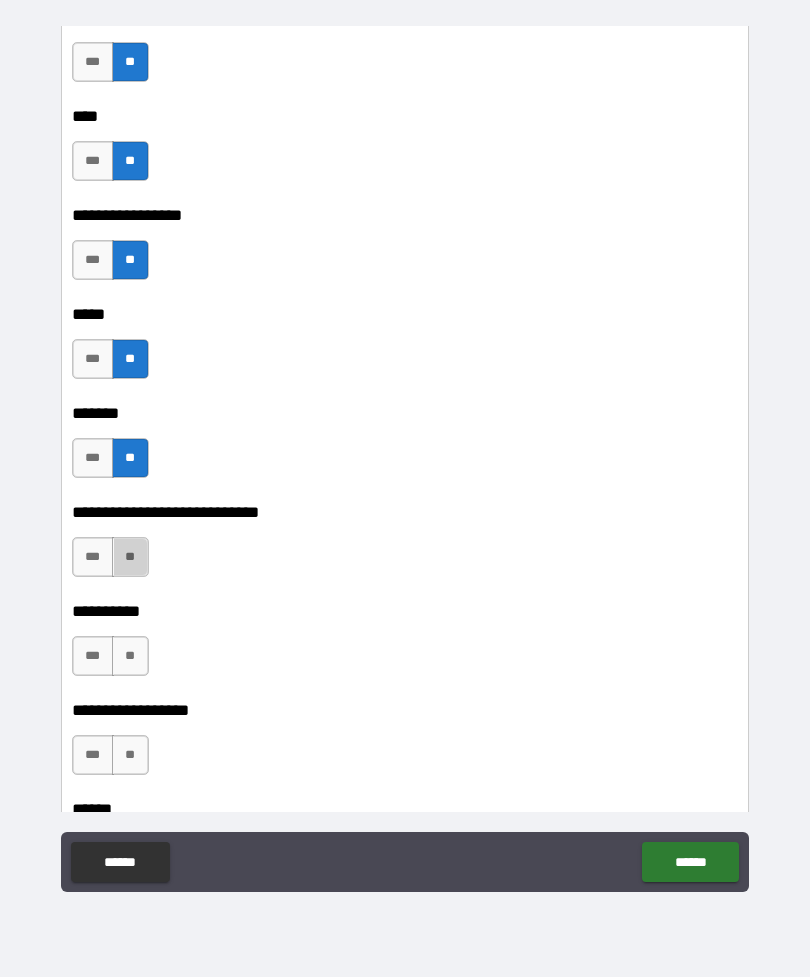 click on "**" at bounding box center (130, 557) 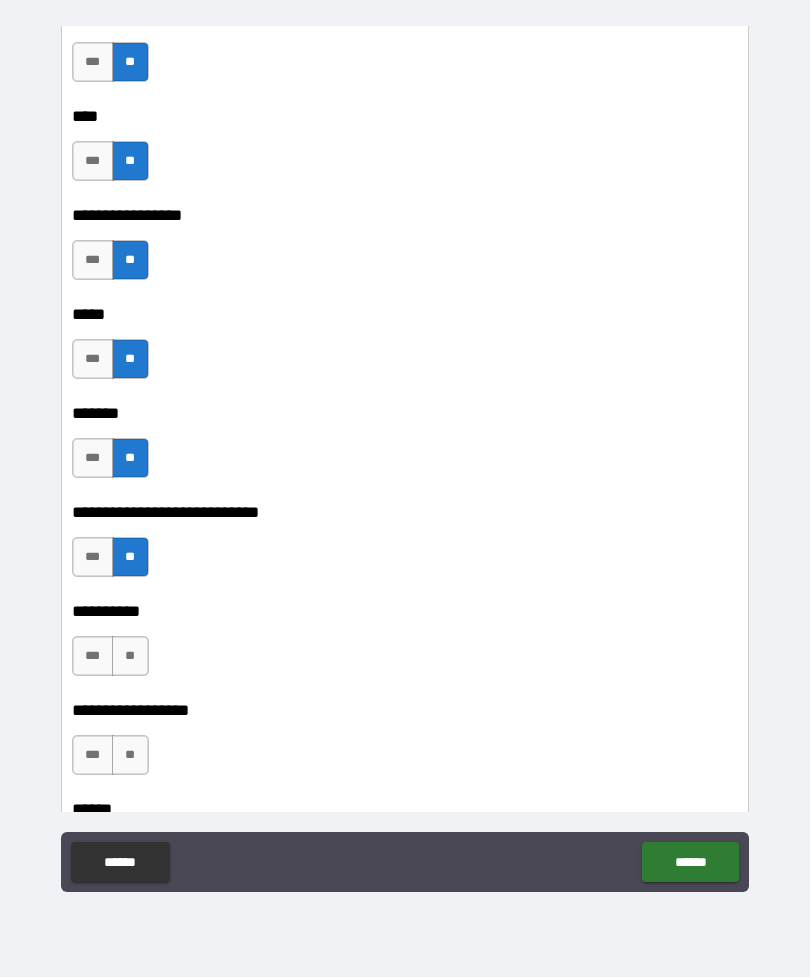 click on "**" at bounding box center (130, 656) 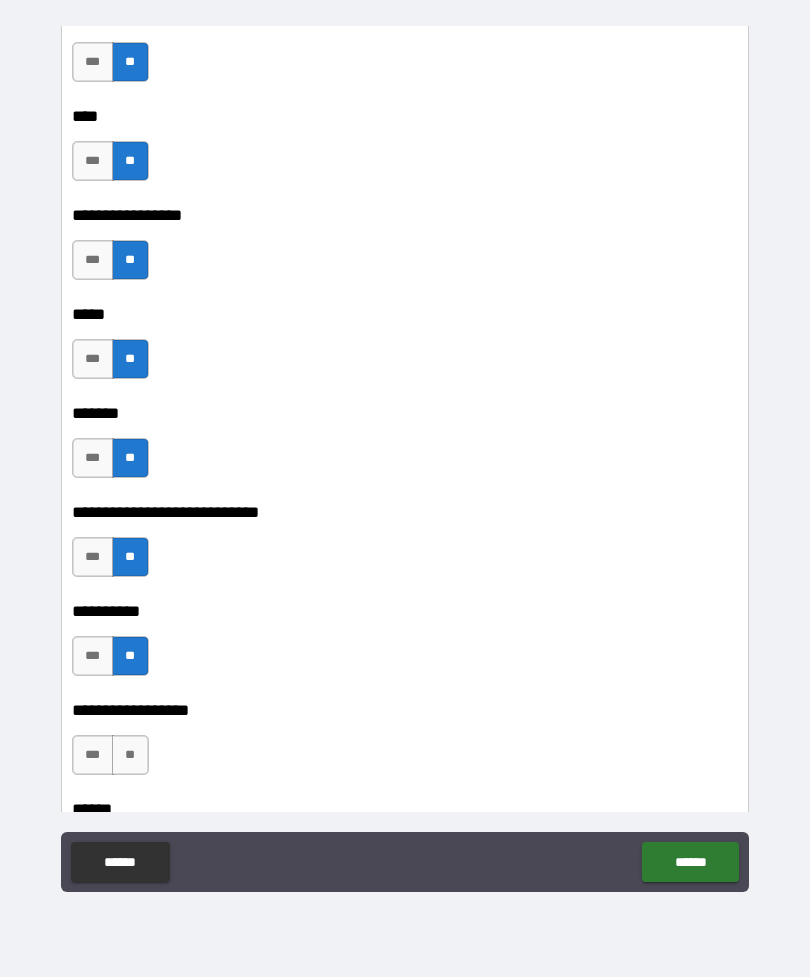 click on "**" at bounding box center [130, 755] 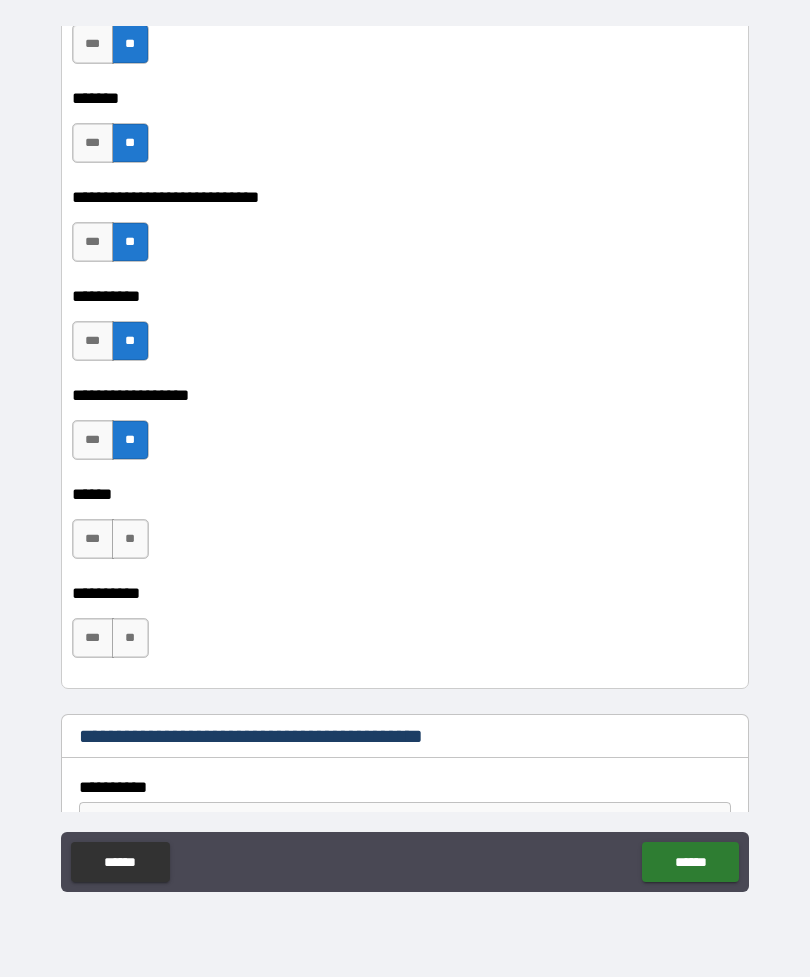 scroll, scrollTop: 3995, scrollLeft: 0, axis: vertical 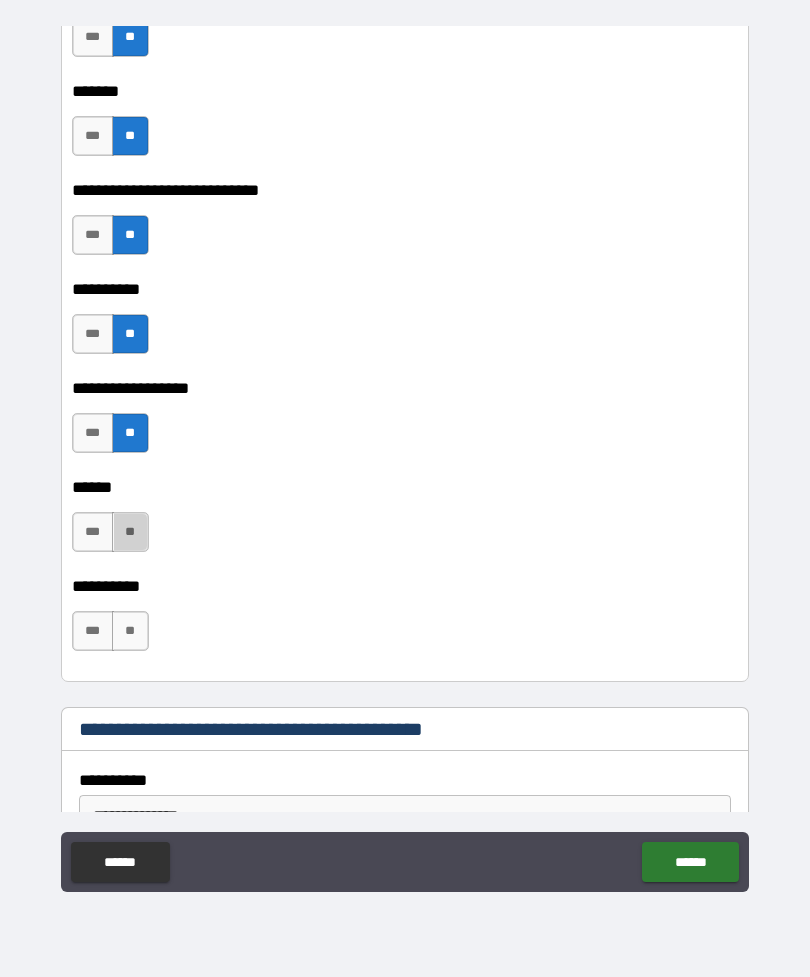 click on "**" at bounding box center [130, 532] 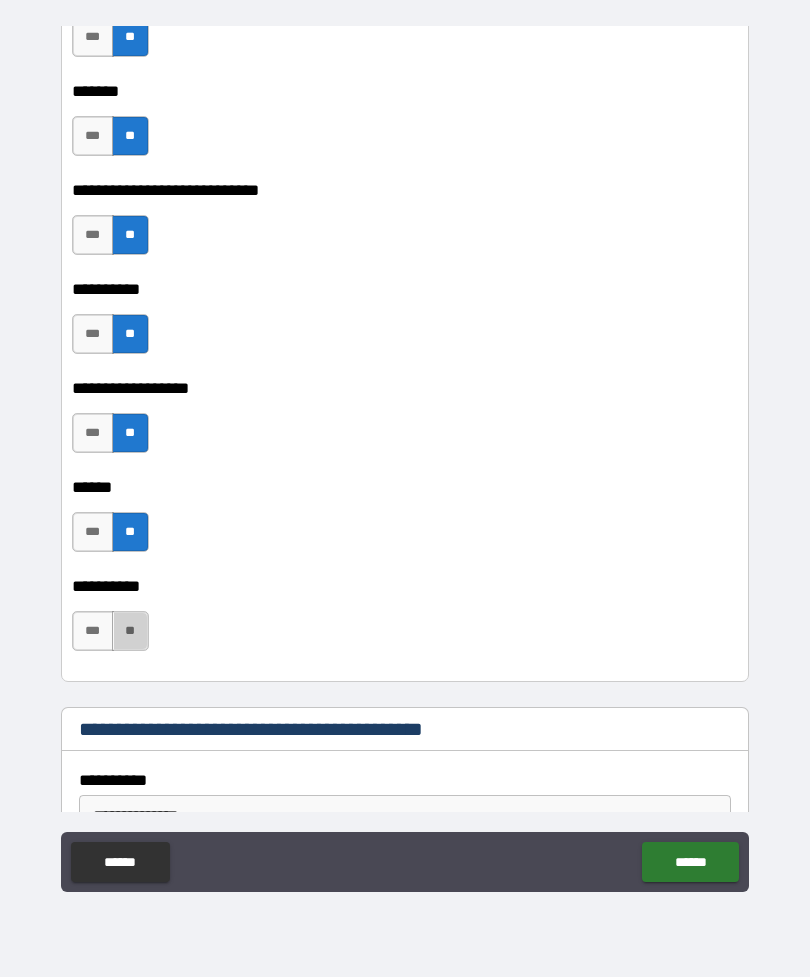 click on "**" at bounding box center [130, 631] 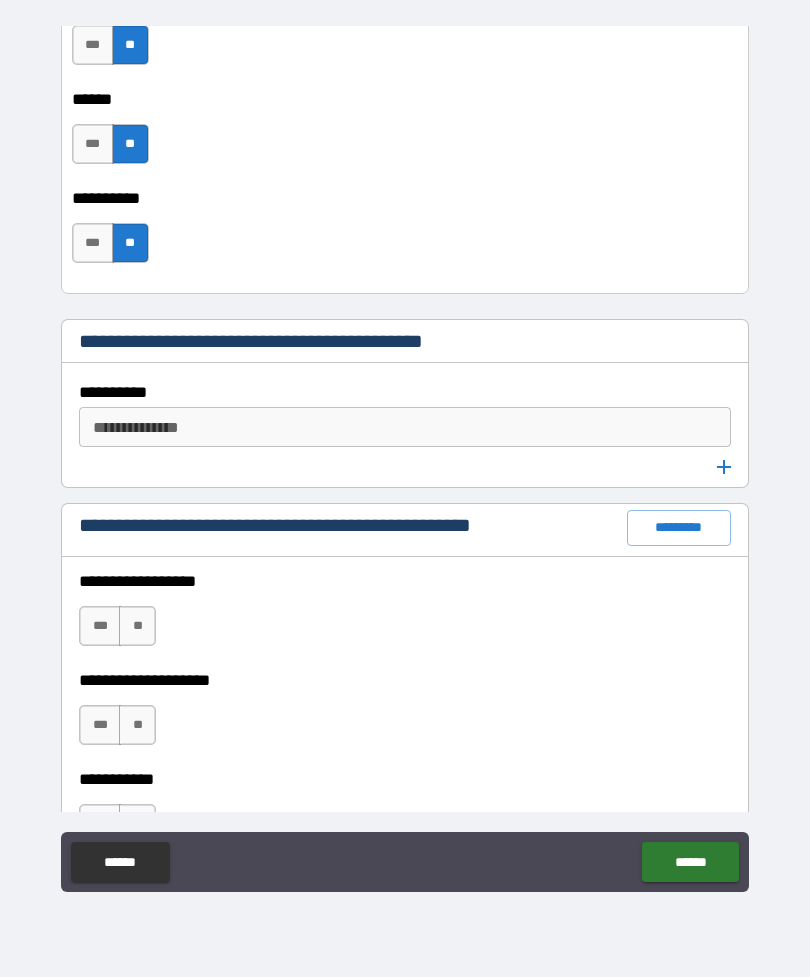 scroll, scrollTop: 4388, scrollLeft: 0, axis: vertical 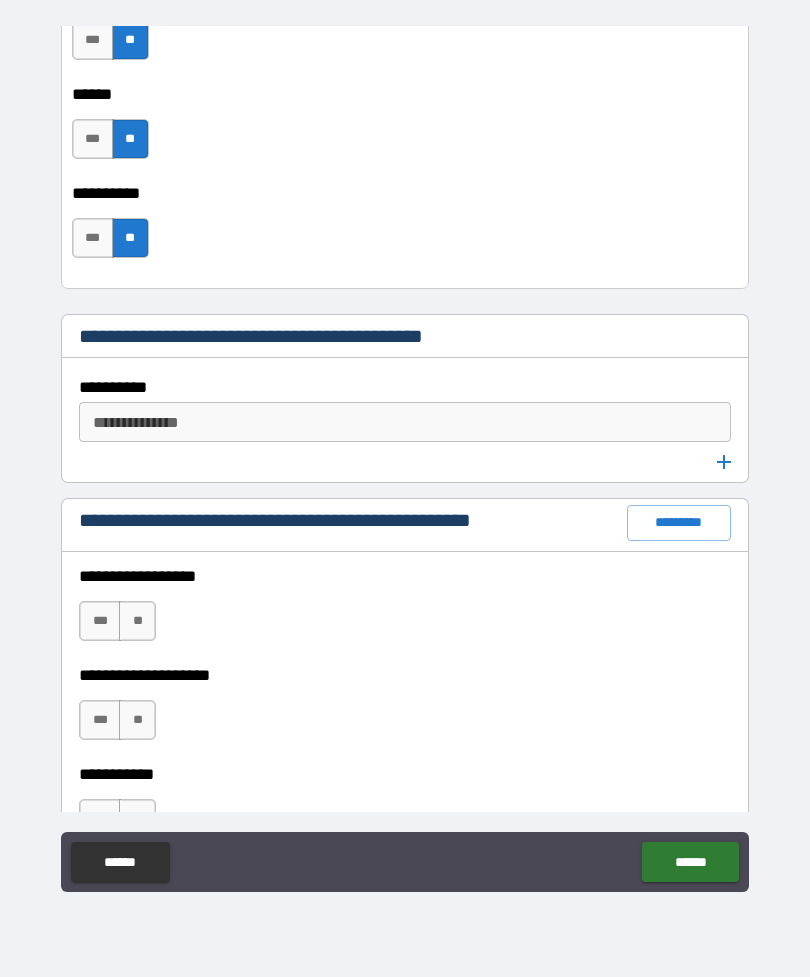 click on "**" at bounding box center [137, 621] 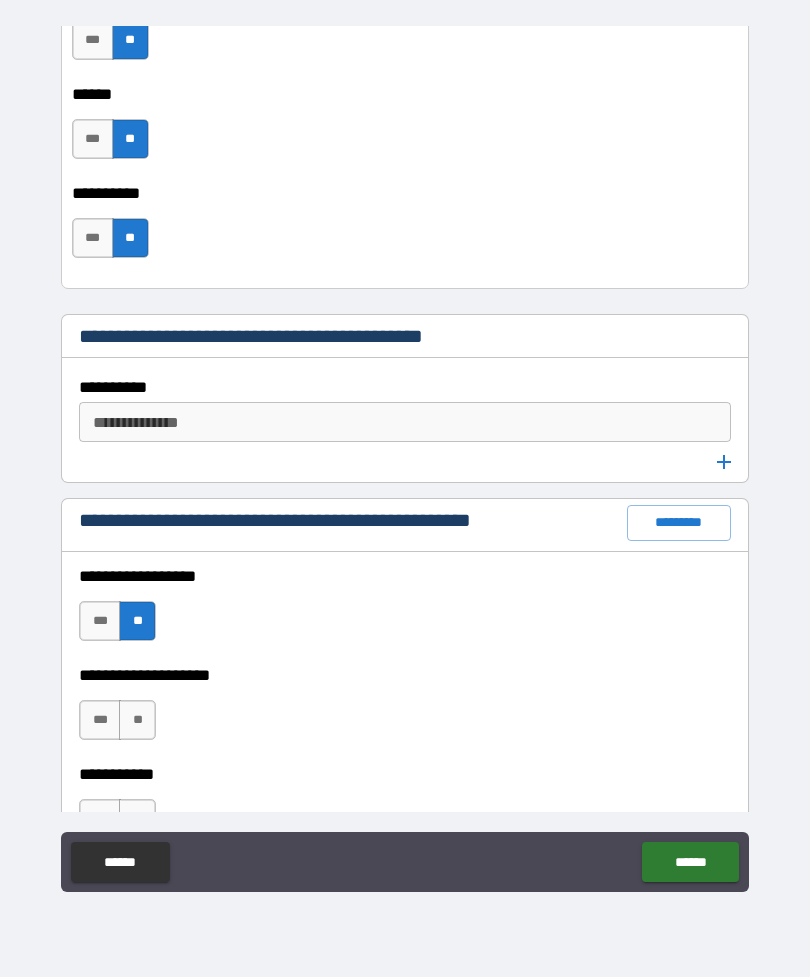 click on "**" at bounding box center (137, 720) 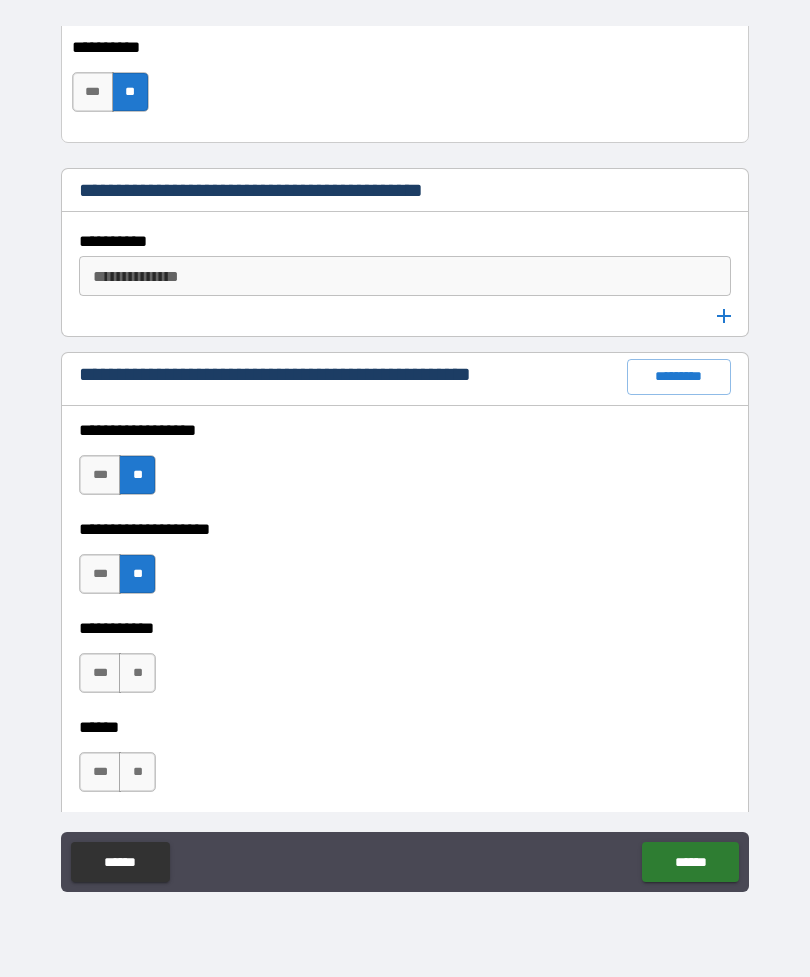 scroll, scrollTop: 4536, scrollLeft: 0, axis: vertical 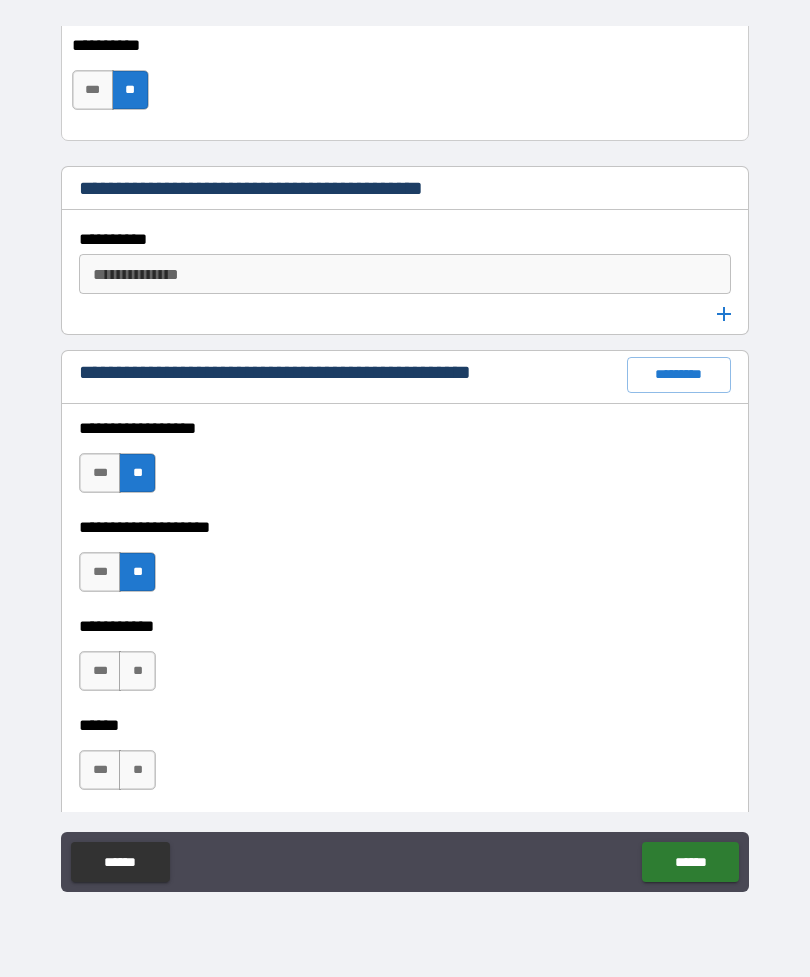 click on "**" at bounding box center [137, 671] 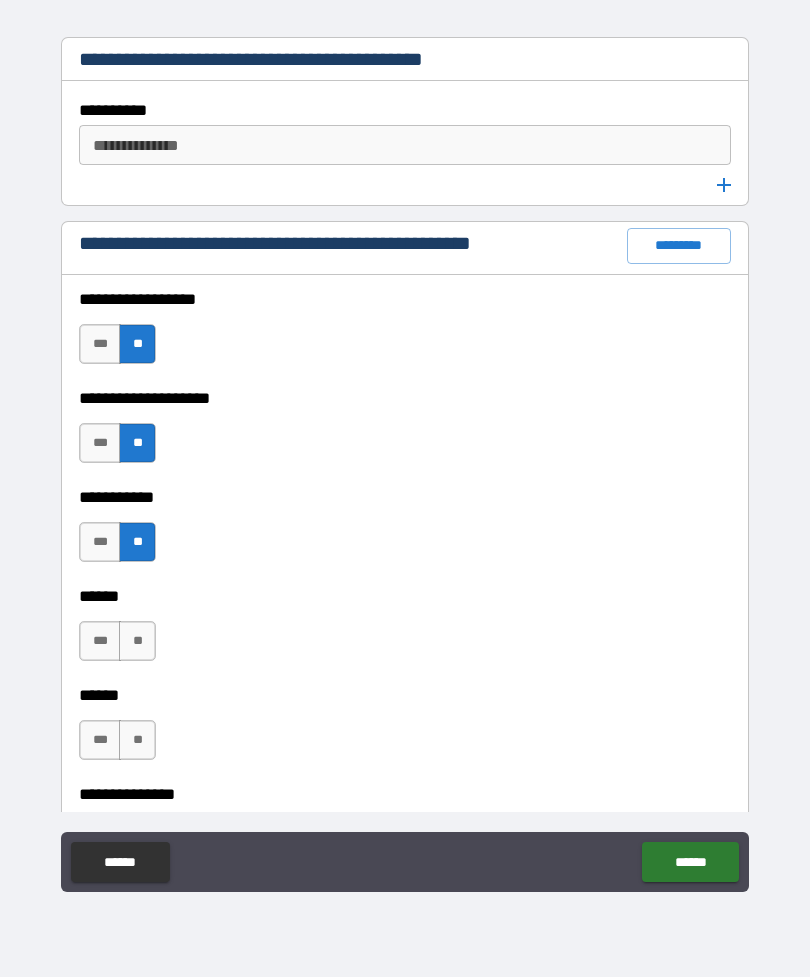 scroll, scrollTop: 4668, scrollLeft: 0, axis: vertical 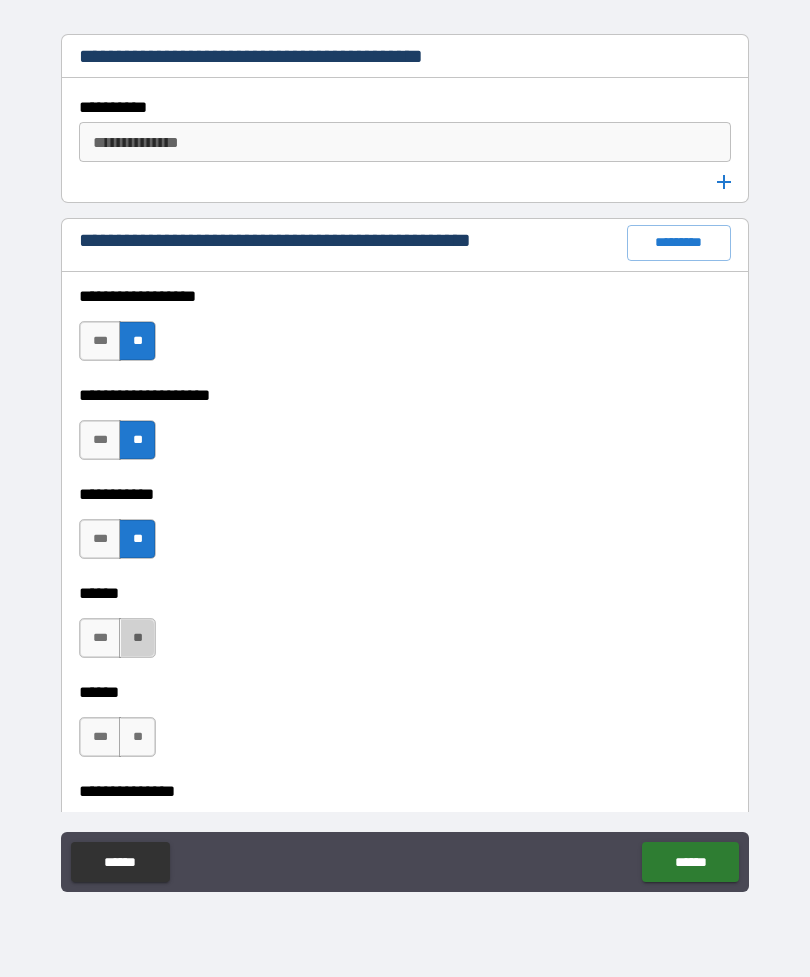 click on "**" at bounding box center [137, 638] 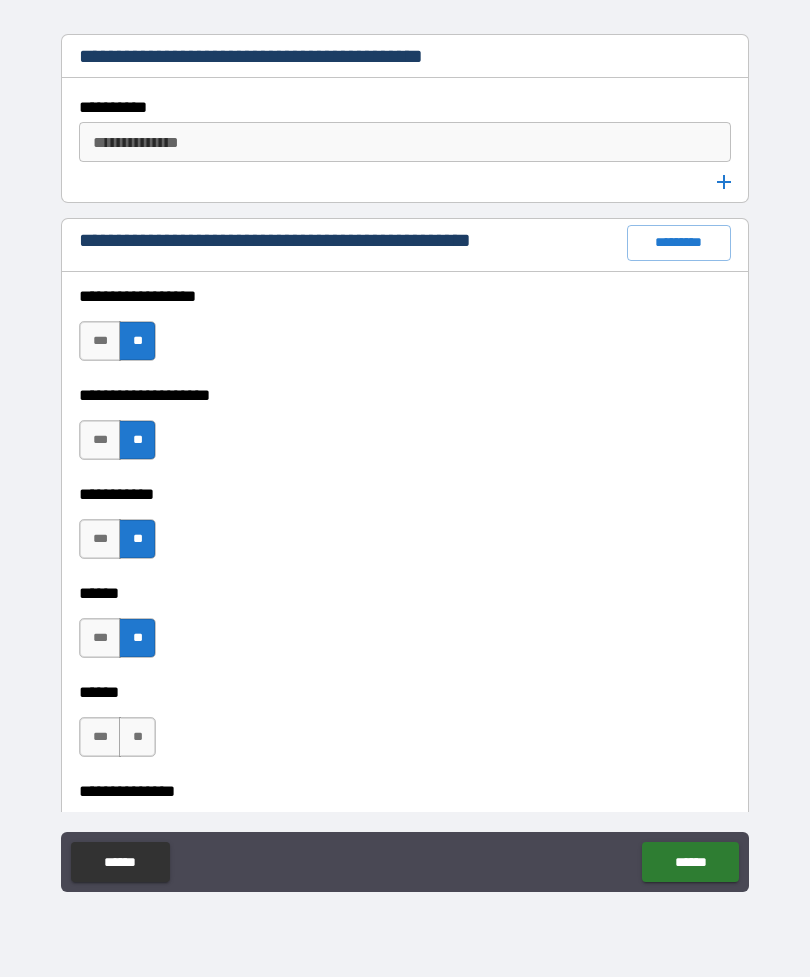 click on "**" at bounding box center [137, 737] 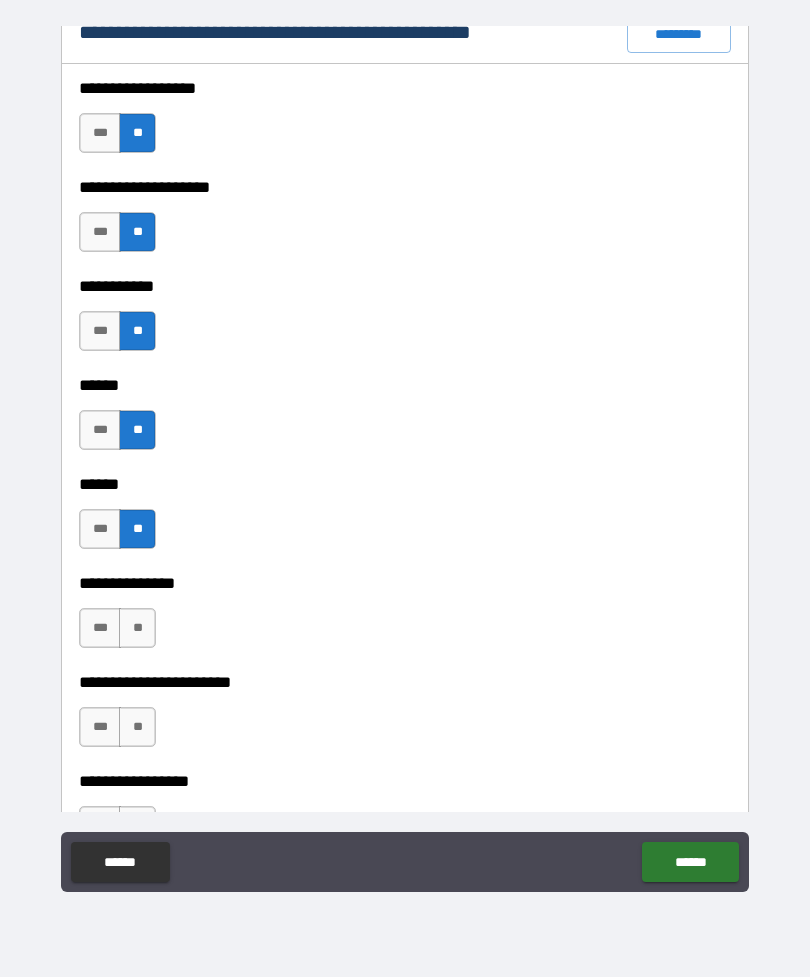 scroll, scrollTop: 4882, scrollLeft: 0, axis: vertical 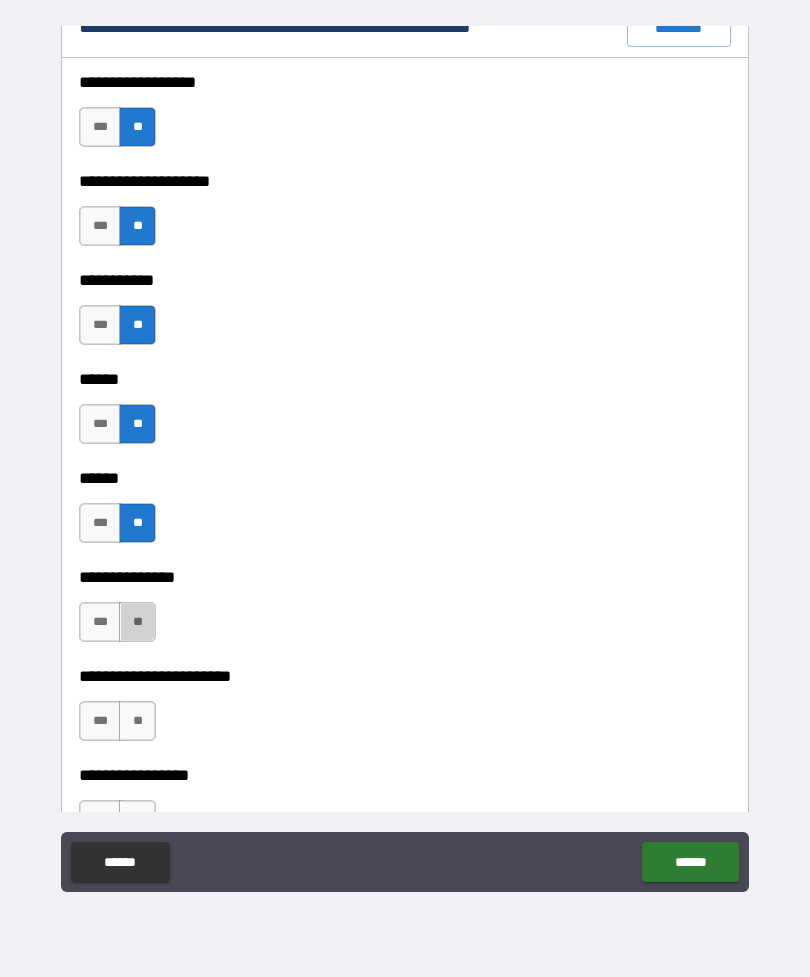 click on "**" at bounding box center [137, 622] 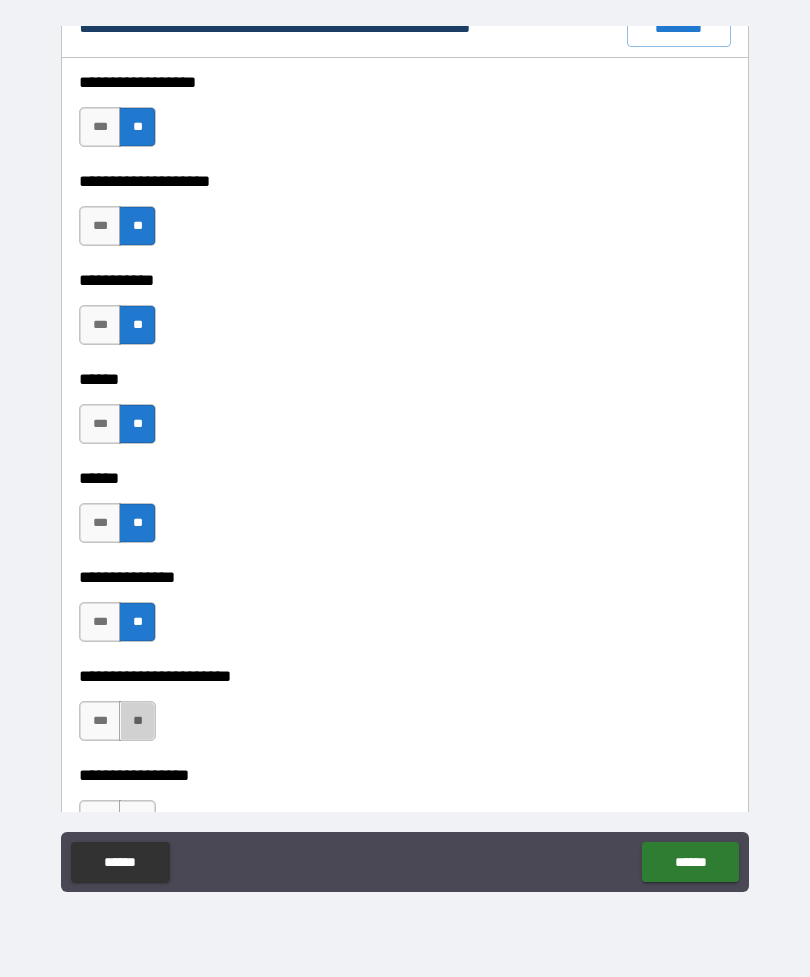 click on "**" at bounding box center (137, 721) 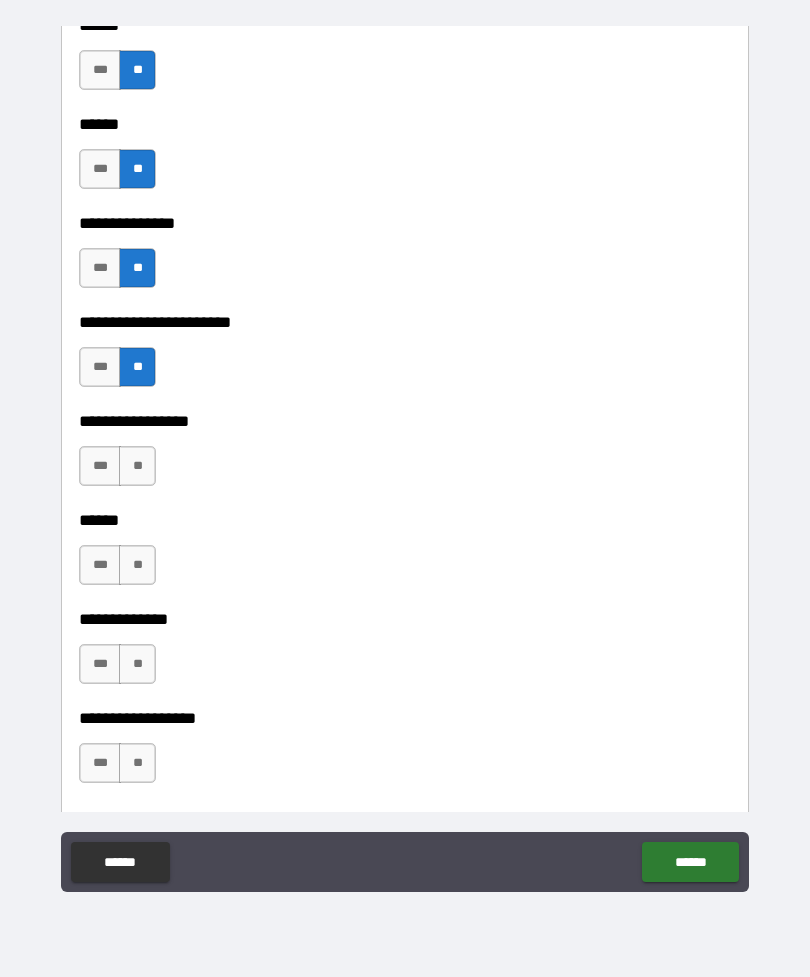 scroll, scrollTop: 5242, scrollLeft: 0, axis: vertical 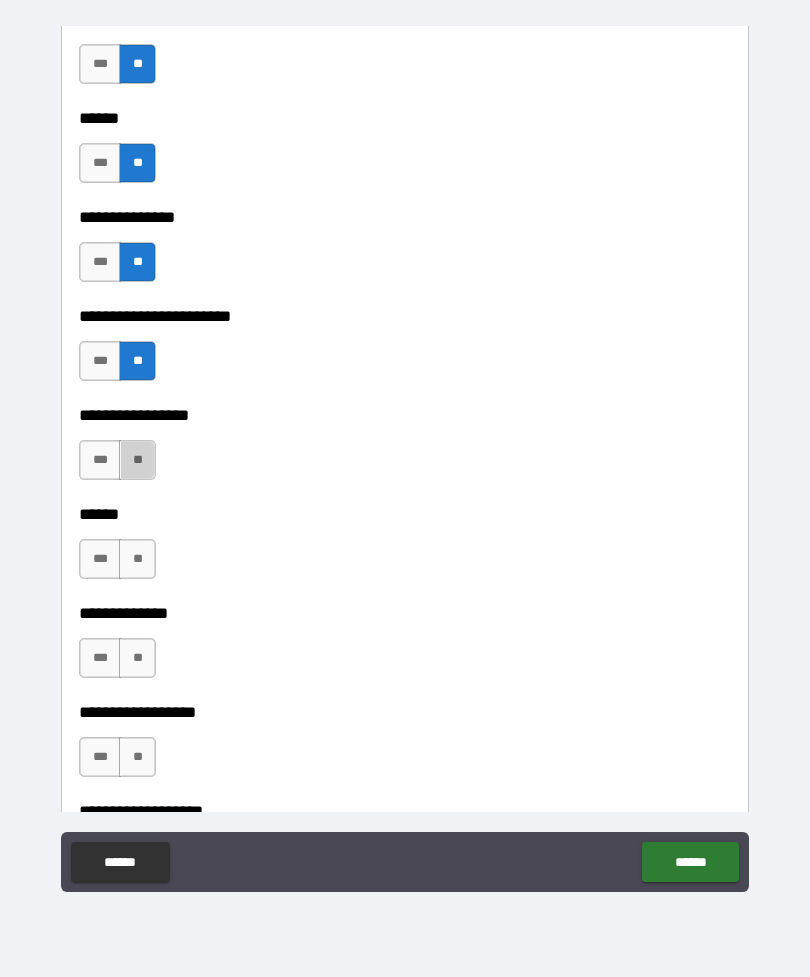 click on "**" at bounding box center [137, 460] 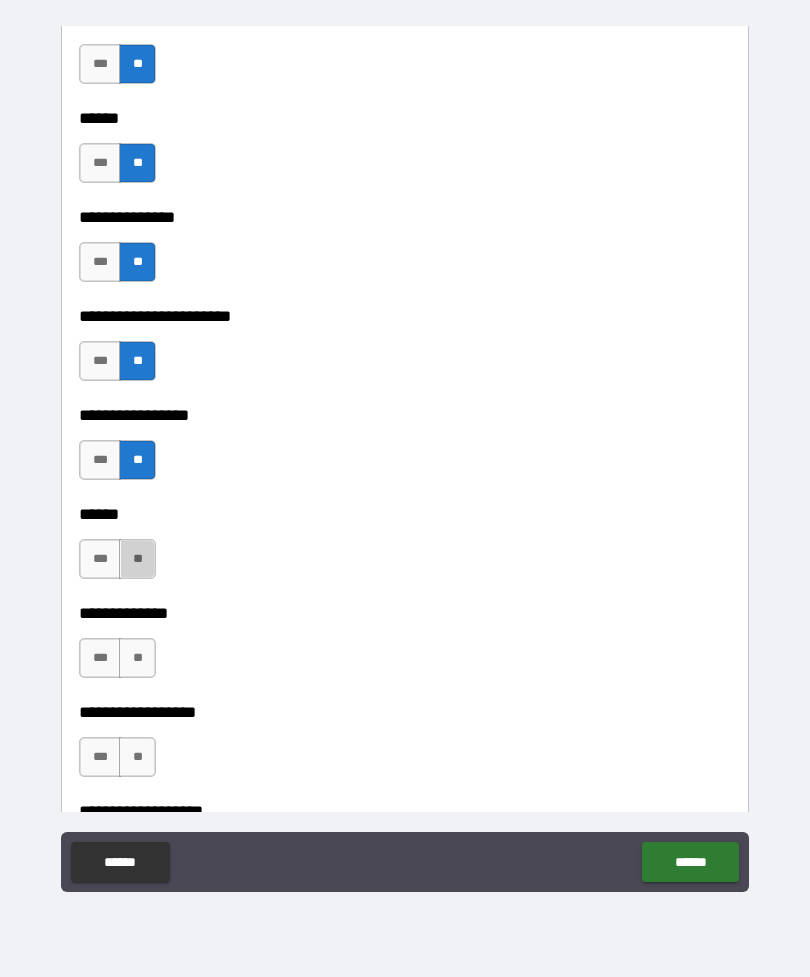click on "**" at bounding box center (137, 559) 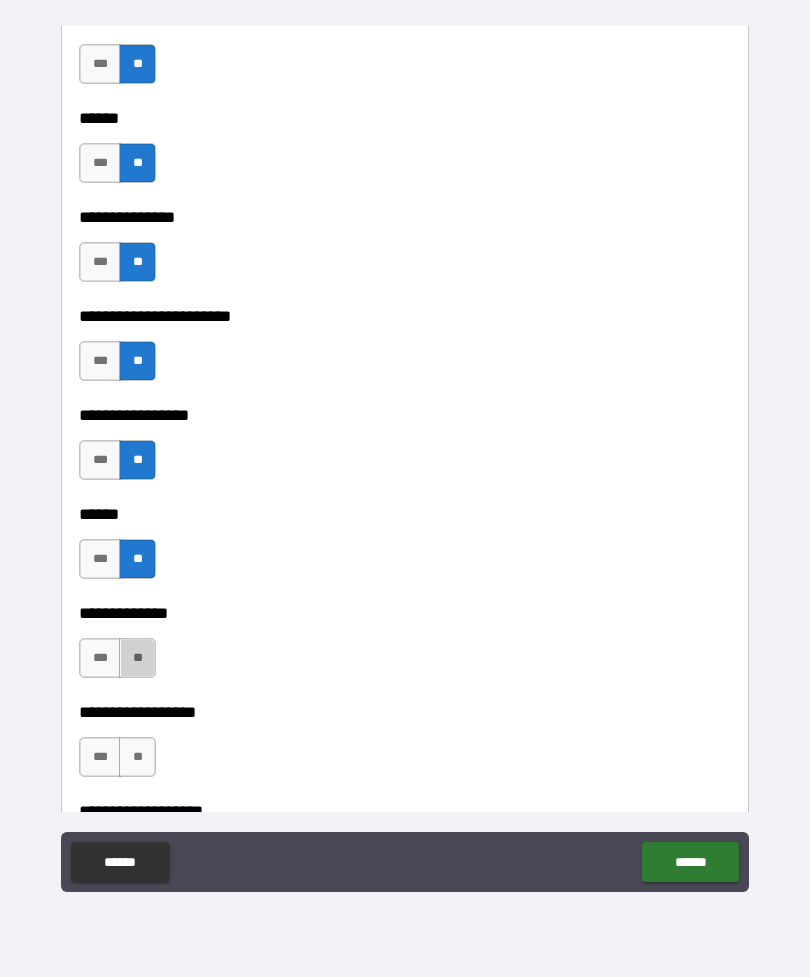 click on "**" at bounding box center (137, 658) 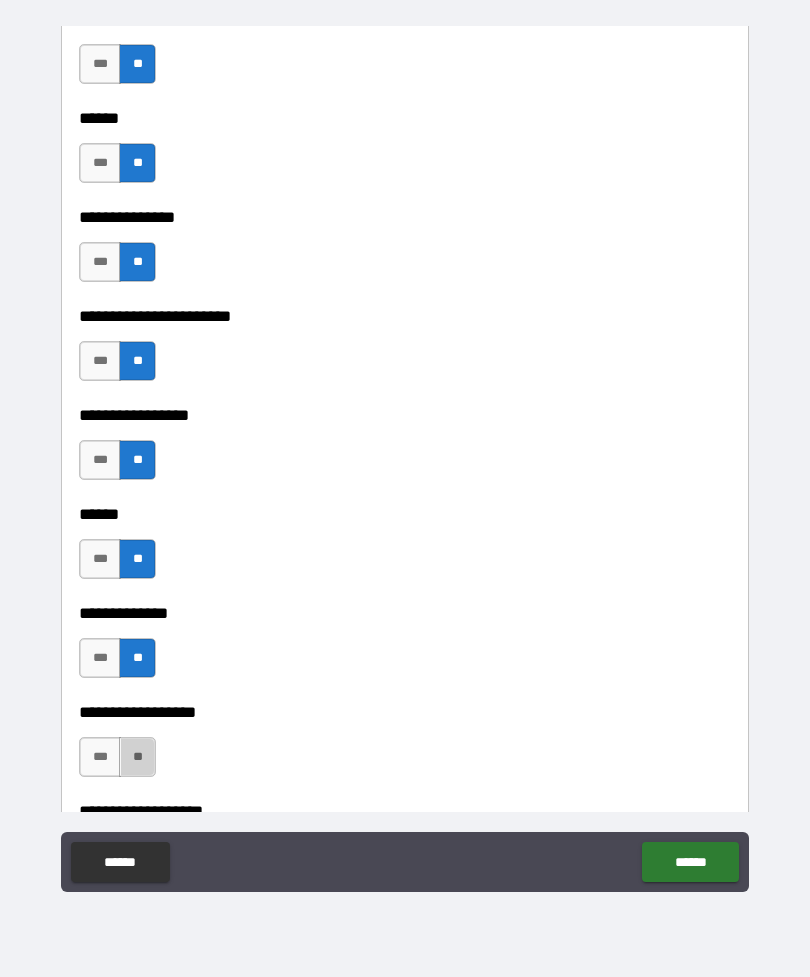 click on "**" at bounding box center [137, 757] 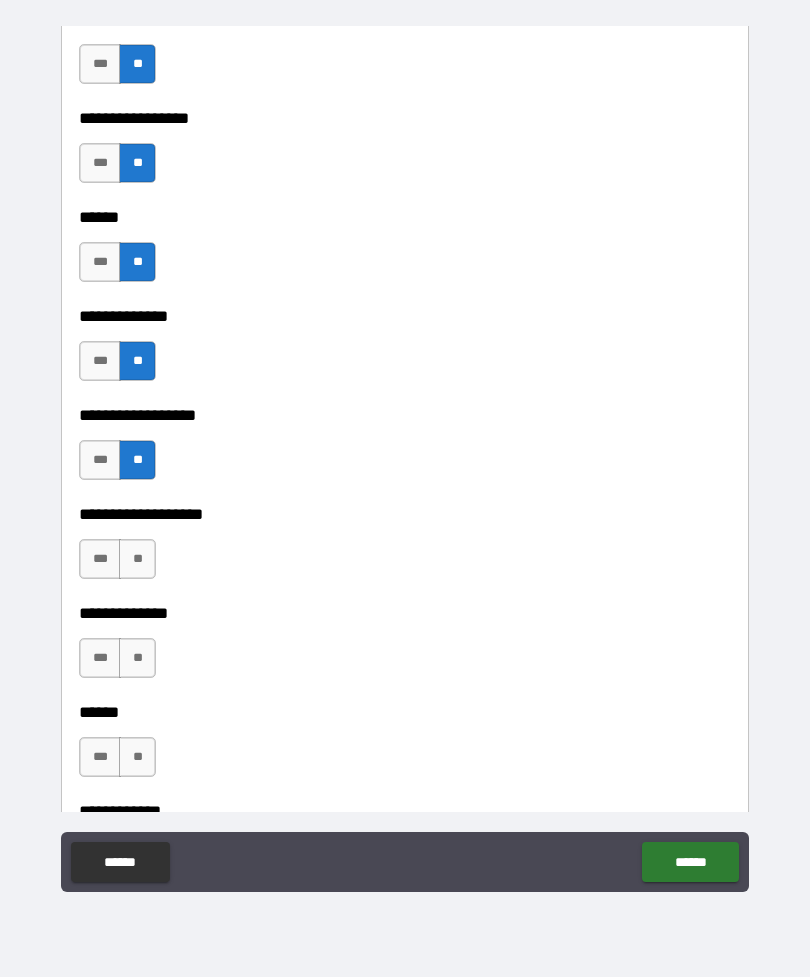 scroll, scrollTop: 5557, scrollLeft: 0, axis: vertical 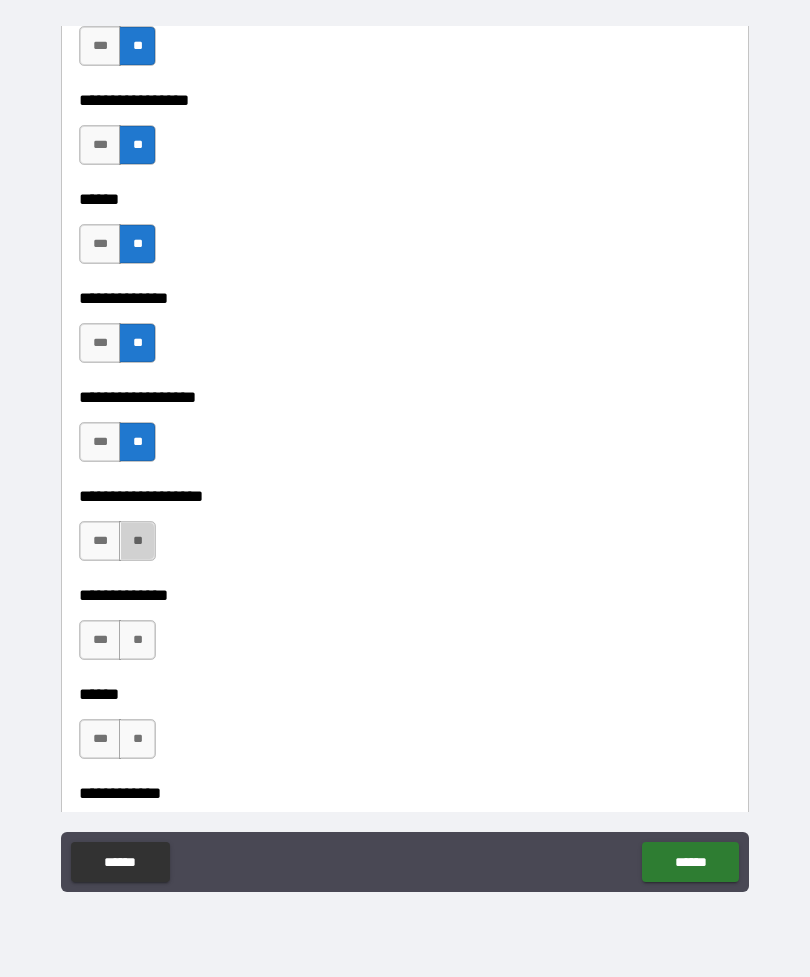 click on "**" at bounding box center [137, 541] 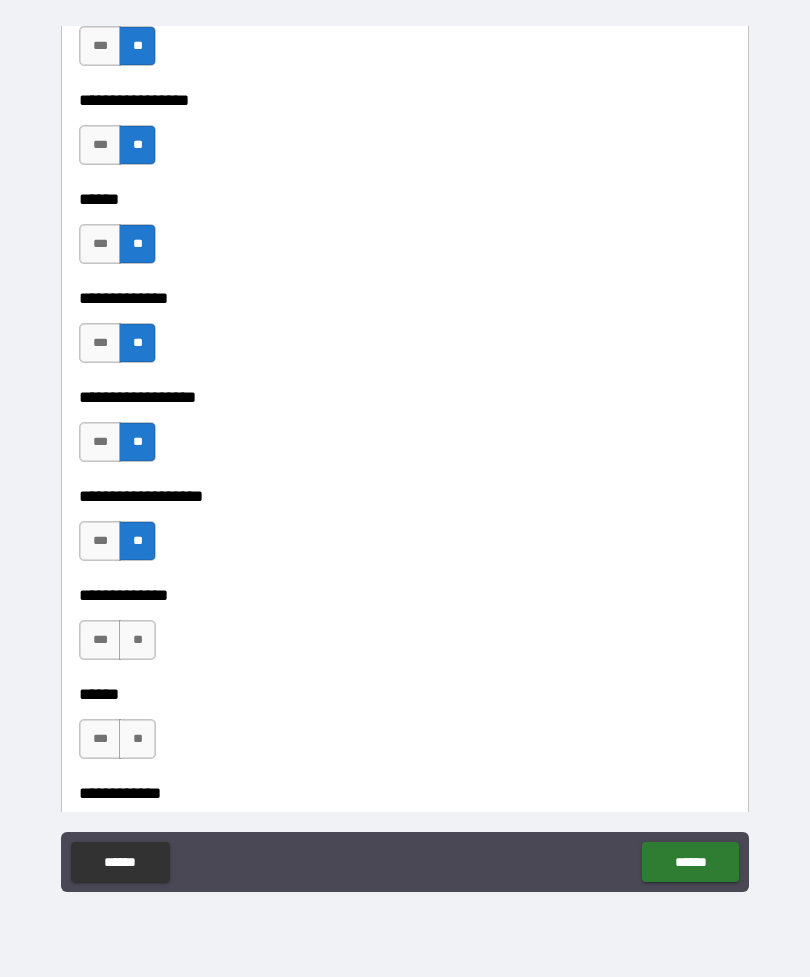 click on "**" at bounding box center (137, 640) 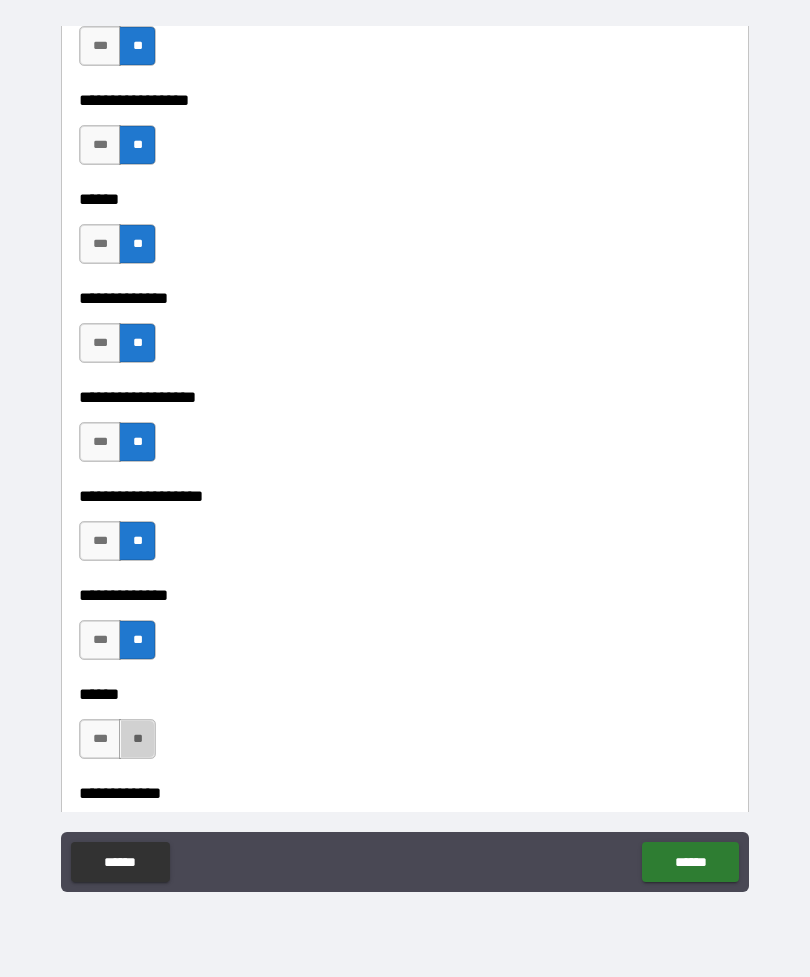 click on "**" at bounding box center [137, 739] 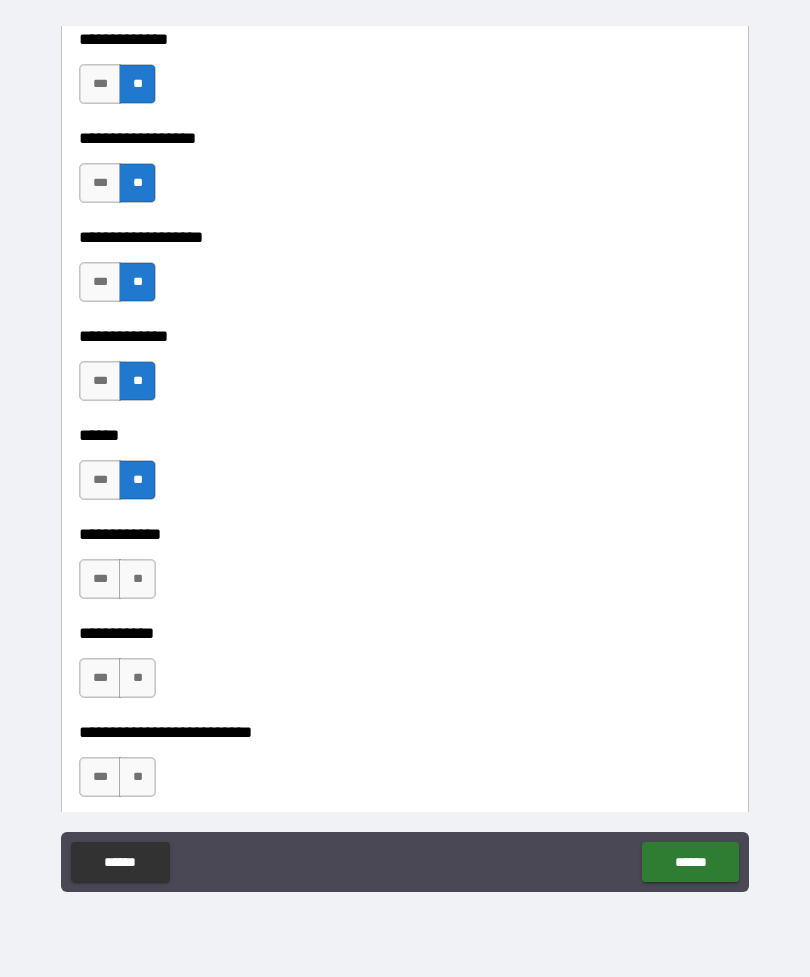 scroll, scrollTop: 5821, scrollLeft: 0, axis: vertical 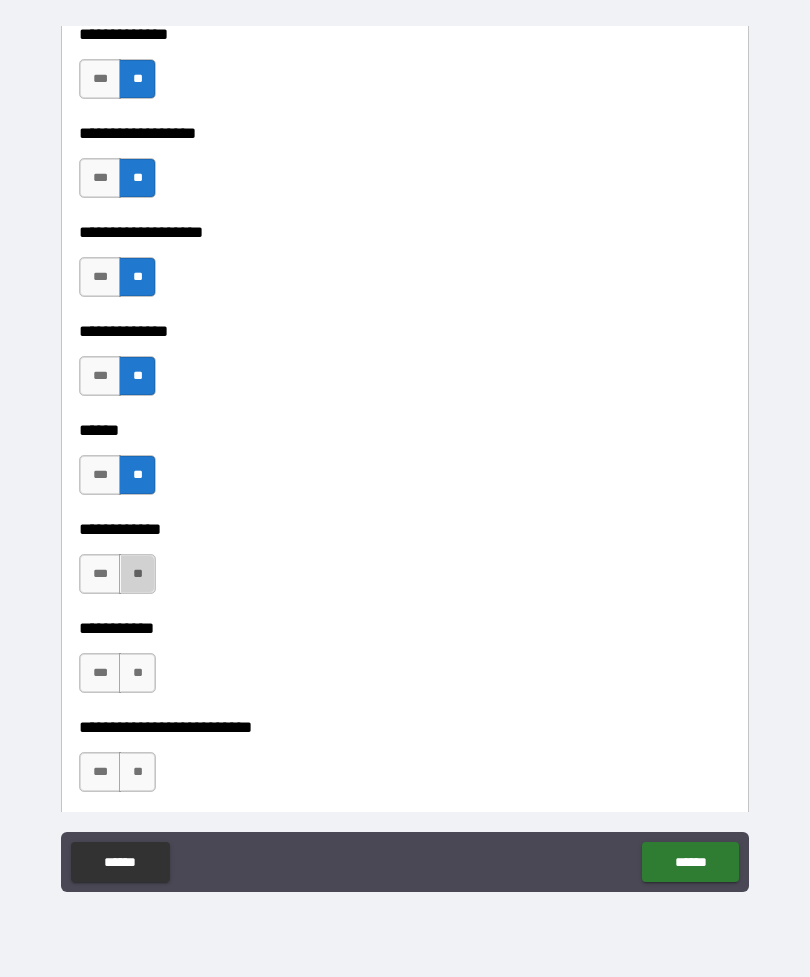 click on "**" at bounding box center (137, 574) 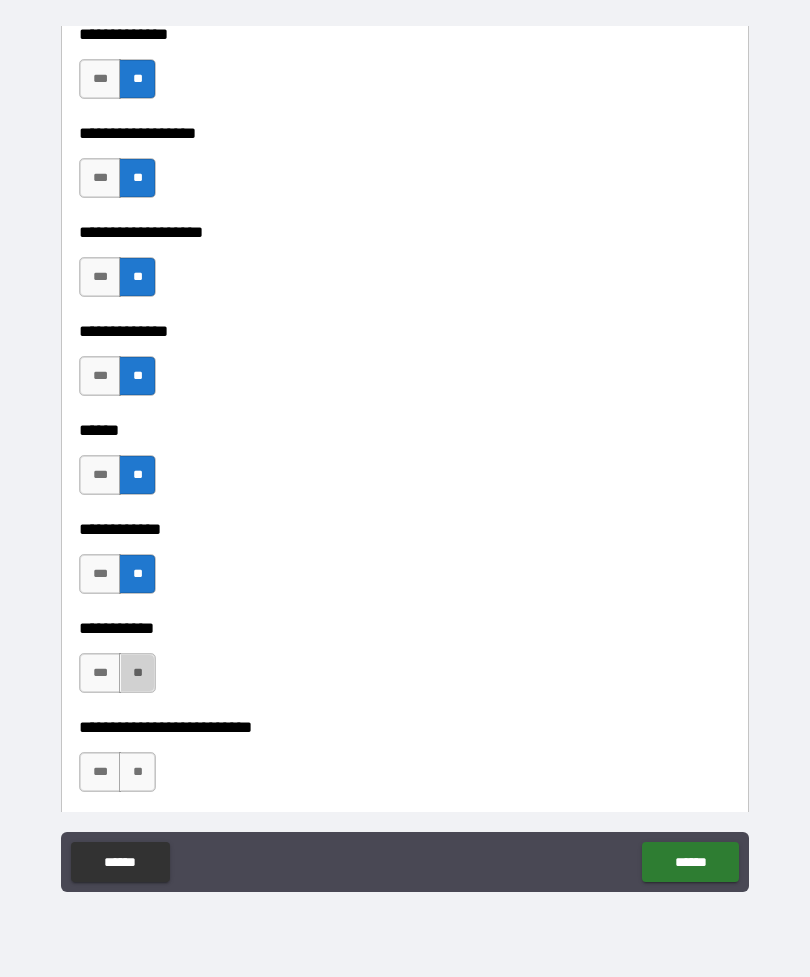 click on "**" at bounding box center [137, 673] 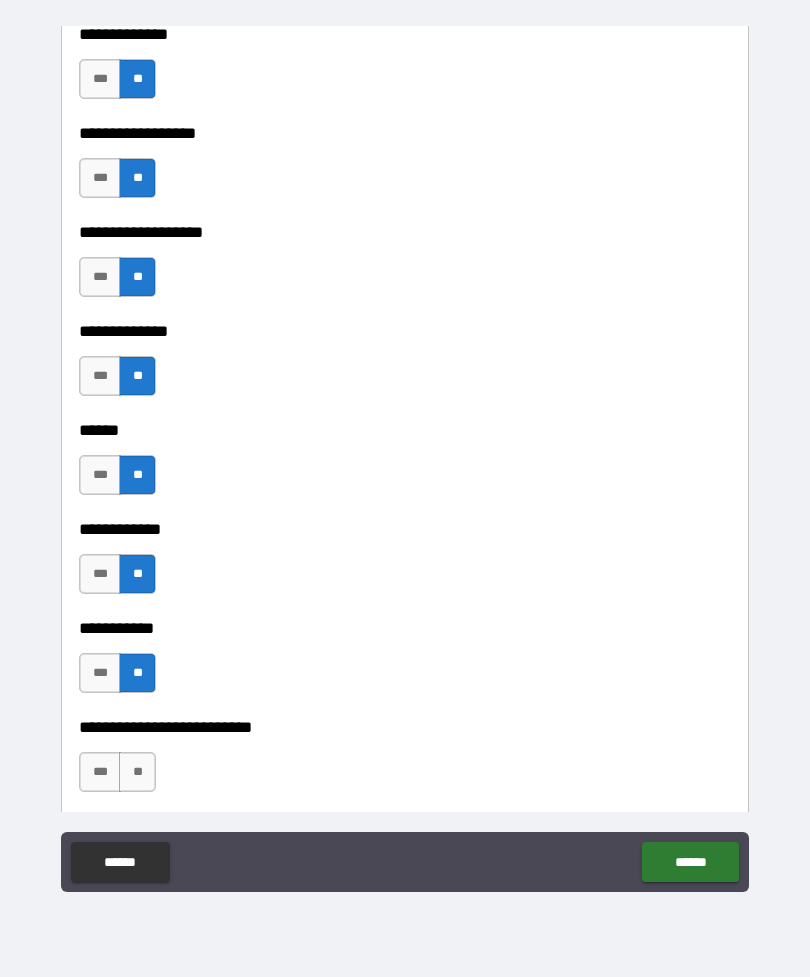 click on "**" at bounding box center (137, 772) 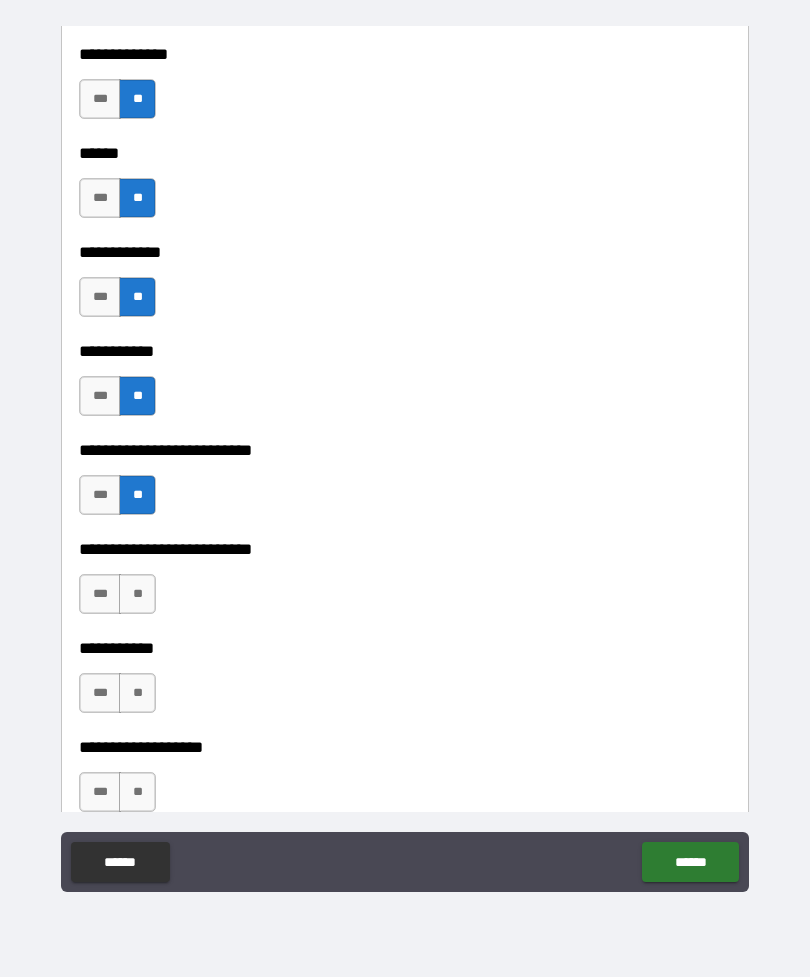 scroll, scrollTop: 6133, scrollLeft: 0, axis: vertical 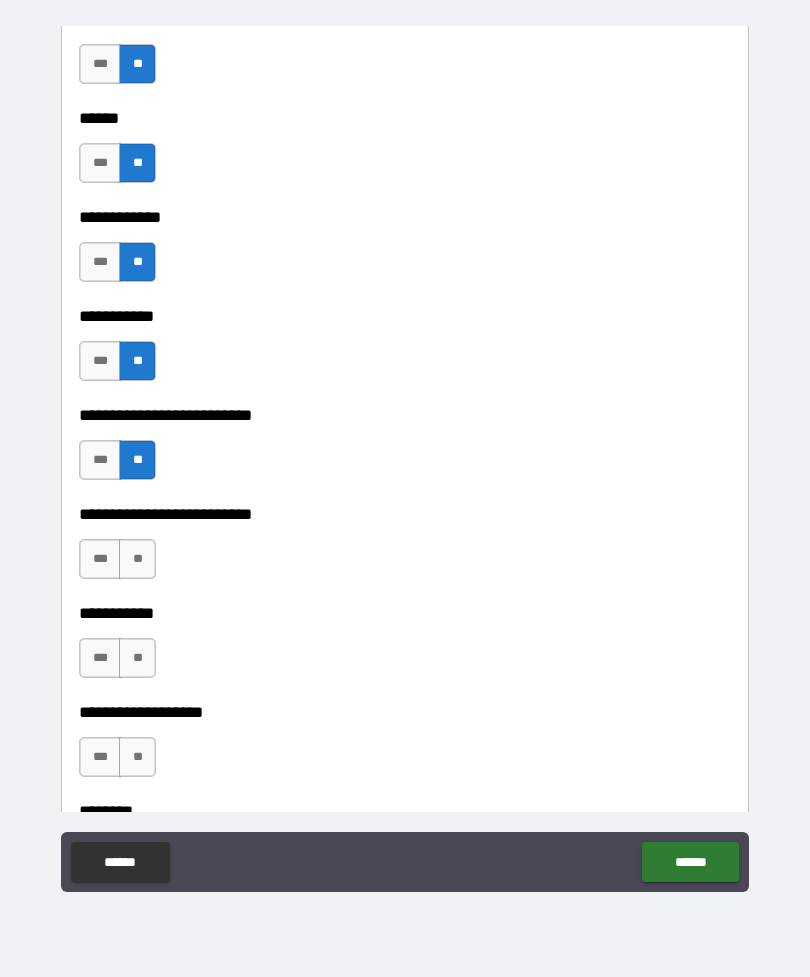 click on "**" at bounding box center (137, 559) 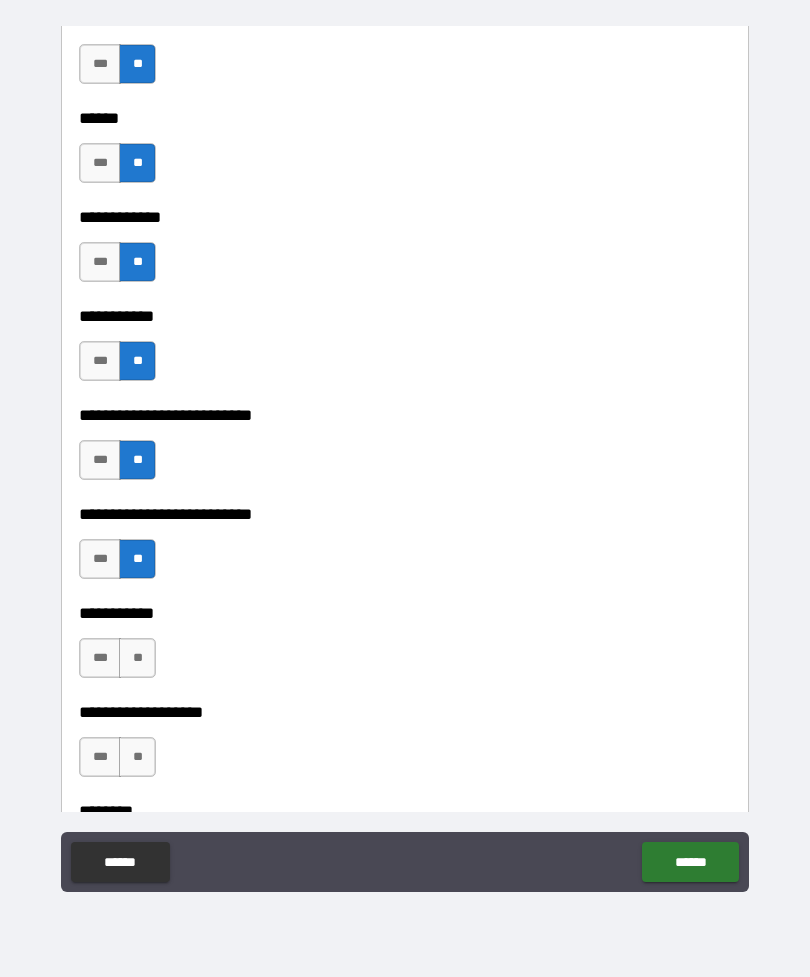 click on "**" at bounding box center (137, 658) 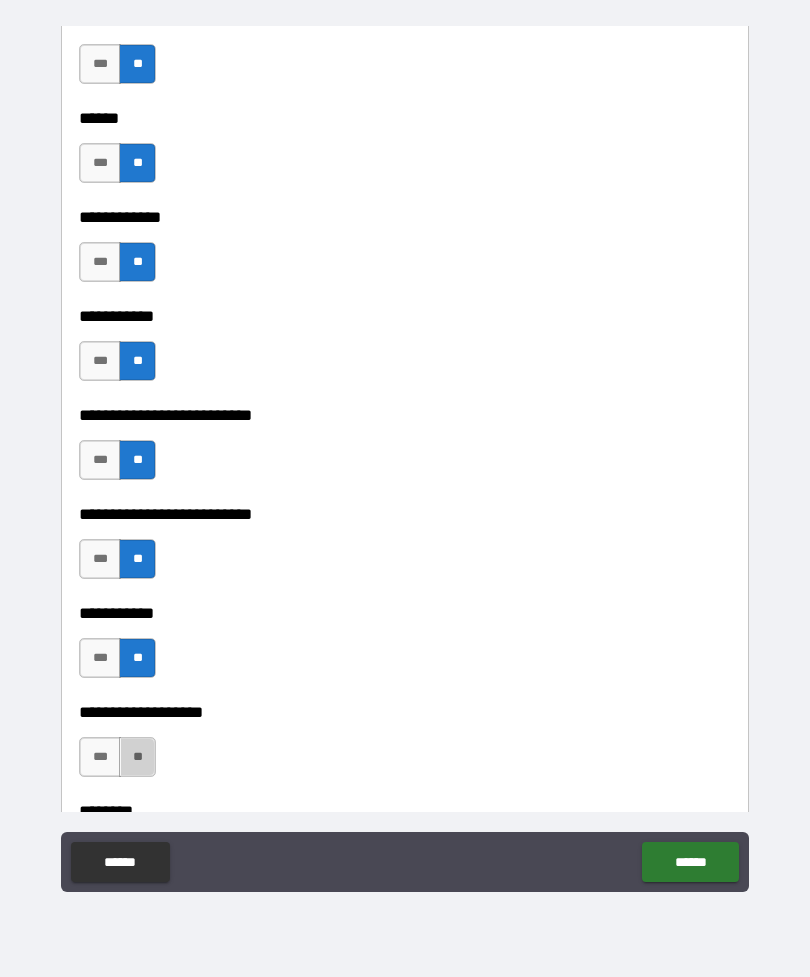 click on "**" at bounding box center [137, 757] 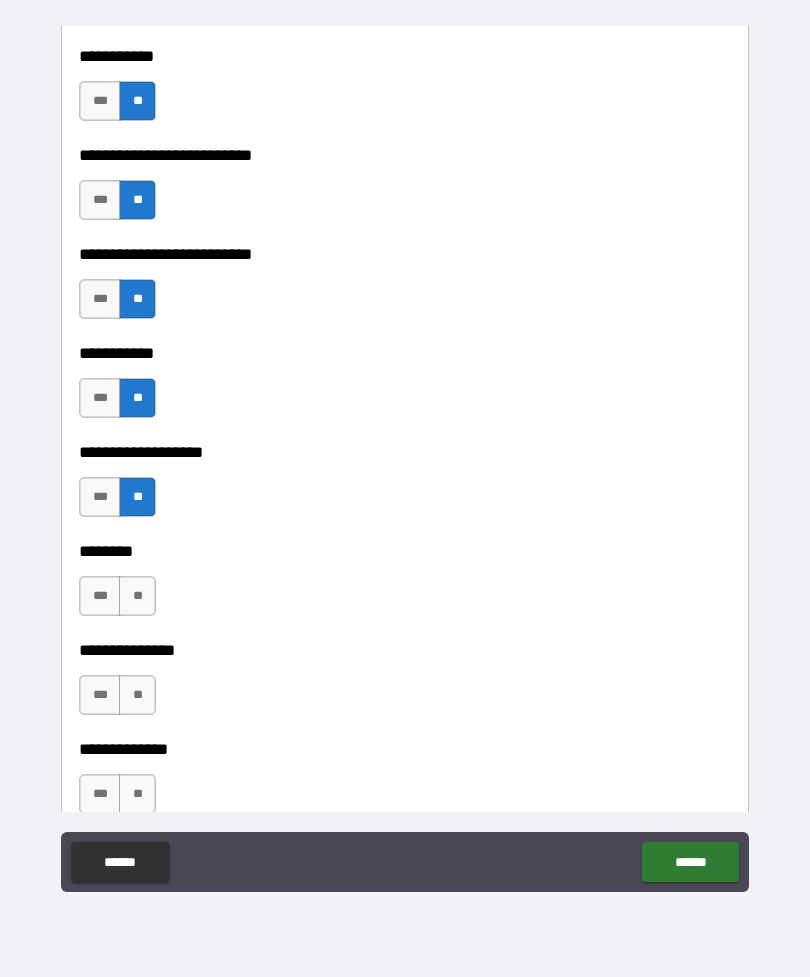 scroll, scrollTop: 6413, scrollLeft: 0, axis: vertical 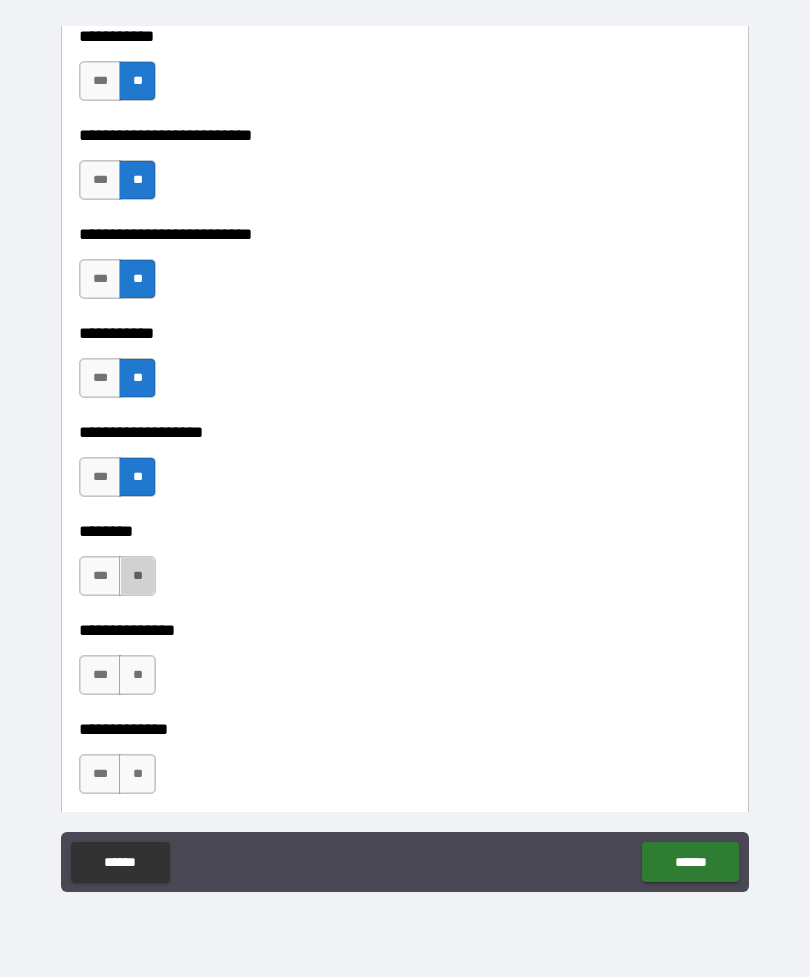 click on "**" at bounding box center [137, 576] 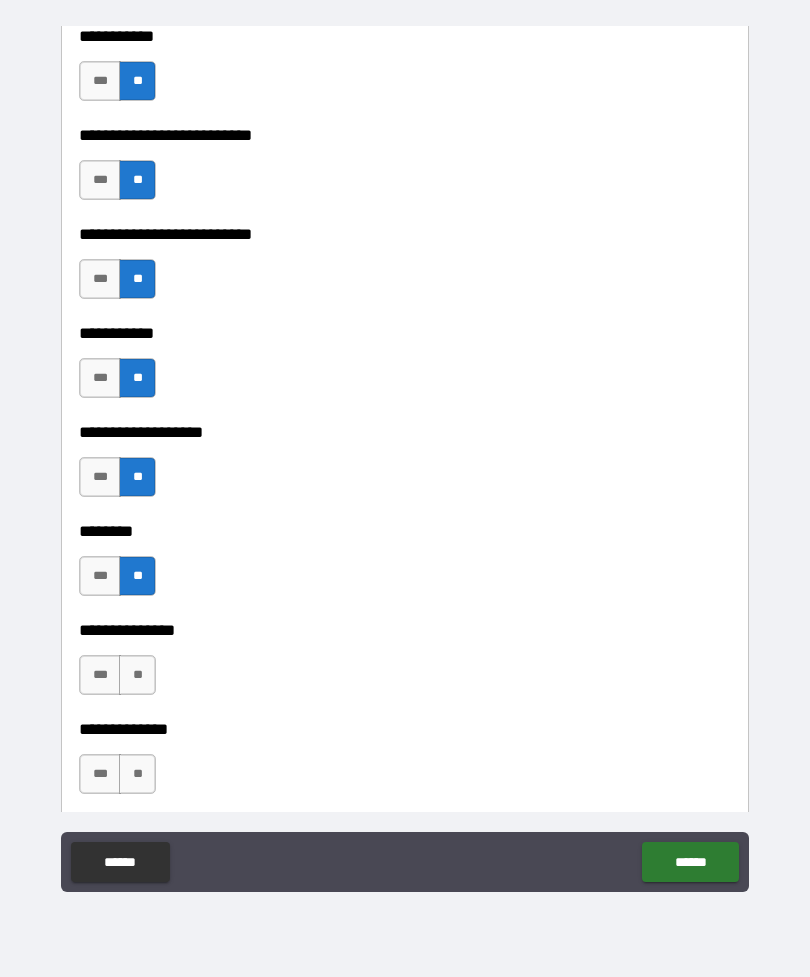 click on "**" at bounding box center (137, 675) 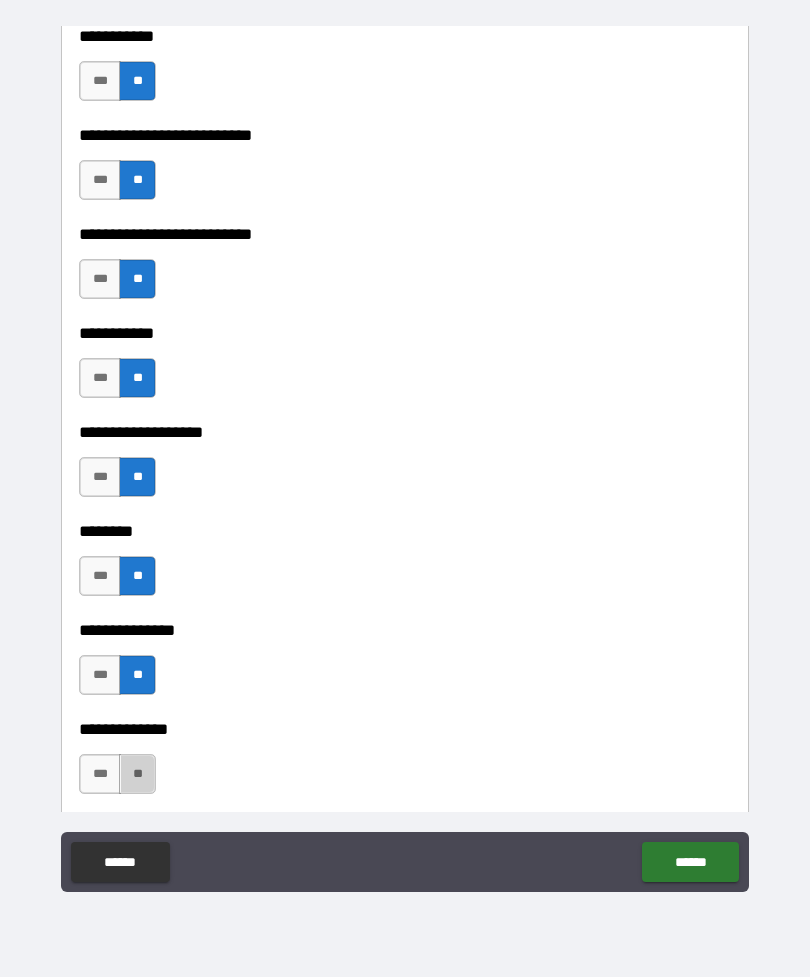 click on "**" at bounding box center [137, 774] 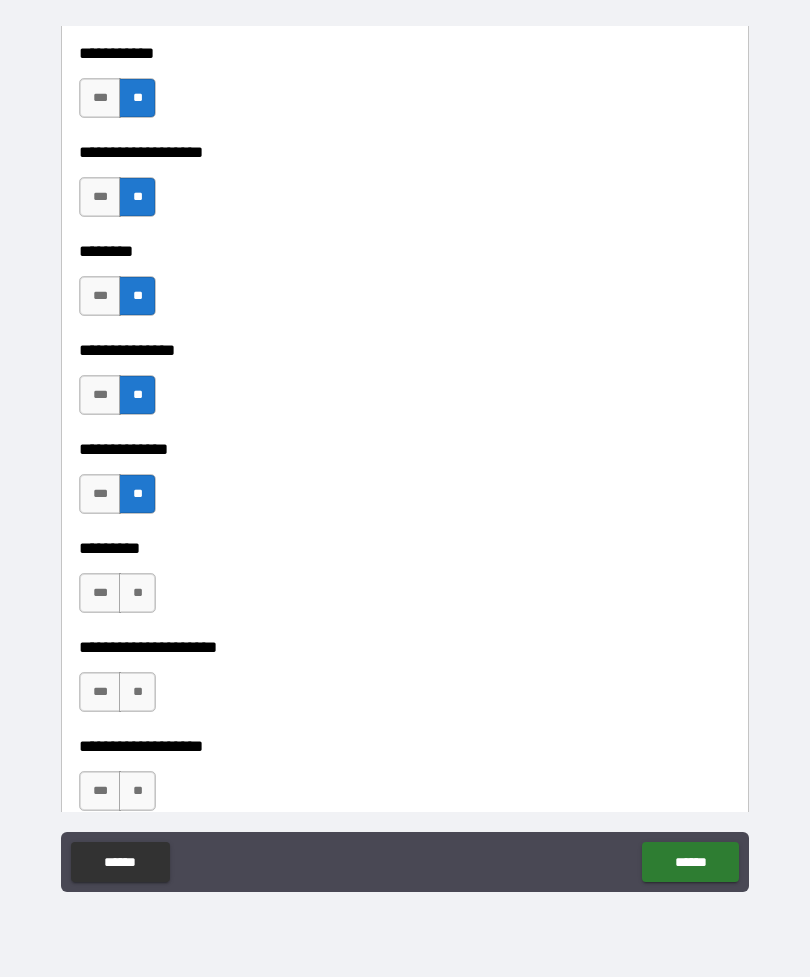 scroll, scrollTop: 6695, scrollLeft: 0, axis: vertical 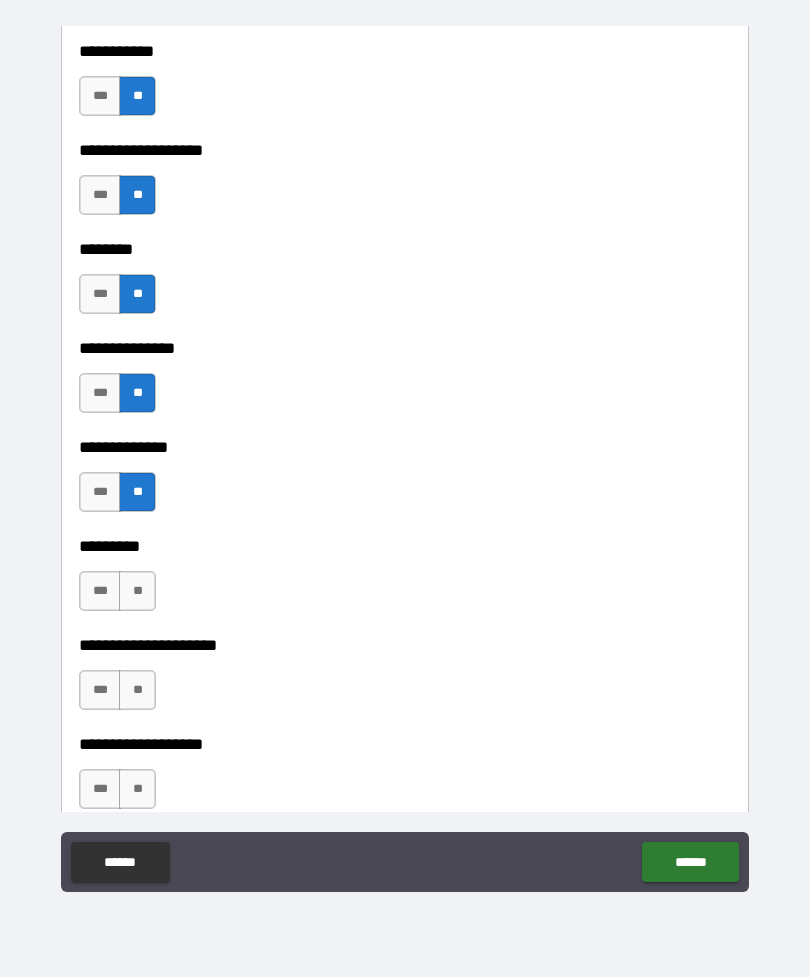 click on "**" at bounding box center (137, 591) 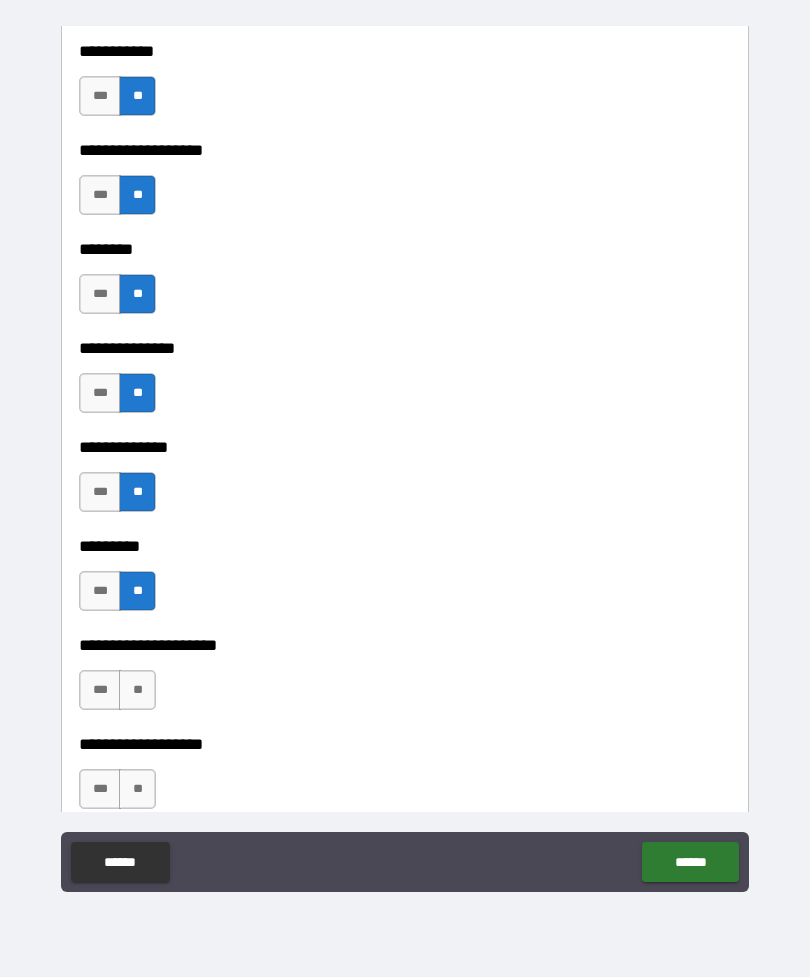 click on "**" at bounding box center (137, 690) 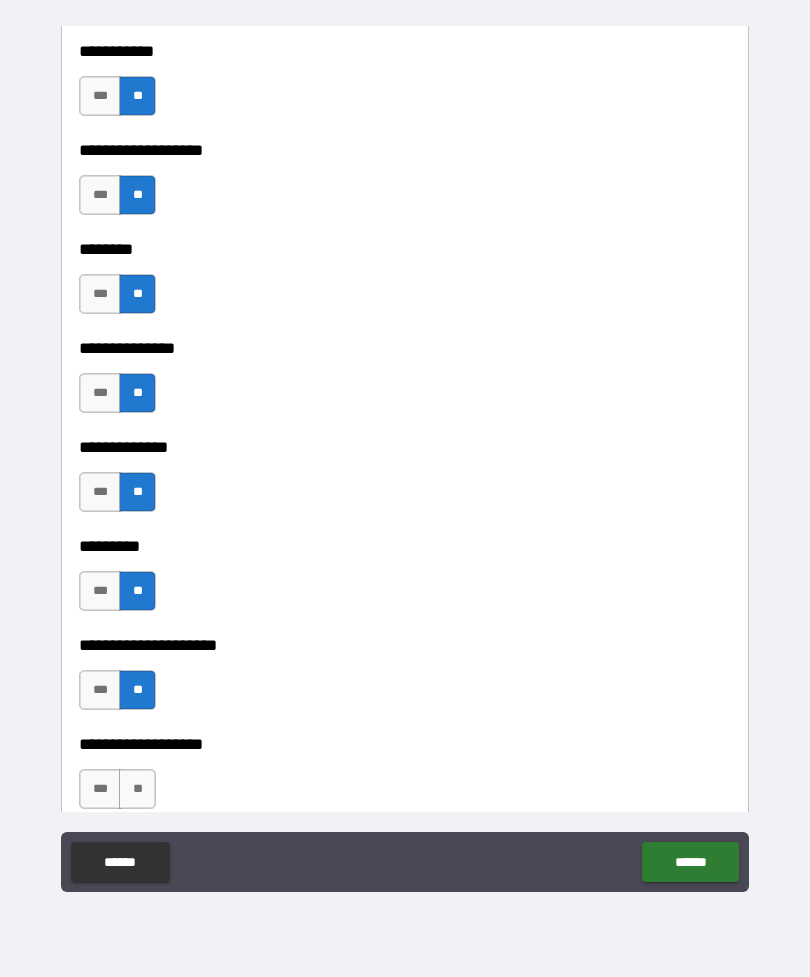 click on "**" at bounding box center [137, 789] 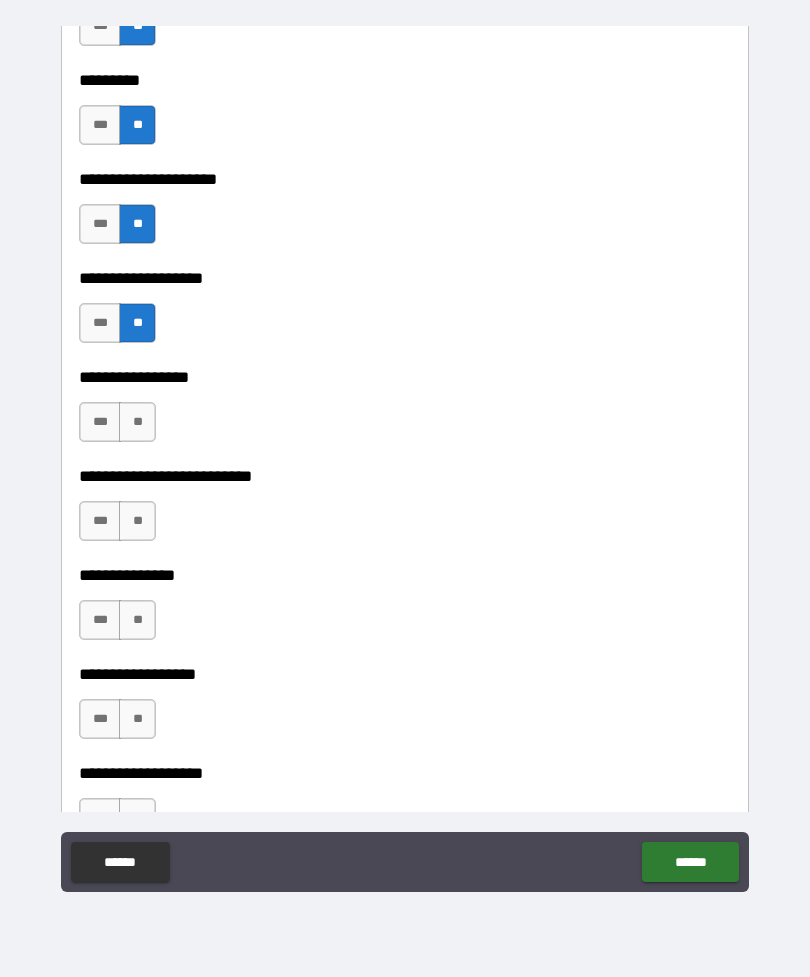 scroll, scrollTop: 7163, scrollLeft: 0, axis: vertical 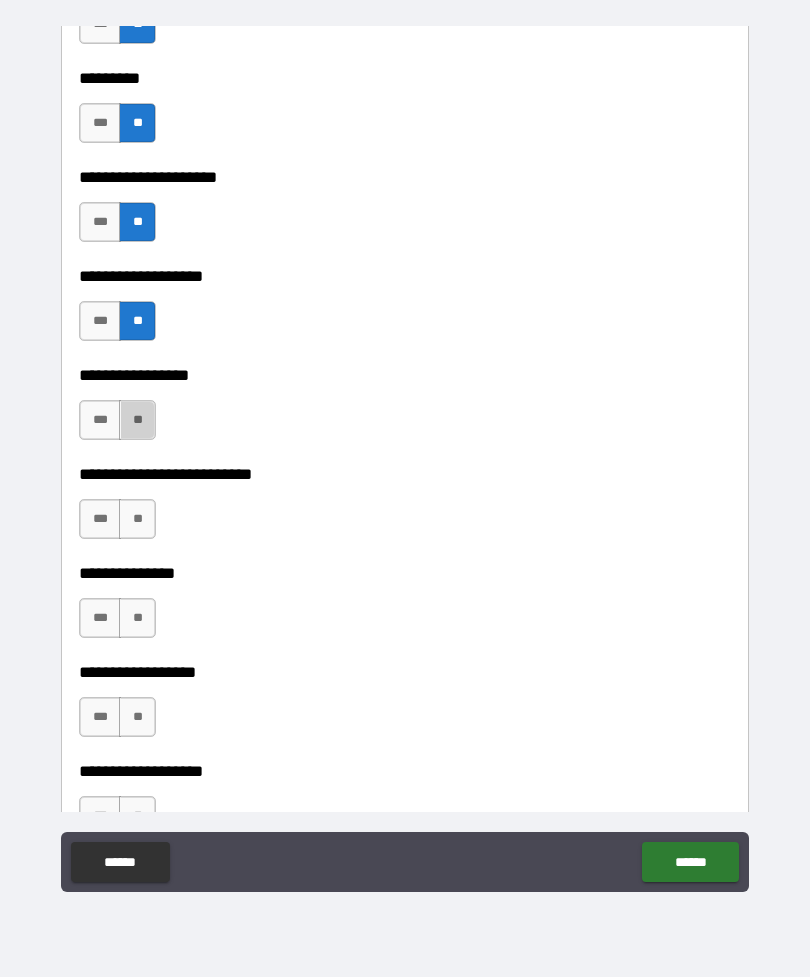 click on "**" at bounding box center [137, 420] 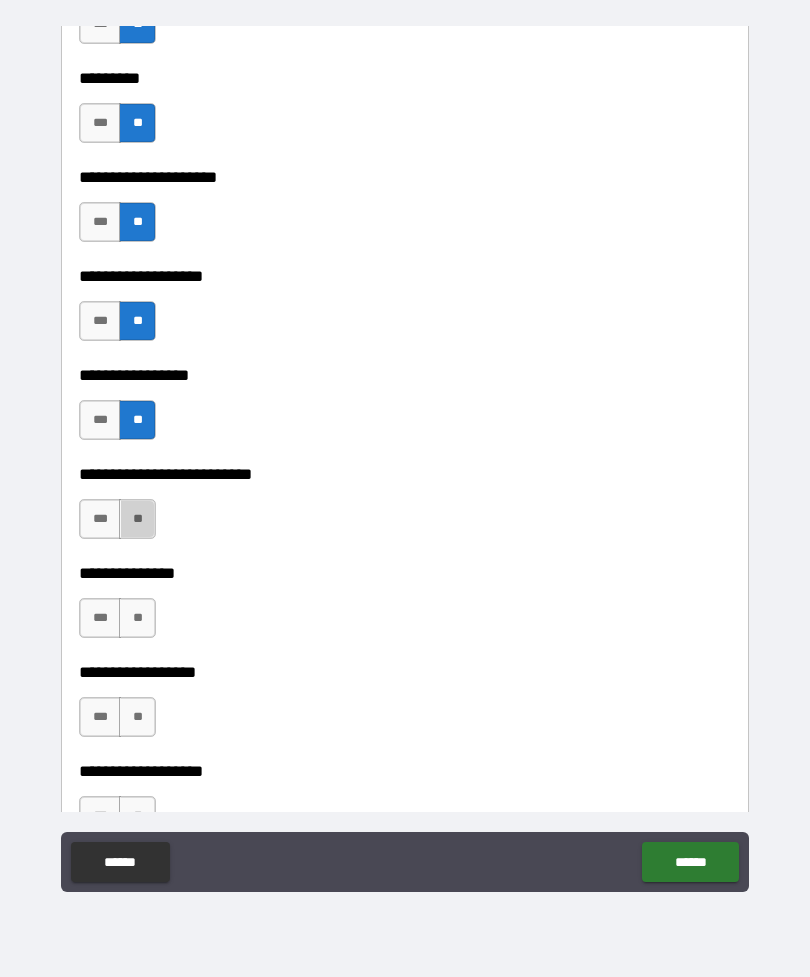 click on "**" at bounding box center [137, 519] 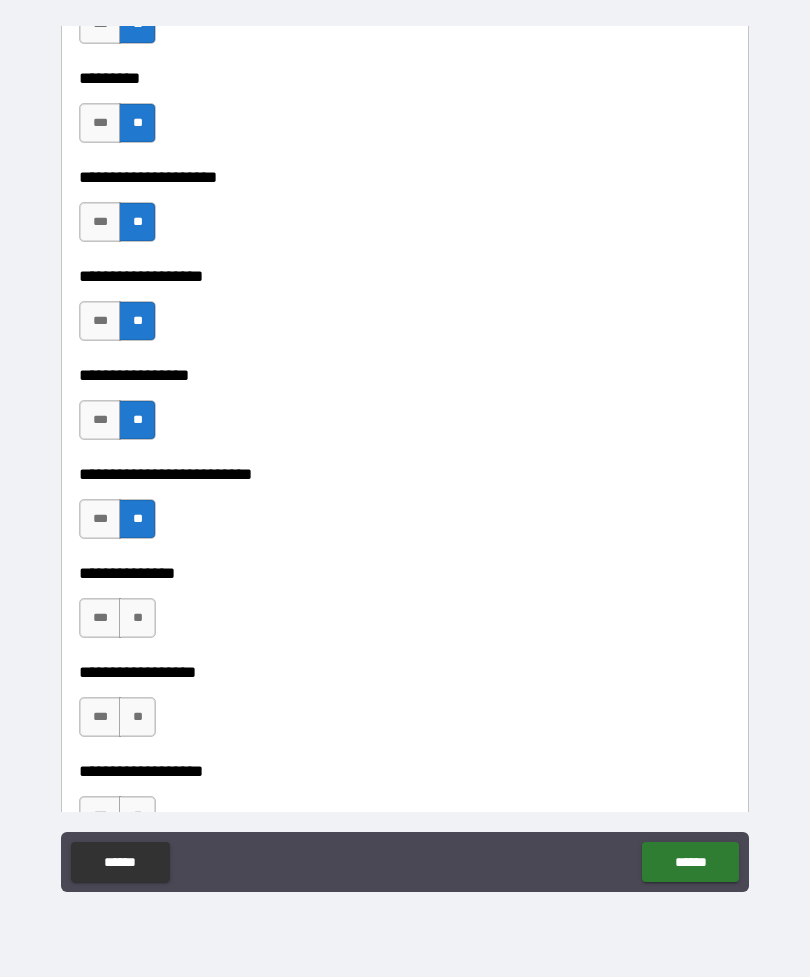 click on "**" at bounding box center [137, 618] 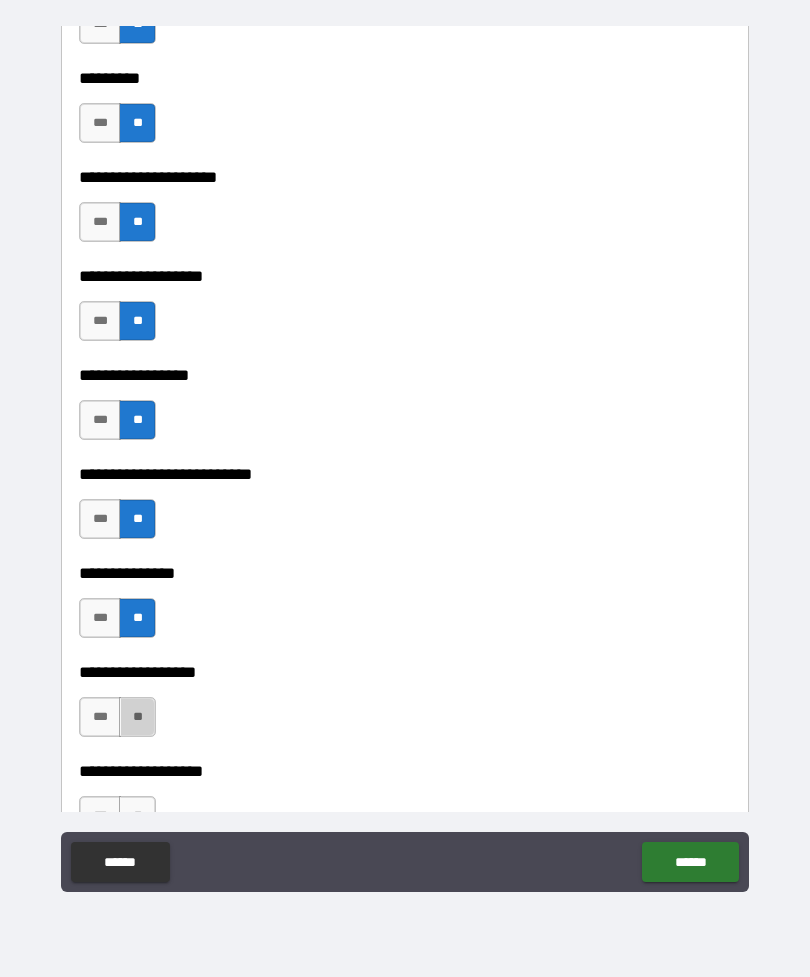 click on "**" at bounding box center (137, 717) 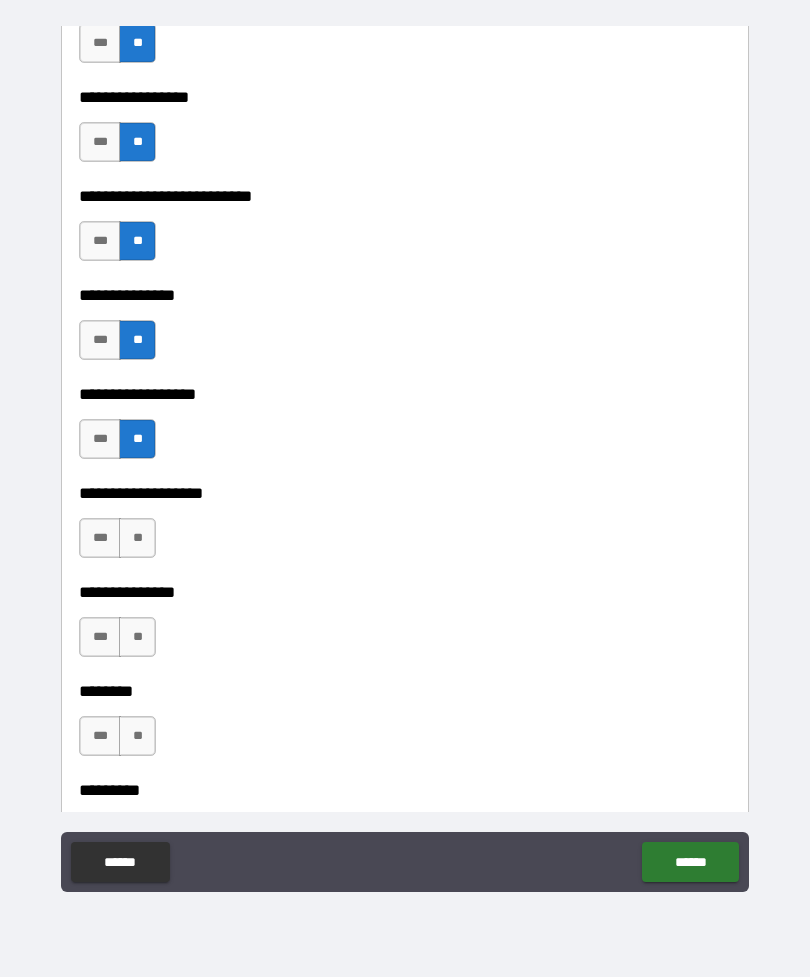scroll, scrollTop: 7448, scrollLeft: 0, axis: vertical 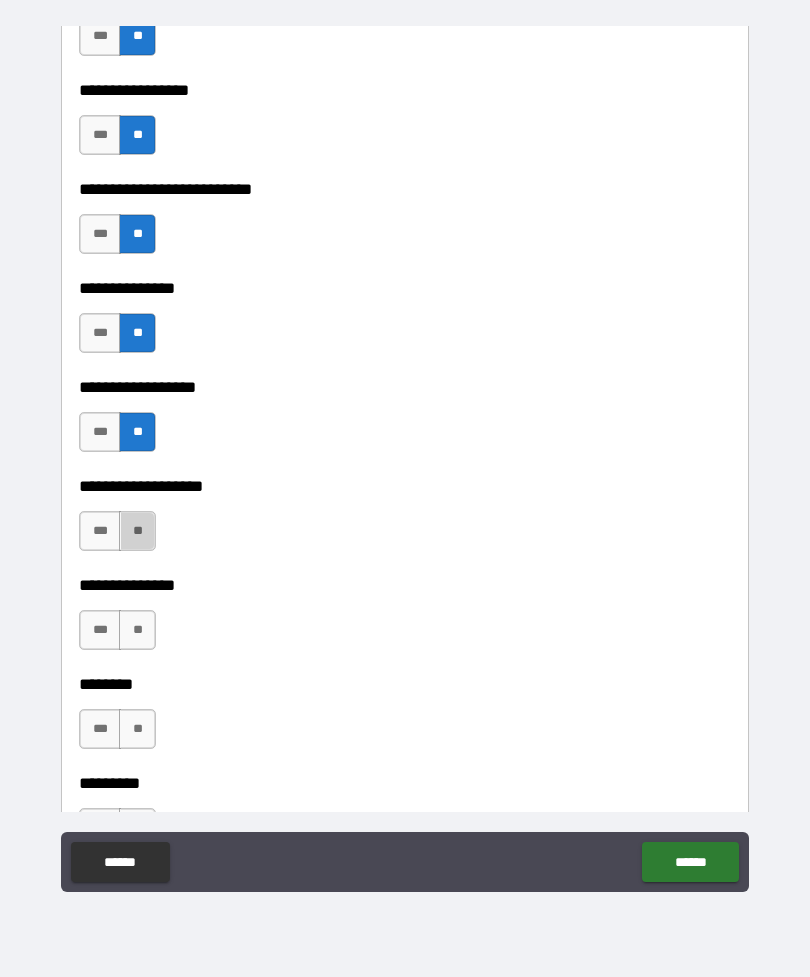 click on "**" at bounding box center [137, 531] 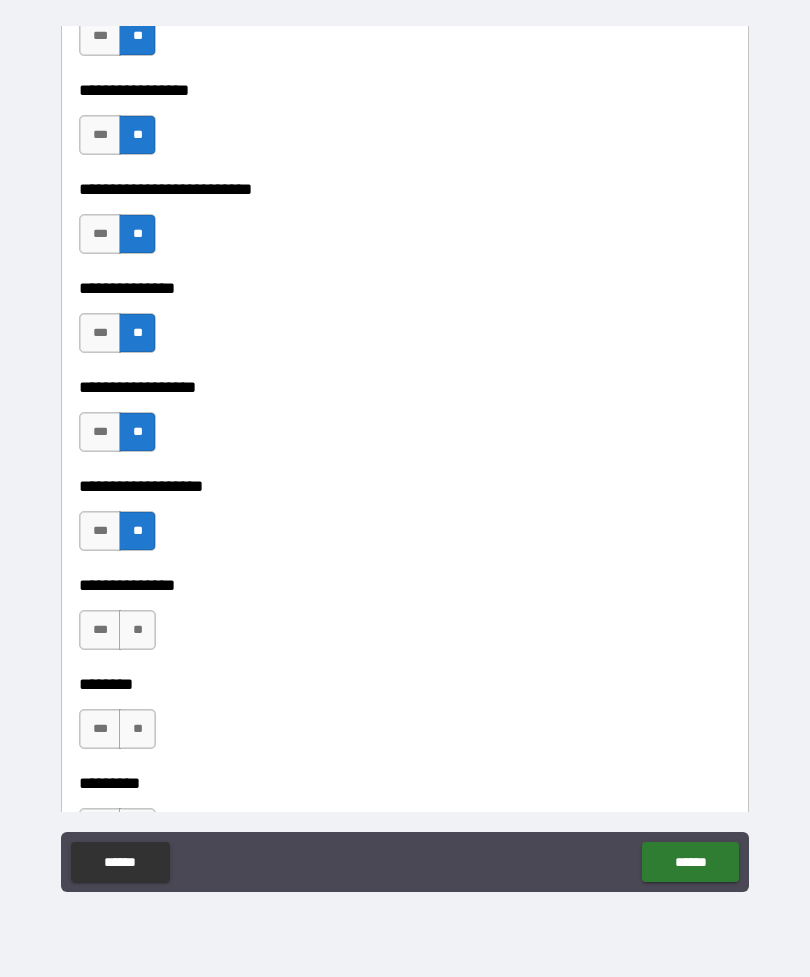 click on "**" at bounding box center (137, 630) 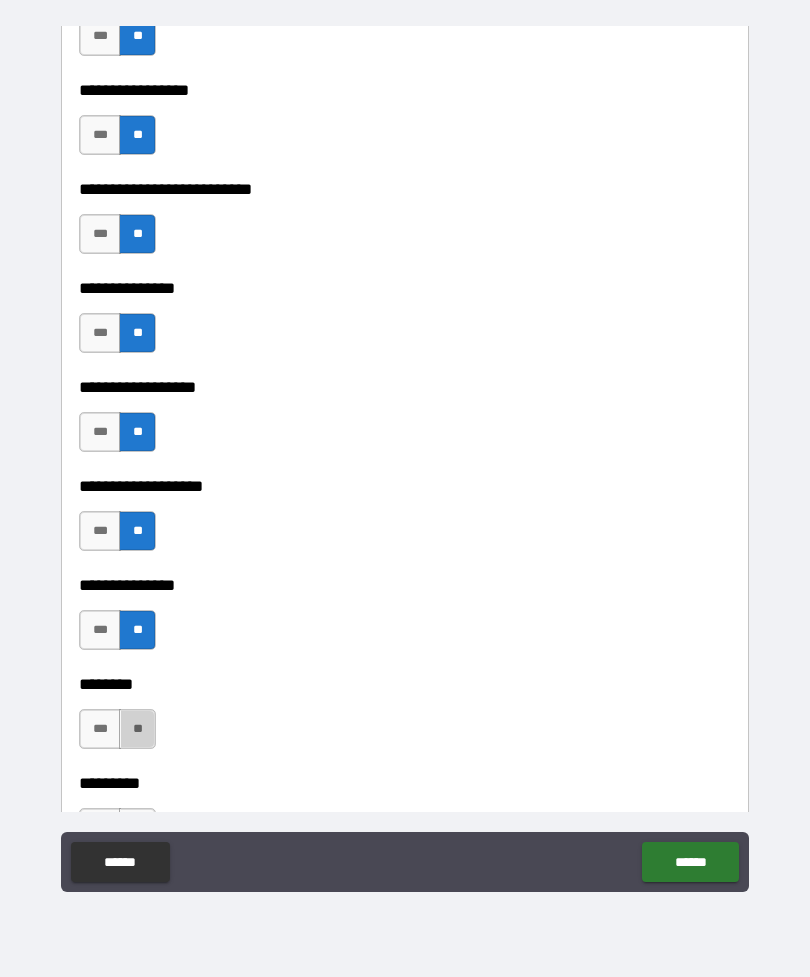 click on "**" at bounding box center (137, 729) 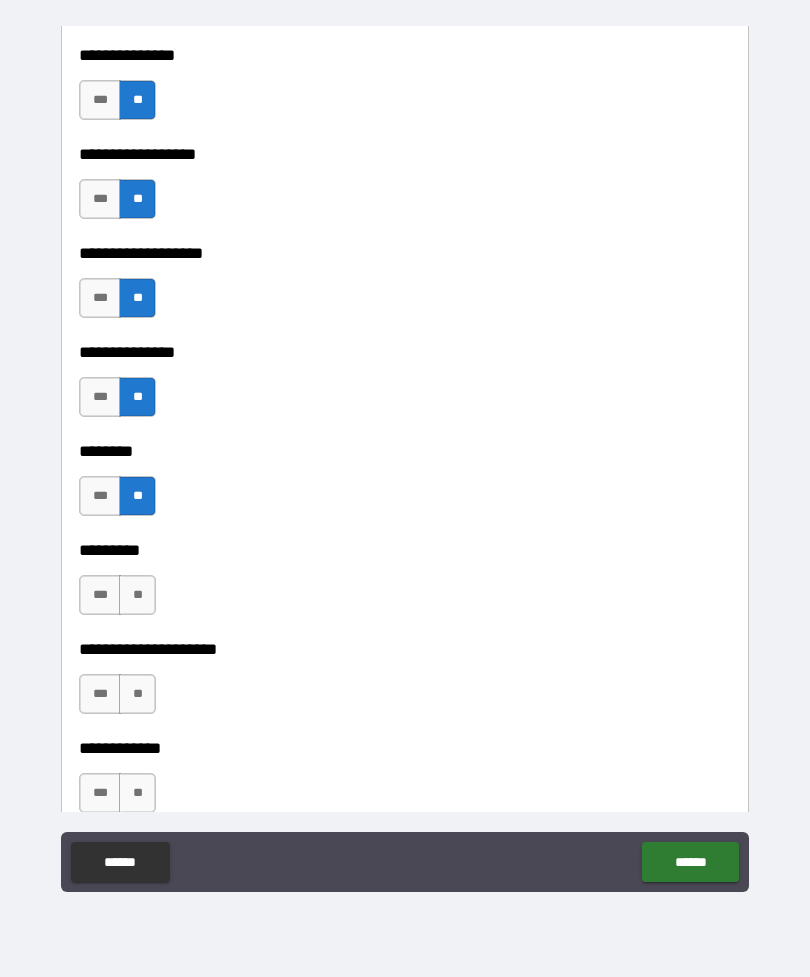 scroll, scrollTop: 7690, scrollLeft: 0, axis: vertical 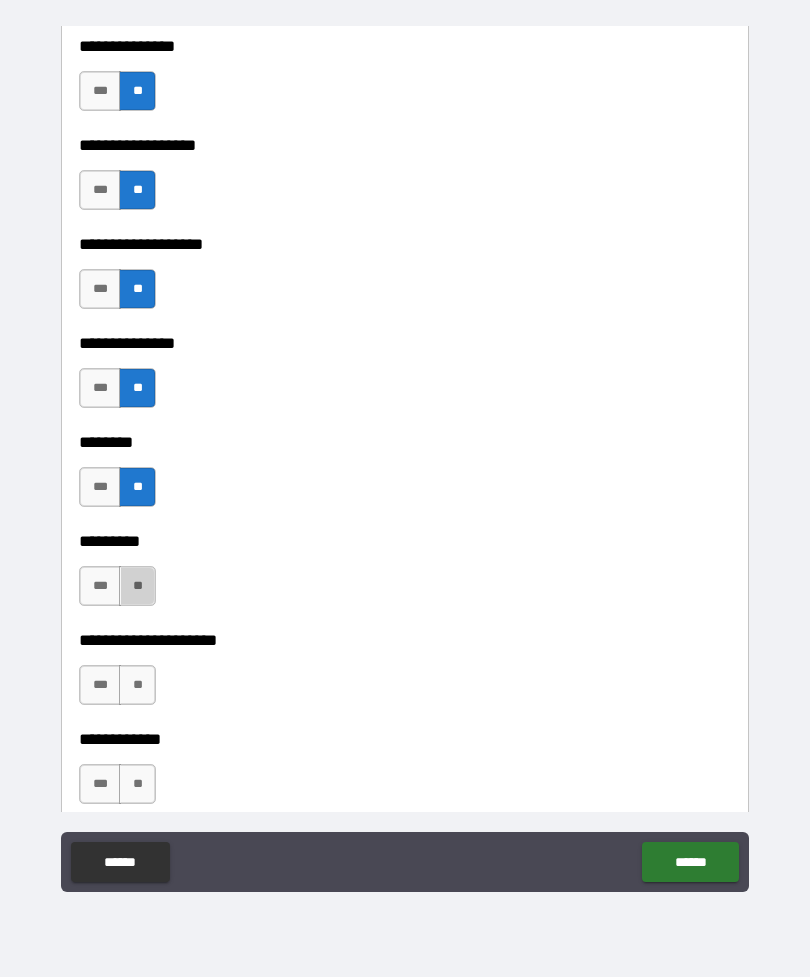 click on "**" at bounding box center (137, 586) 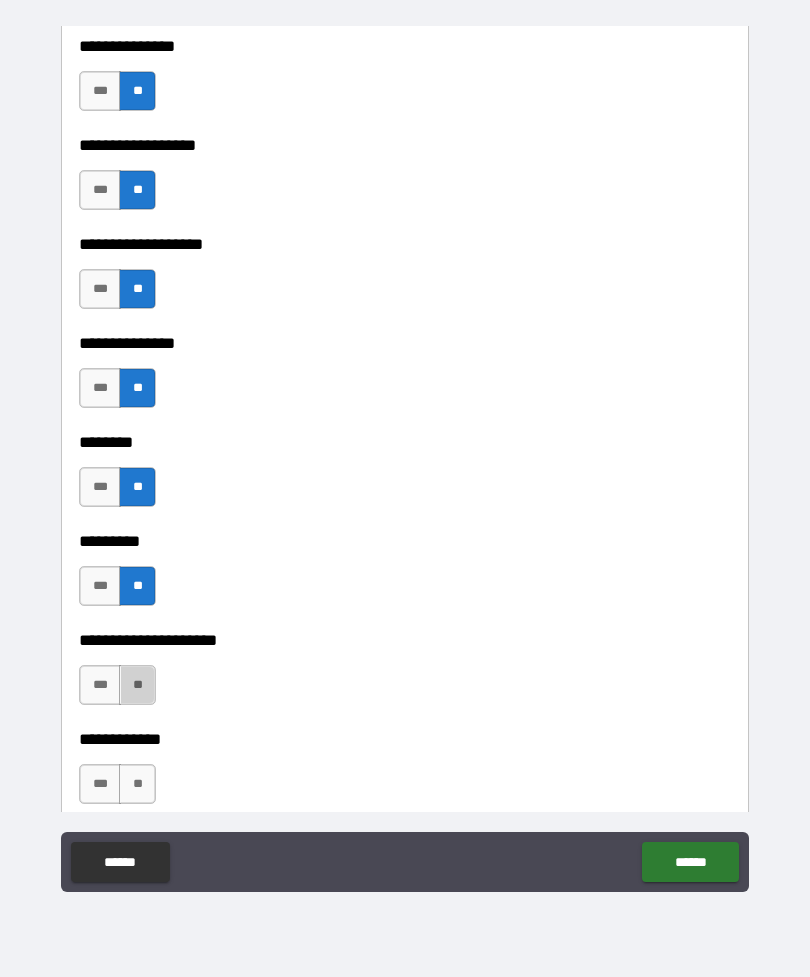 click on "**" at bounding box center [137, 685] 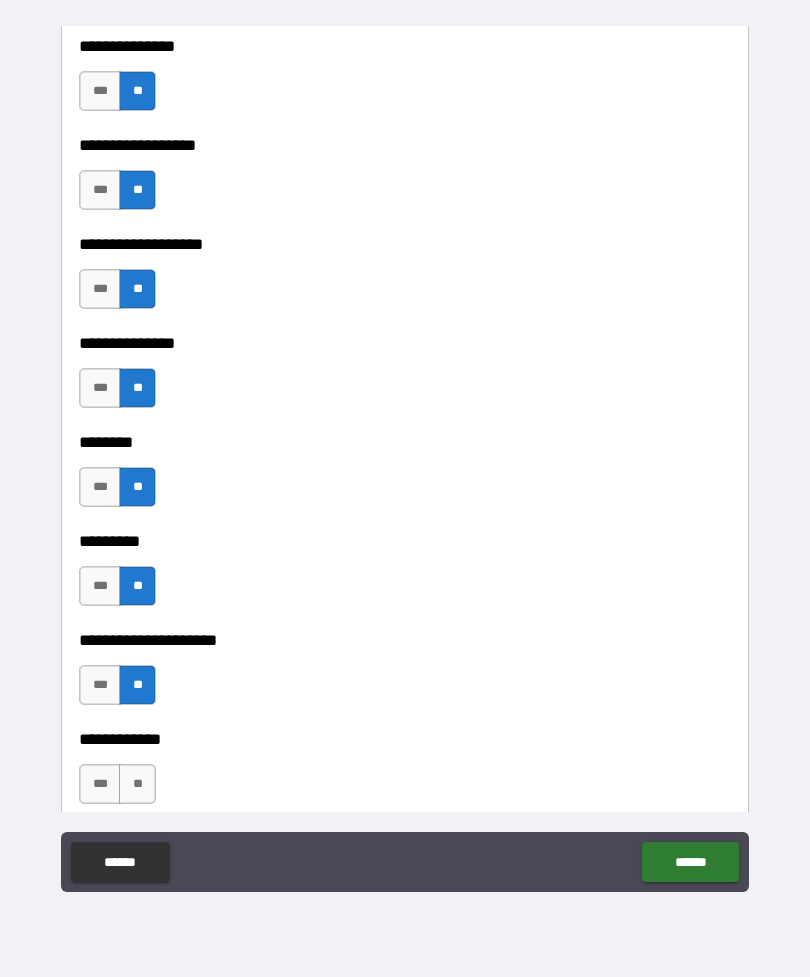 click on "**" at bounding box center [137, 784] 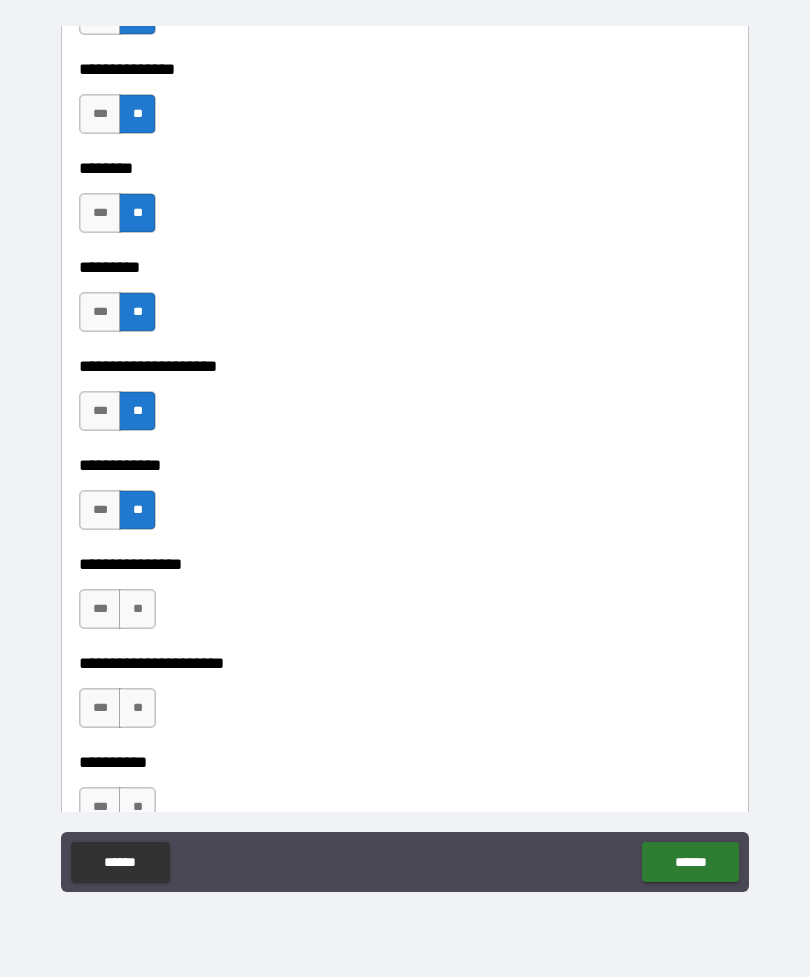 scroll, scrollTop: 7966, scrollLeft: 0, axis: vertical 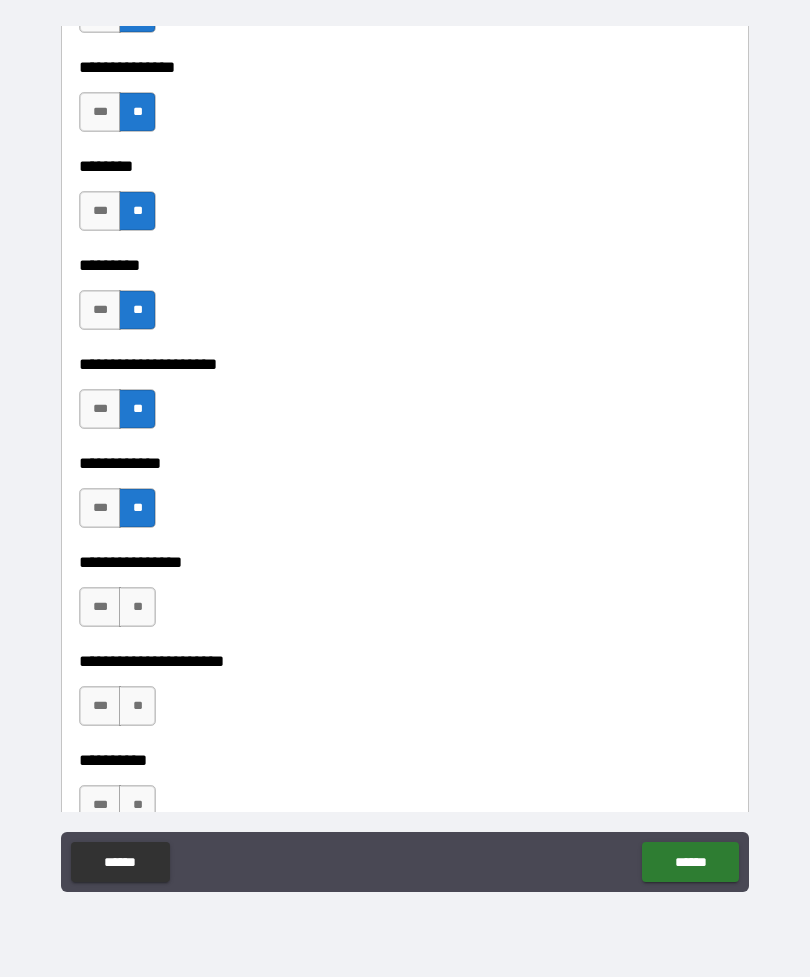 click on "**" at bounding box center [137, 607] 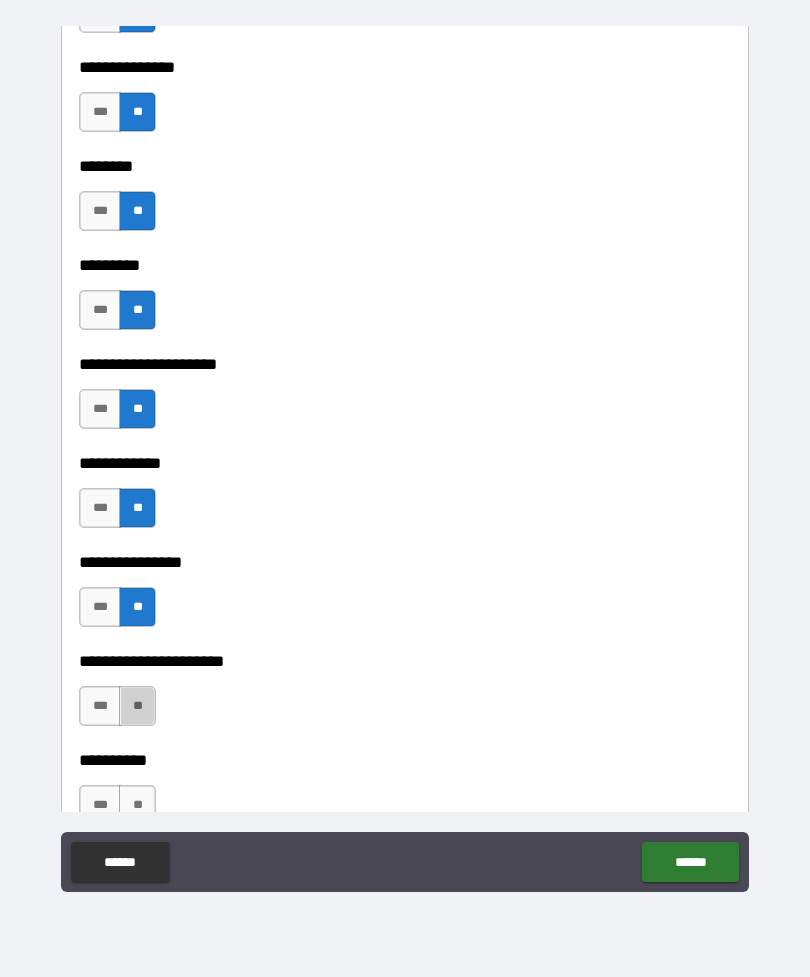 click on "**" at bounding box center [137, 706] 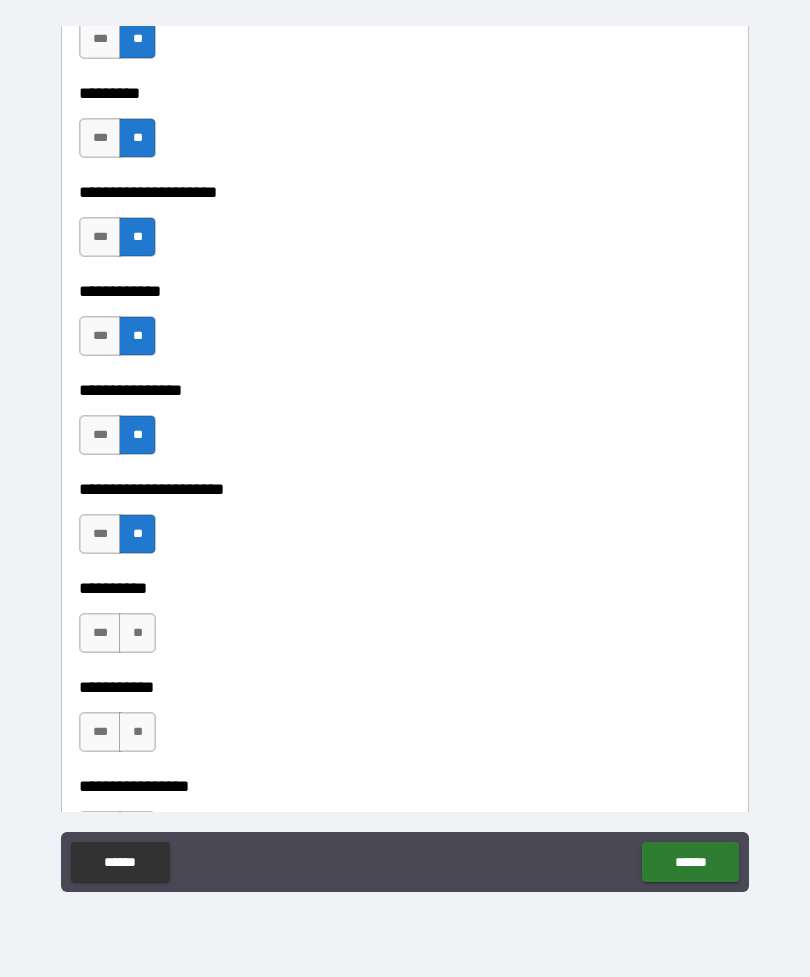 scroll, scrollTop: 8158, scrollLeft: 0, axis: vertical 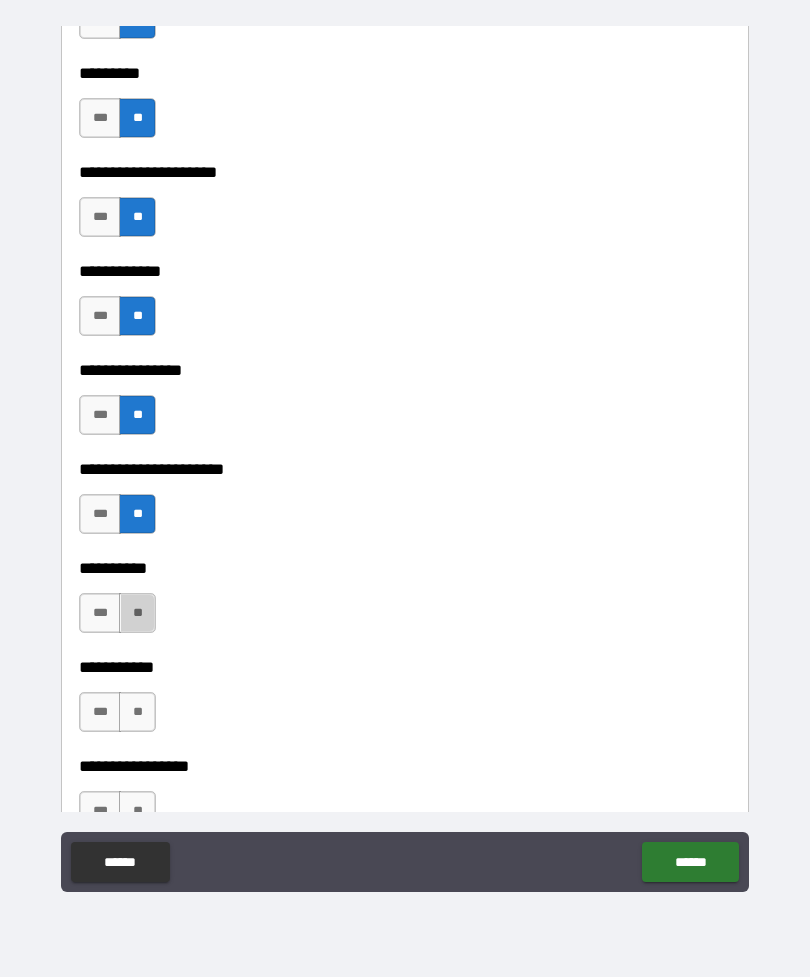 click on "**" at bounding box center [137, 613] 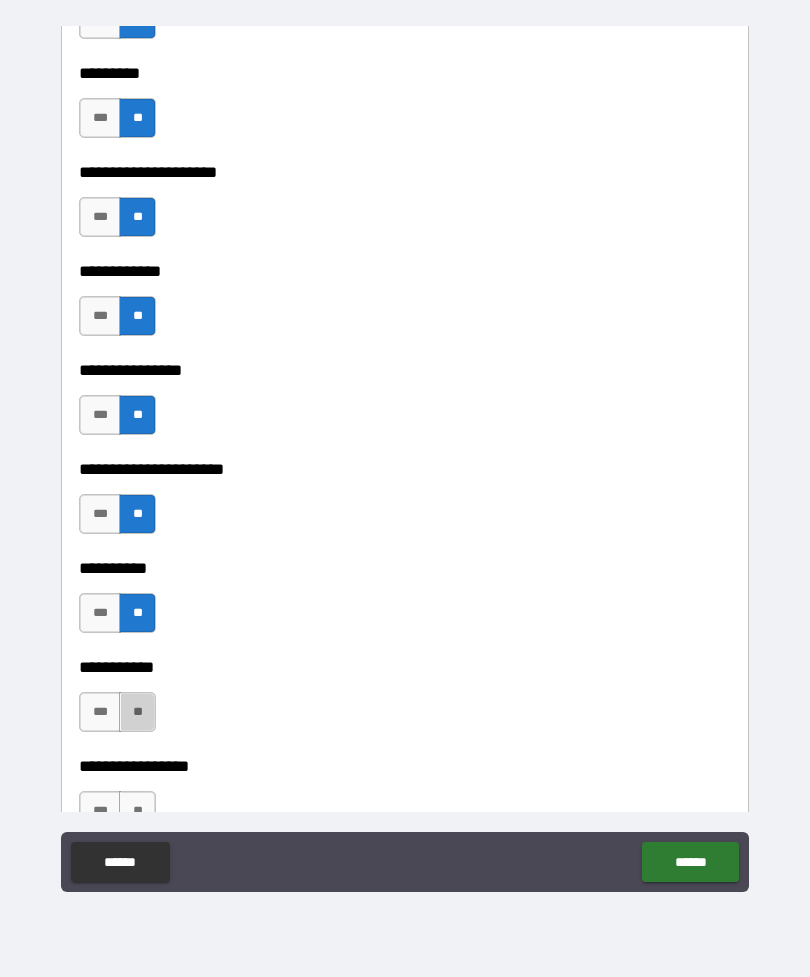 click on "**" at bounding box center (137, 712) 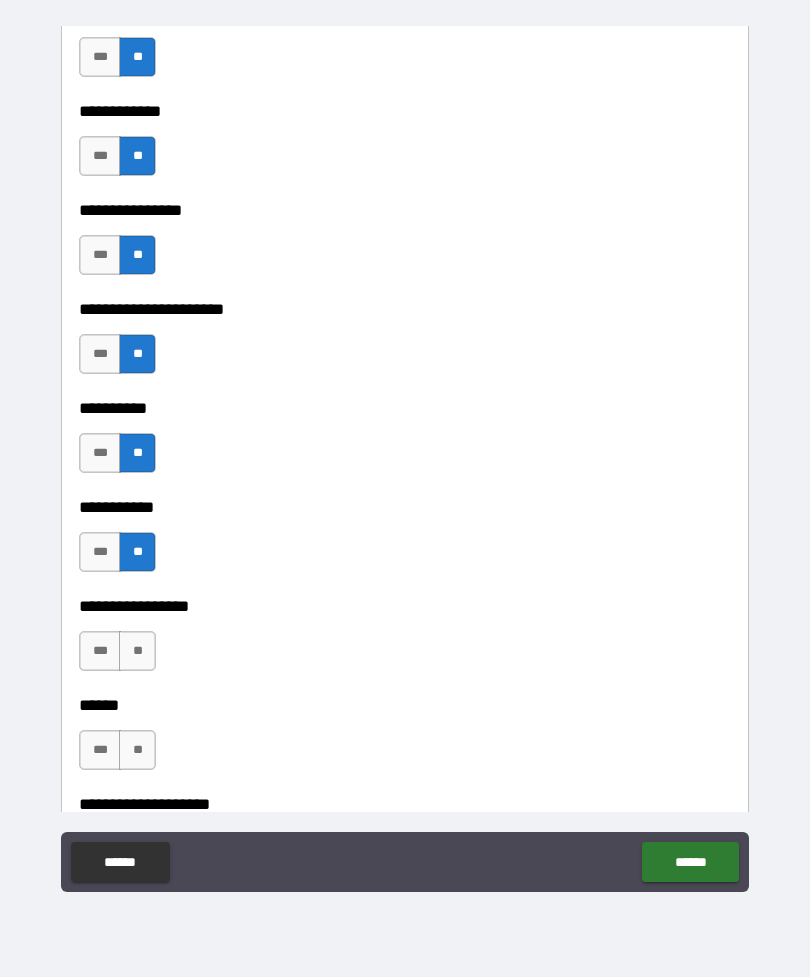 scroll, scrollTop: 8325, scrollLeft: 0, axis: vertical 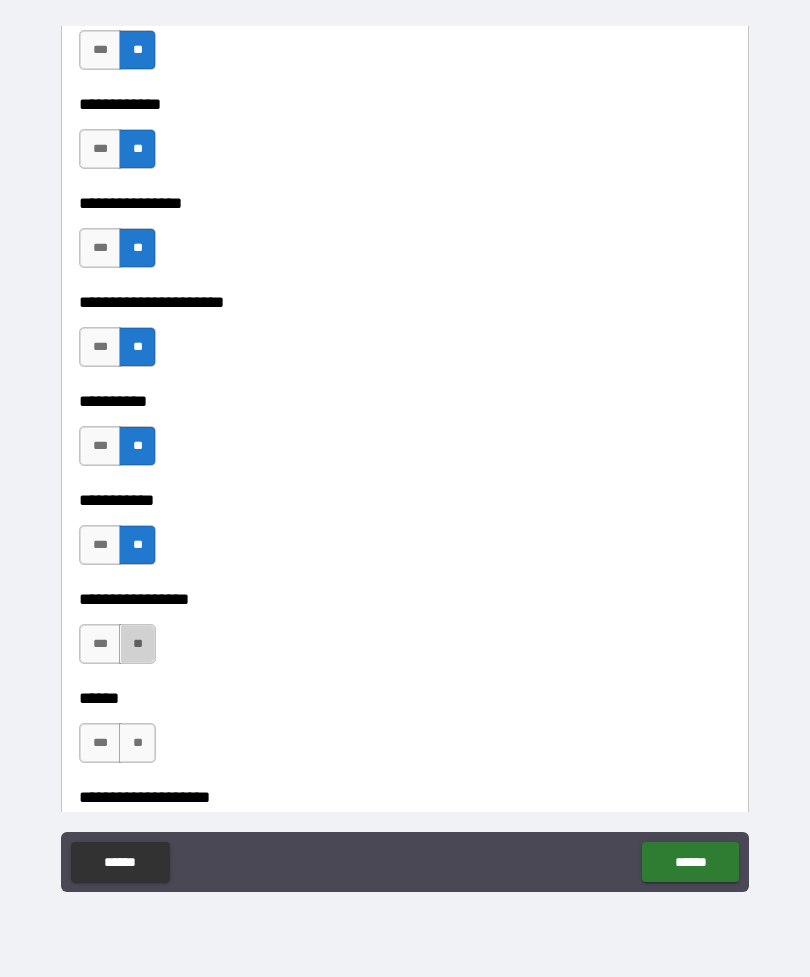 click on "**" at bounding box center [137, 644] 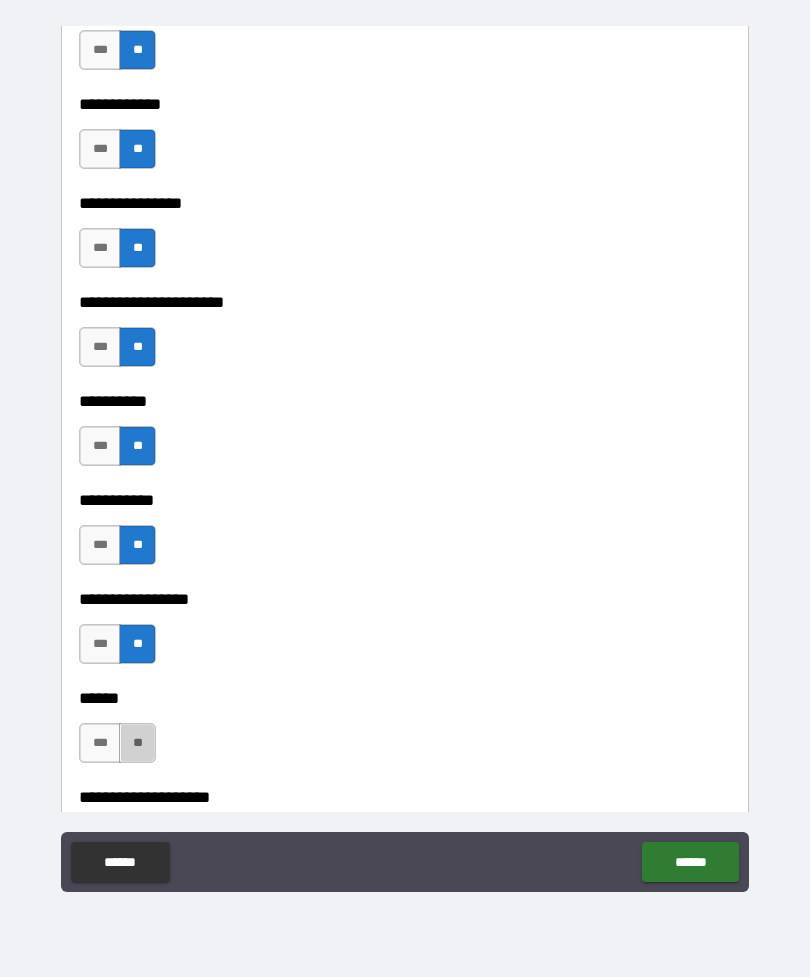 click on "**" at bounding box center (137, 743) 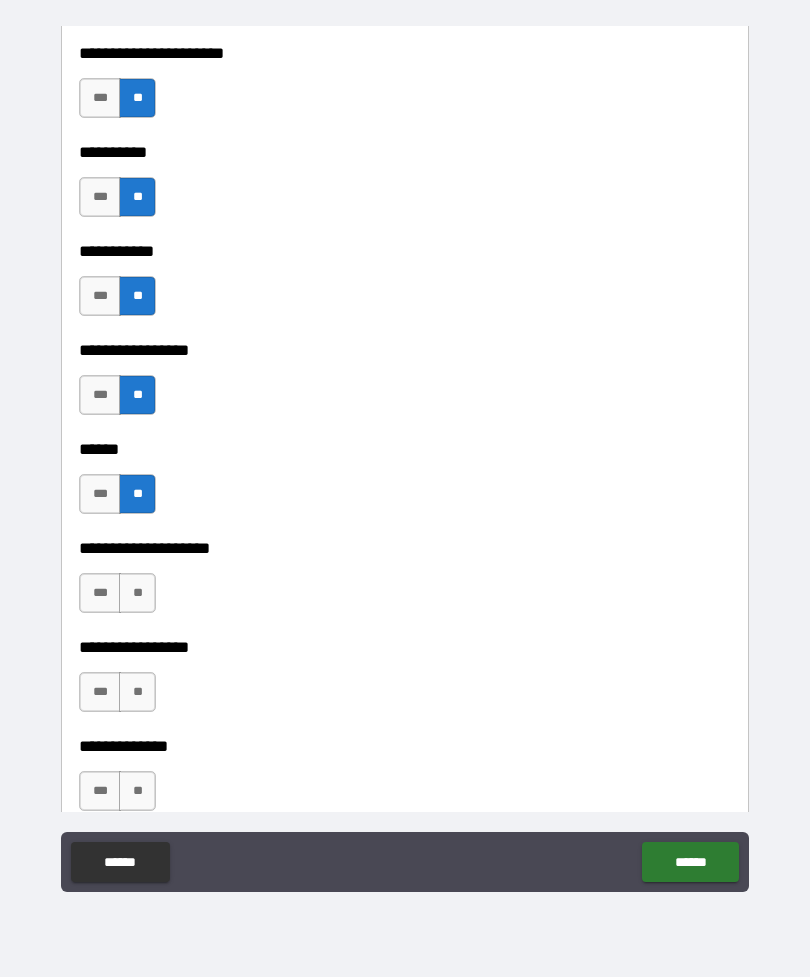 scroll, scrollTop: 8591, scrollLeft: 0, axis: vertical 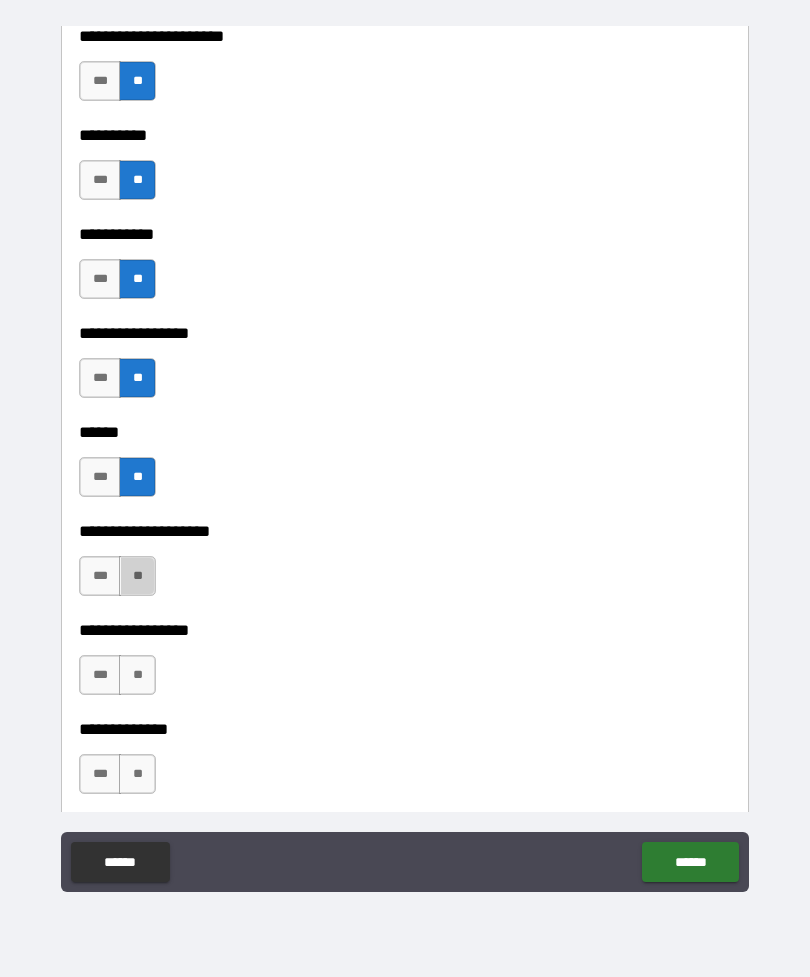 click on "**" at bounding box center [137, 576] 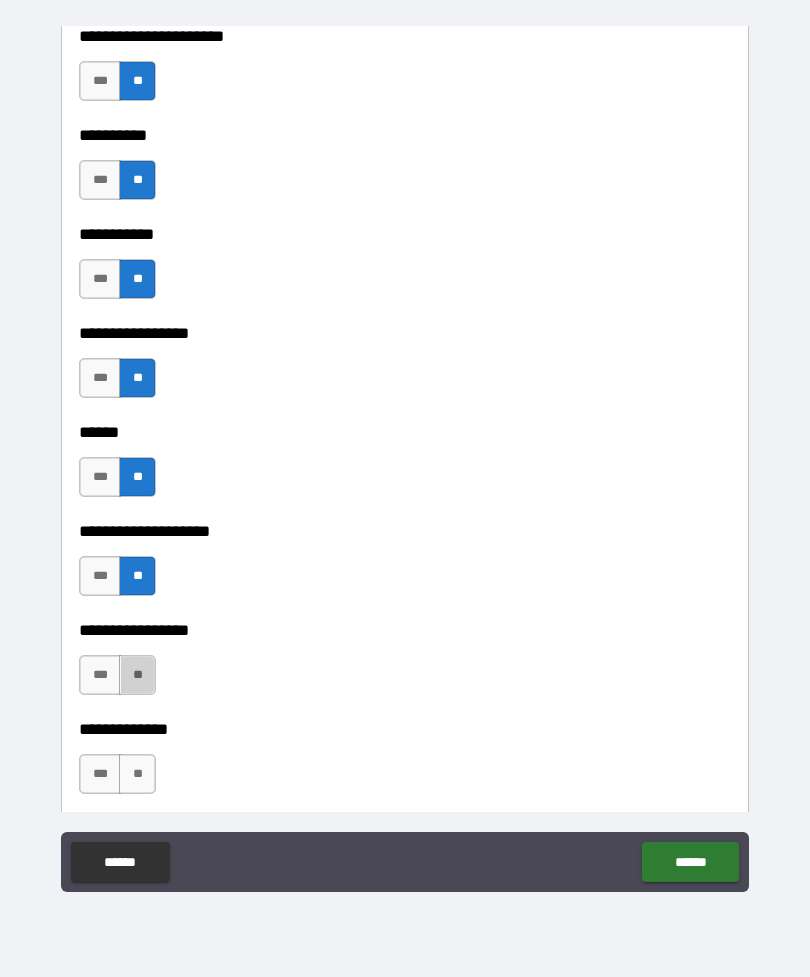 click on "**" at bounding box center (137, 675) 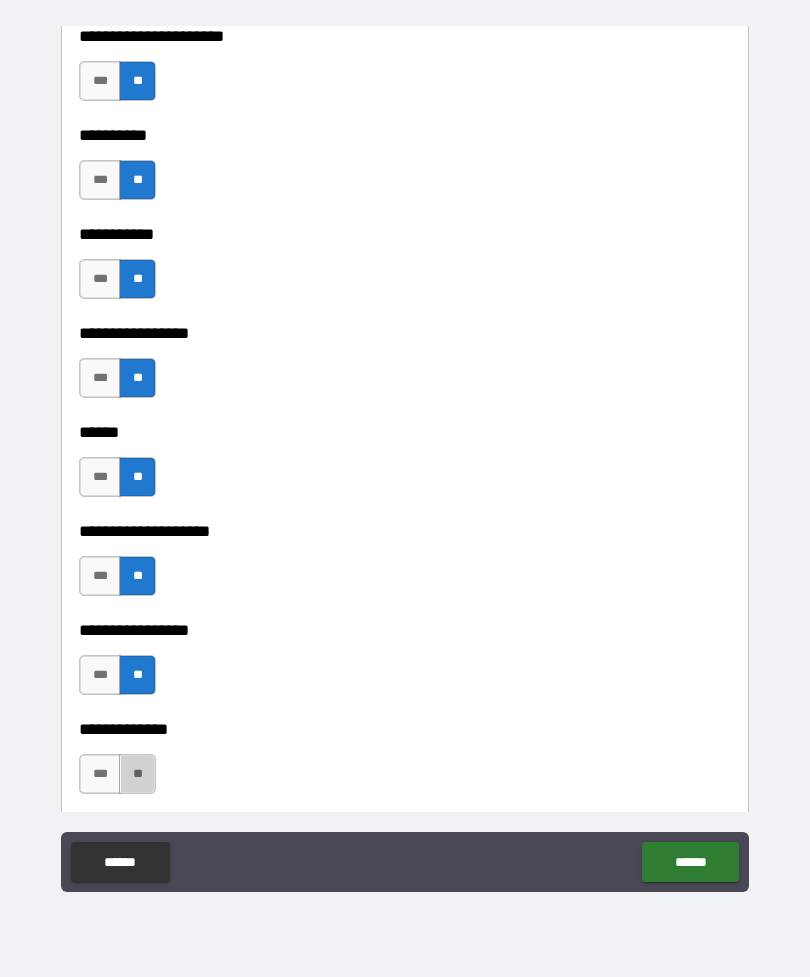 click on "**" at bounding box center [137, 774] 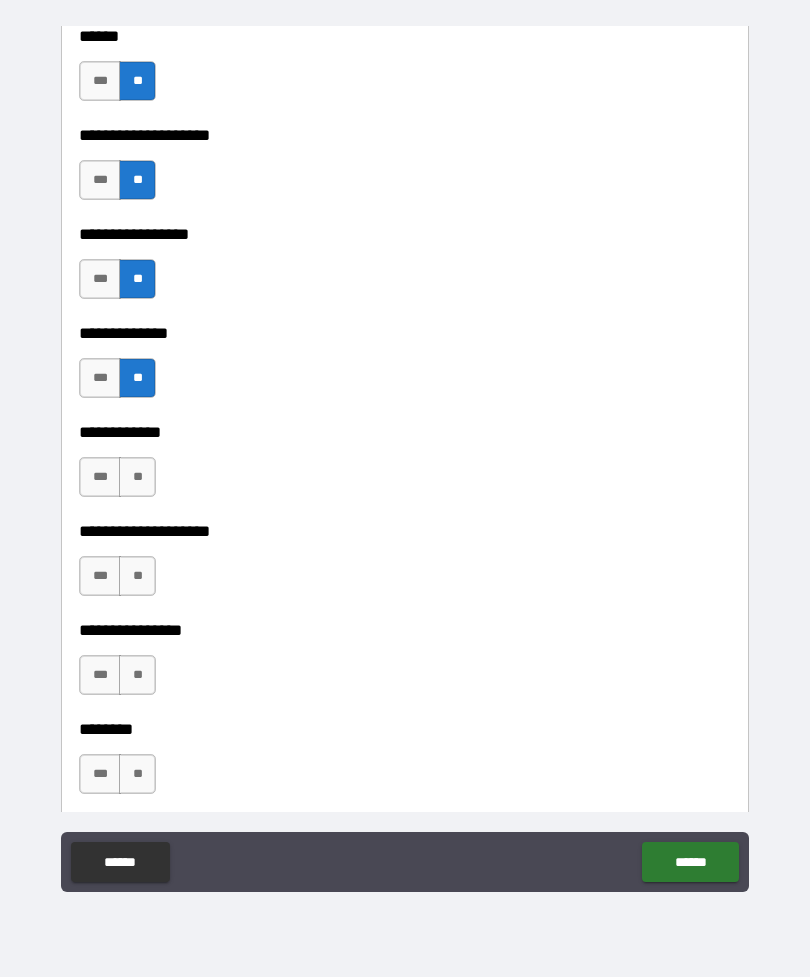 scroll, scrollTop: 8990, scrollLeft: 0, axis: vertical 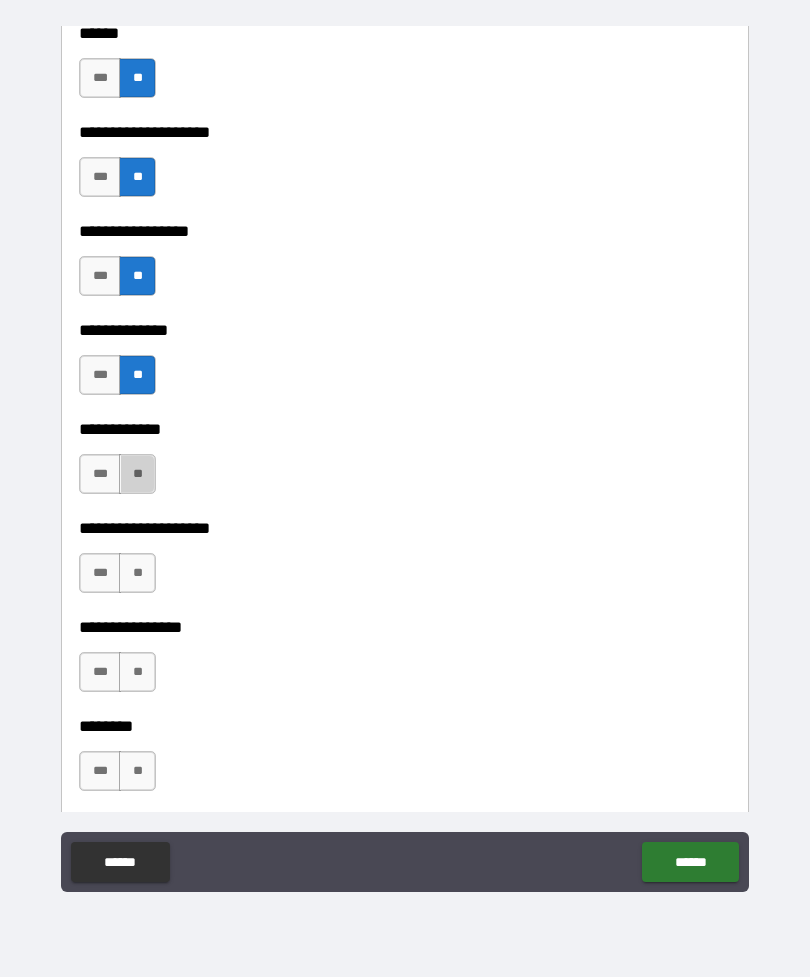 click on "**" at bounding box center (137, 474) 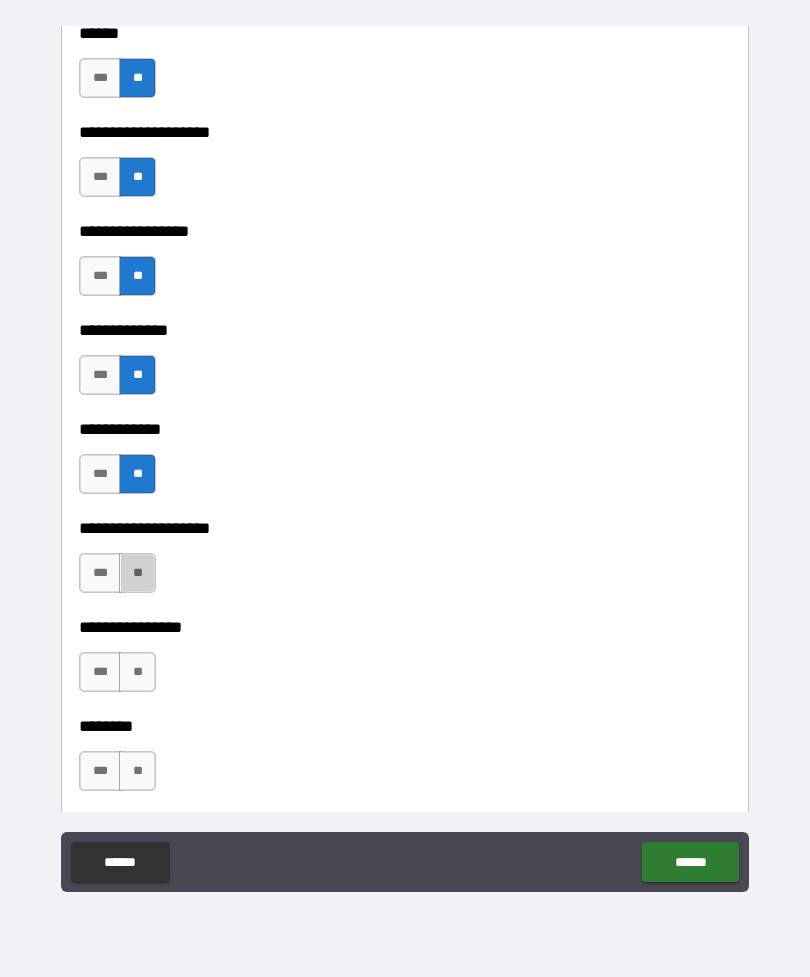 click on "**" at bounding box center [137, 573] 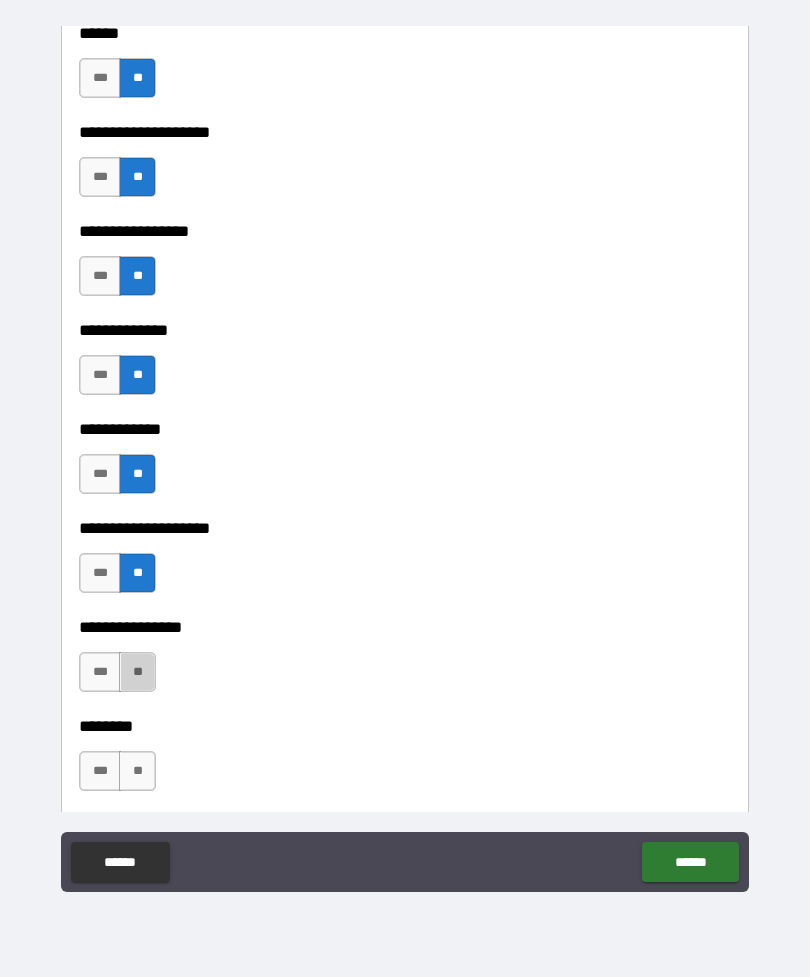 click on "**" at bounding box center [137, 672] 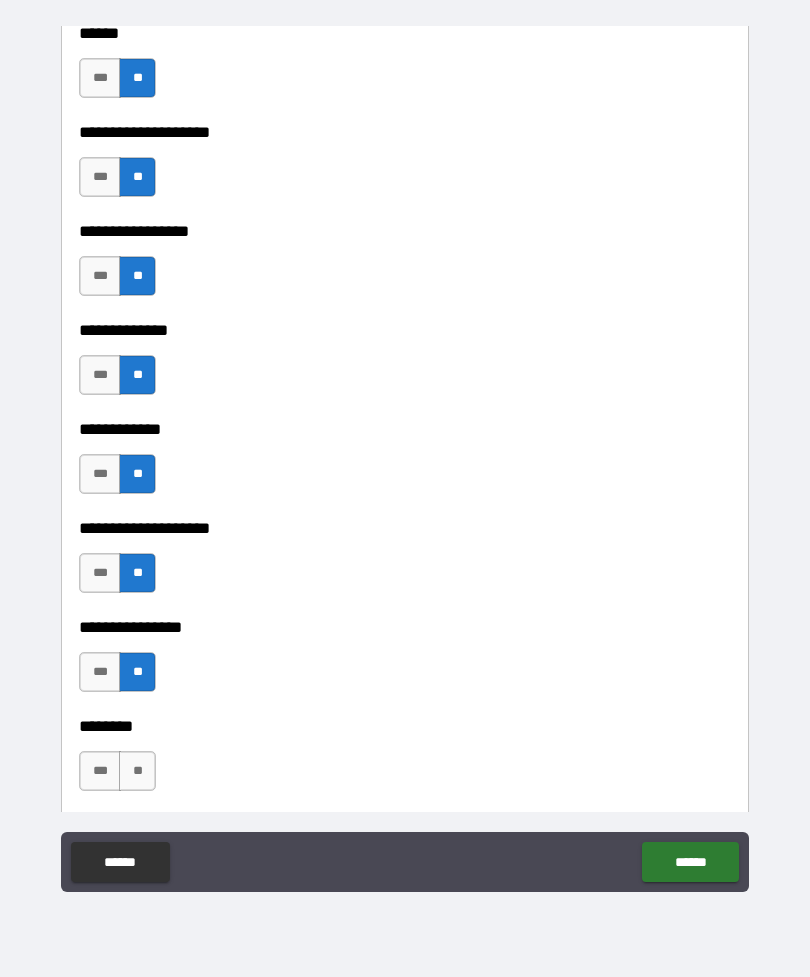 click on "**" at bounding box center [137, 771] 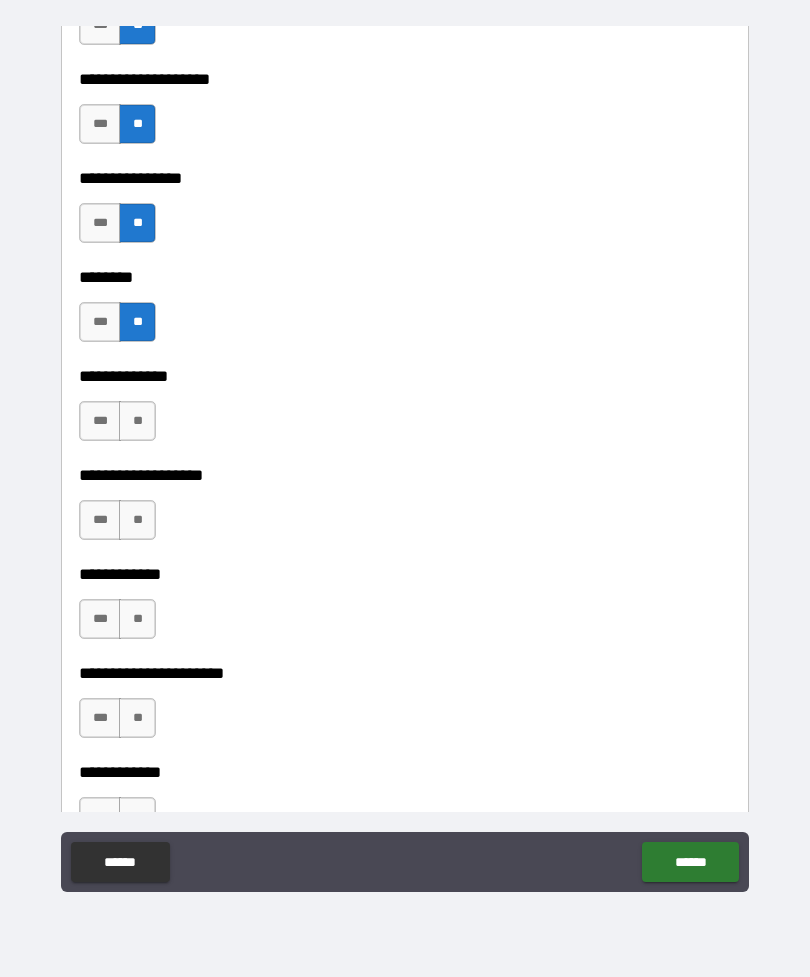 scroll, scrollTop: 9453, scrollLeft: 0, axis: vertical 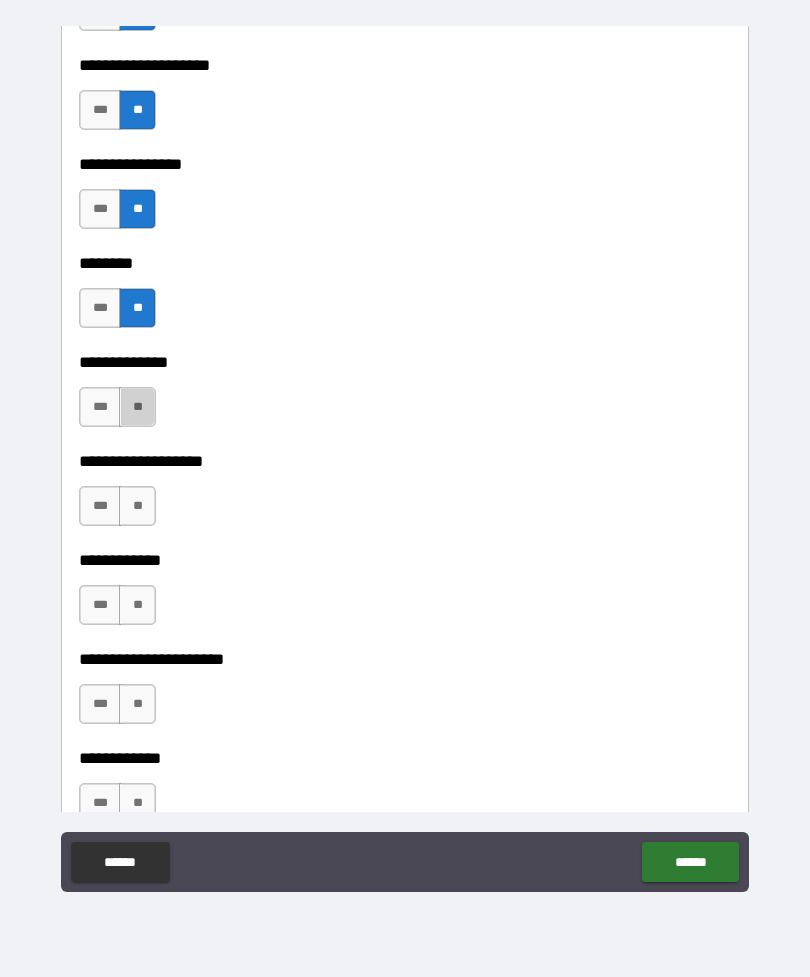 click on "**" at bounding box center [137, 407] 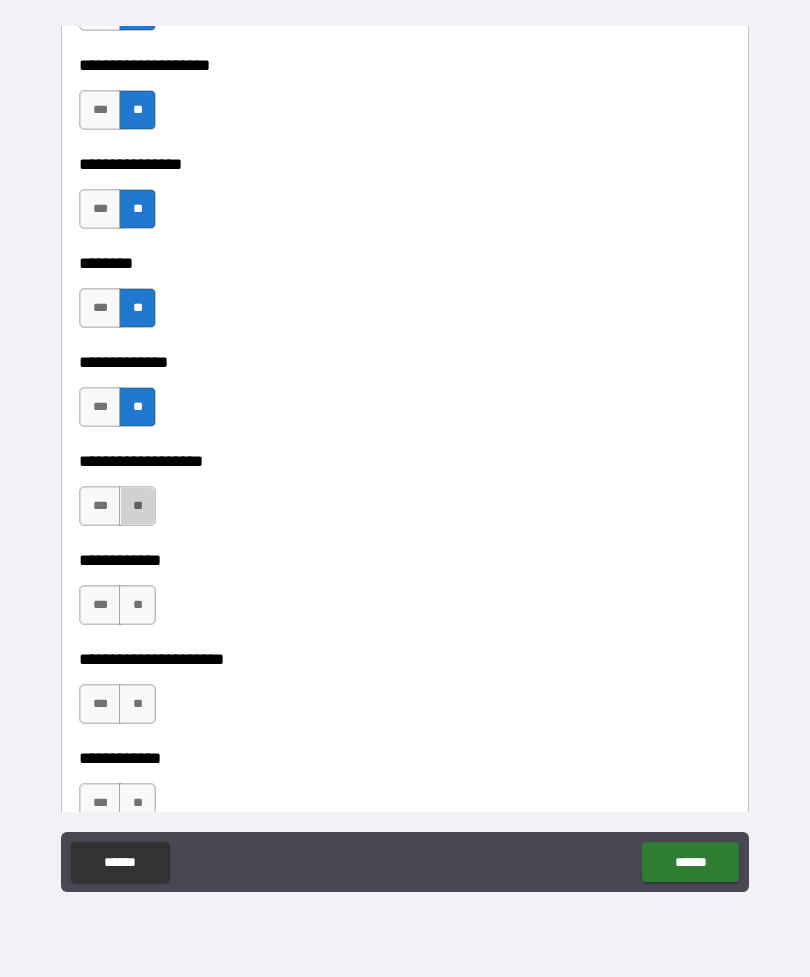 click on "**" at bounding box center [137, 506] 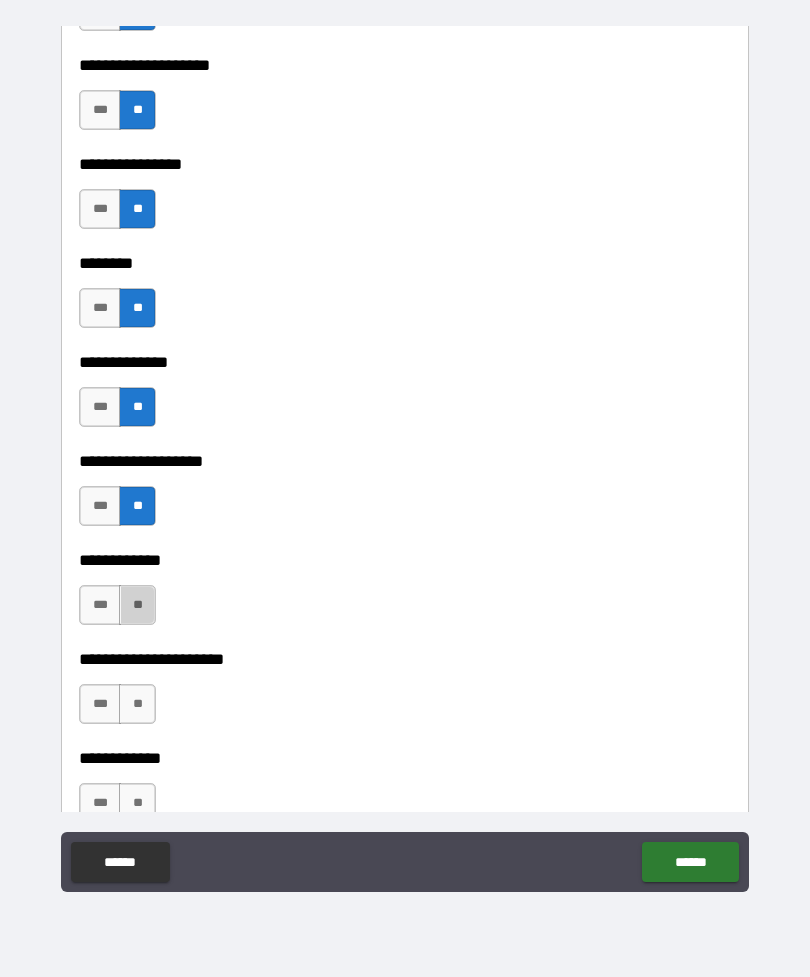 click on "**" at bounding box center [137, 605] 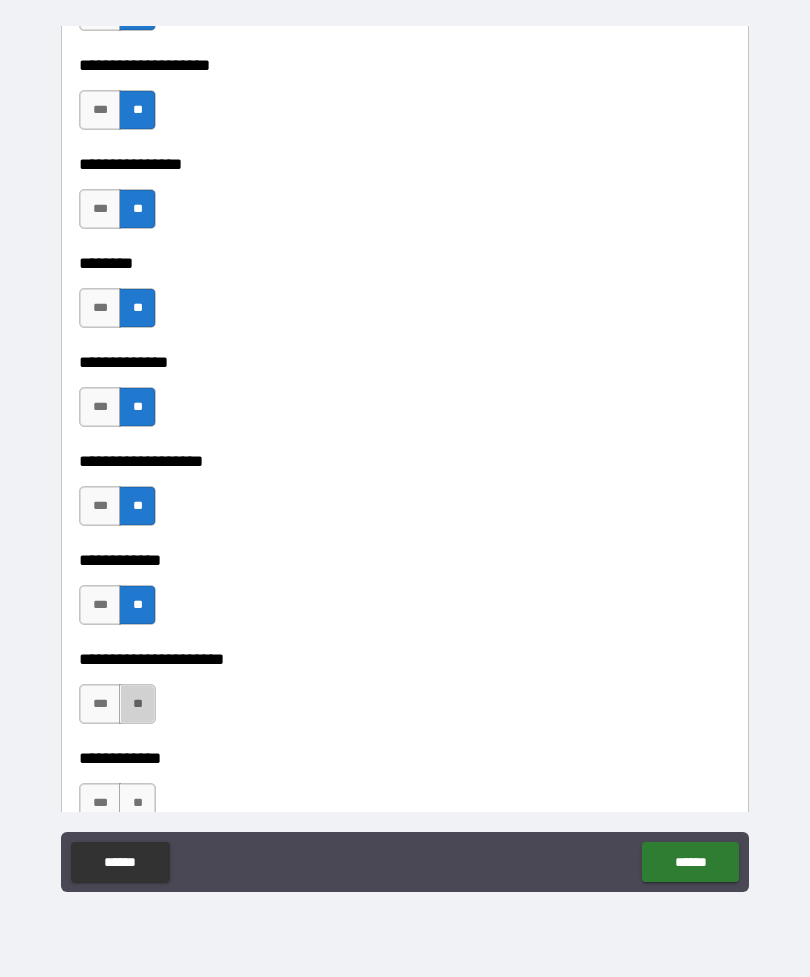 click on "**" at bounding box center (137, 704) 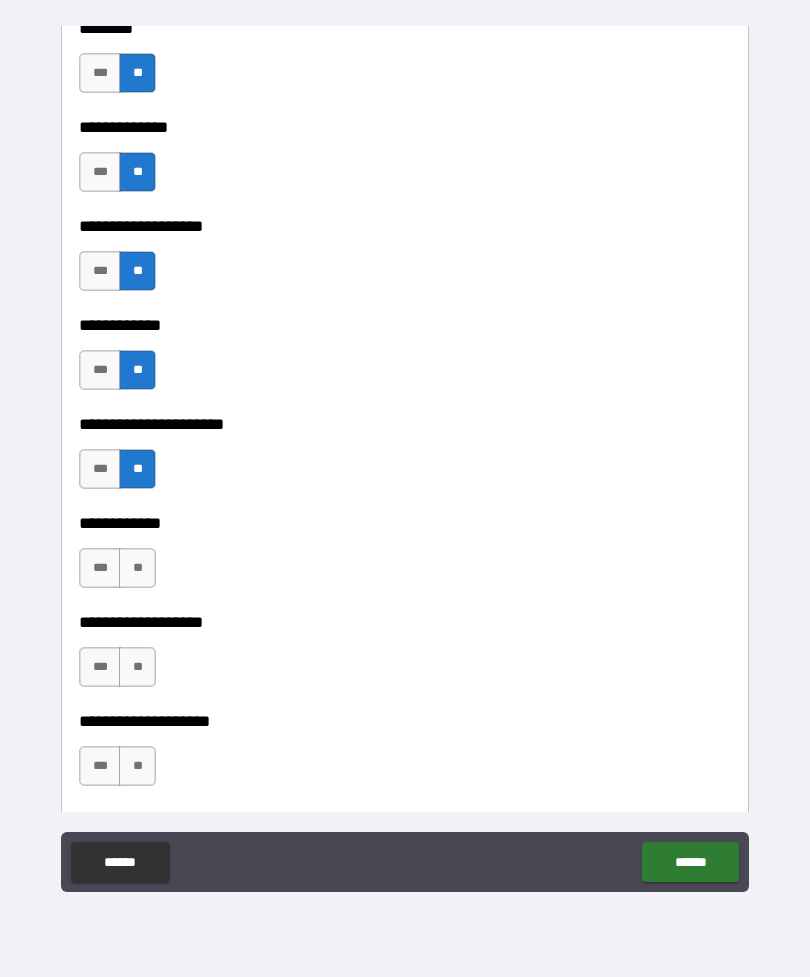 scroll, scrollTop: 9692, scrollLeft: 0, axis: vertical 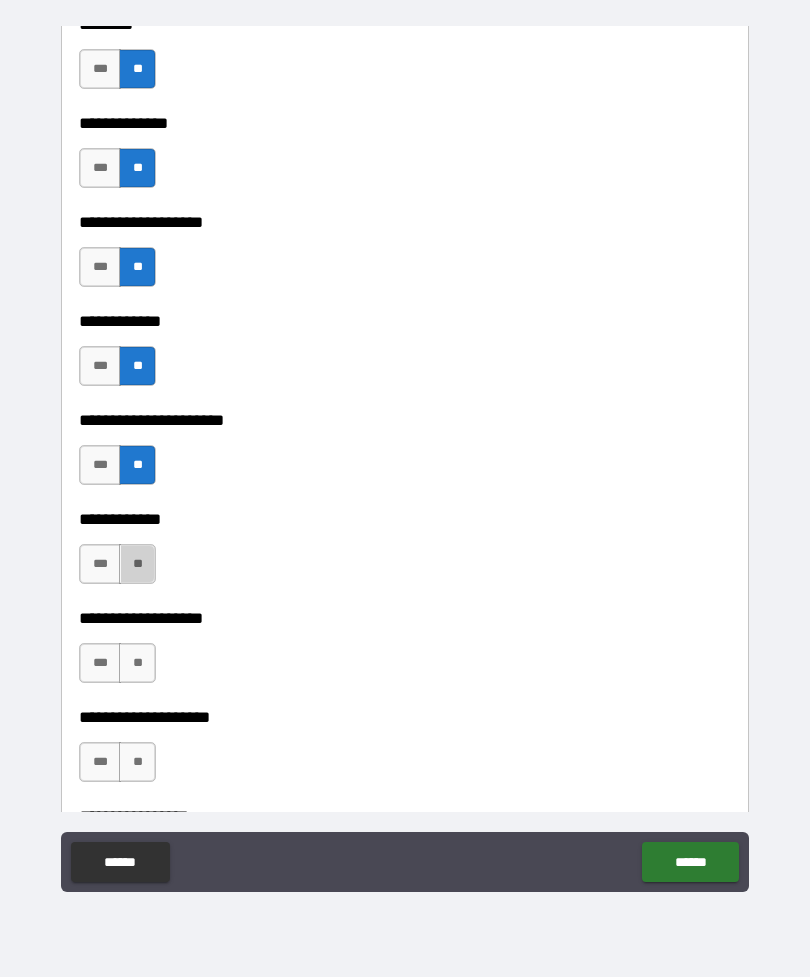 click on "**" at bounding box center (137, 564) 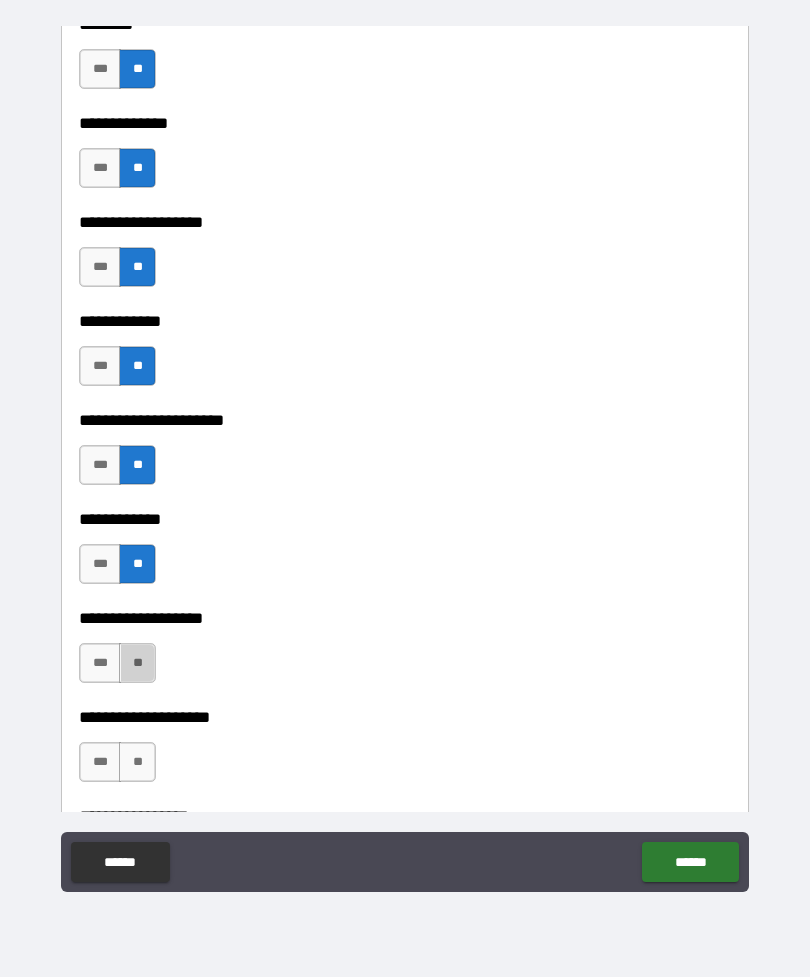 click on "**" at bounding box center (137, 663) 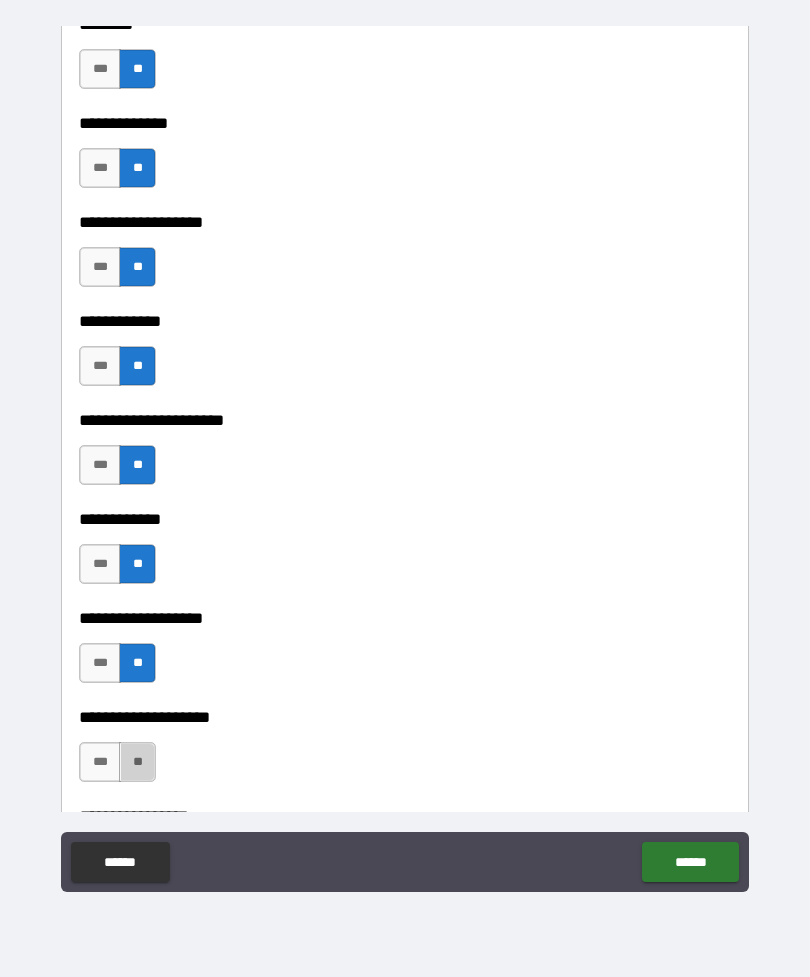 click on "**" at bounding box center [137, 762] 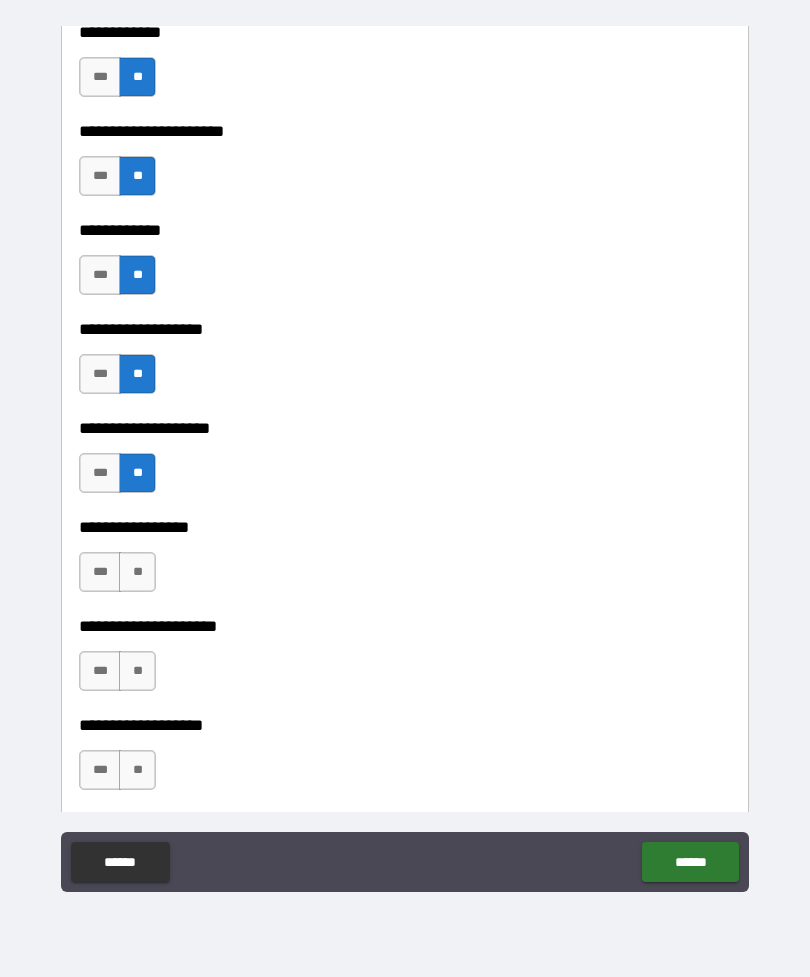 scroll, scrollTop: 9994, scrollLeft: 0, axis: vertical 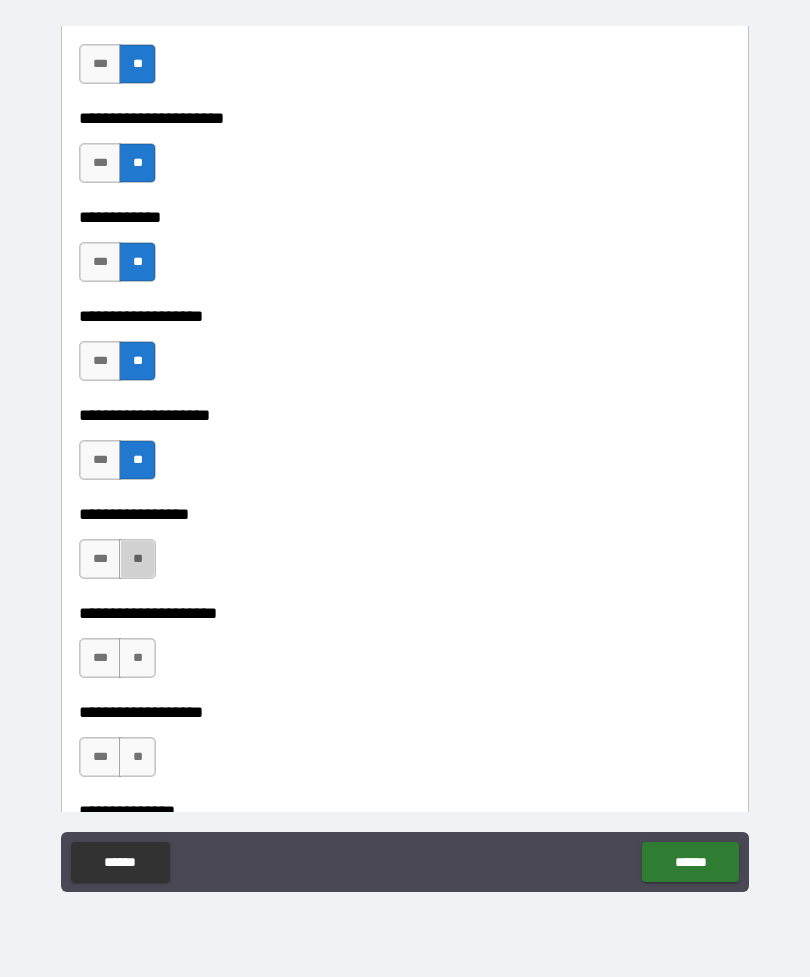 click on "**" at bounding box center [137, 559] 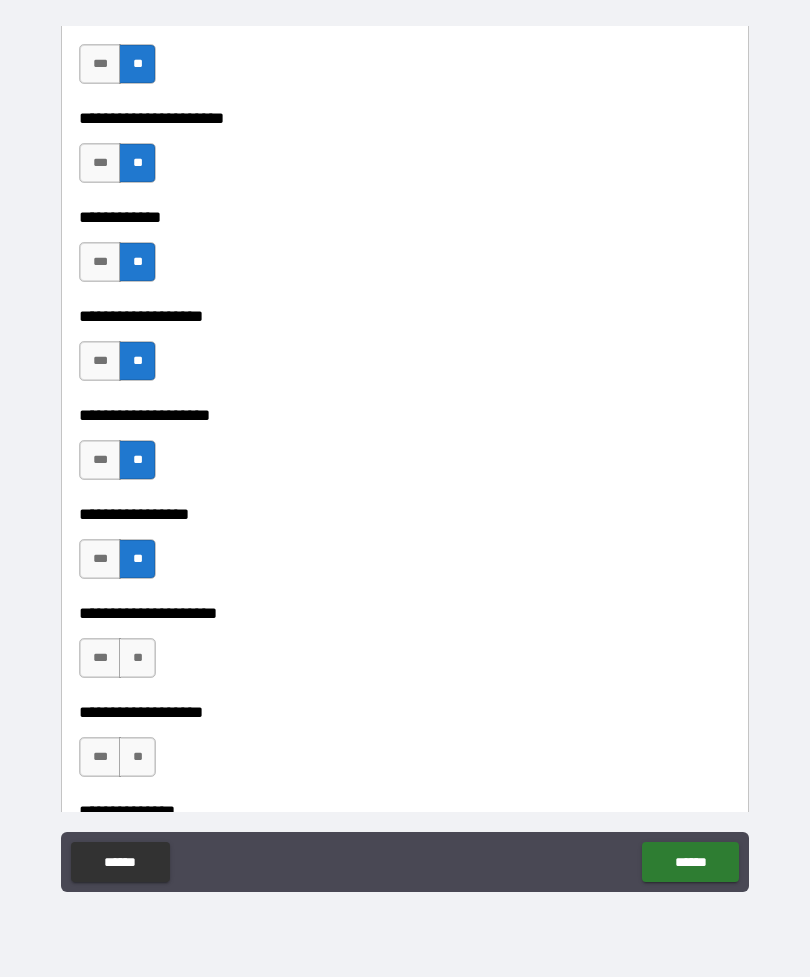 click on "**" at bounding box center [137, 658] 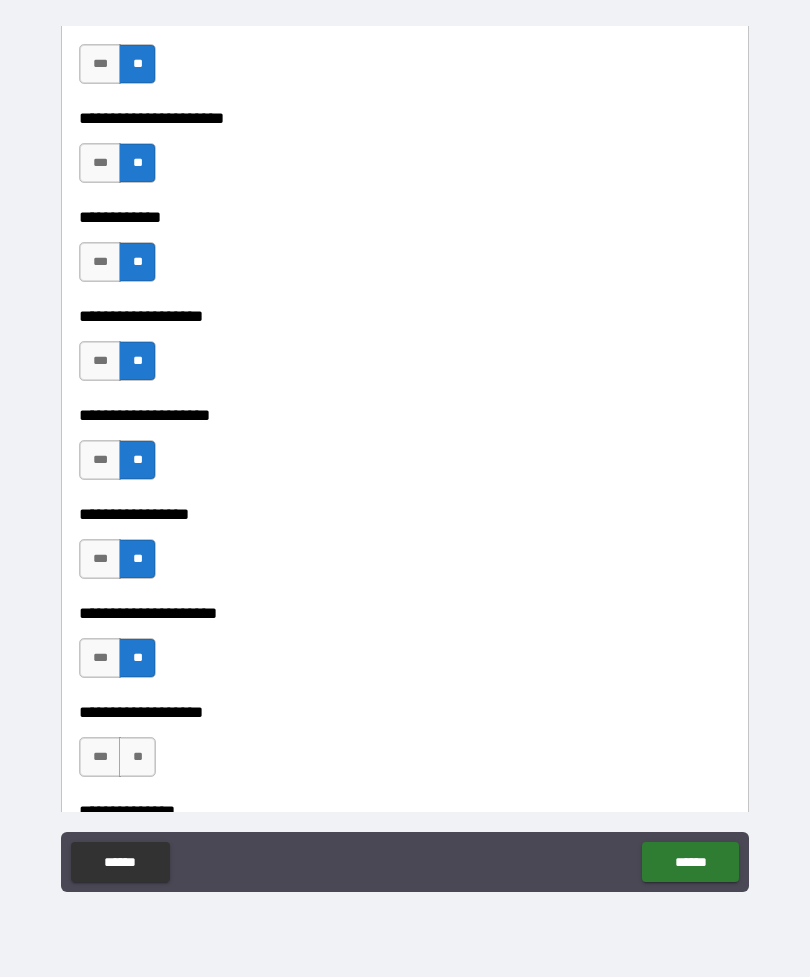 click on "**" at bounding box center [137, 757] 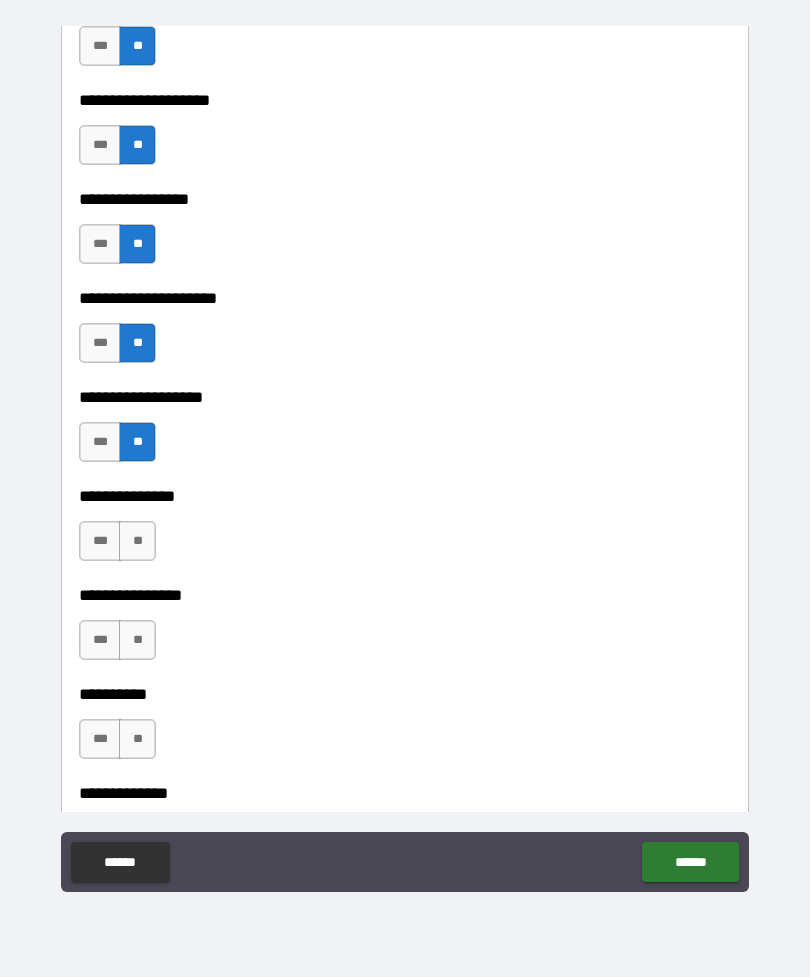 scroll, scrollTop: 10312, scrollLeft: 0, axis: vertical 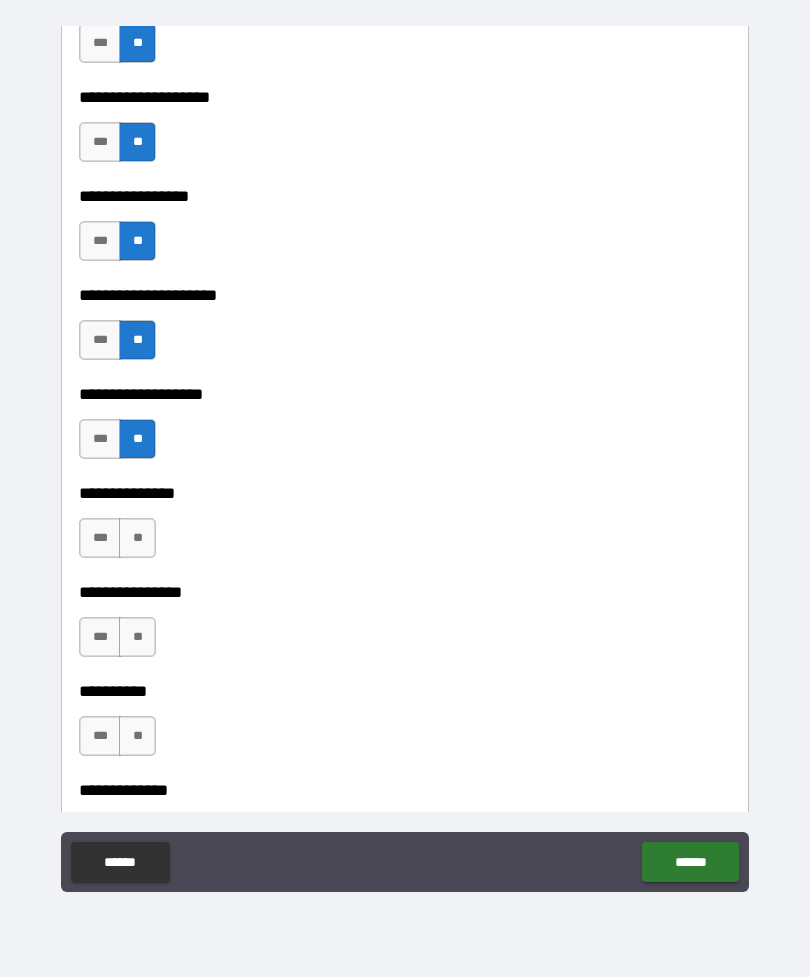 click on "**" at bounding box center [137, 538] 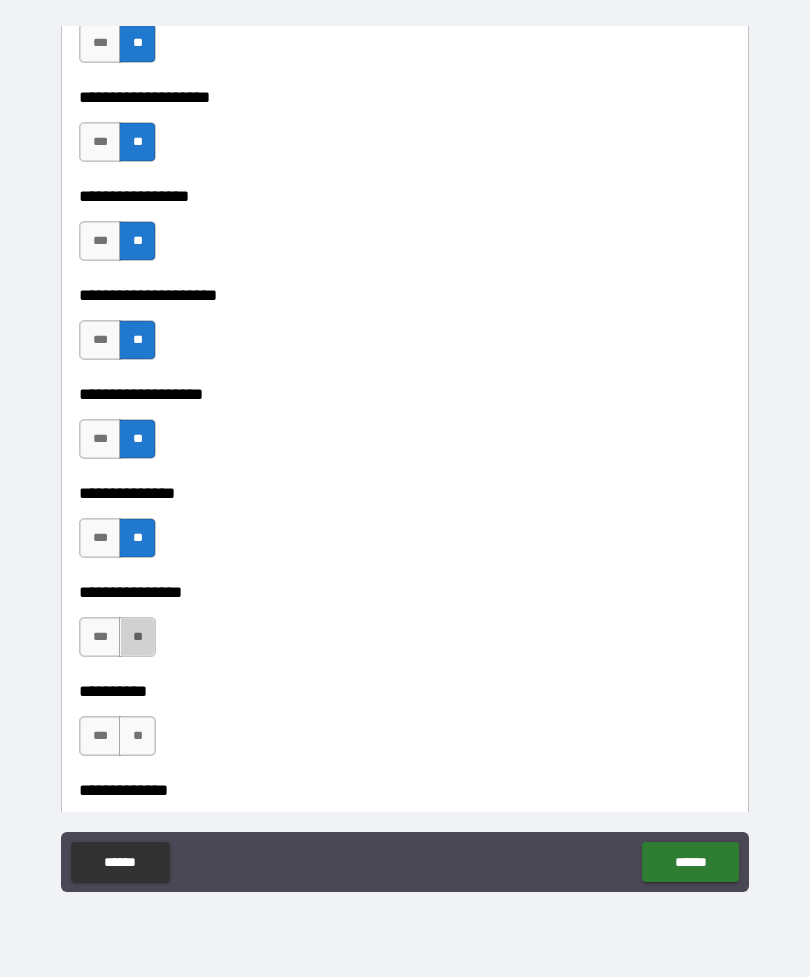 click on "**" at bounding box center [137, 637] 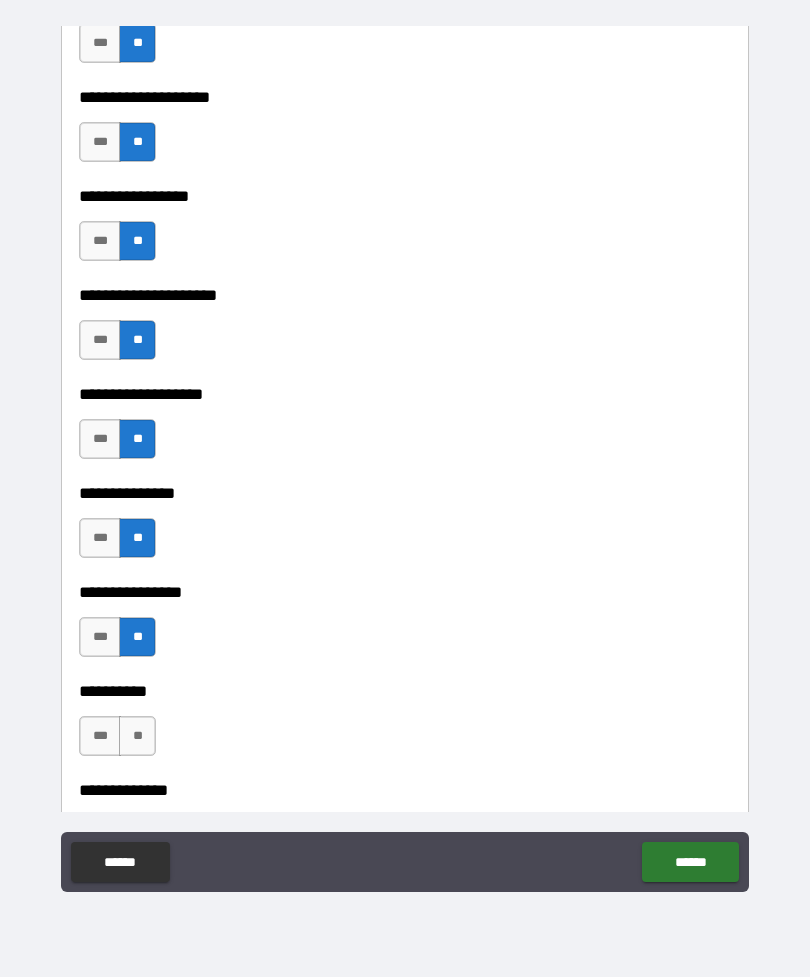click on "**" at bounding box center (137, 736) 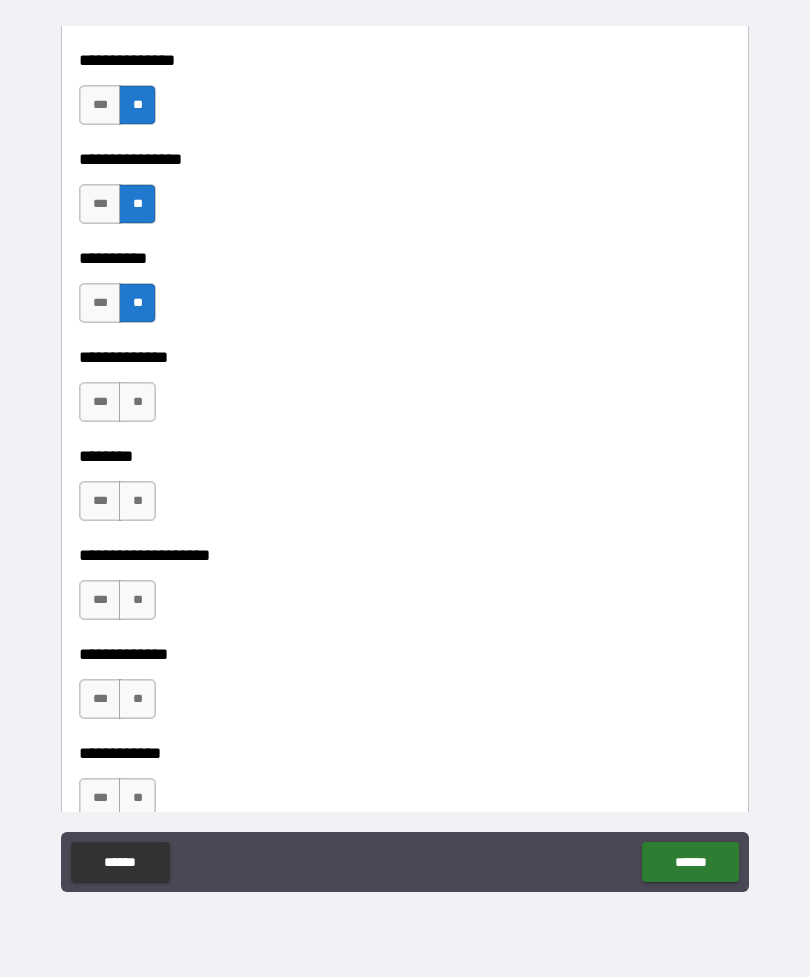scroll, scrollTop: 10752, scrollLeft: 0, axis: vertical 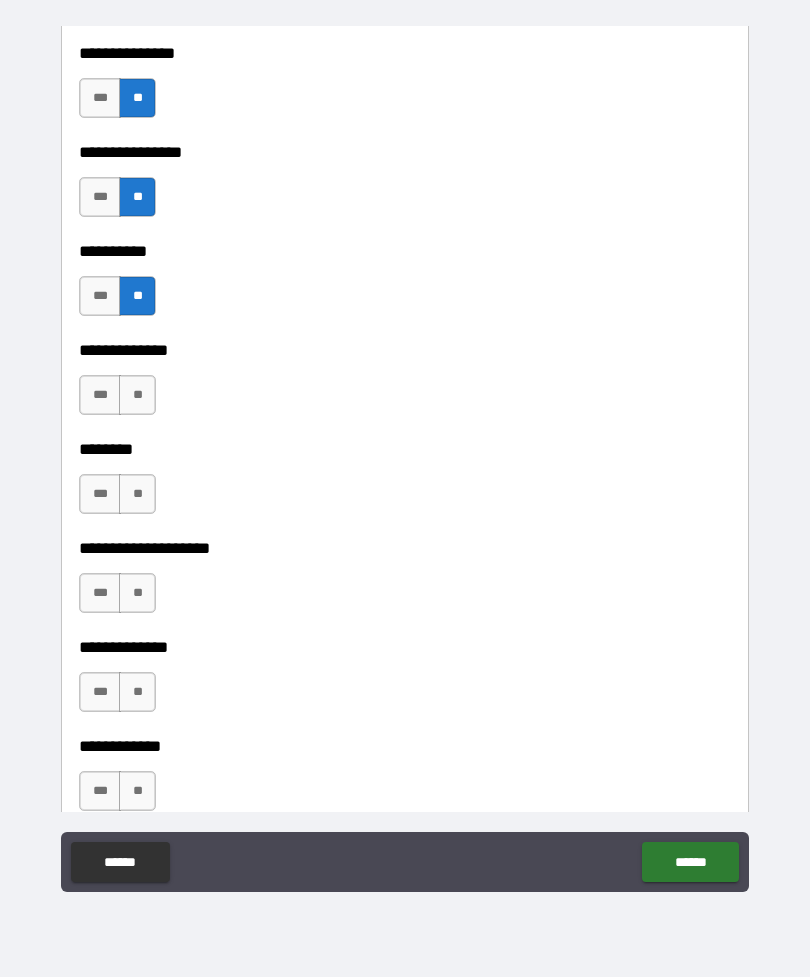 click on "**" at bounding box center (137, 395) 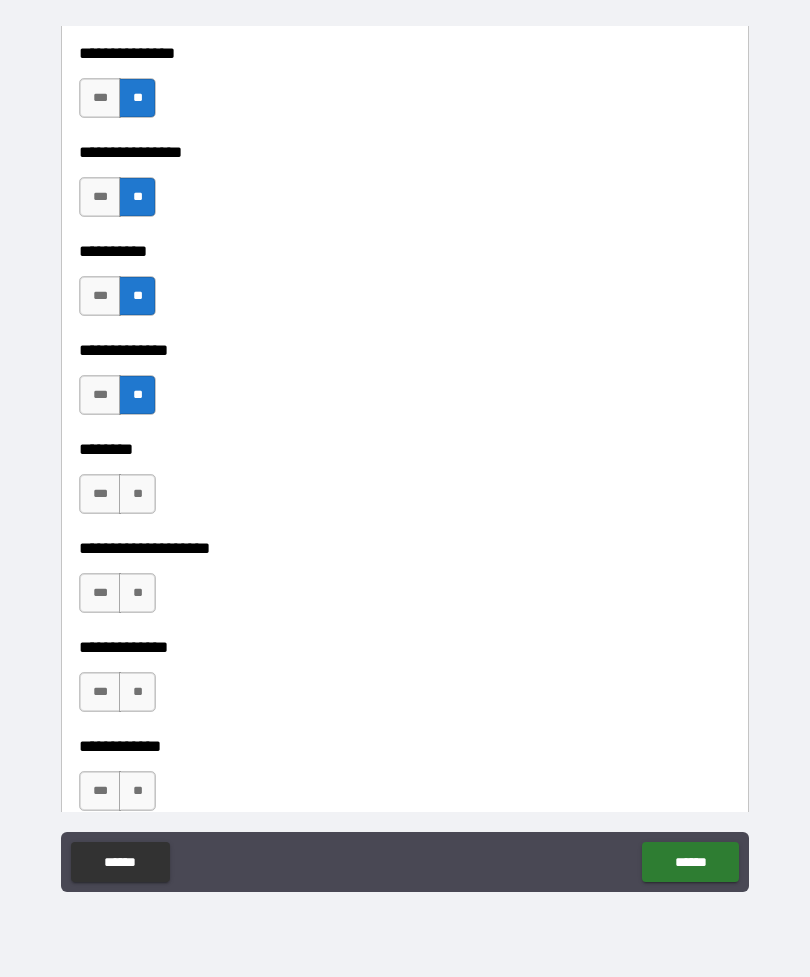 click on "**" at bounding box center (137, 494) 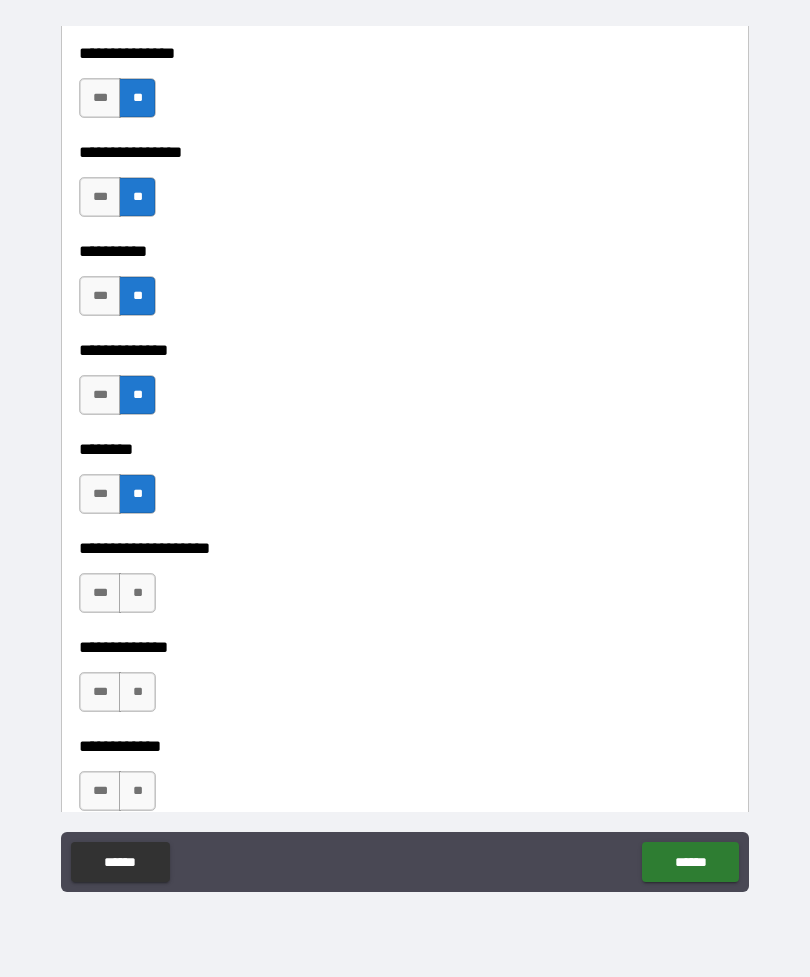 click on "**" at bounding box center (137, 593) 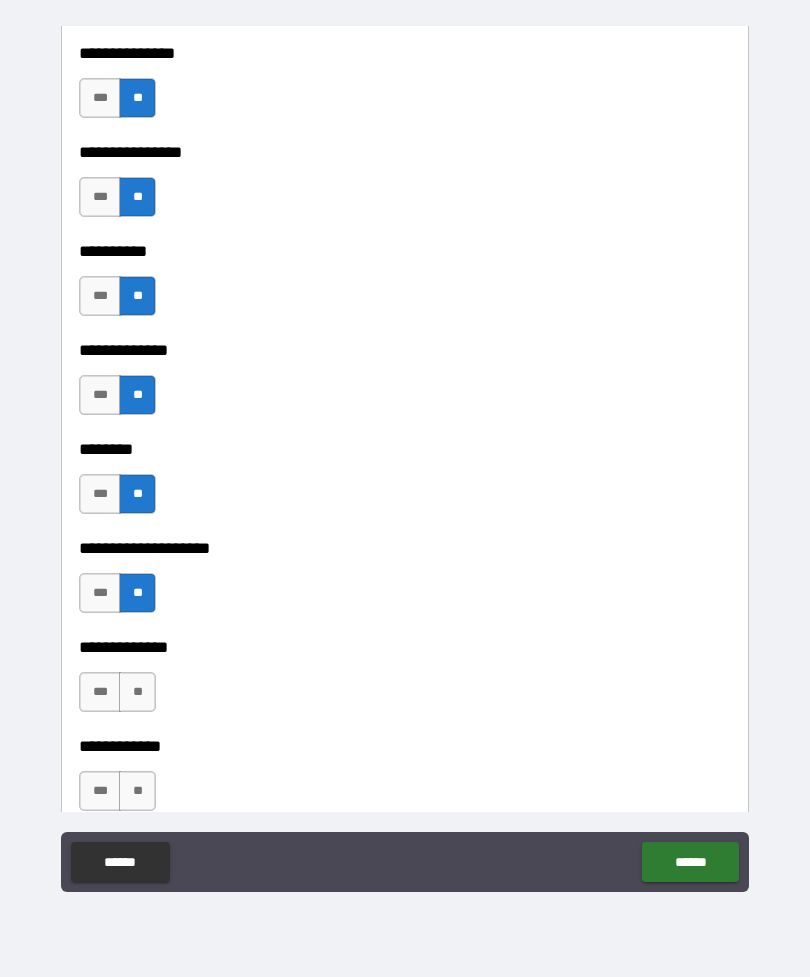 click on "**" at bounding box center [137, 692] 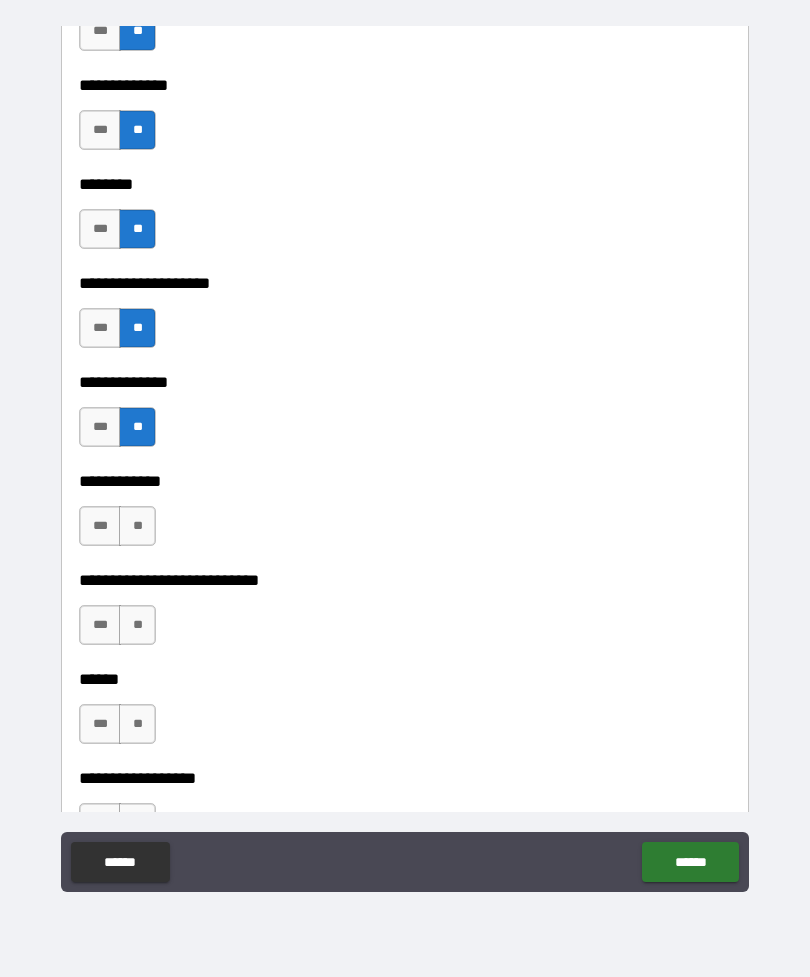 scroll, scrollTop: 11019, scrollLeft: 0, axis: vertical 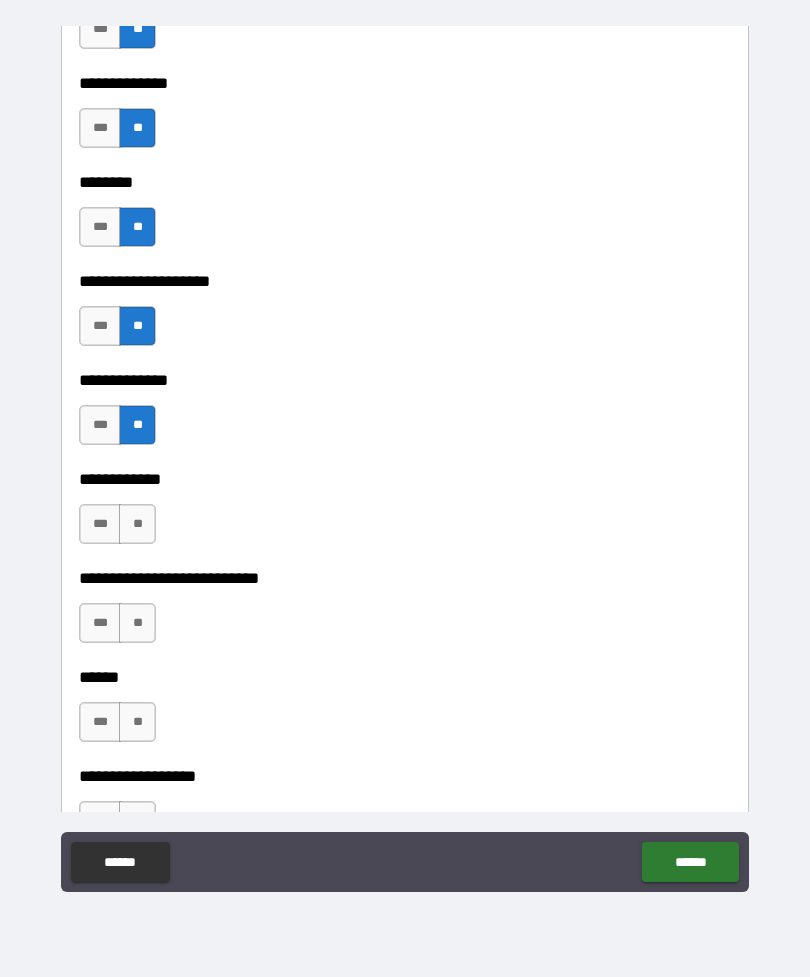 click on "**" at bounding box center (137, 524) 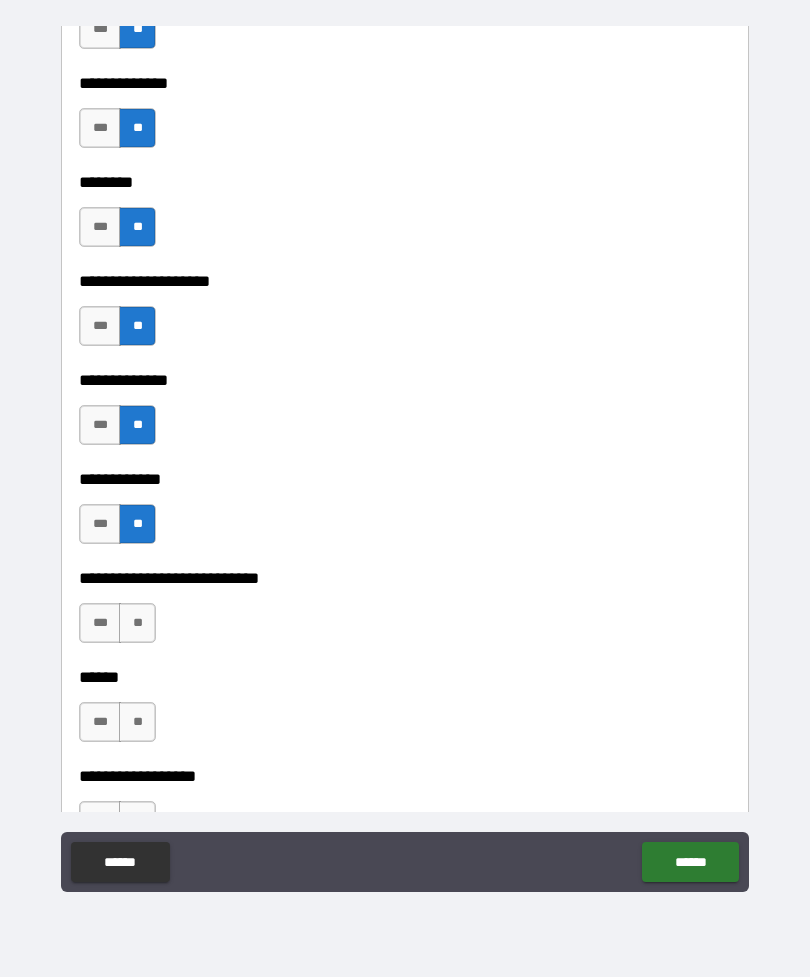 click on "**" at bounding box center [137, 623] 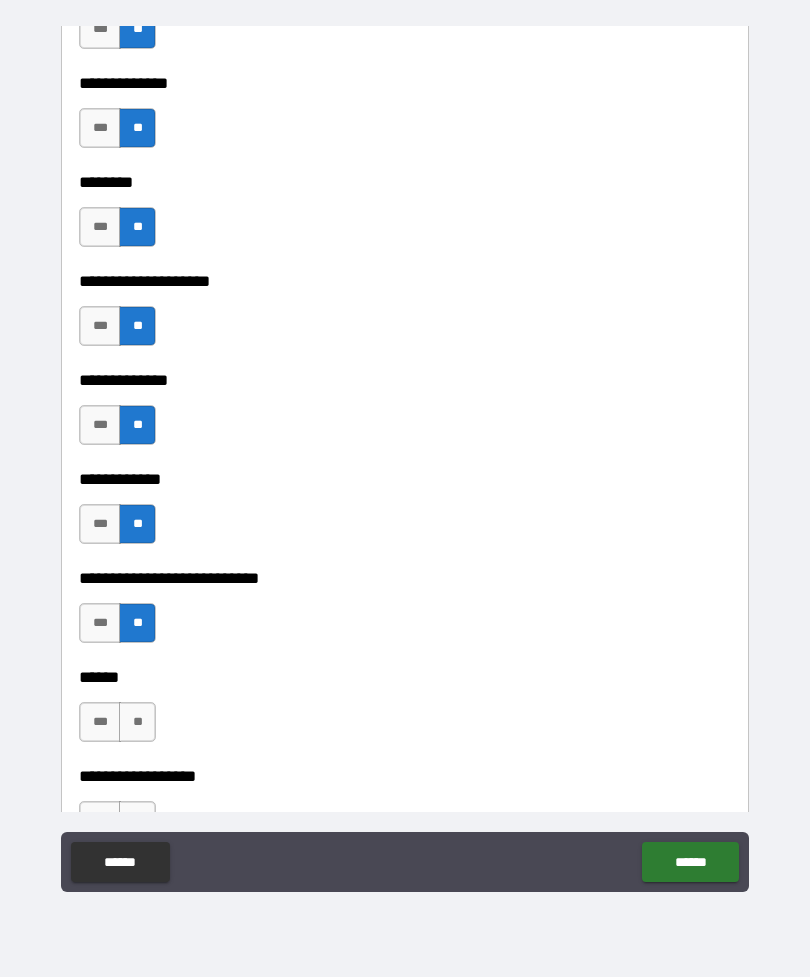 click on "**" at bounding box center [137, 722] 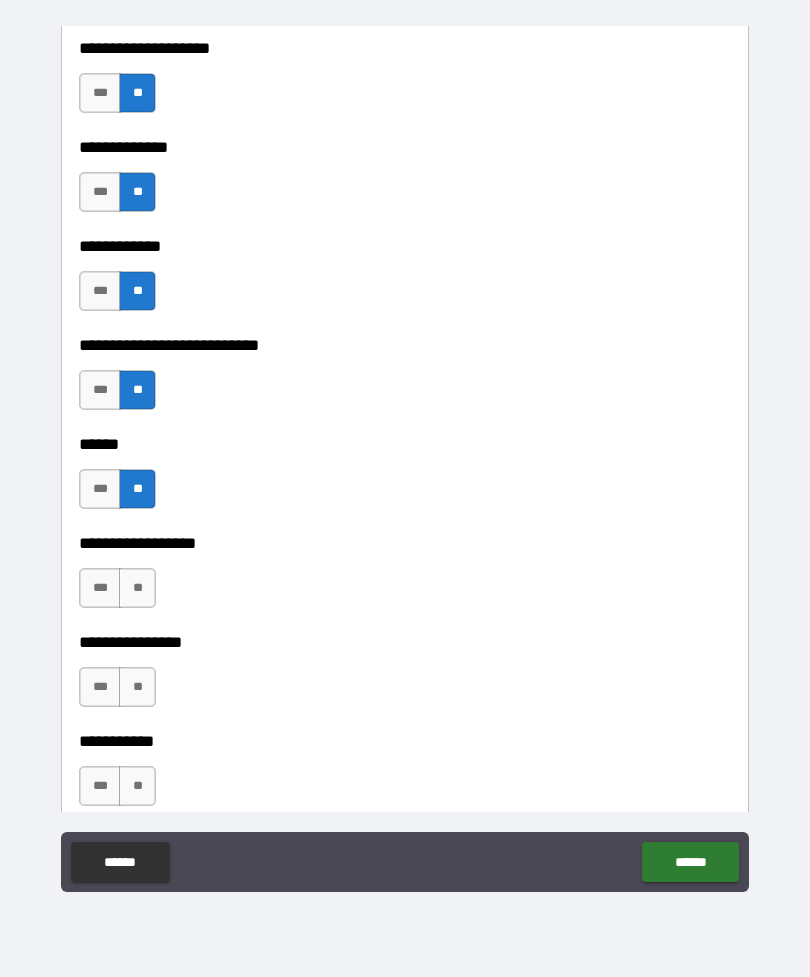 scroll, scrollTop: 11263, scrollLeft: 0, axis: vertical 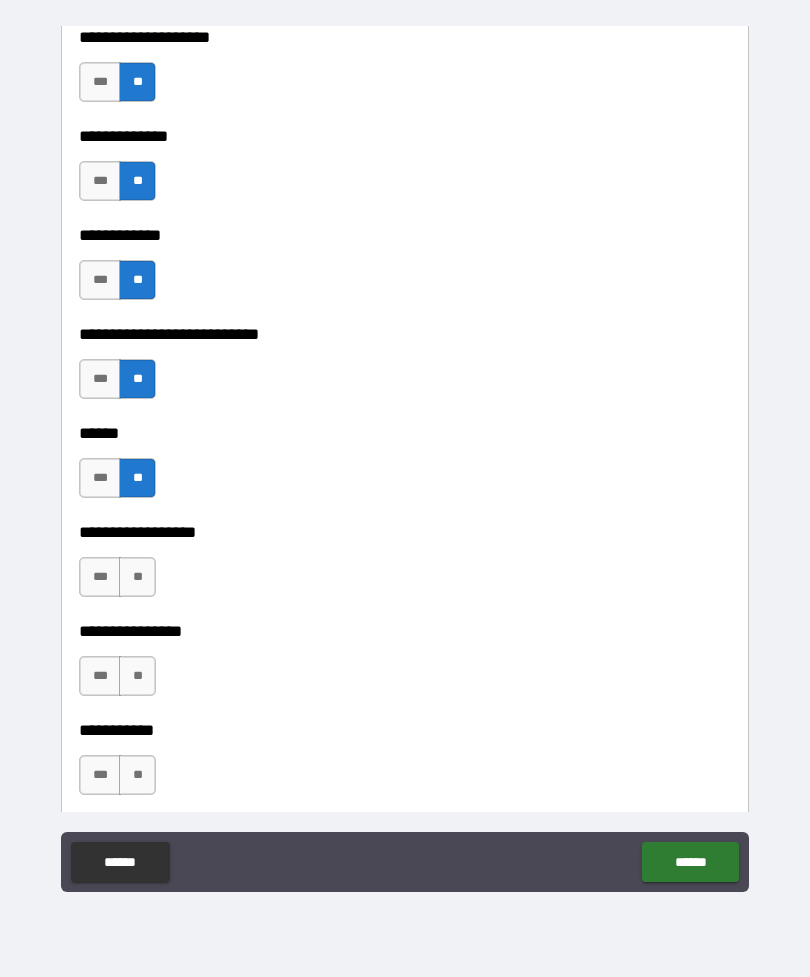 click on "**********" at bounding box center [405, 518] 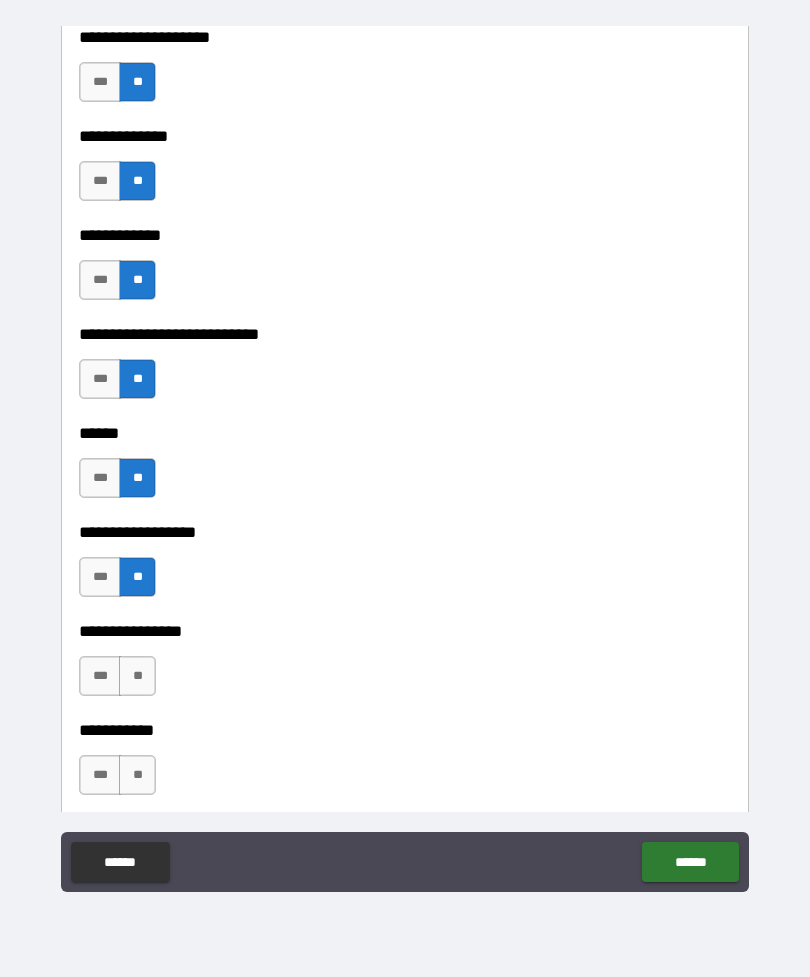 click on "**" at bounding box center (137, 676) 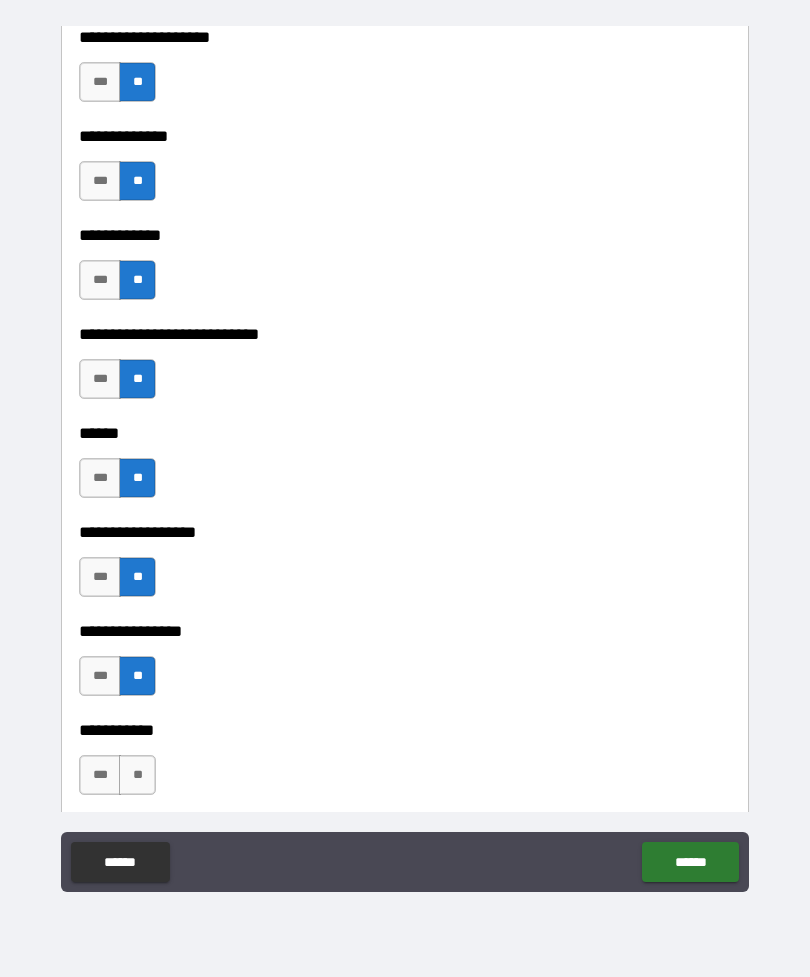 click on "**" at bounding box center [137, 775] 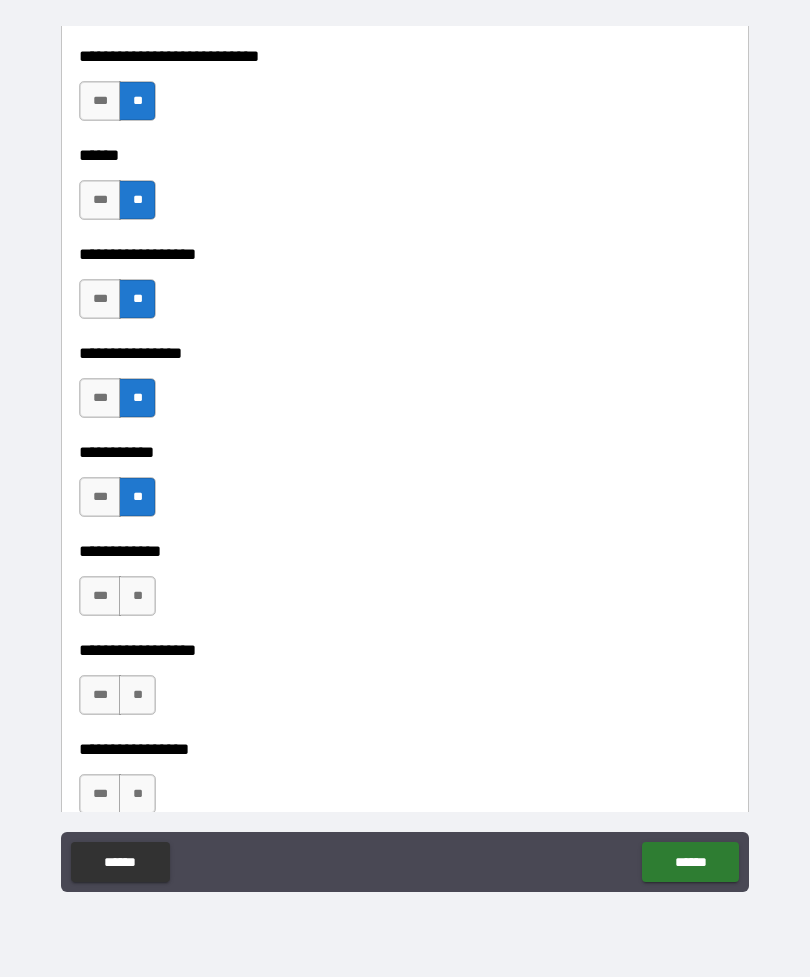 scroll, scrollTop: 11554, scrollLeft: 0, axis: vertical 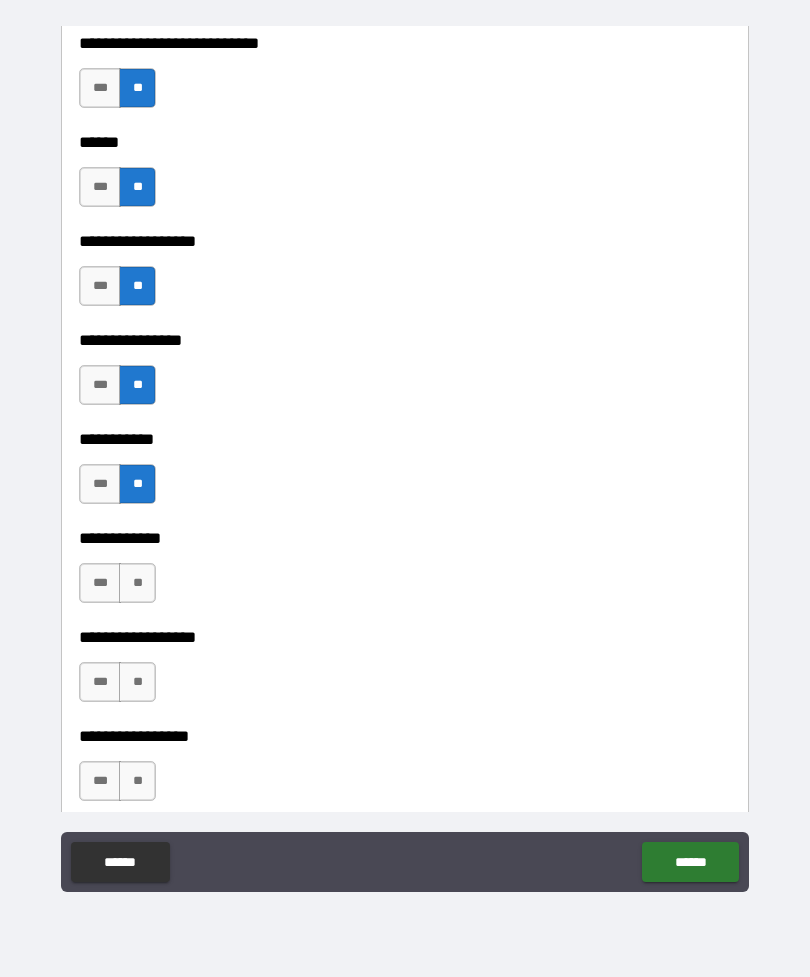 click on "*** **" at bounding box center (120, 588) 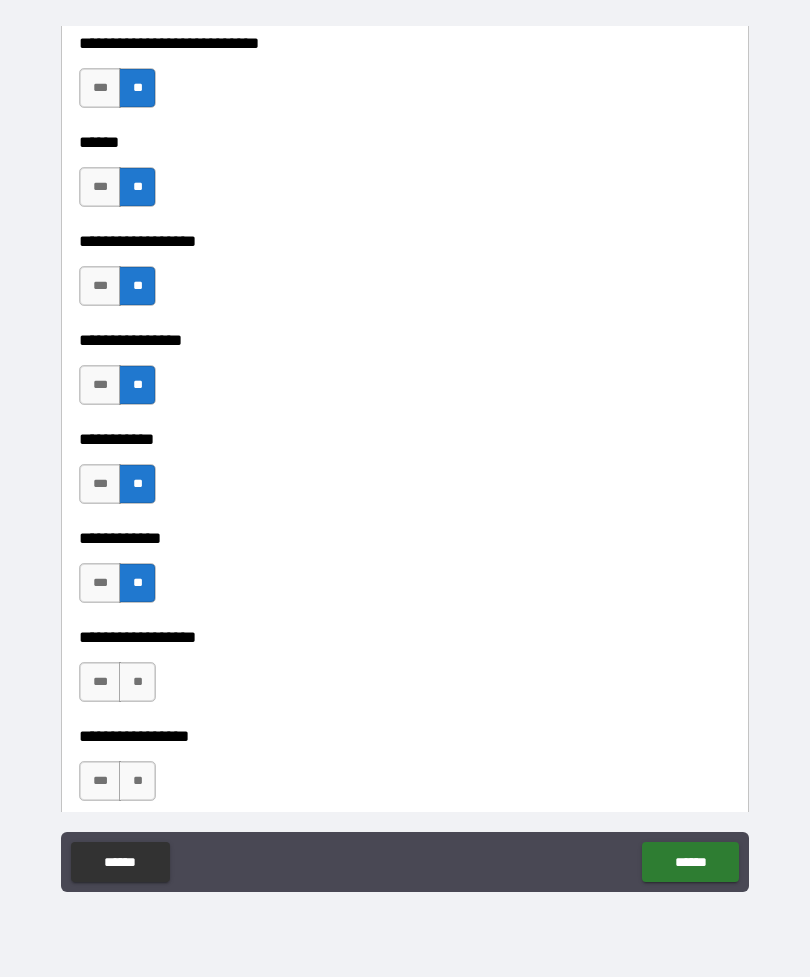 click on "**" at bounding box center [137, 682] 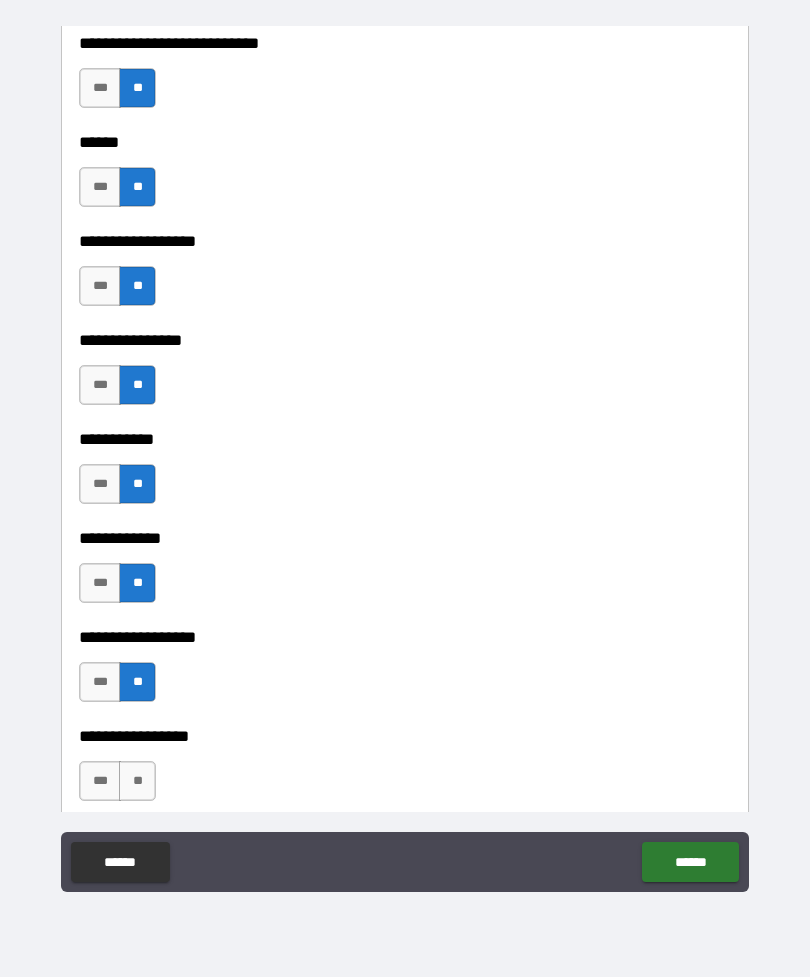 click on "**" at bounding box center (137, 781) 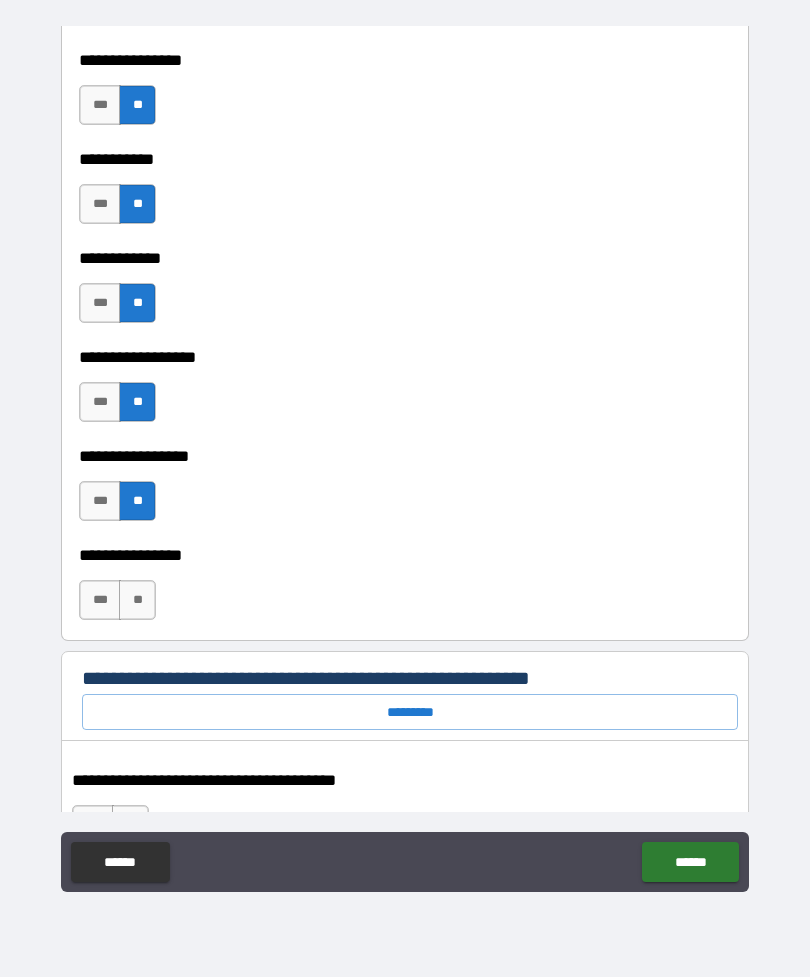 scroll, scrollTop: 11855, scrollLeft: 0, axis: vertical 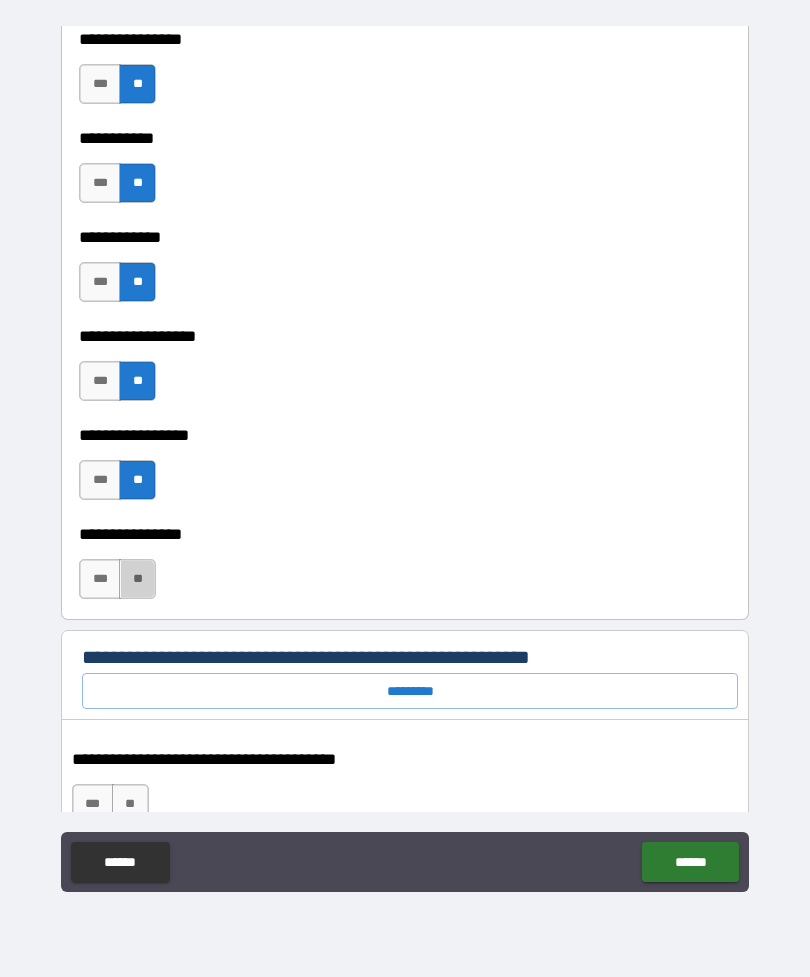 click on "**" at bounding box center [137, 579] 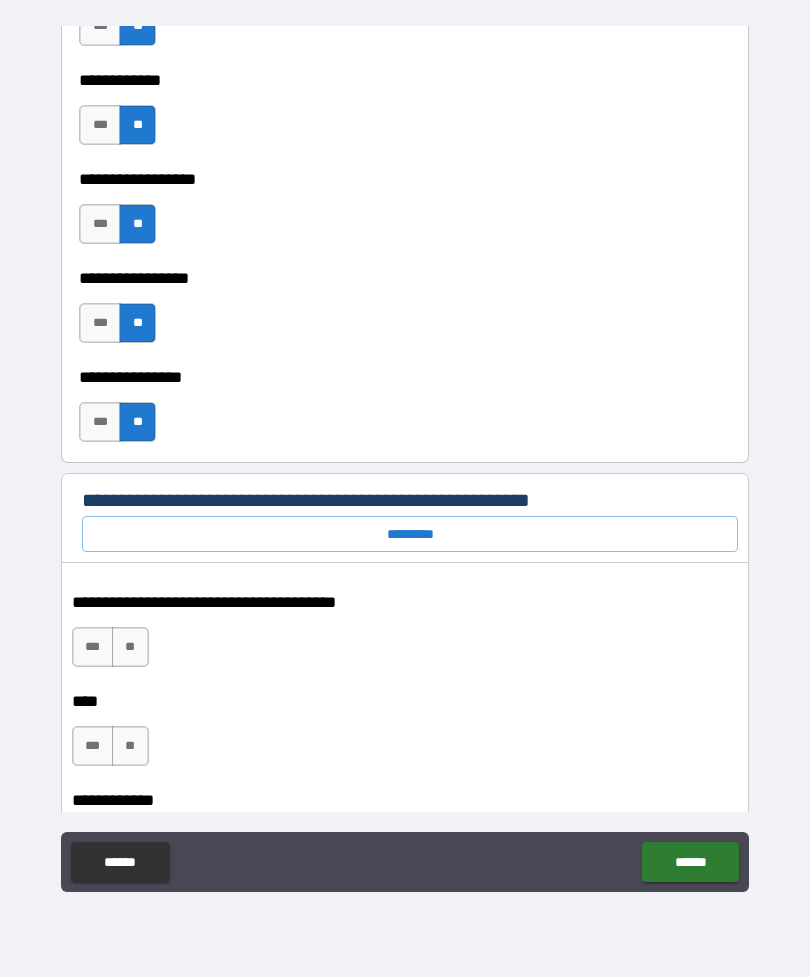 scroll, scrollTop: 12013, scrollLeft: 0, axis: vertical 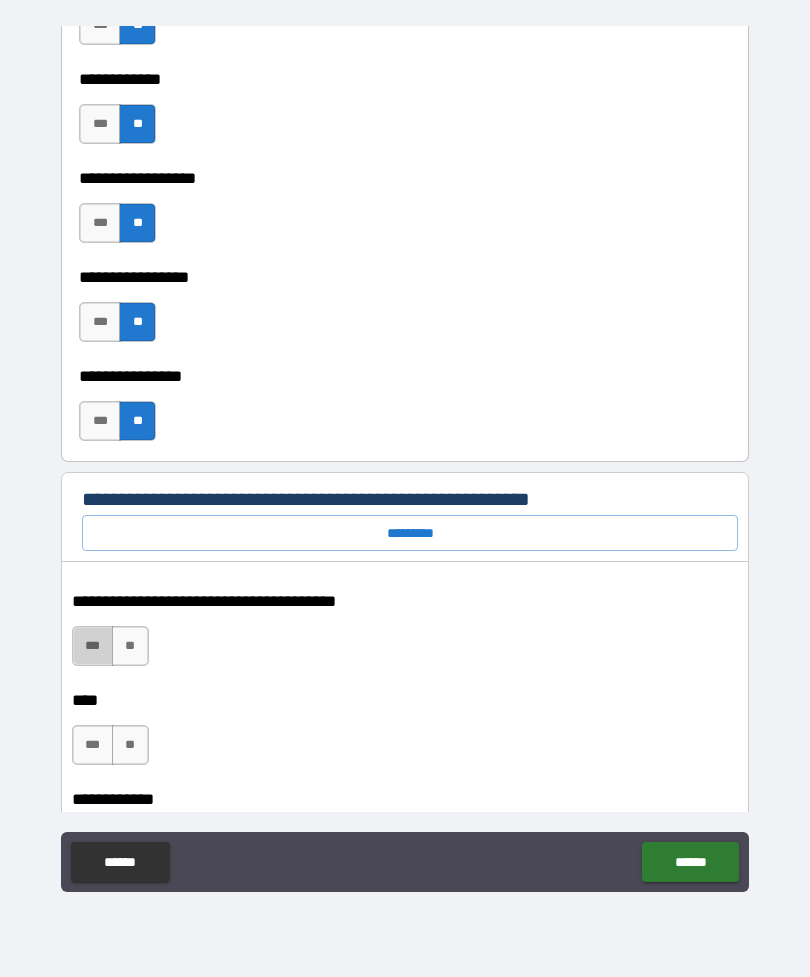click on "***" at bounding box center (93, 646) 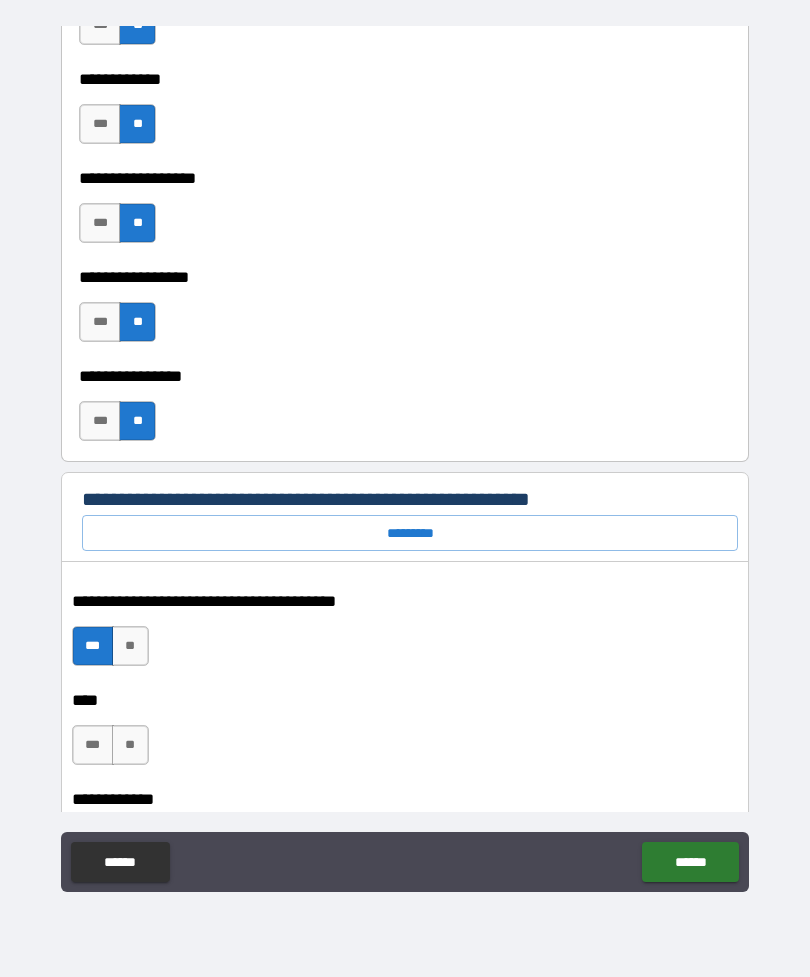 click on "**" at bounding box center (130, 745) 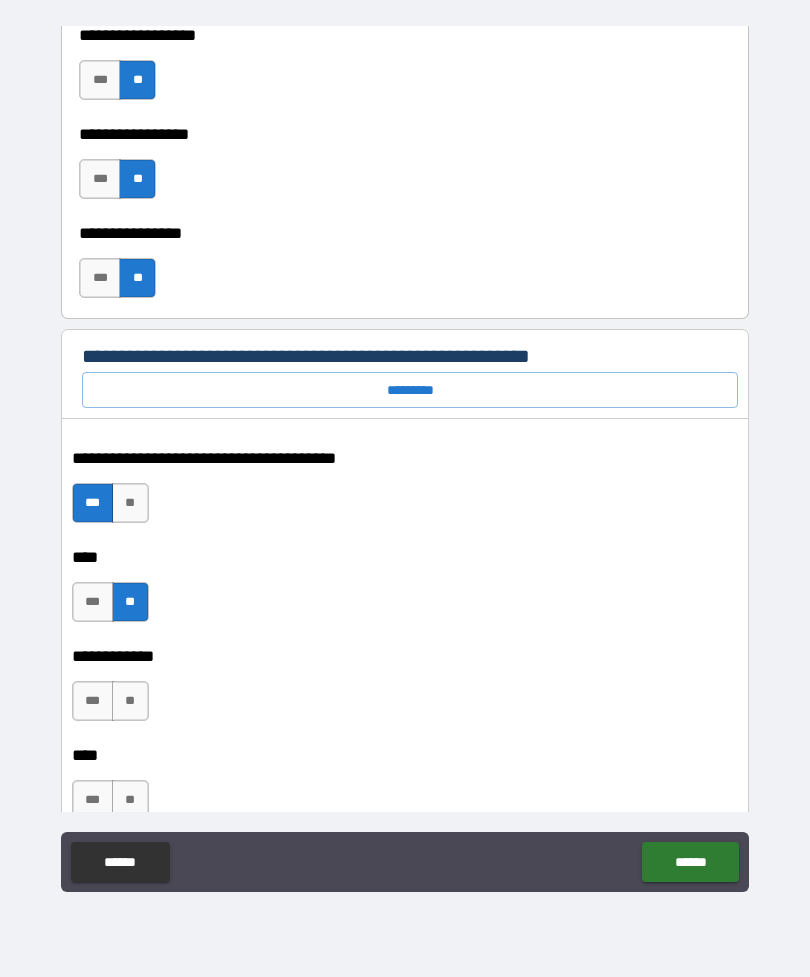 scroll, scrollTop: 12166, scrollLeft: 0, axis: vertical 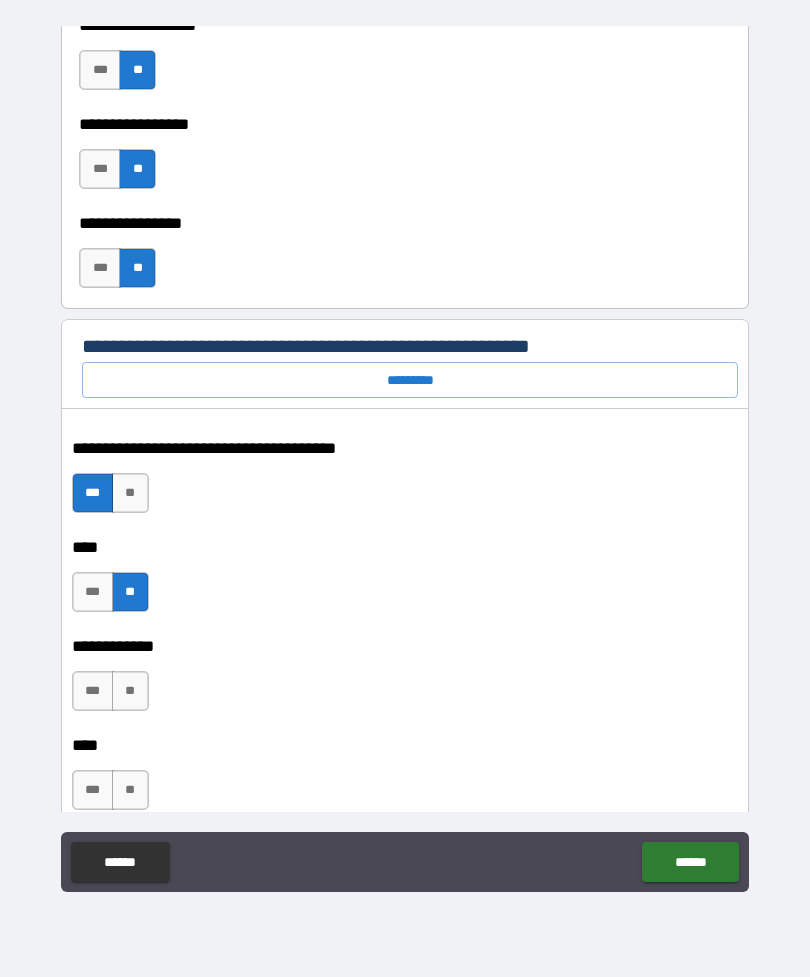 click on "**" at bounding box center (130, 691) 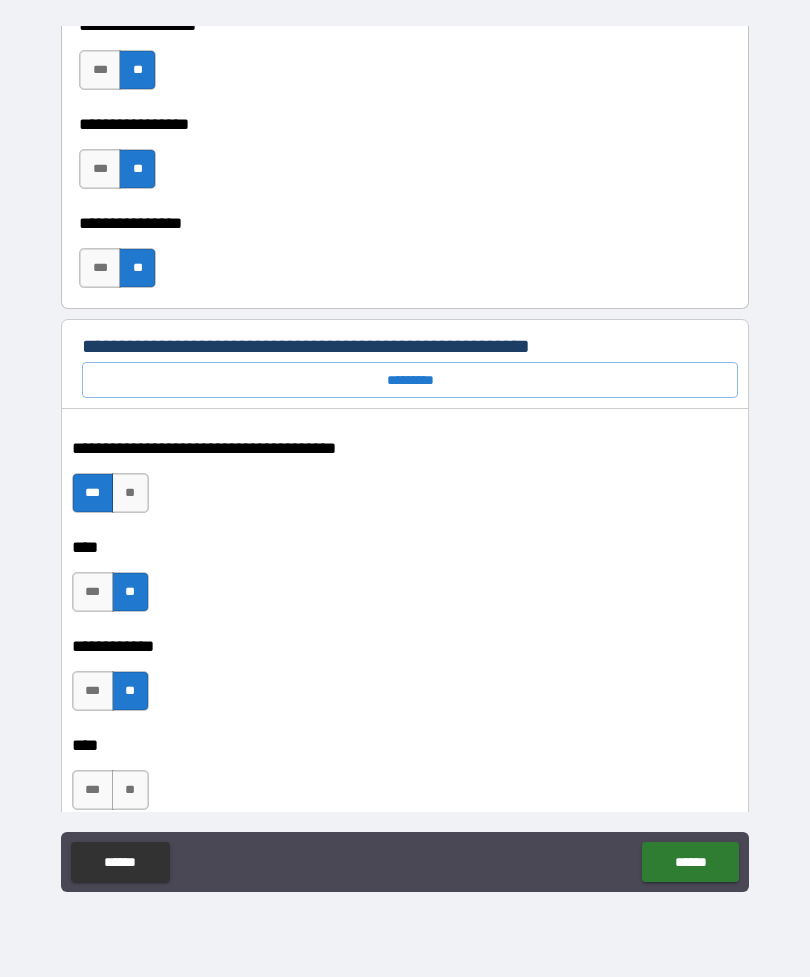 click on "**" at bounding box center (130, 790) 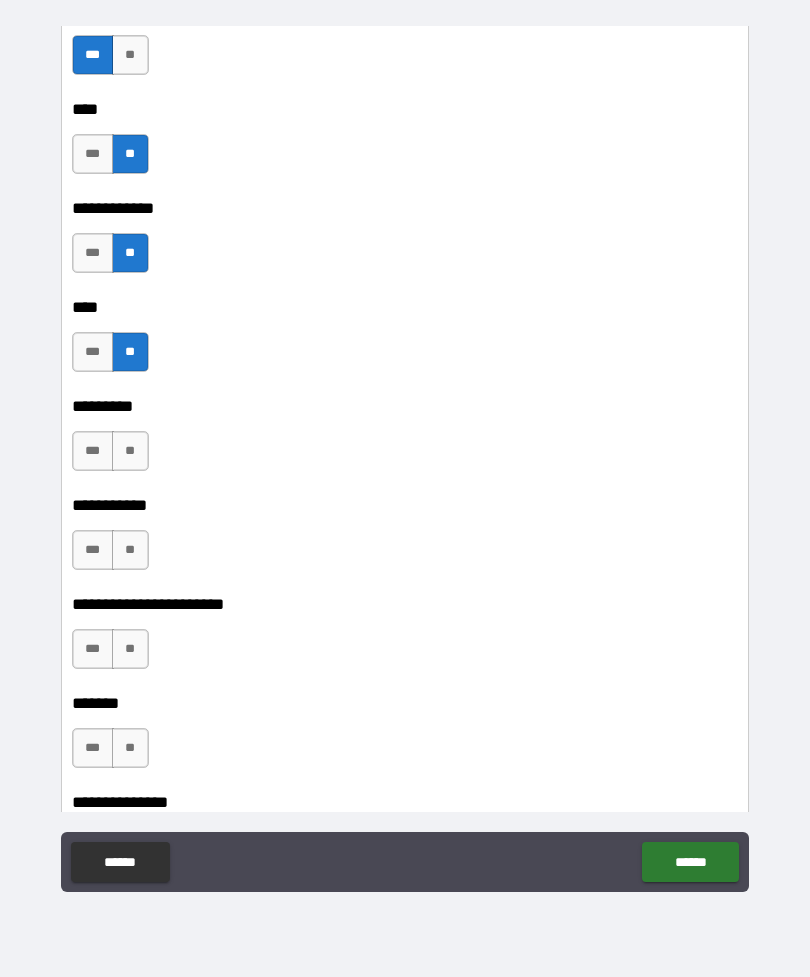 scroll, scrollTop: 12605, scrollLeft: 0, axis: vertical 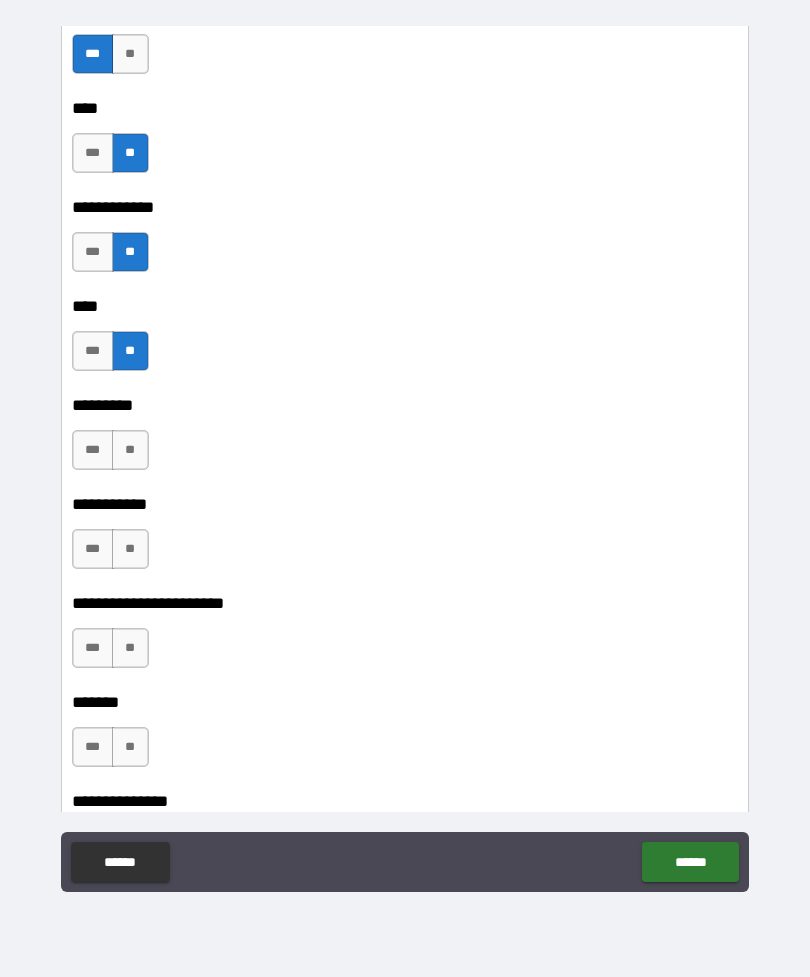 click on "***" at bounding box center (93, 450) 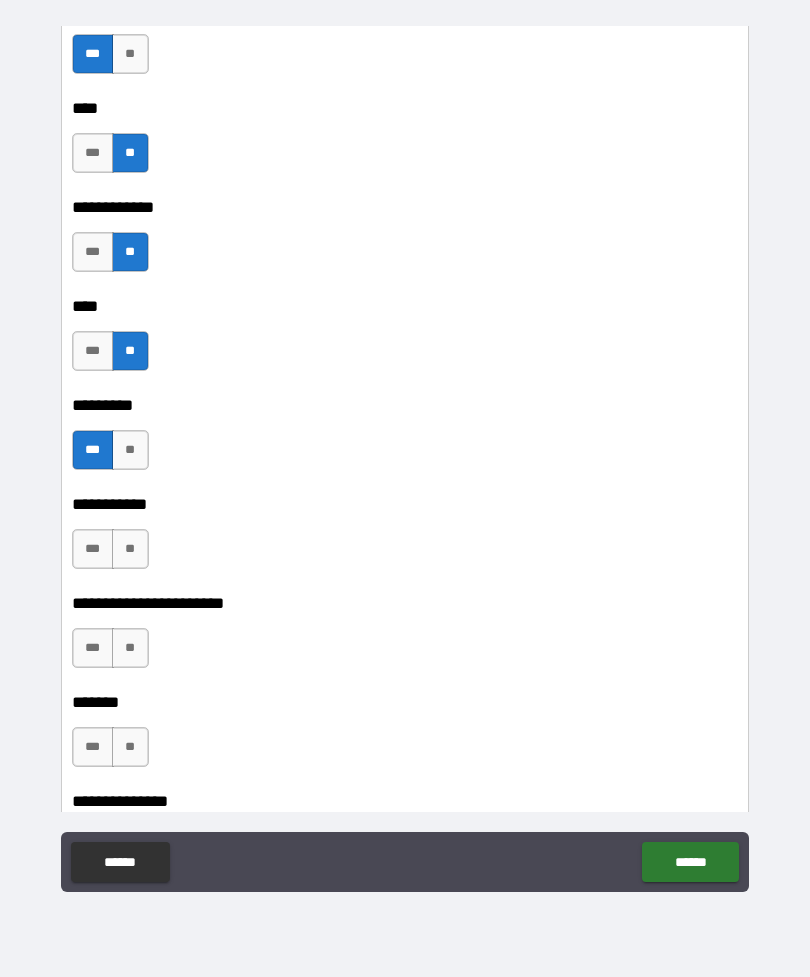 click on "**" at bounding box center (130, 549) 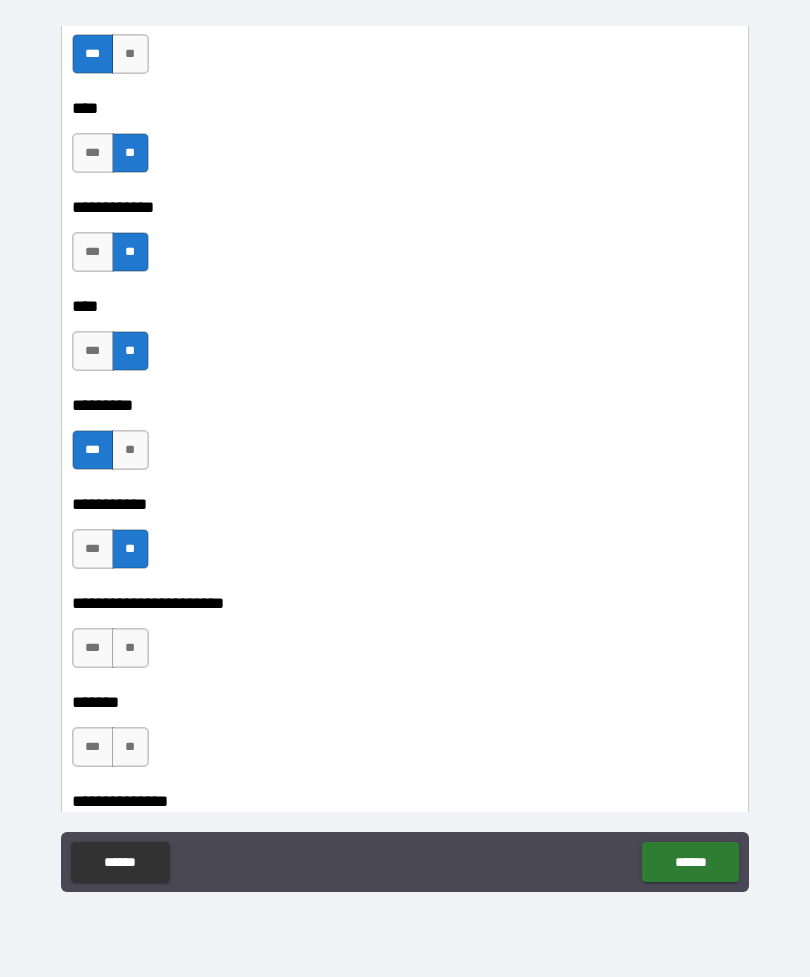 click on "**" at bounding box center [130, 648] 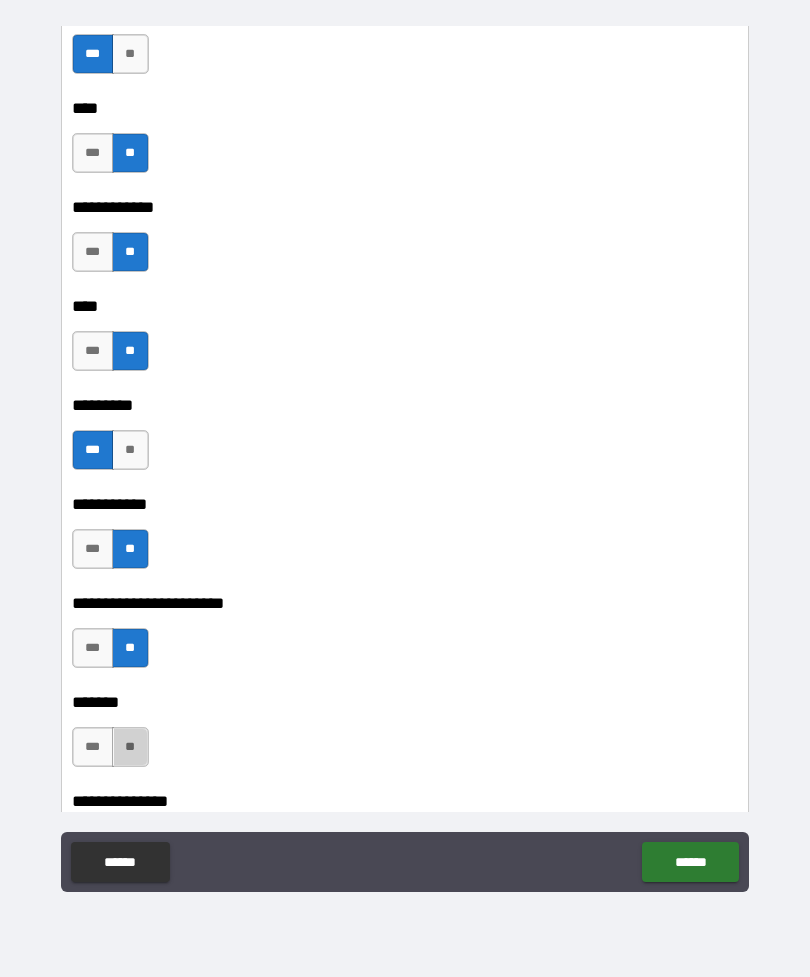 click on "**" at bounding box center [130, 747] 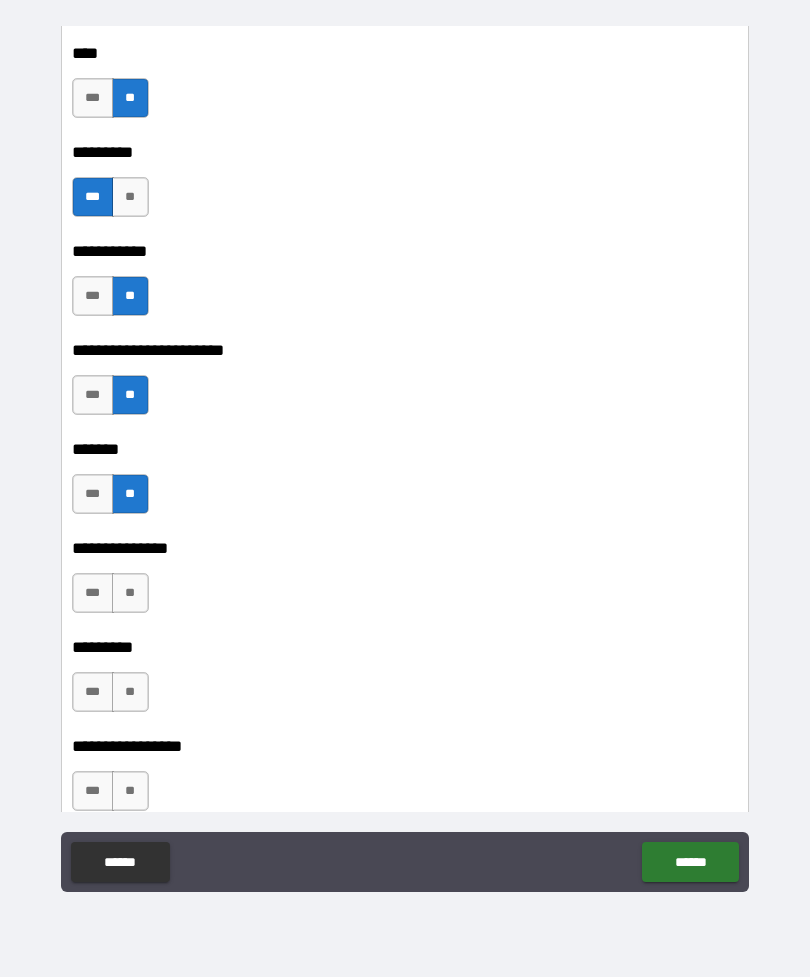 scroll, scrollTop: 12872, scrollLeft: 0, axis: vertical 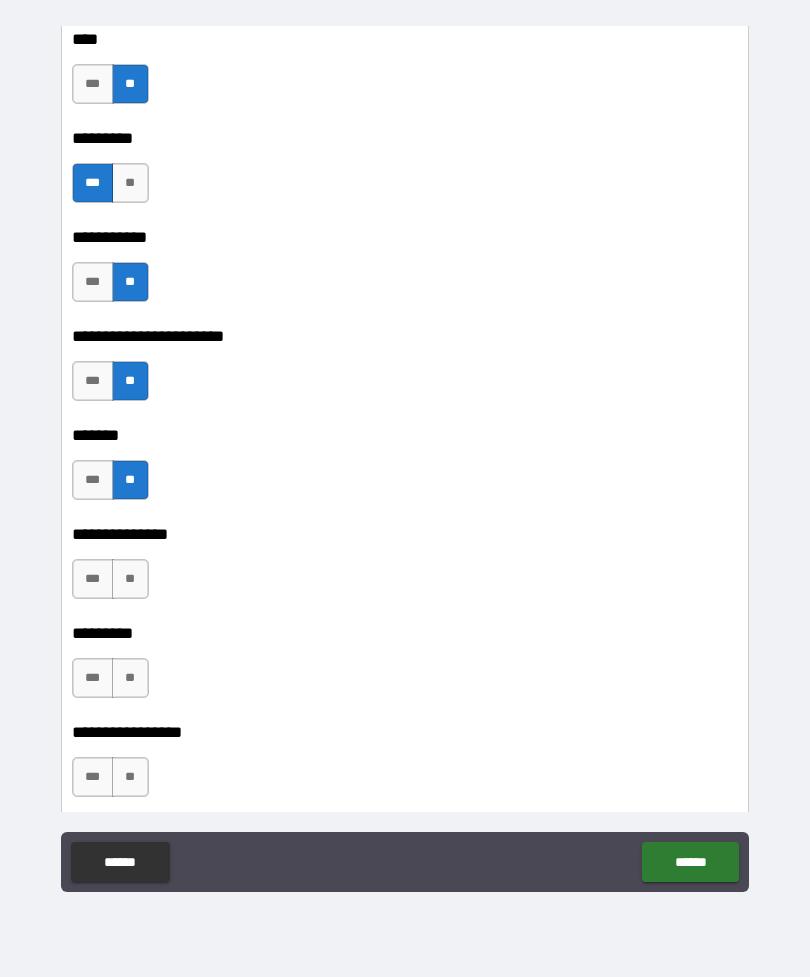 click on "**" at bounding box center (130, 579) 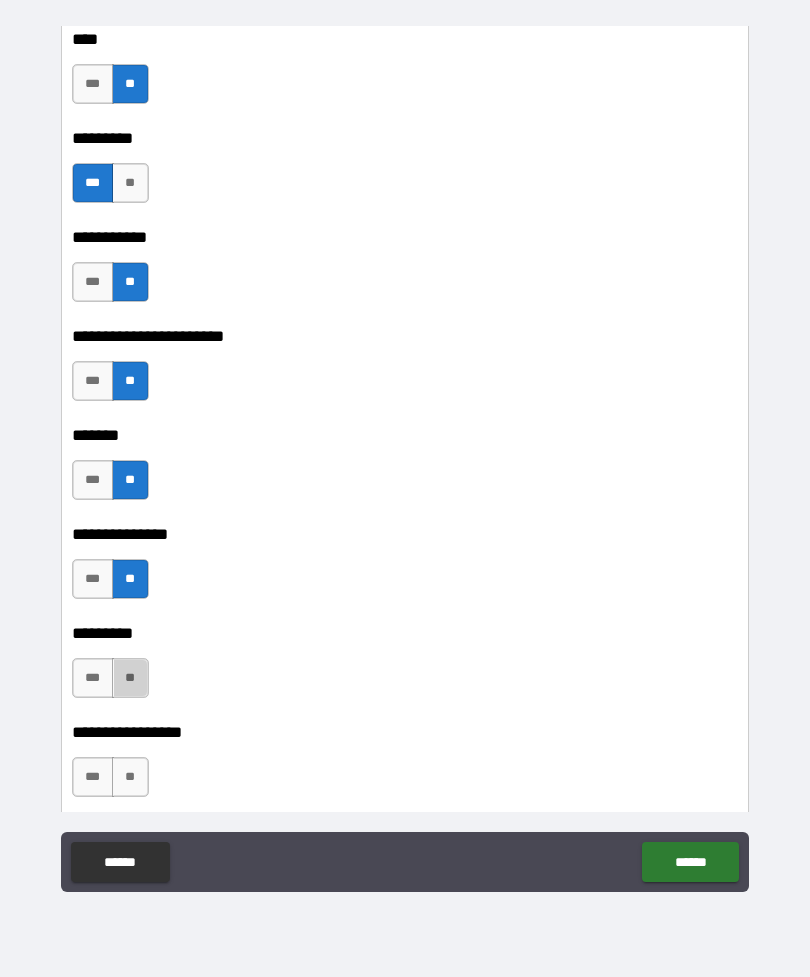 click on "**" at bounding box center [130, 678] 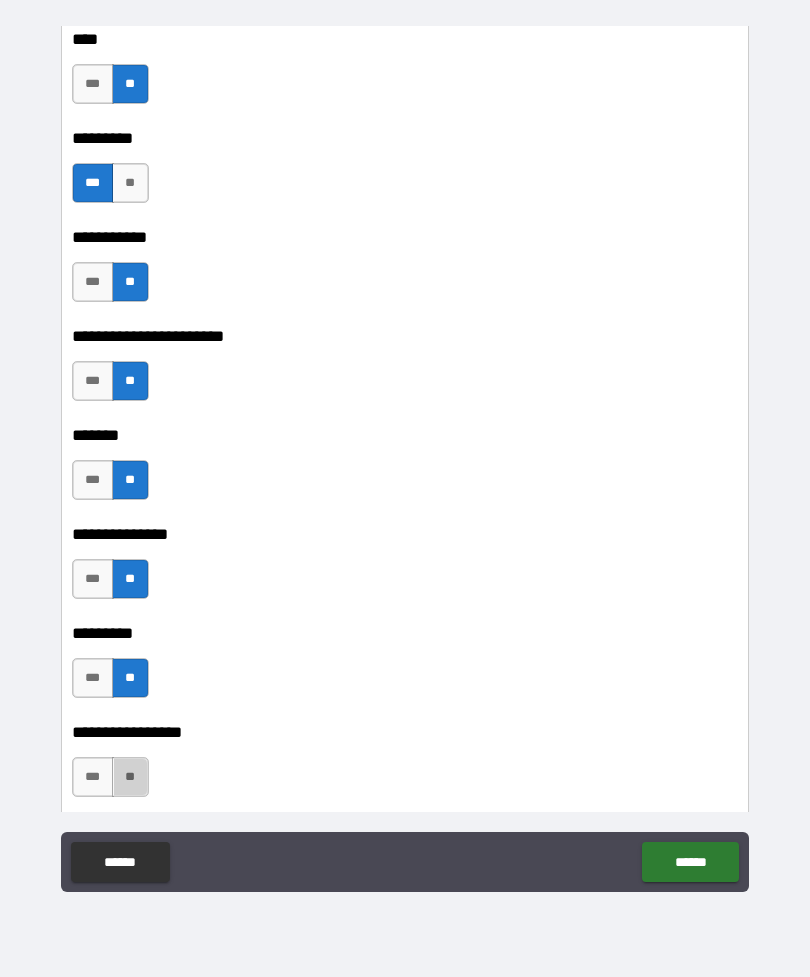 click on "**" at bounding box center (130, 777) 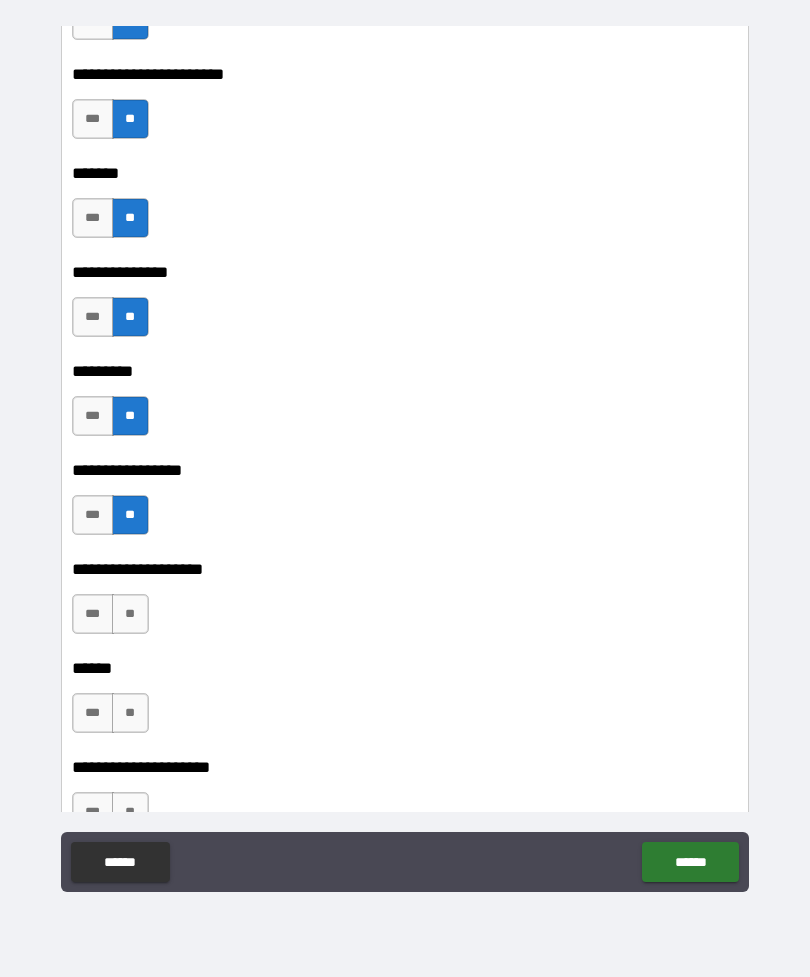 scroll, scrollTop: 13142, scrollLeft: 0, axis: vertical 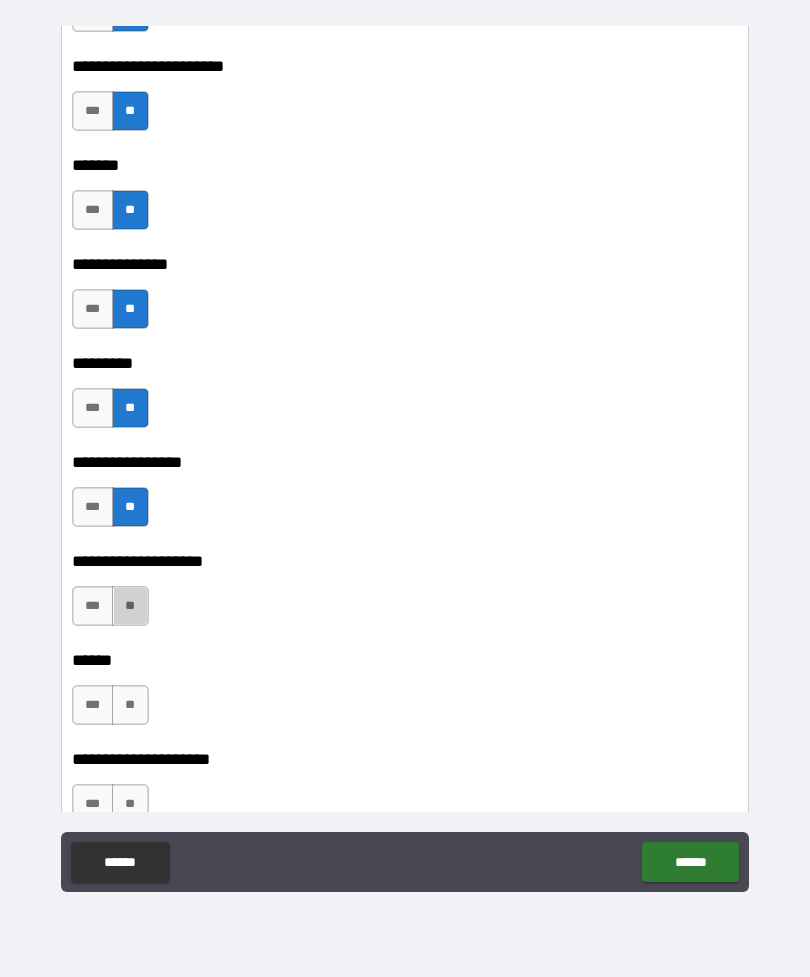 click on "**" at bounding box center [130, 606] 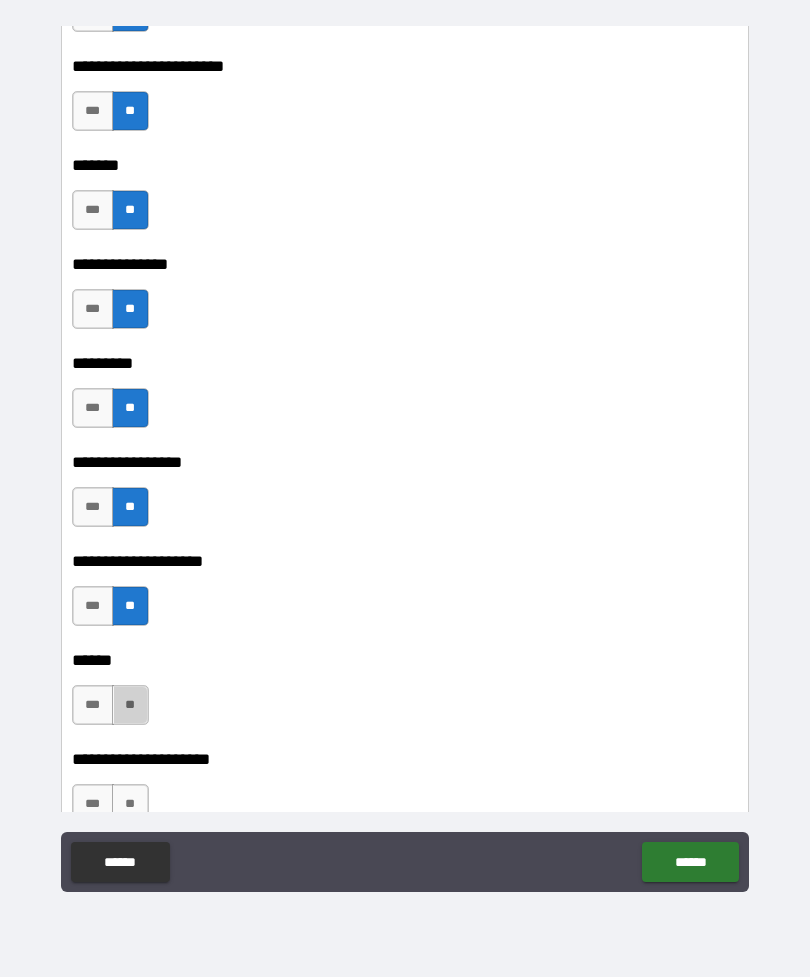 click on "**" at bounding box center [130, 705] 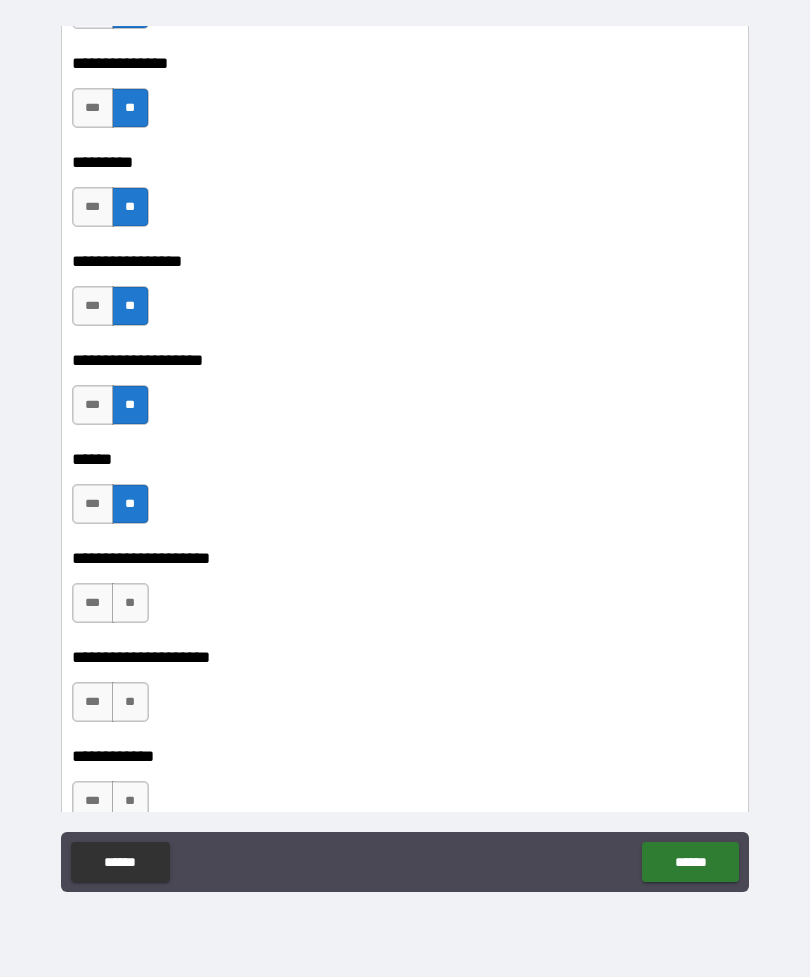 scroll, scrollTop: 13363, scrollLeft: 0, axis: vertical 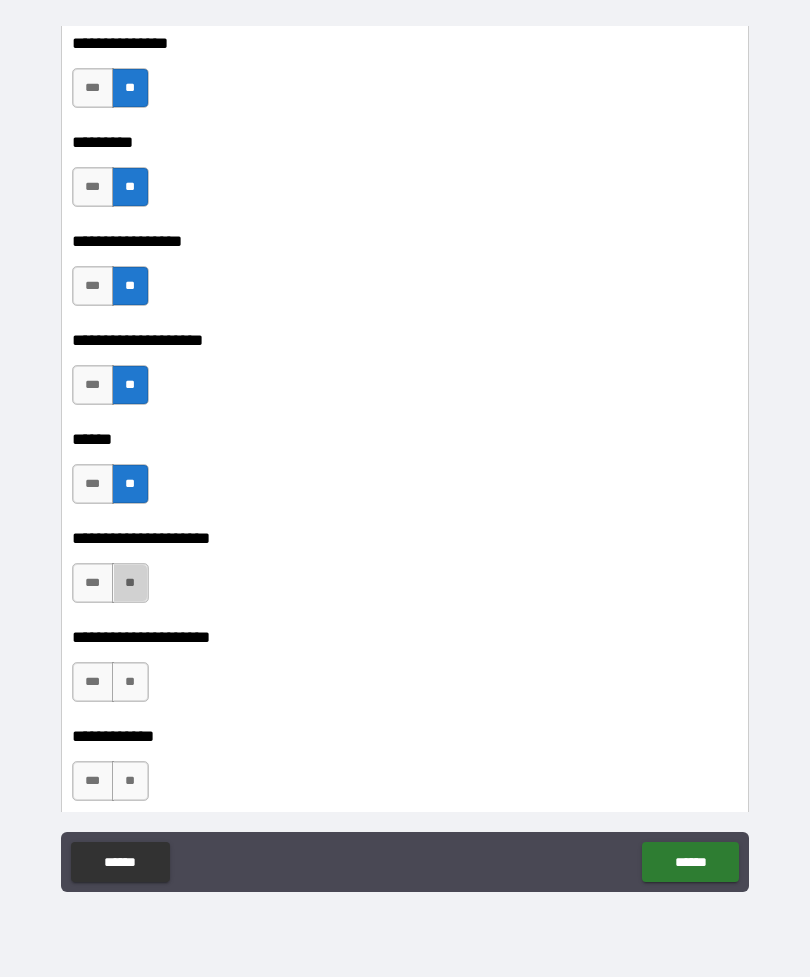 click on "**" at bounding box center (130, 583) 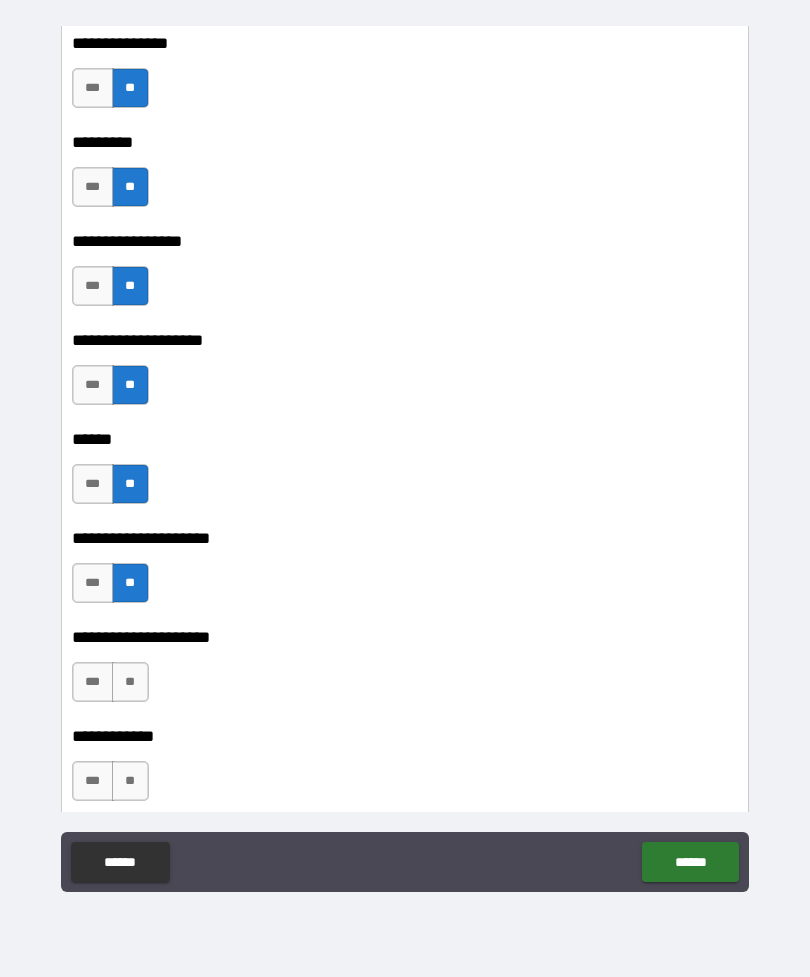click on "**" at bounding box center (130, 682) 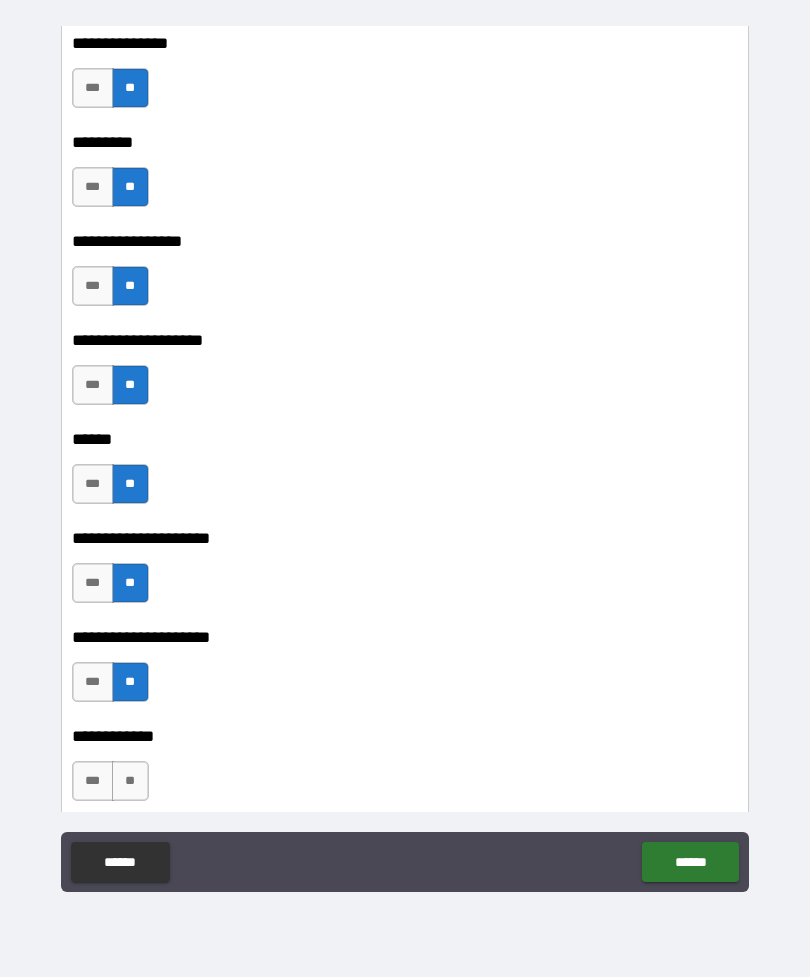 click on "**" at bounding box center [130, 781] 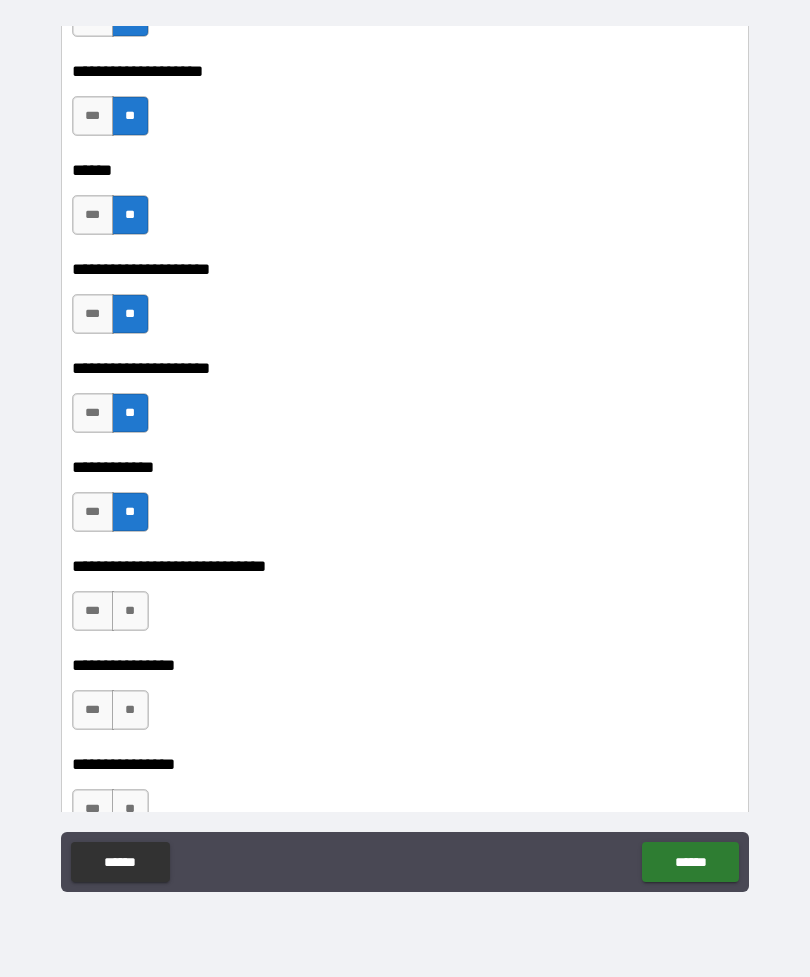 scroll, scrollTop: 13645, scrollLeft: 0, axis: vertical 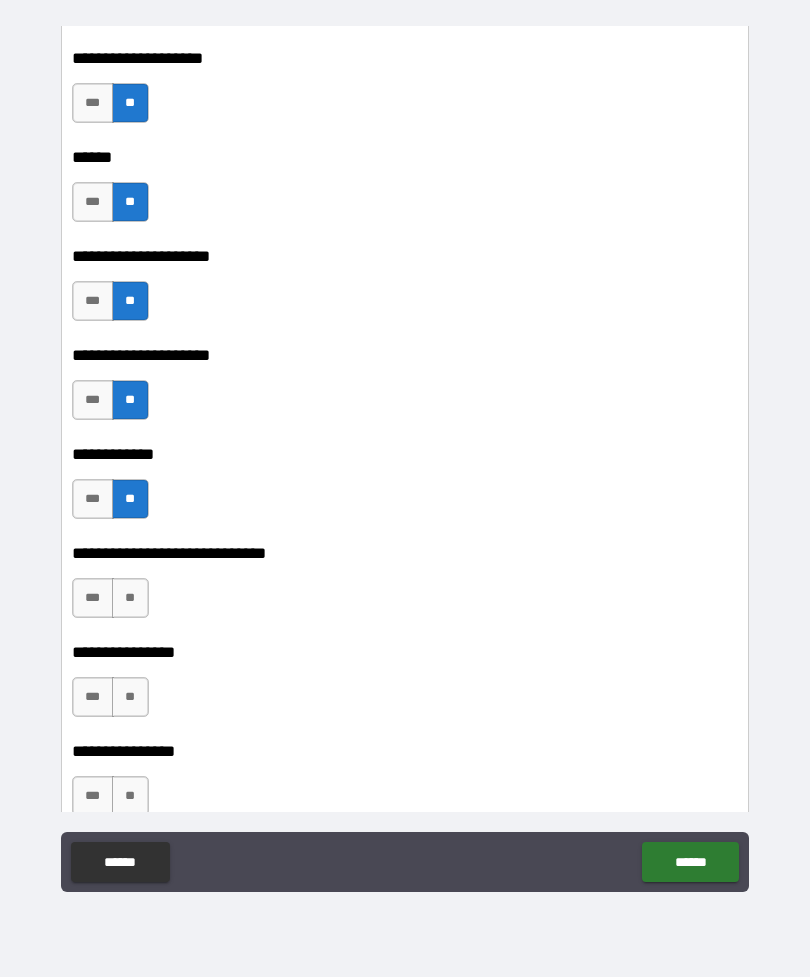 click on "**" at bounding box center (130, 598) 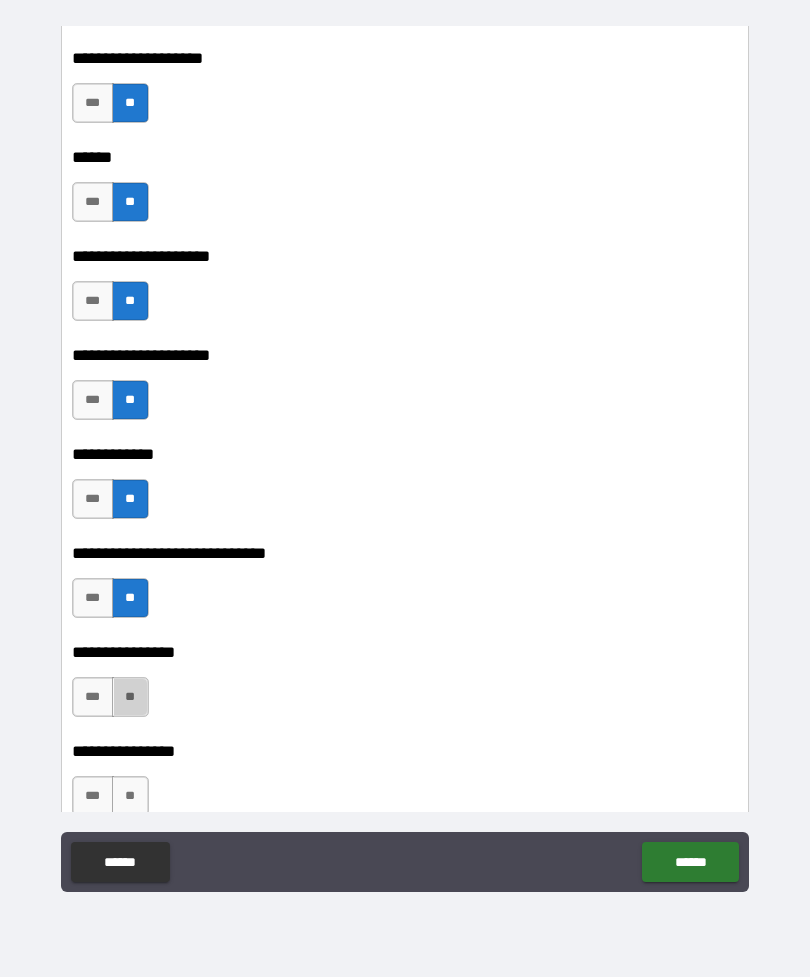 click on "**" at bounding box center [130, 697] 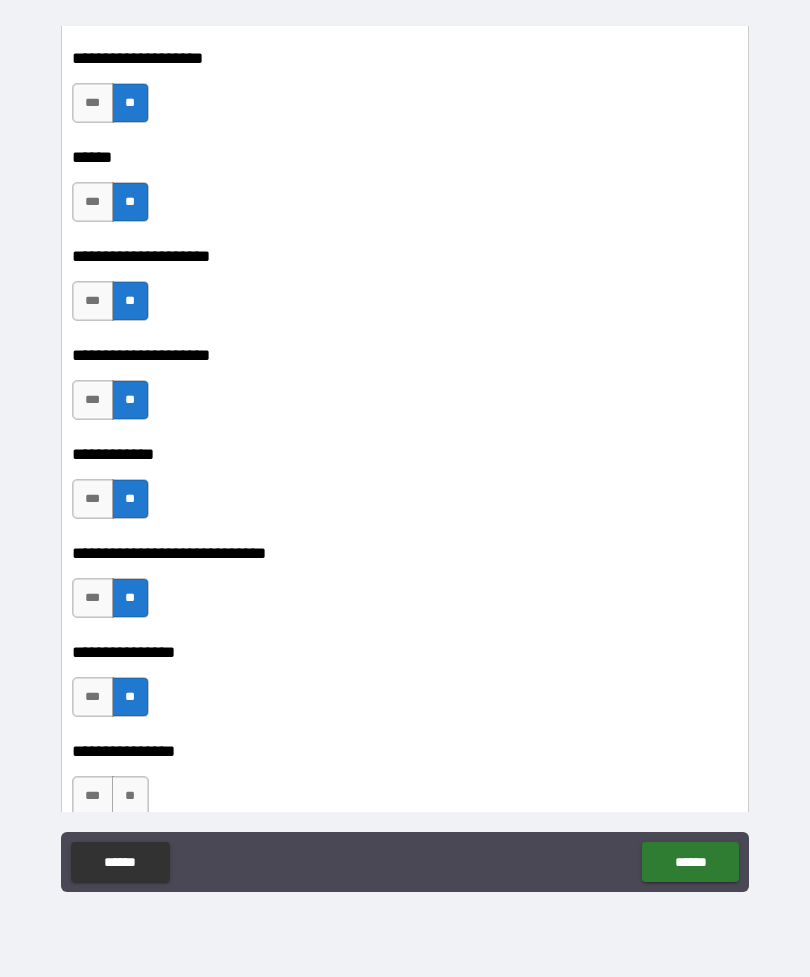 click on "**" at bounding box center [130, 796] 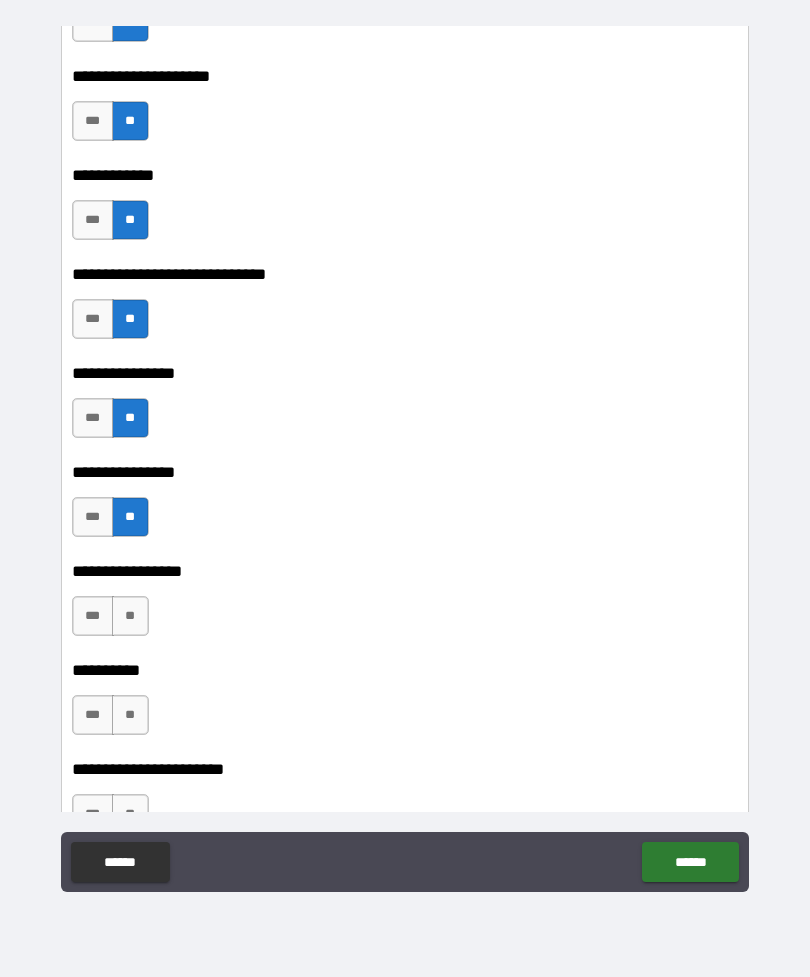 scroll, scrollTop: 13925, scrollLeft: 0, axis: vertical 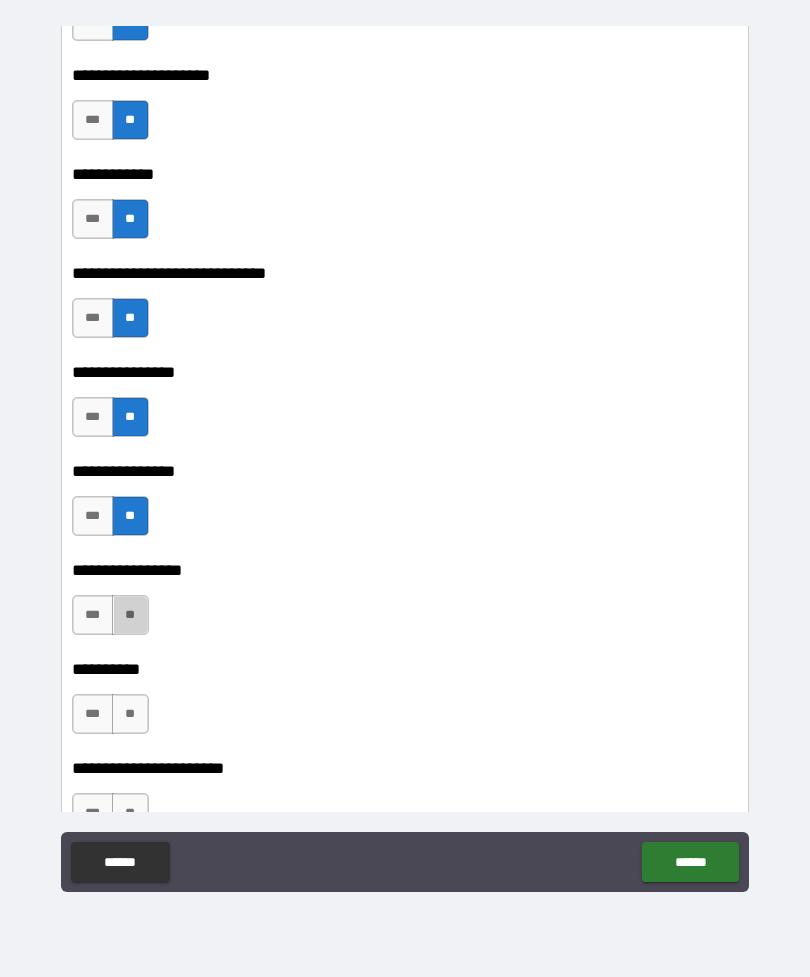 click on "**" at bounding box center (130, 615) 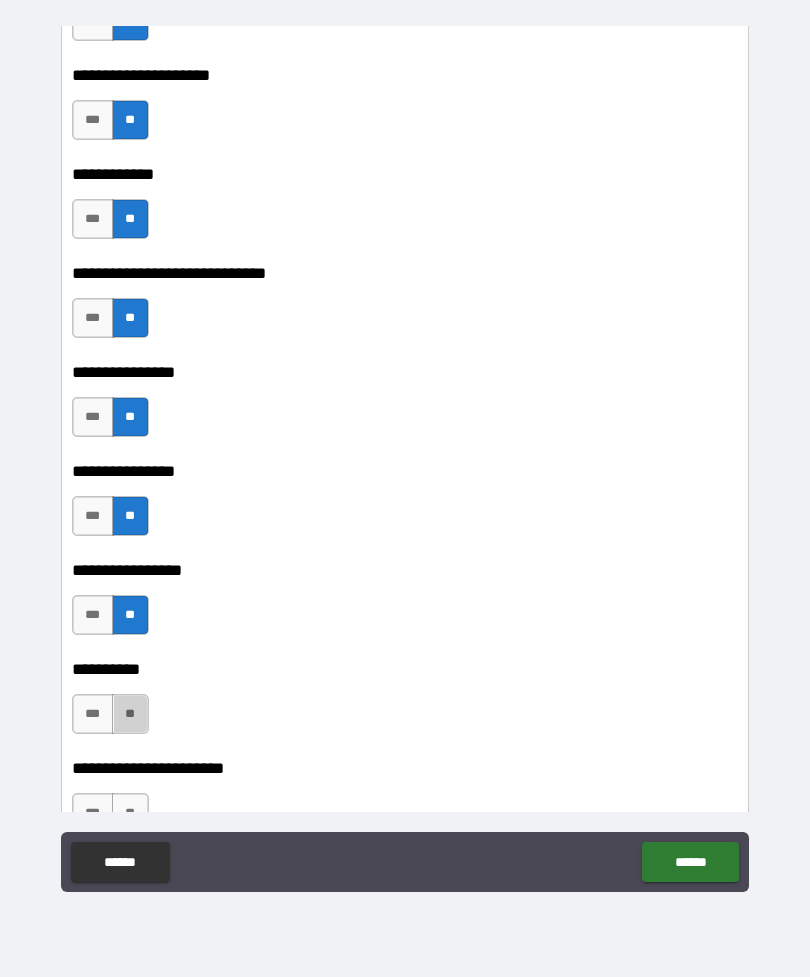 click on "**" at bounding box center [130, 714] 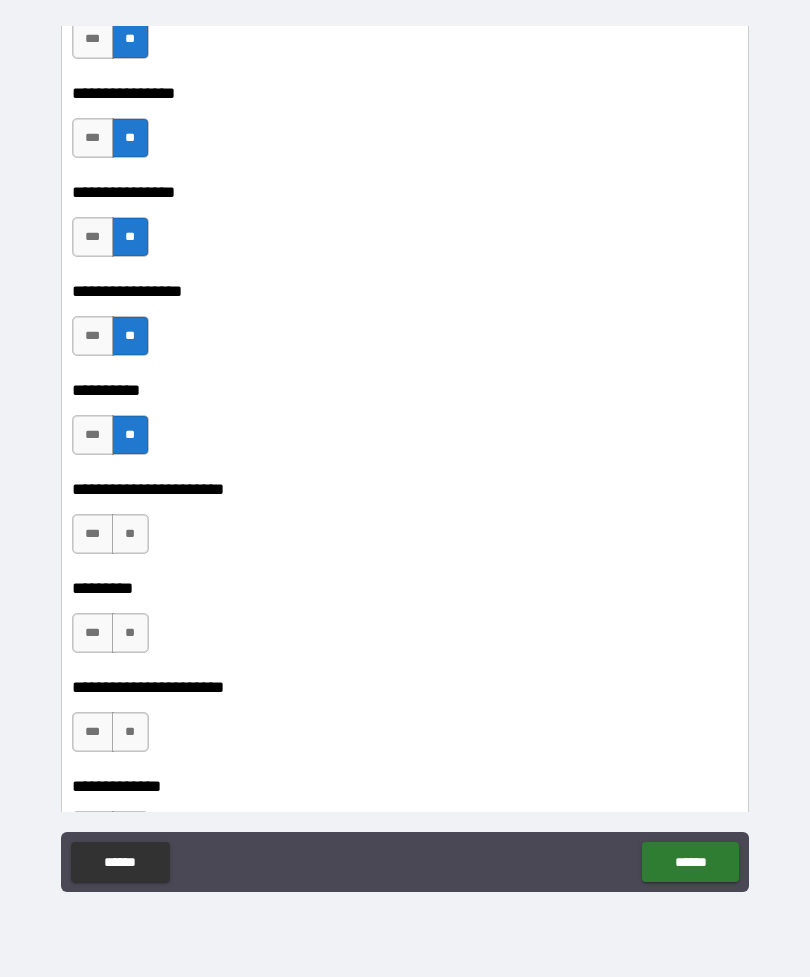 scroll, scrollTop: 14213, scrollLeft: 0, axis: vertical 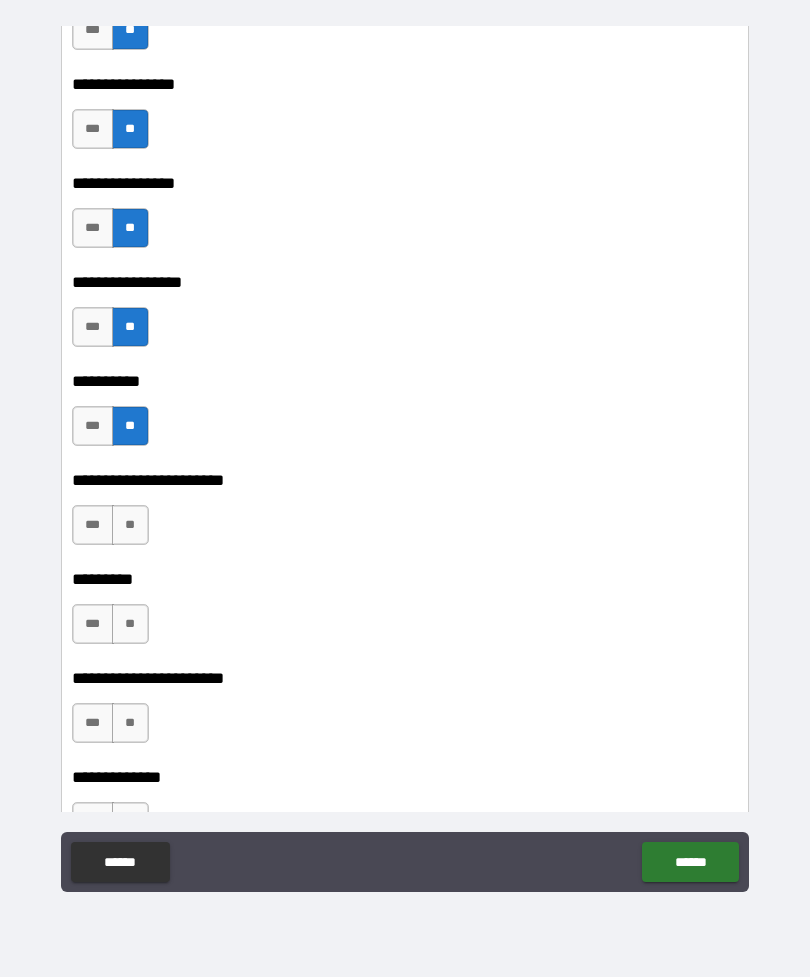 click on "**" at bounding box center [130, 525] 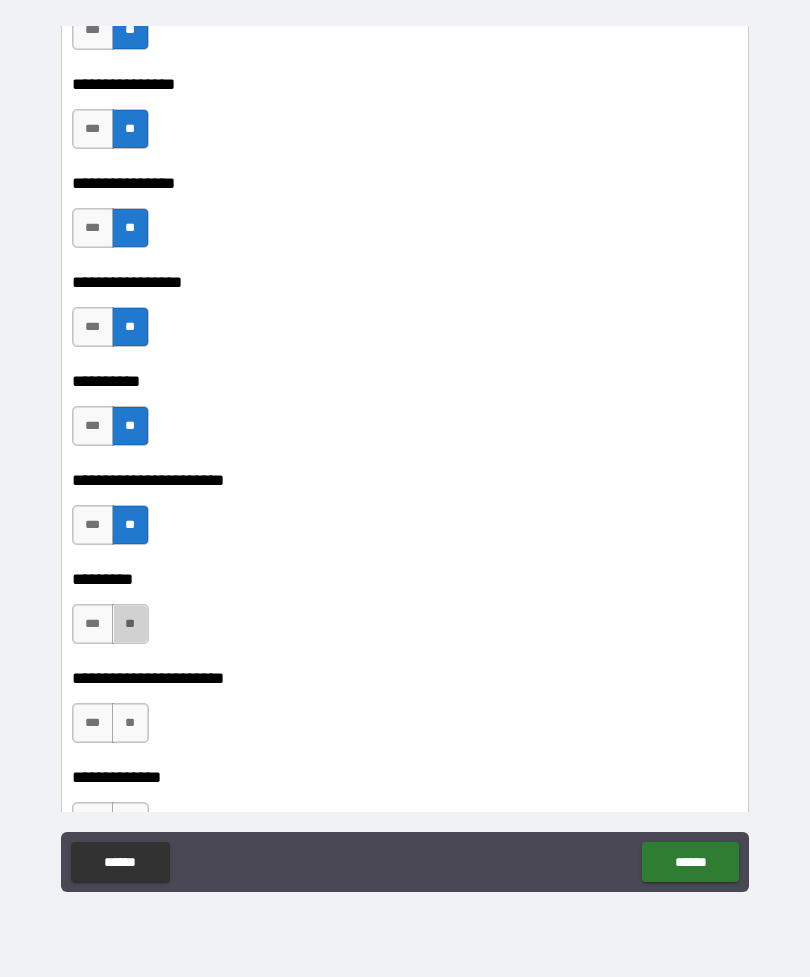 click on "**" at bounding box center (130, 624) 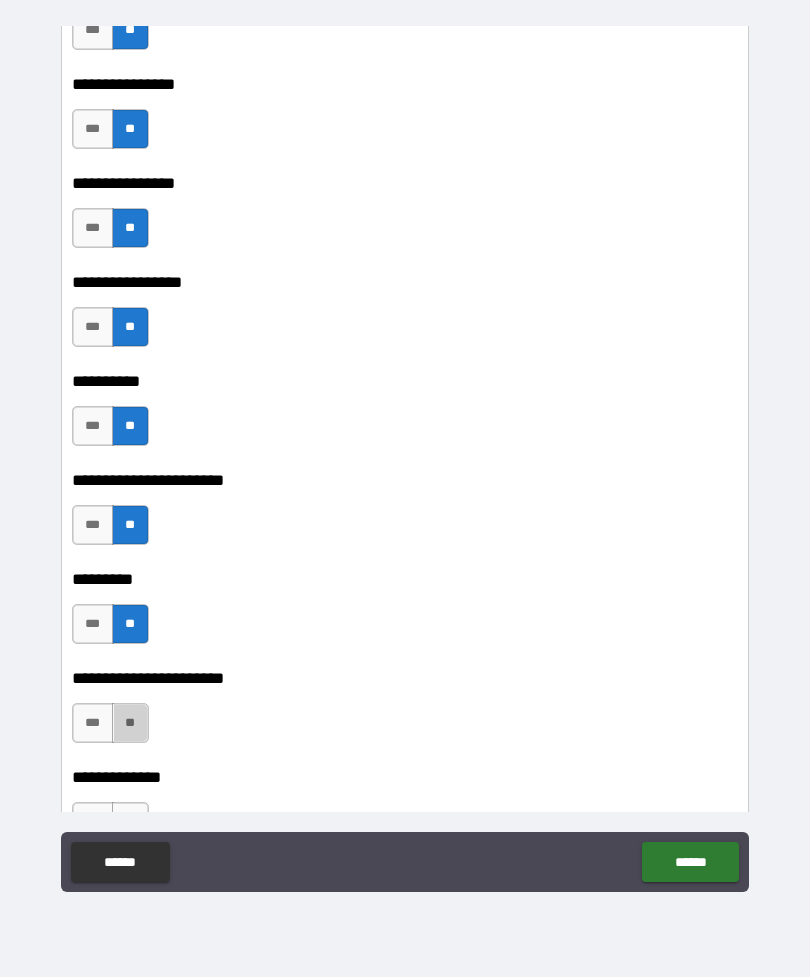 click on "**" at bounding box center (130, 723) 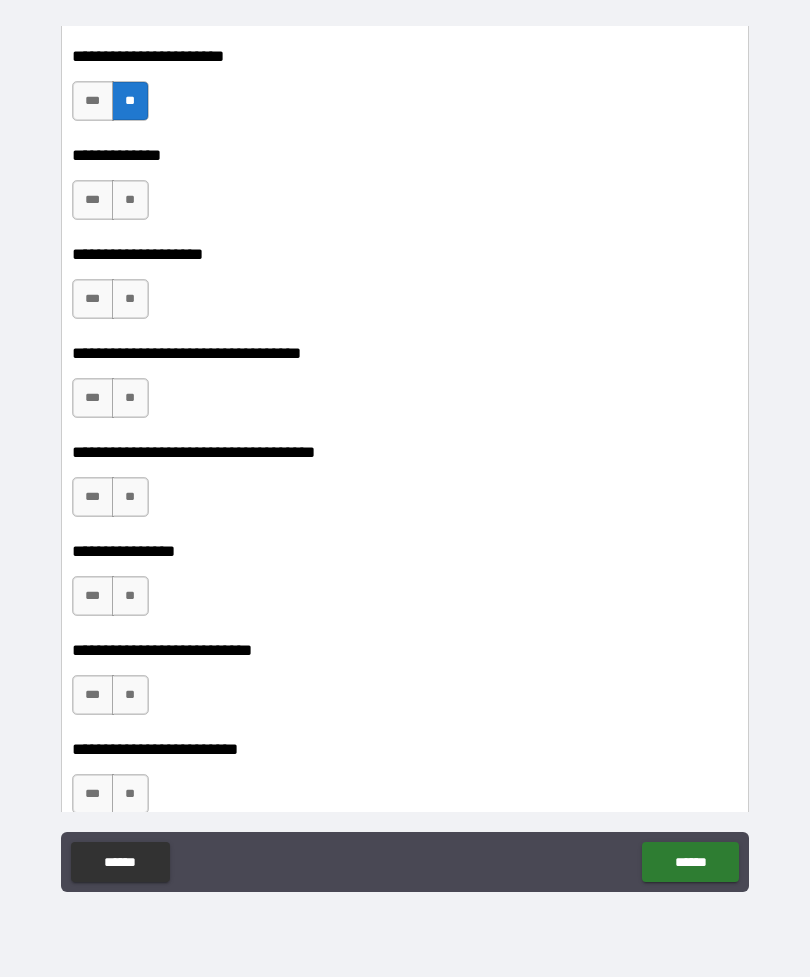 scroll, scrollTop: 14846, scrollLeft: 0, axis: vertical 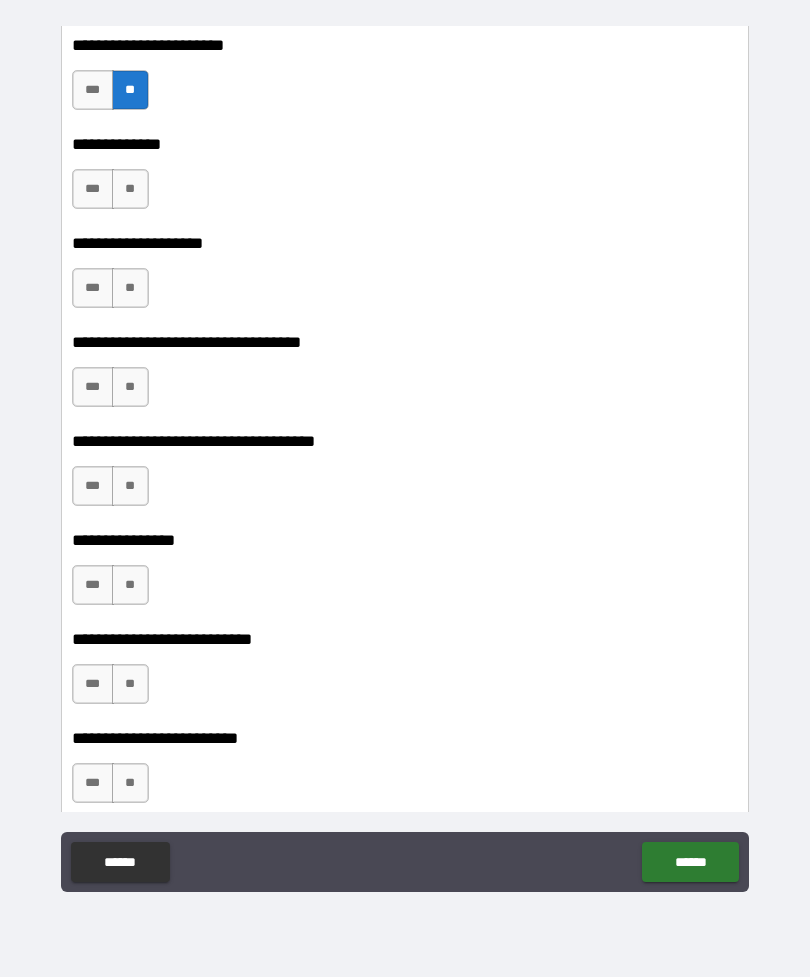 click on "**" at bounding box center [130, 189] 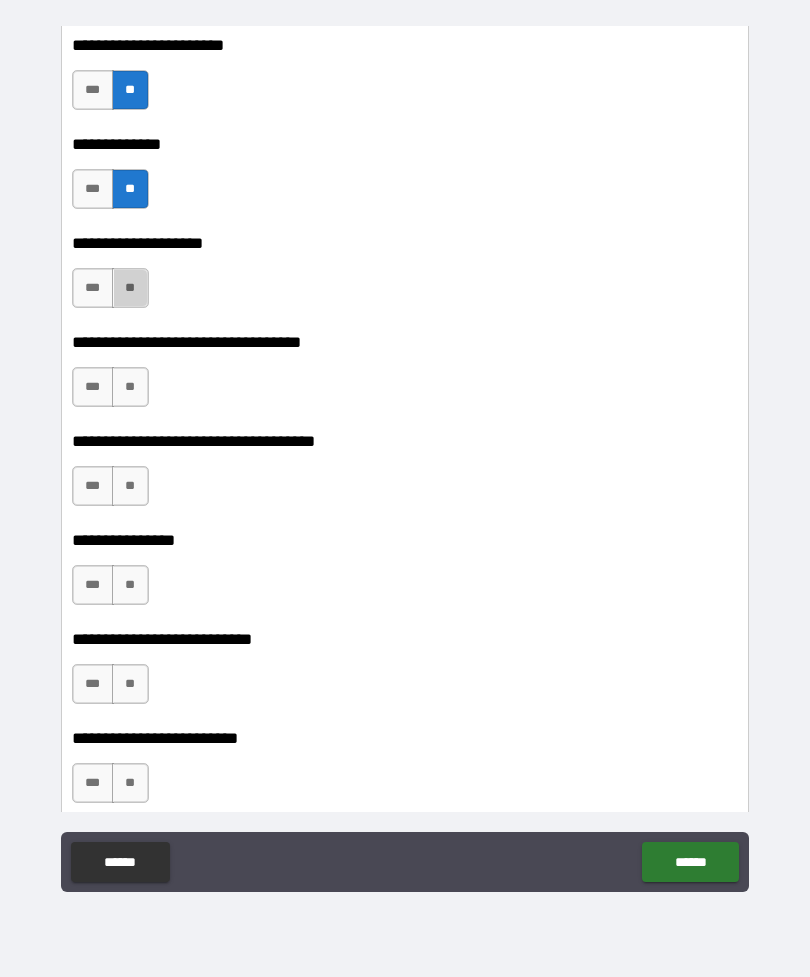 click on "**" at bounding box center (130, 288) 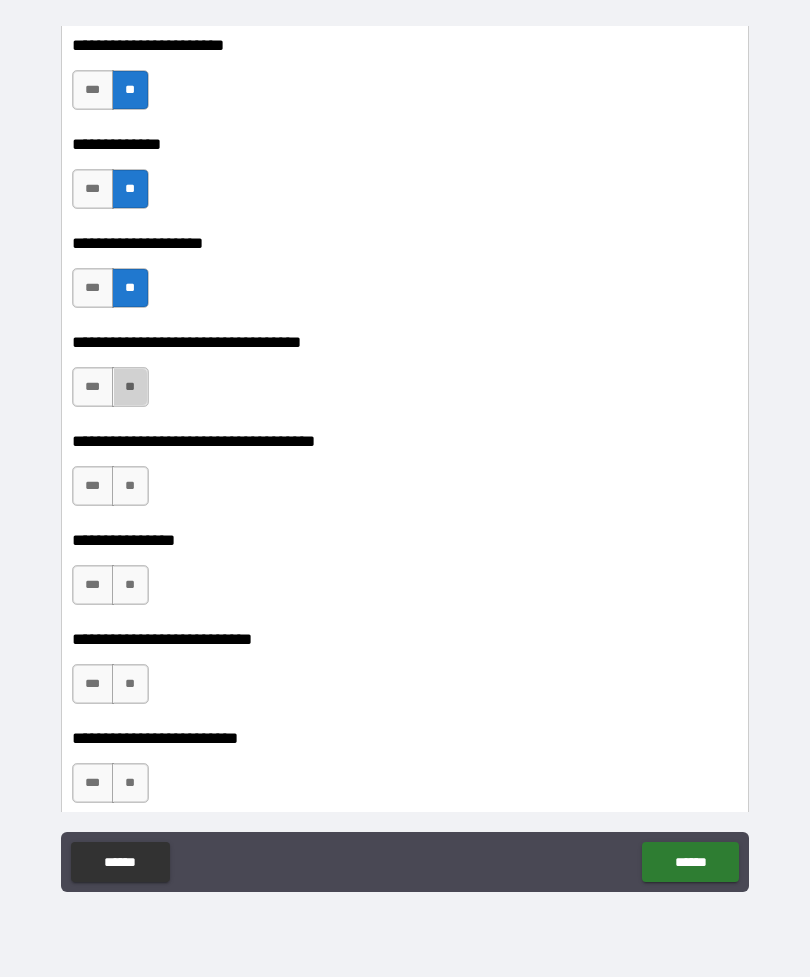 click on "**" at bounding box center [130, 387] 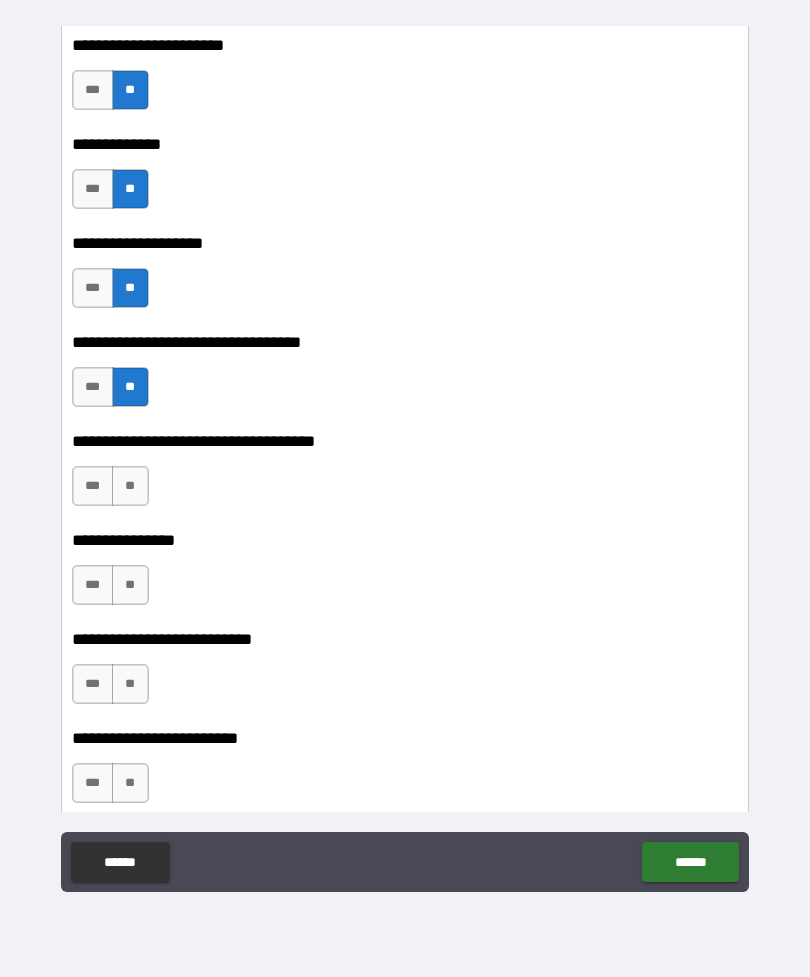 click on "**" at bounding box center [130, 486] 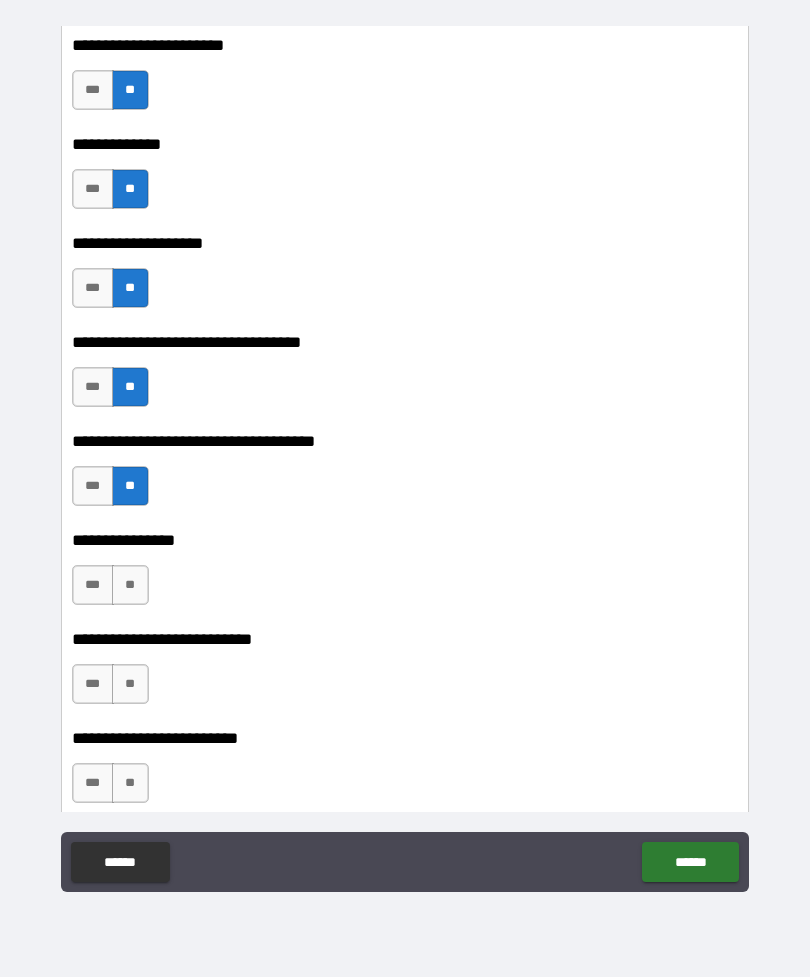 click on "**" at bounding box center (130, 585) 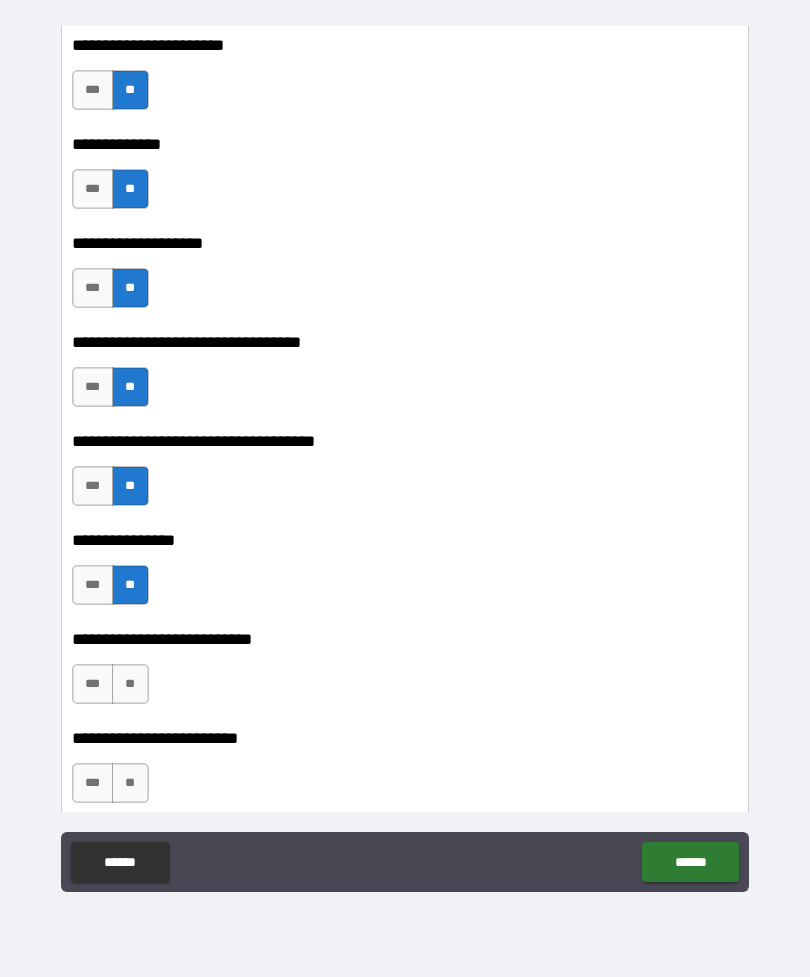 click on "**" at bounding box center (130, 684) 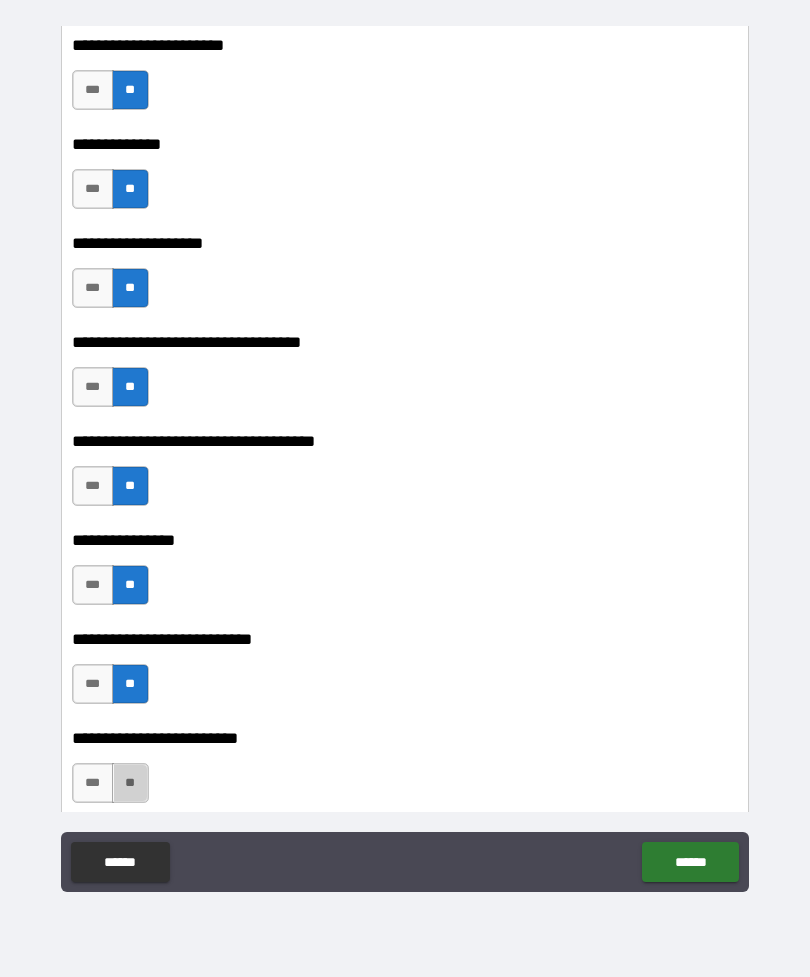 click on "**" at bounding box center (130, 783) 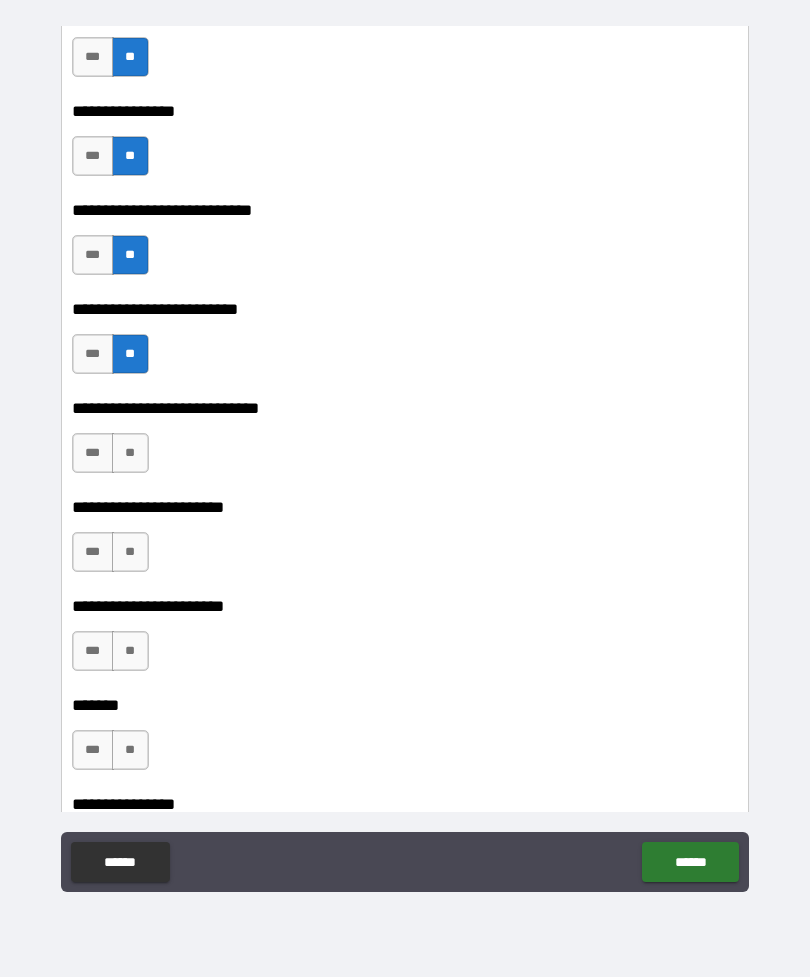 scroll, scrollTop: 15292, scrollLeft: 0, axis: vertical 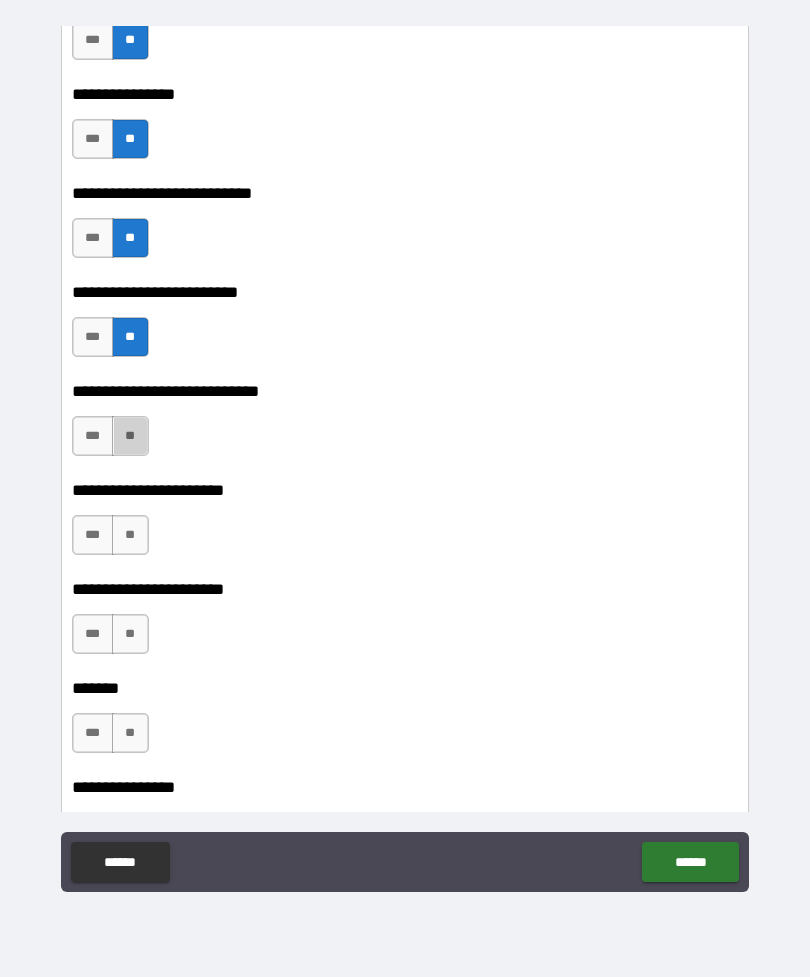 click on "**" at bounding box center [130, 436] 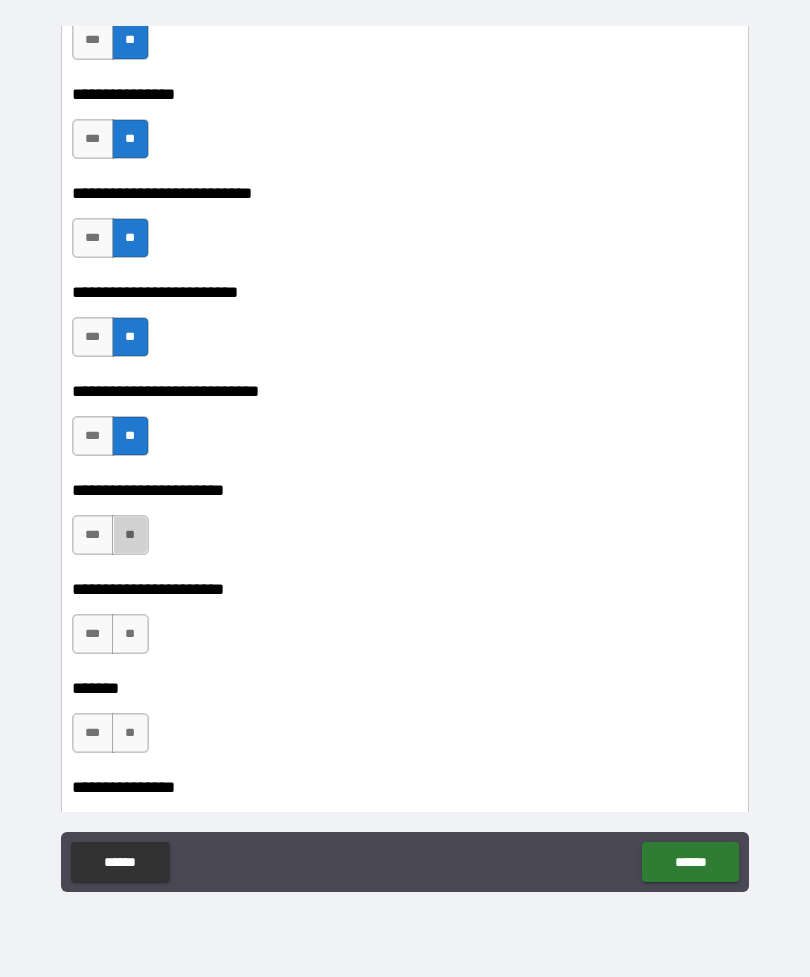 click on "**" at bounding box center (130, 535) 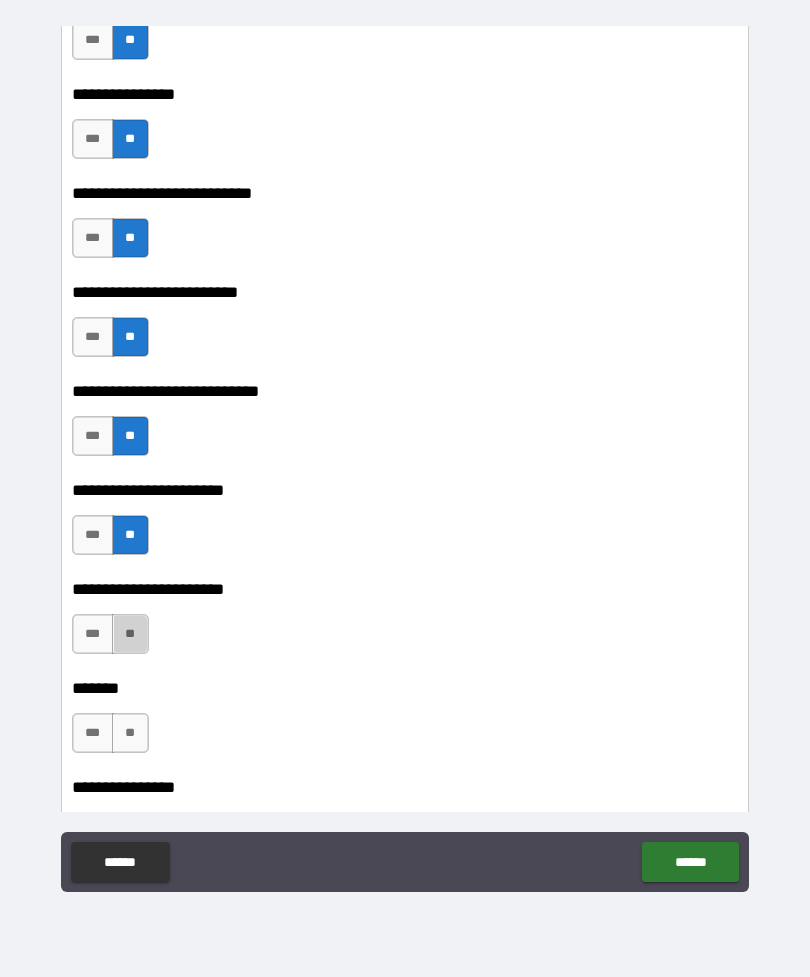 click on "**" at bounding box center [130, 634] 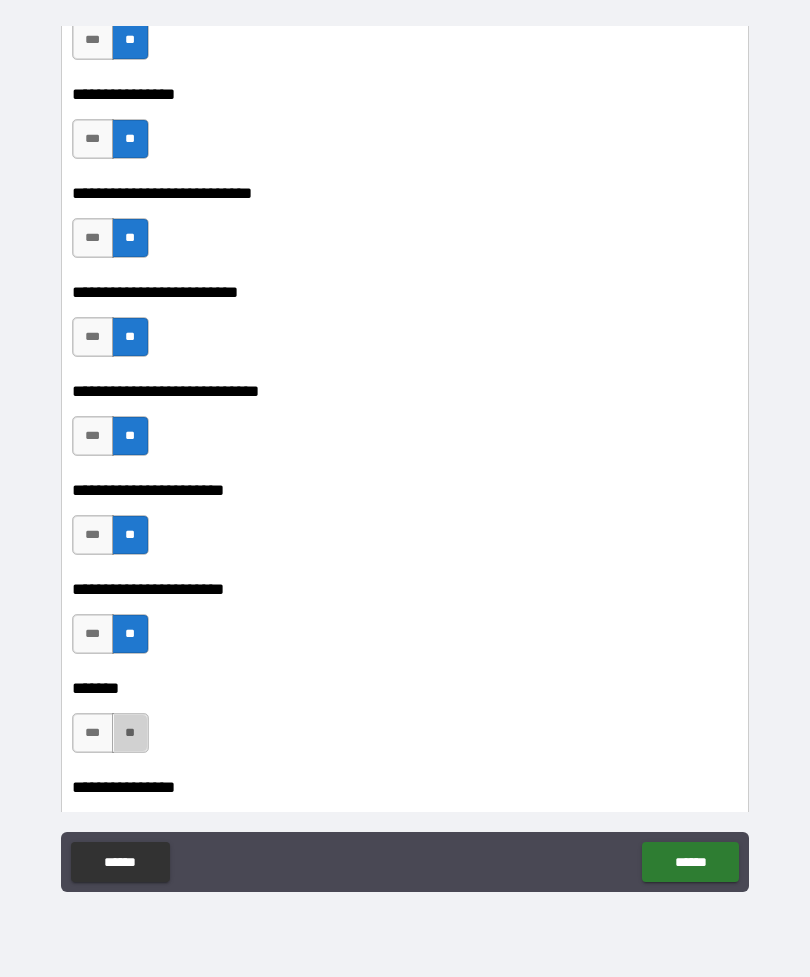 click on "**" at bounding box center [130, 733] 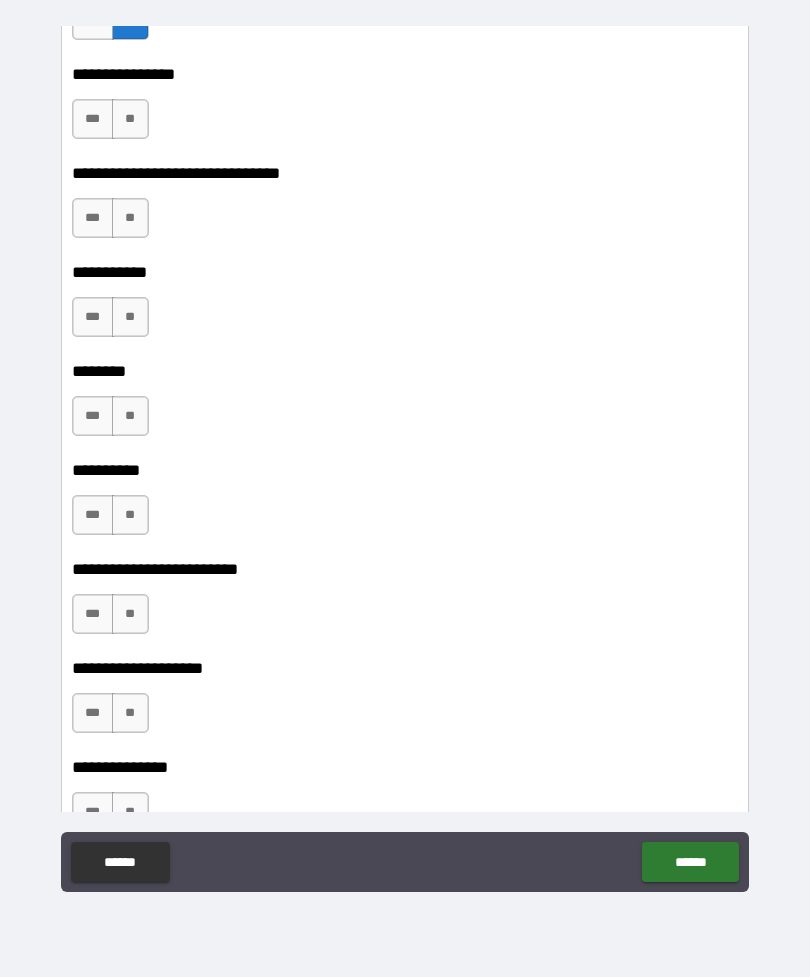 scroll, scrollTop: 16006, scrollLeft: 0, axis: vertical 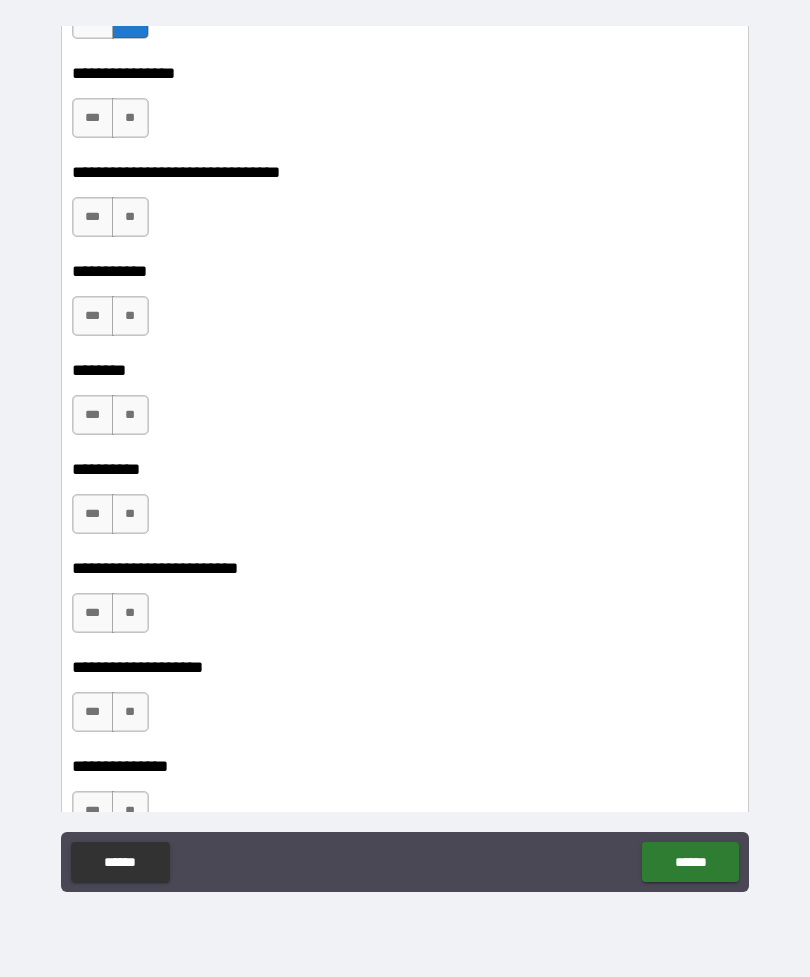 click on "**" at bounding box center [130, 118] 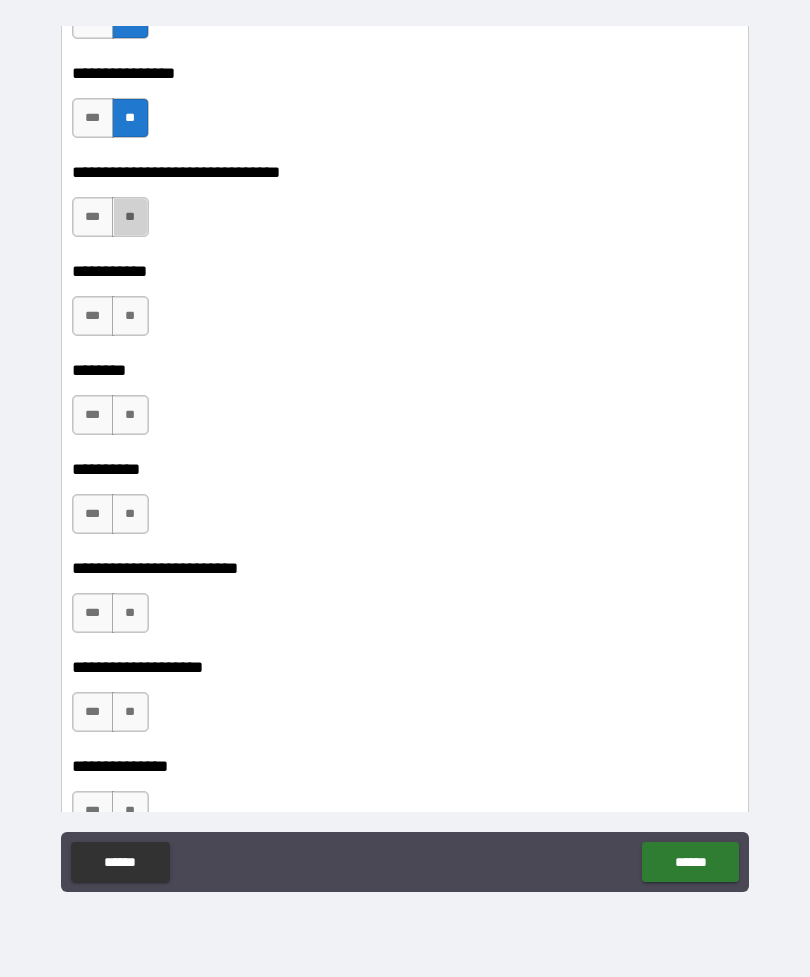 click on "**" at bounding box center [130, 217] 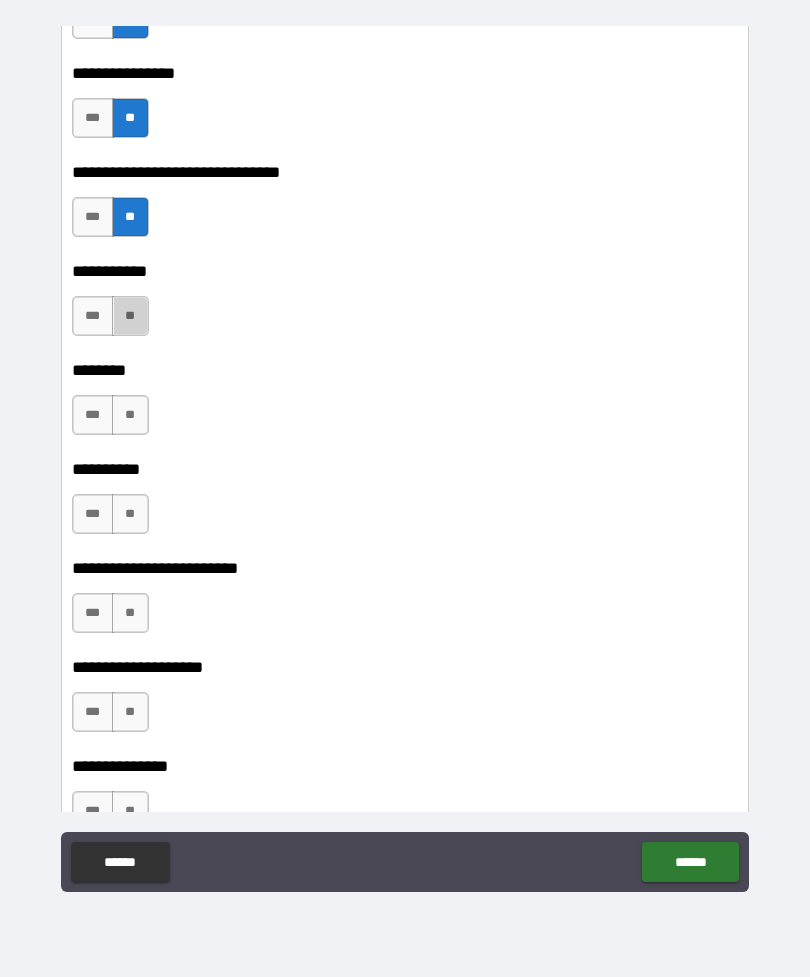 click on "**" at bounding box center (130, 316) 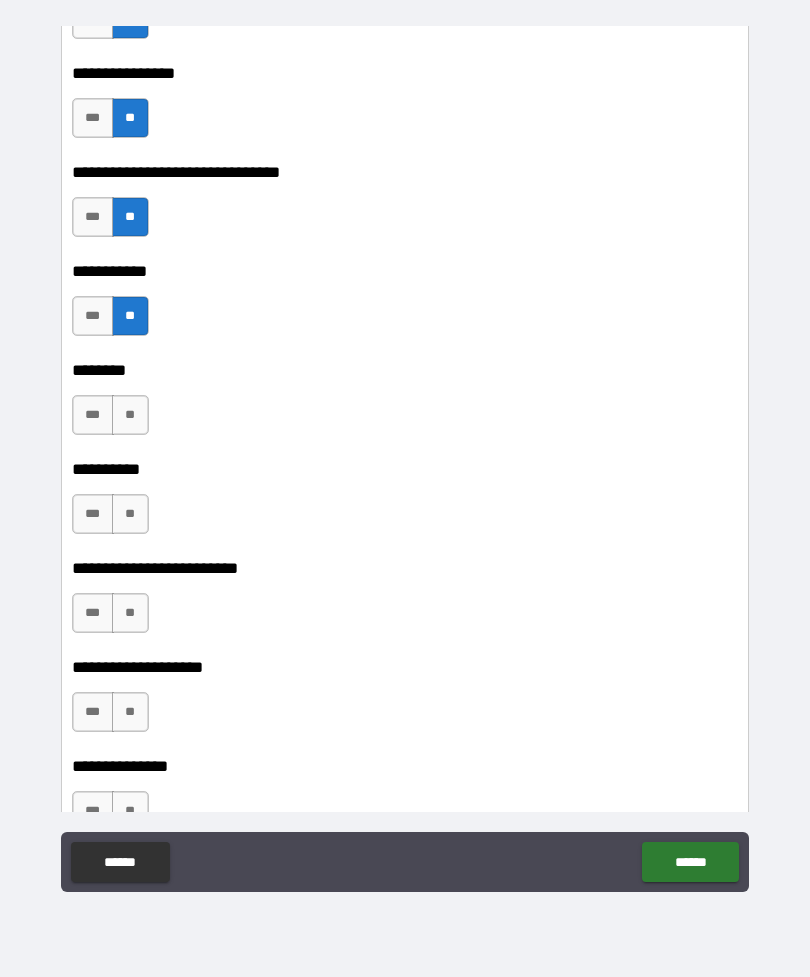 click on "**" at bounding box center [130, 415] 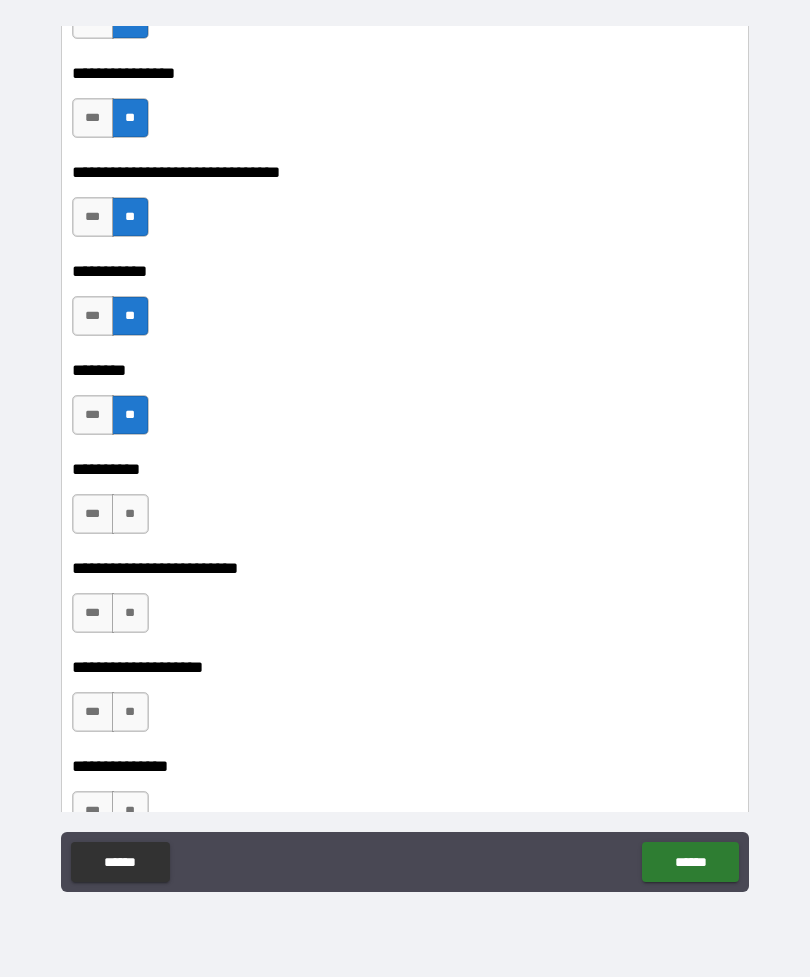 click on "***" at bounding box center (93, 514) 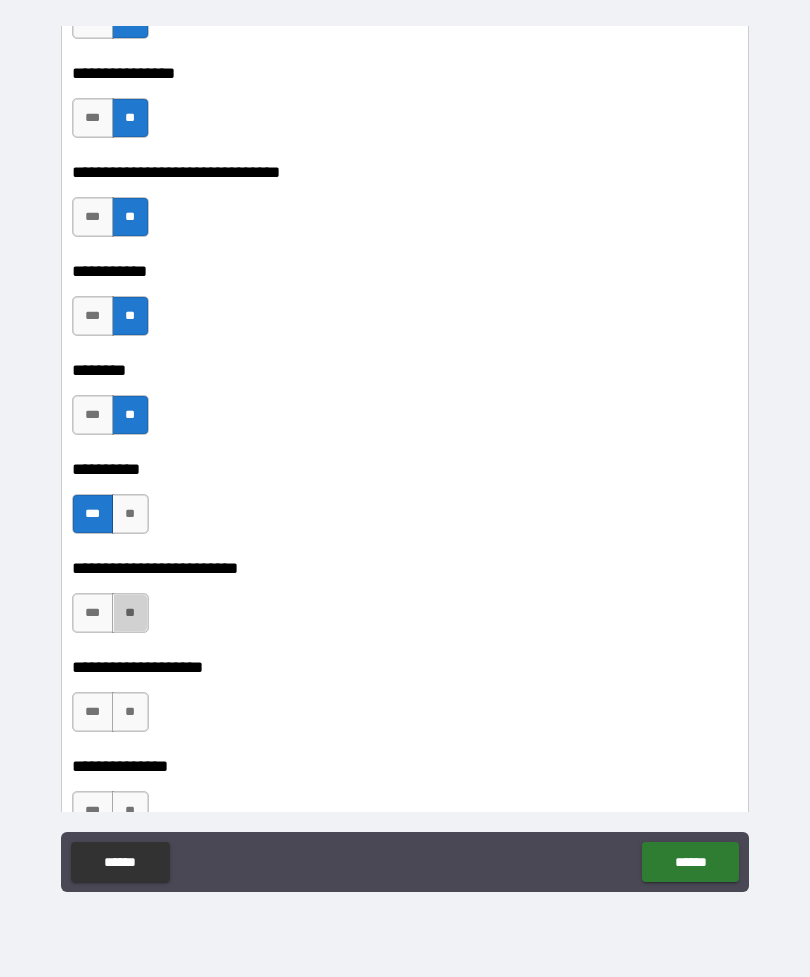 click on "**" at bounding box center (130, 613) 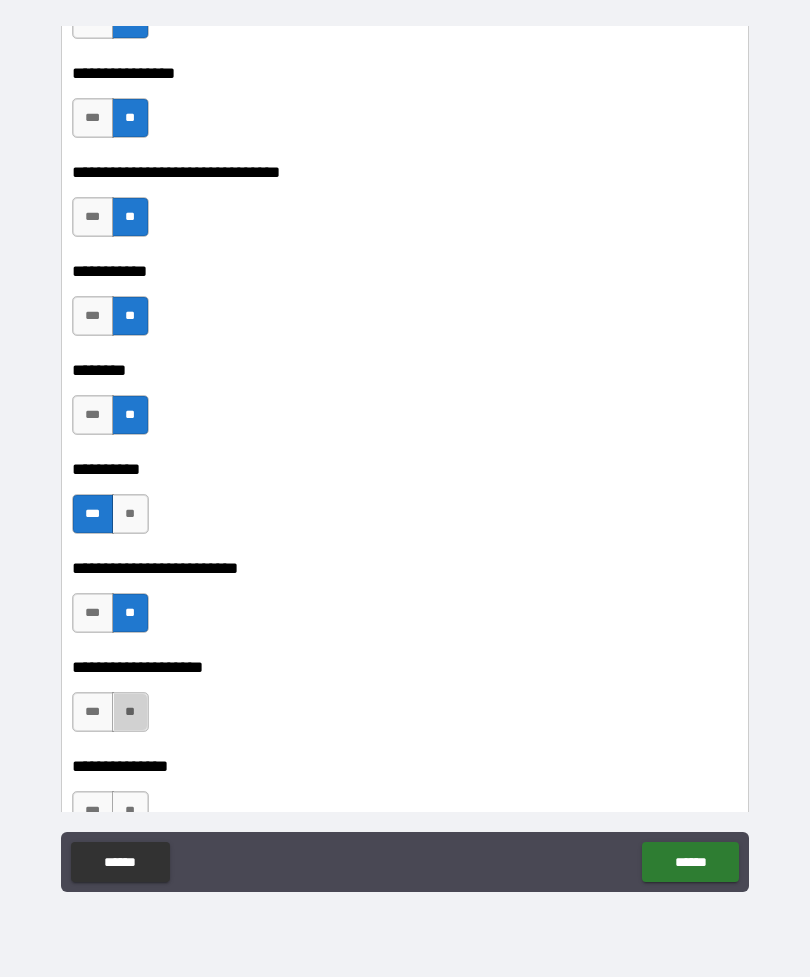 click on "**" at bounding box center (130, 712) 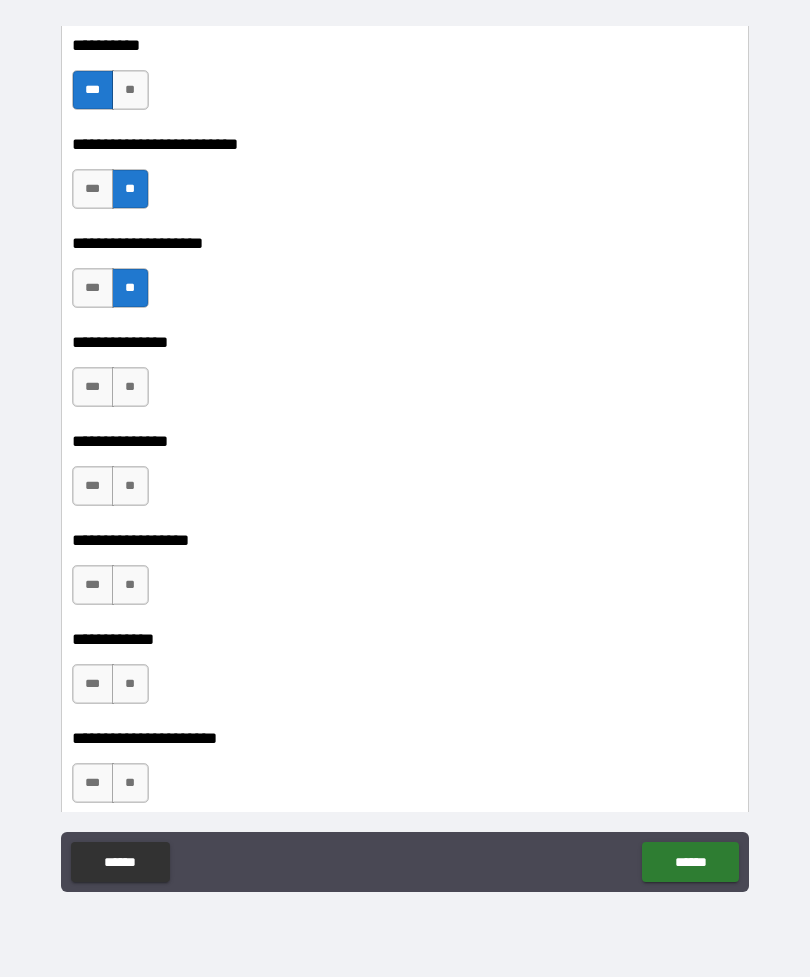 scroll, scrollTop: 16431, scrollLeft: 0, axis: vertical 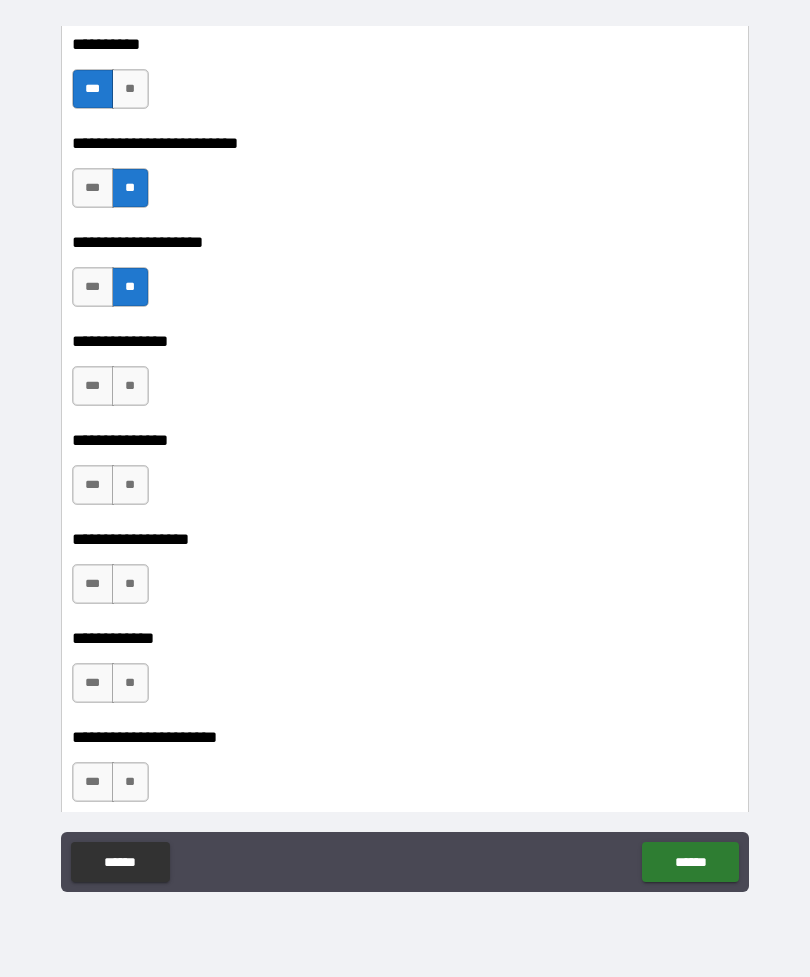 click on "**" at bounding box center [130, 386] 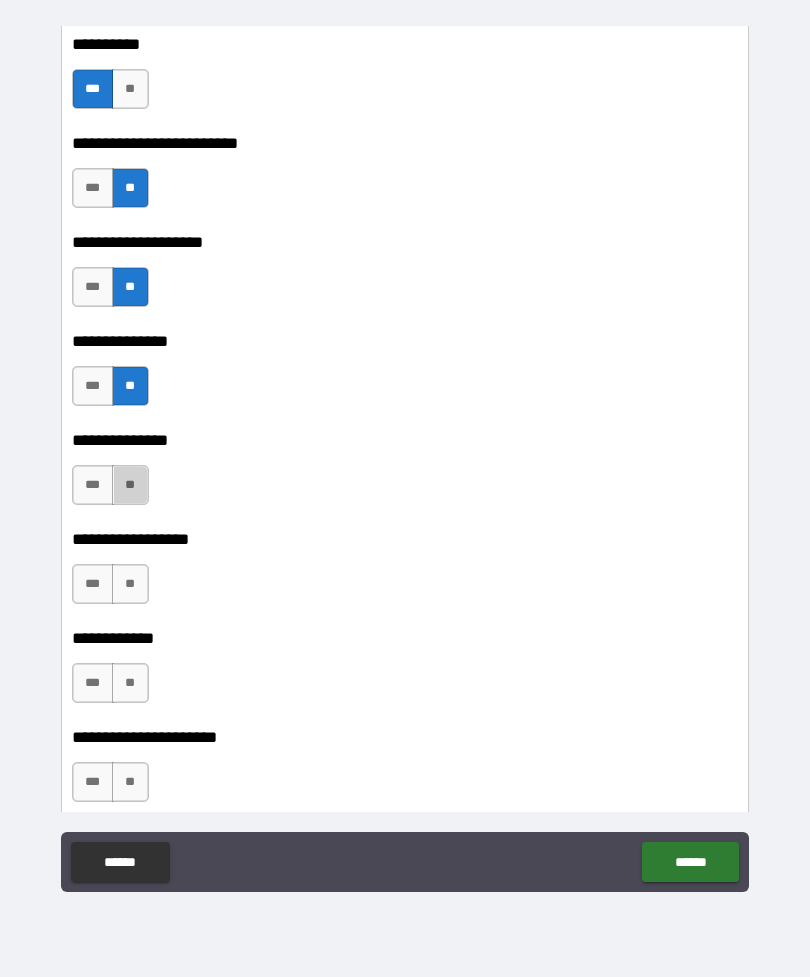 click on "**" at bounding box center (130, 485) 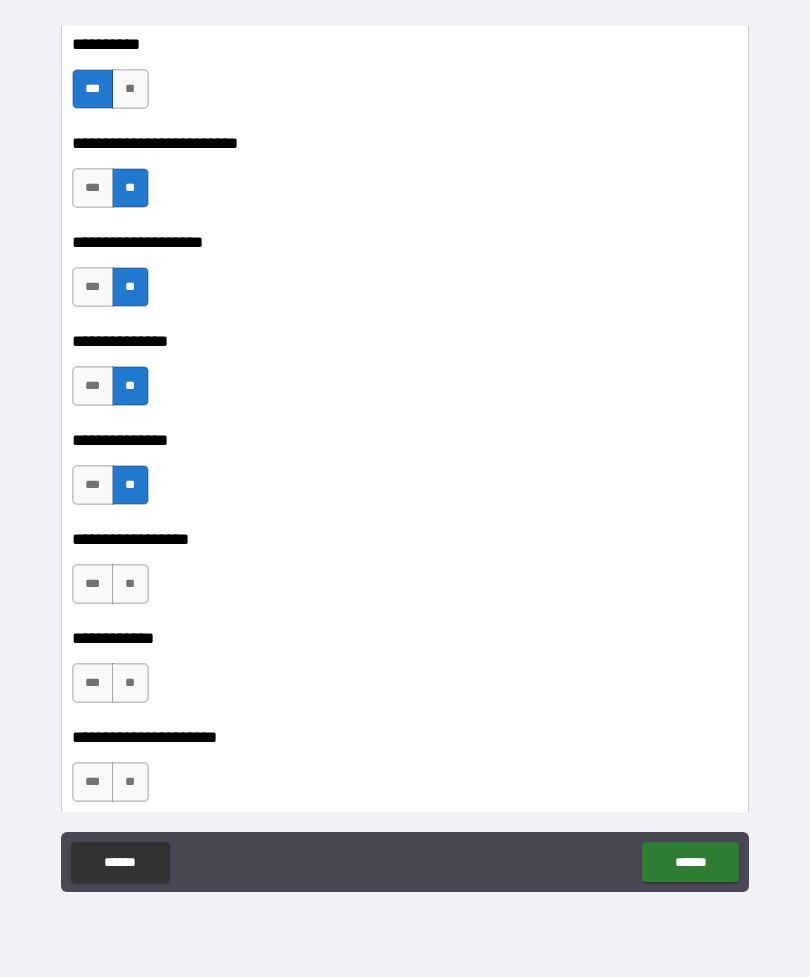 click on "**" at bounding box center [130, 584] 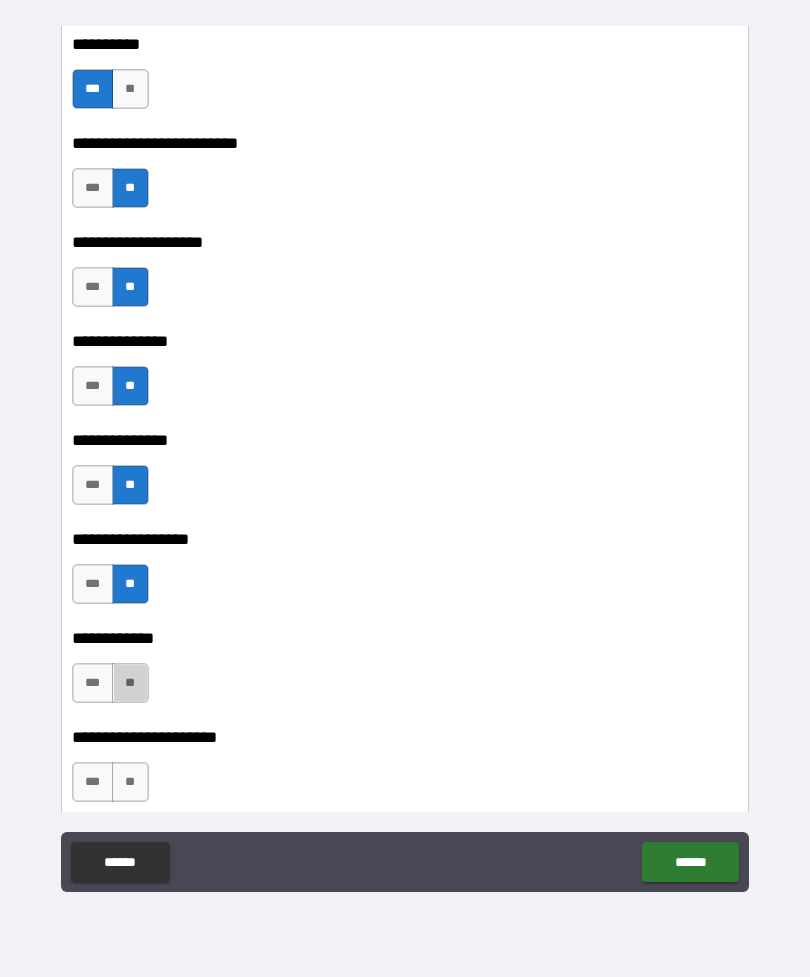 click on "**" at bounding box center [130, 683] 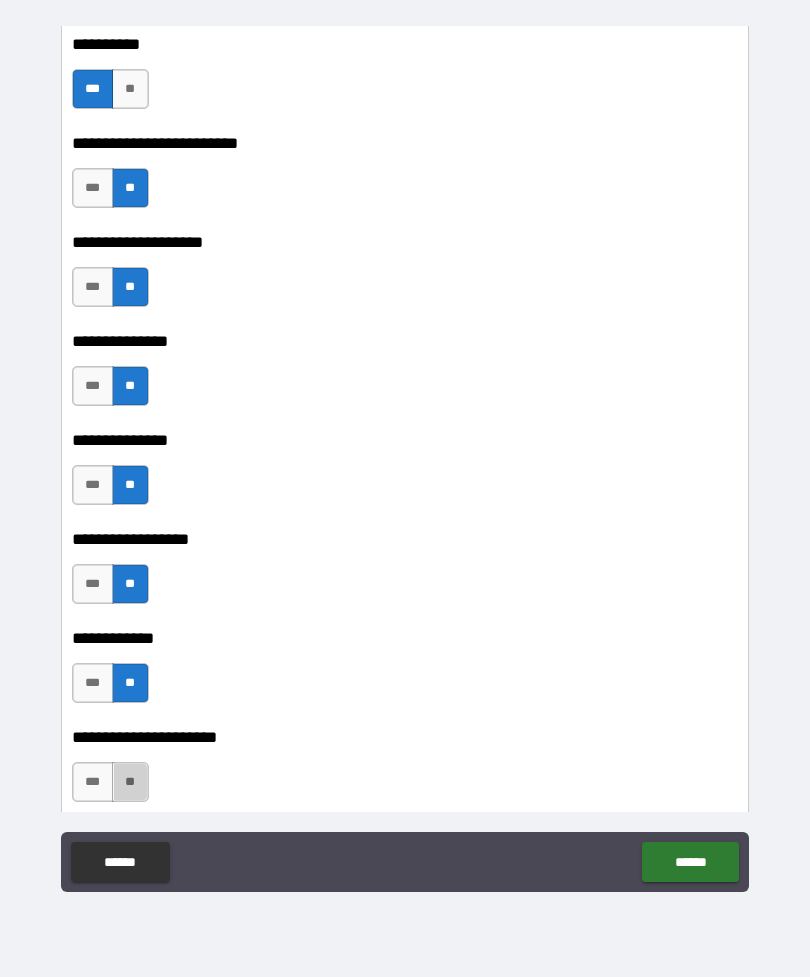 click on "**" at bounding box center [130, 782] 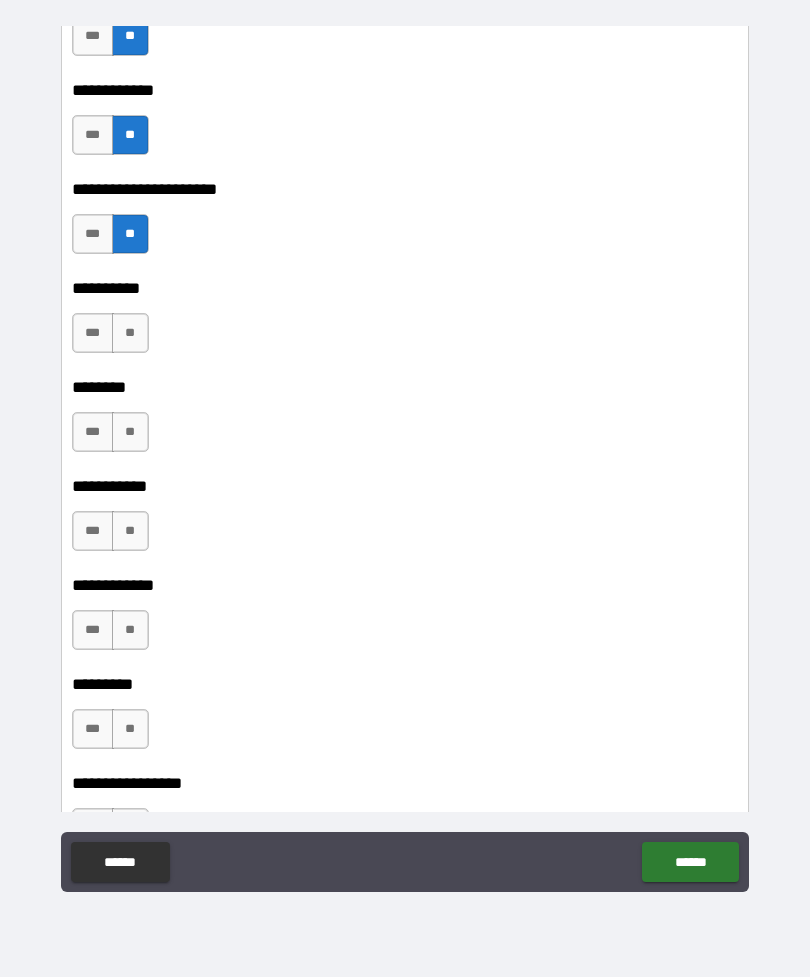 scroll, scrollTop: 16988, scrollLeft: 0, axis: vertical 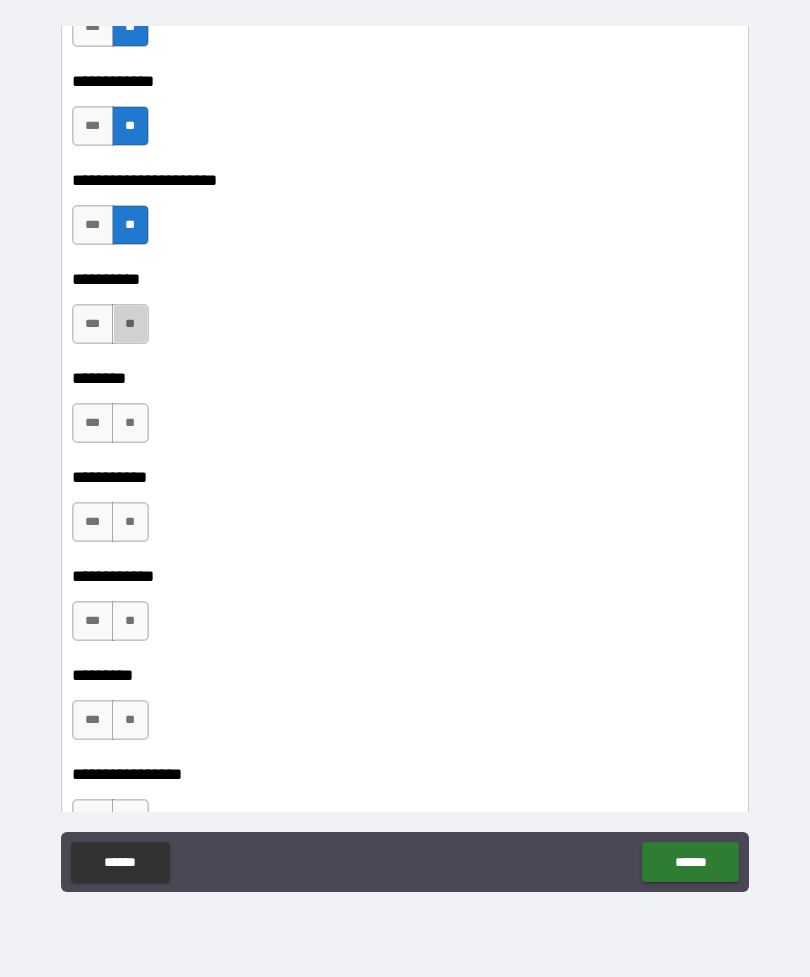 click on "**" at bounding box center [130, 324] 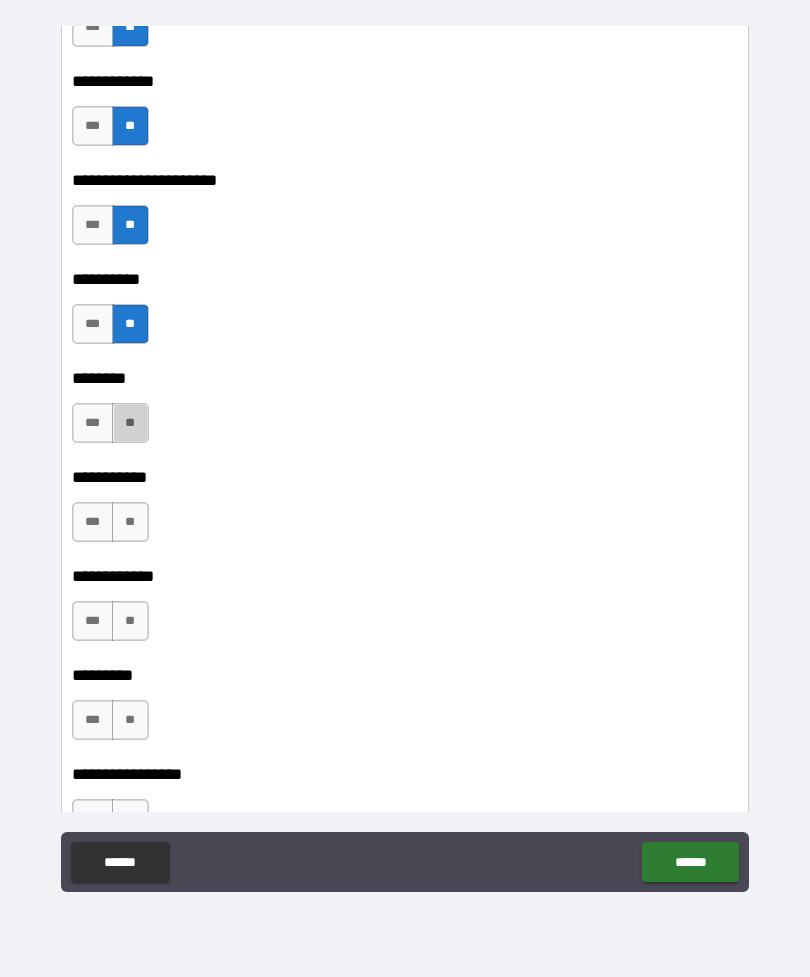 click on "**" at bounding box center (130, 423) 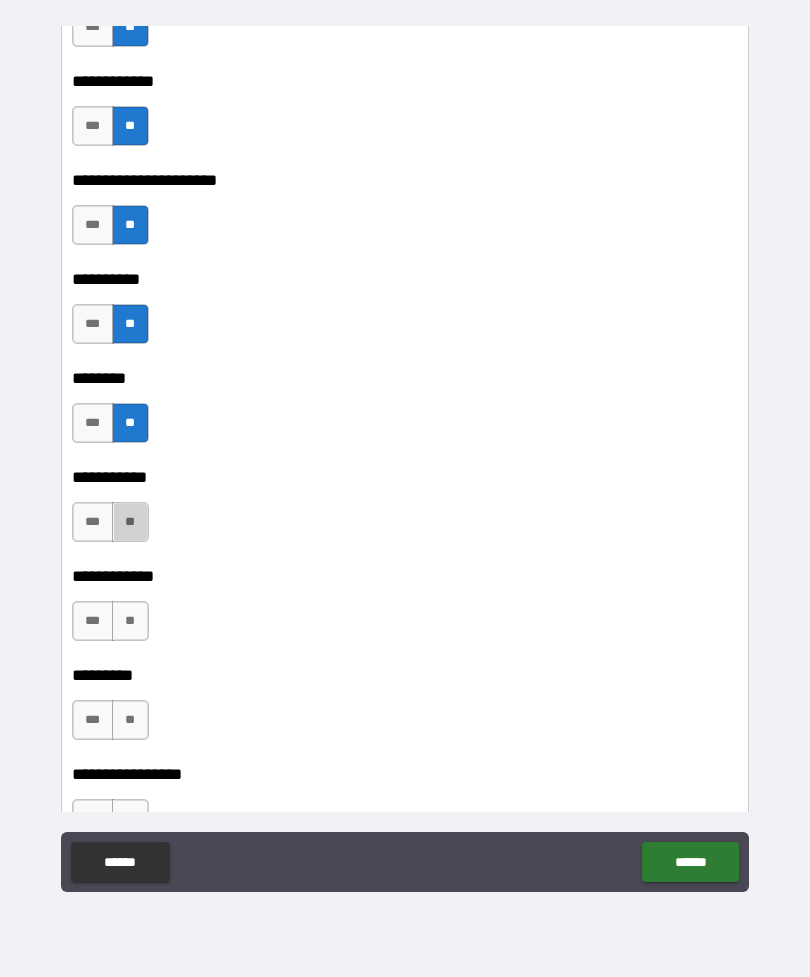 click on "**" at bounding box center (130, 522) 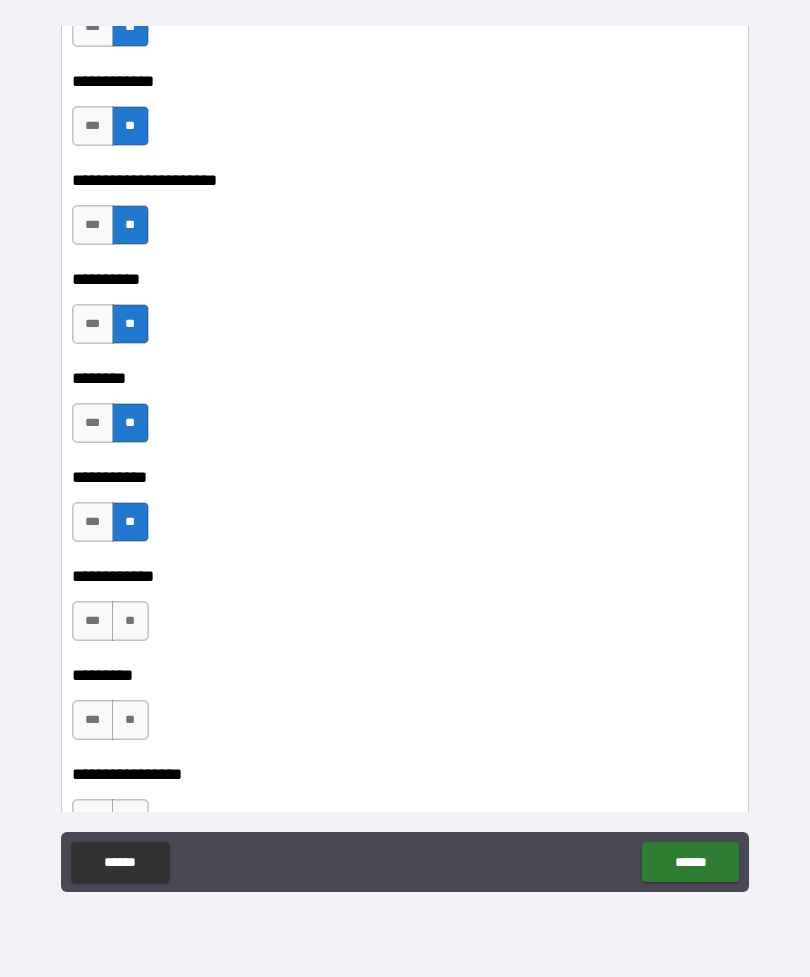click on "***" at bounding box center (93, 621) 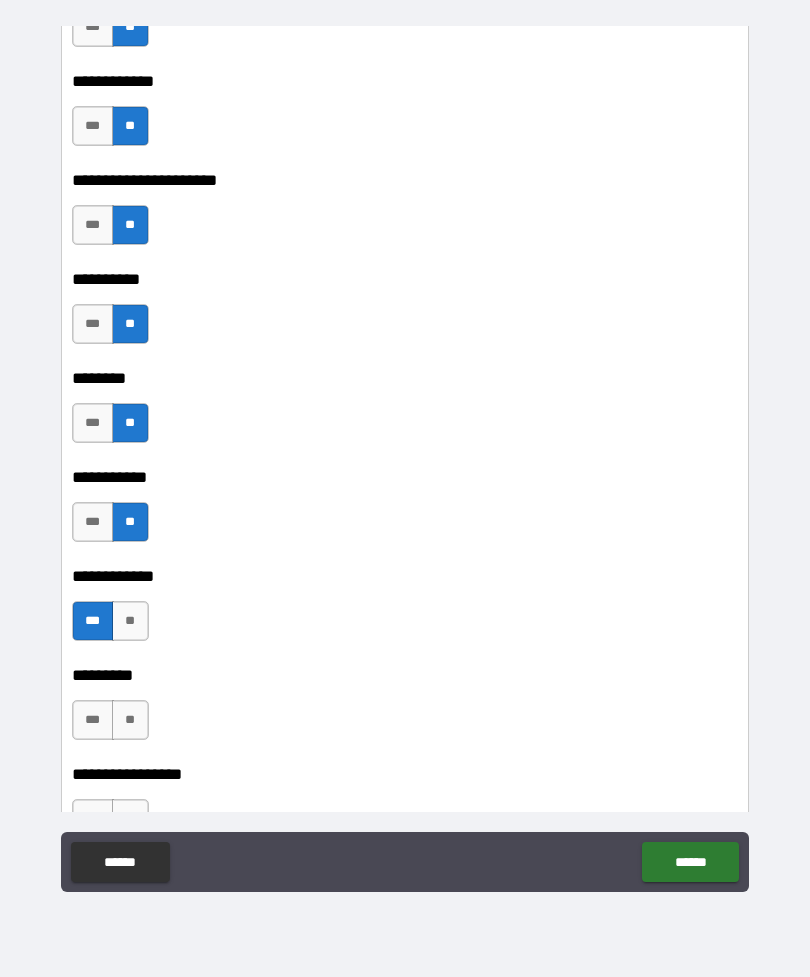 click on "**" at bounding box center [130, 720] 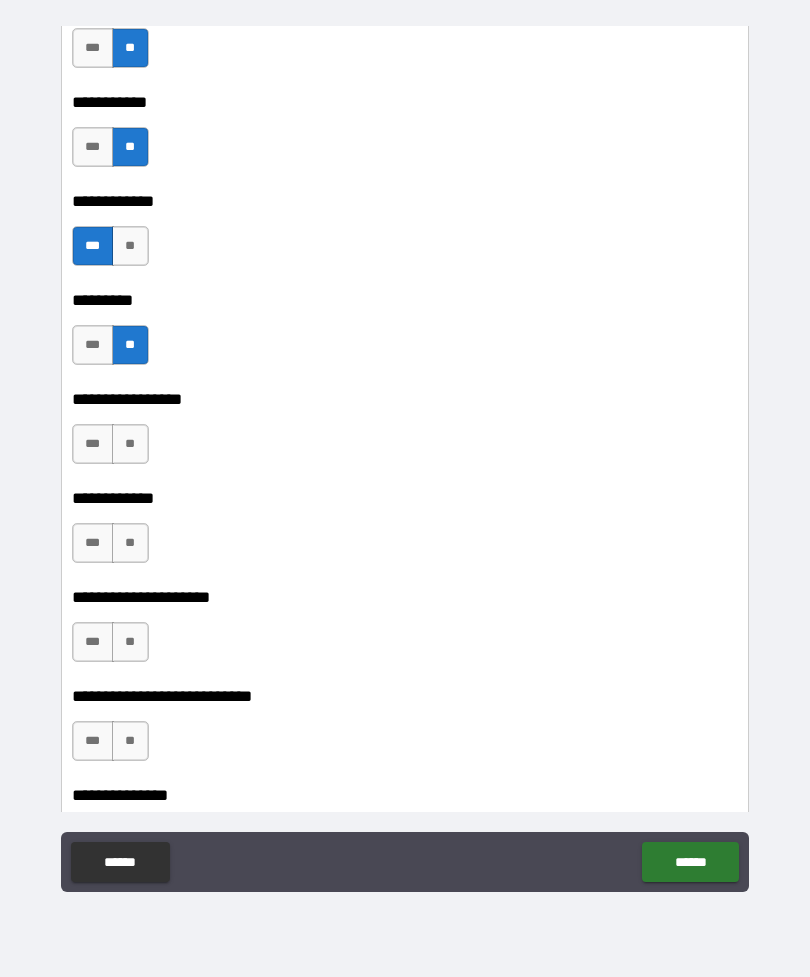 scroll, scrollTop: 17369, scrollLeft: 0, axis: vertical 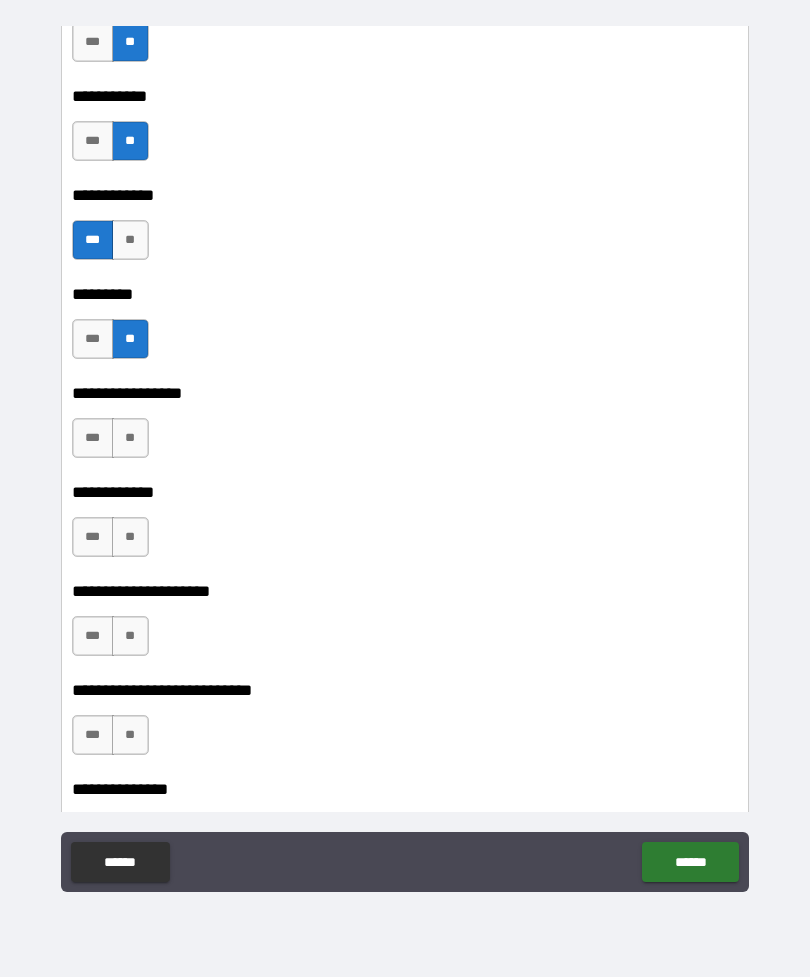 click on "**" at bounding box center (130, 438) 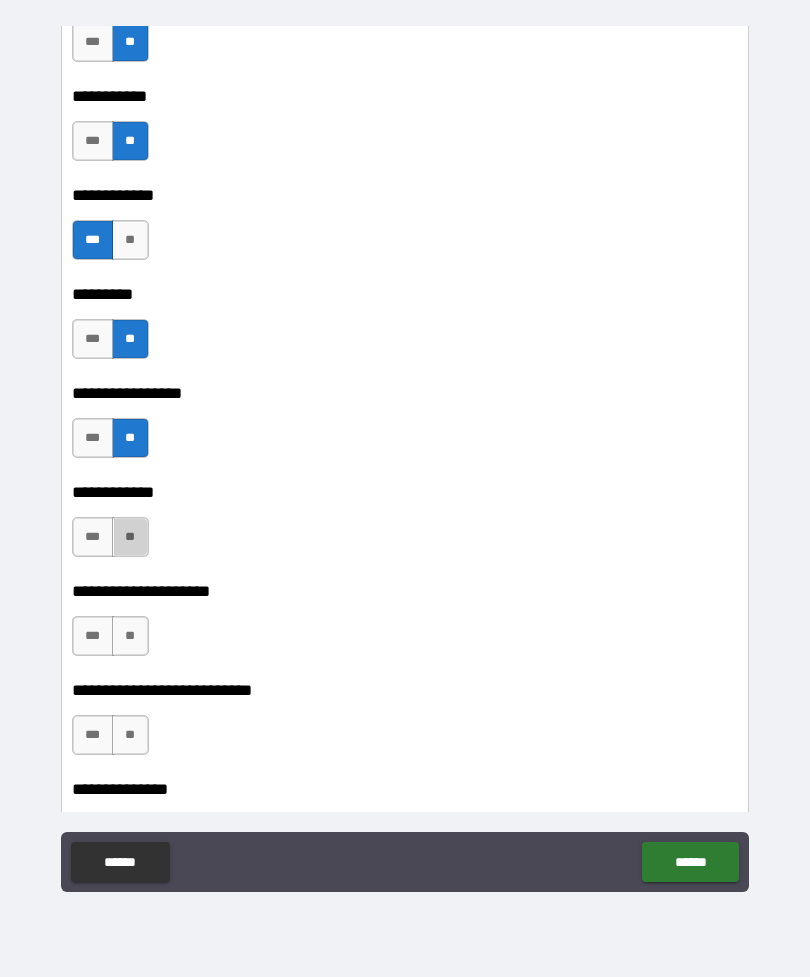 click on "**" at bounding box center [130, 537] 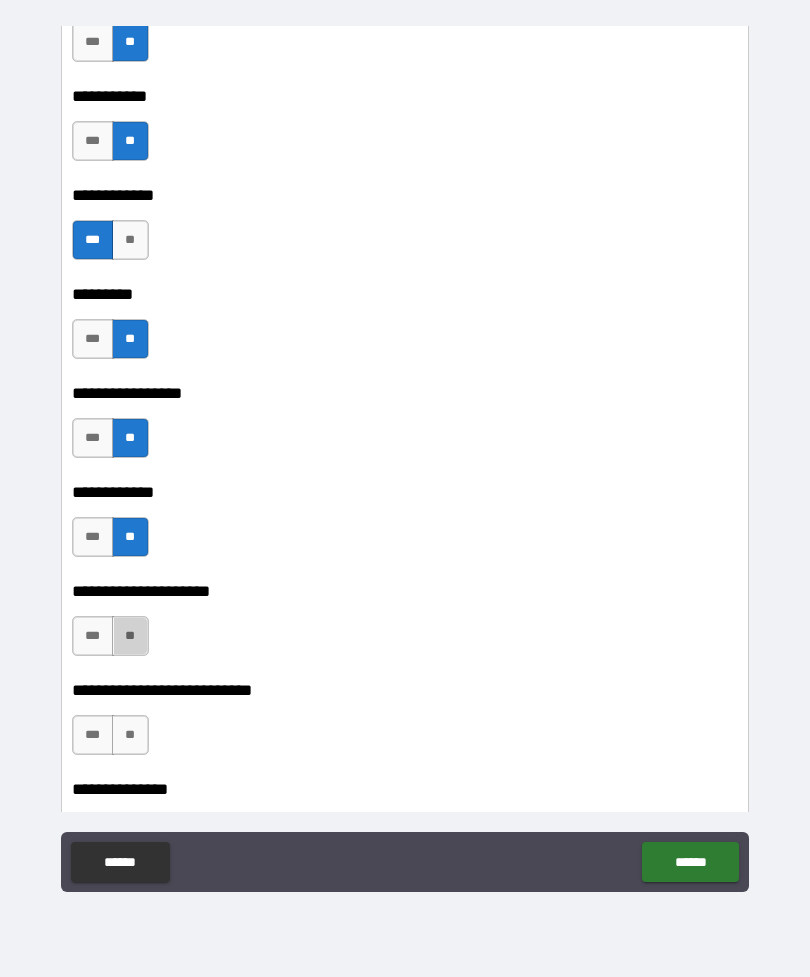 click on "**" at bounding box center (130, 636) 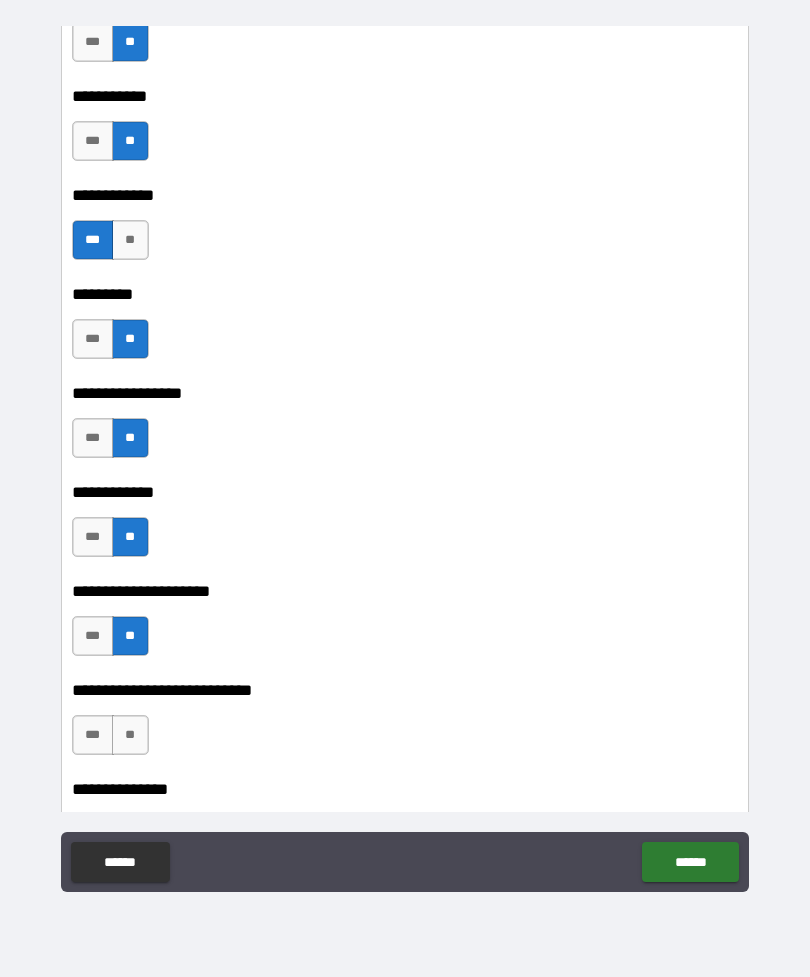 click on "***" at bounding box center [93, 636] 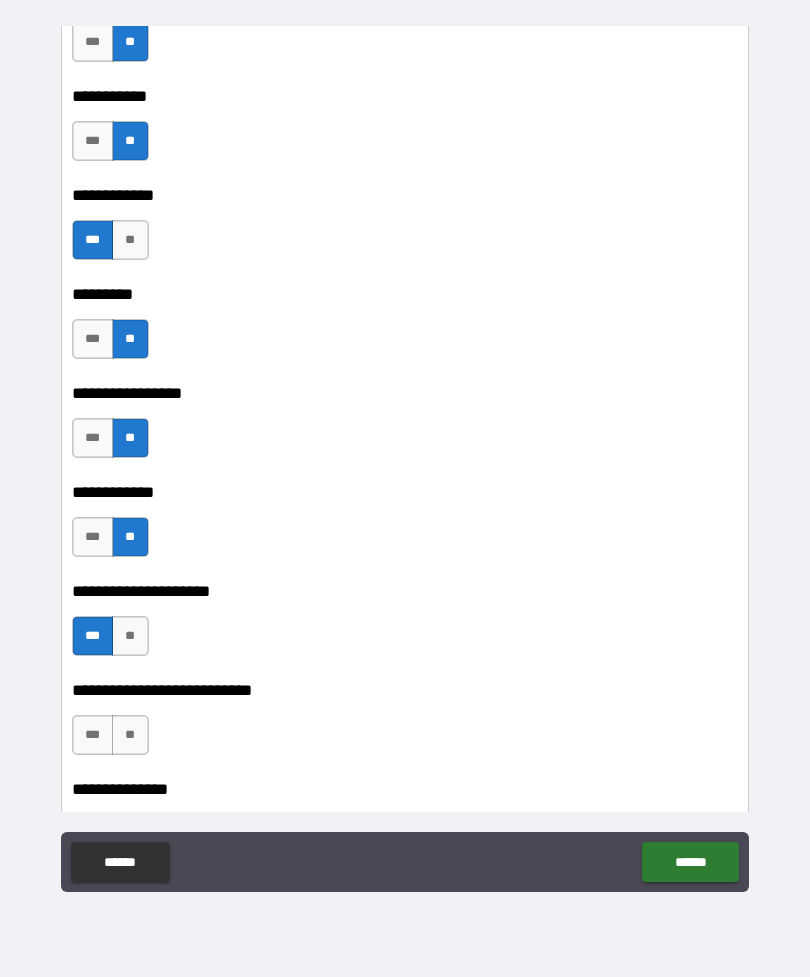 click on "**" at bounding box center [130, 735] 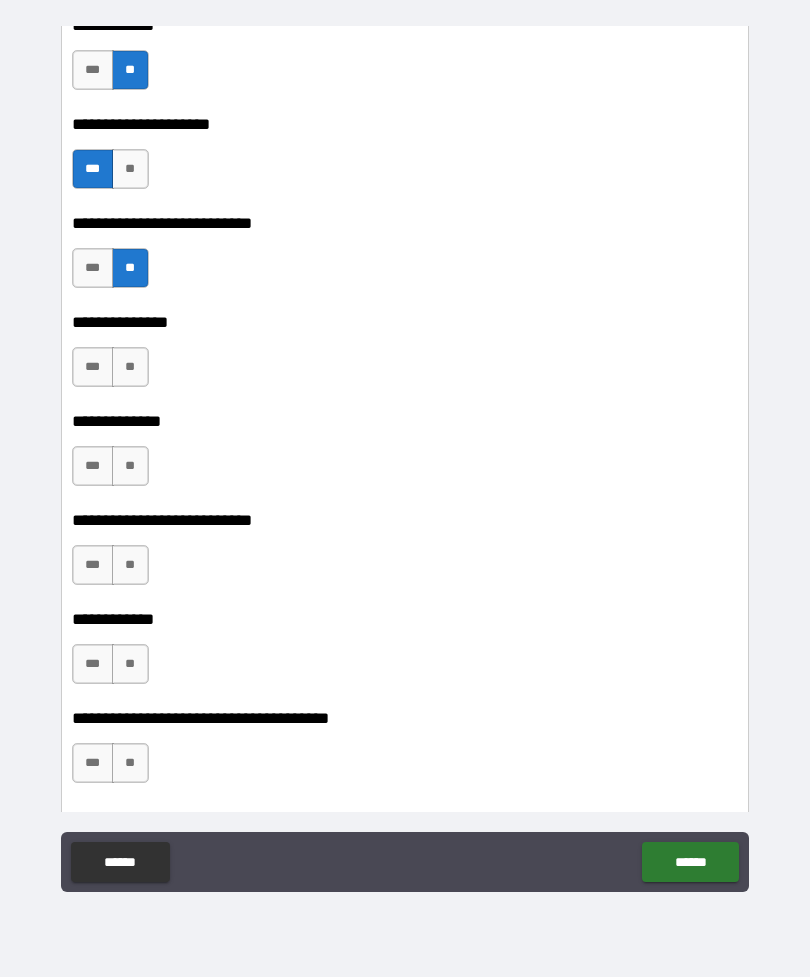 scroll, scrollTop: 17837, scrollLeft: 0, axis: vertical 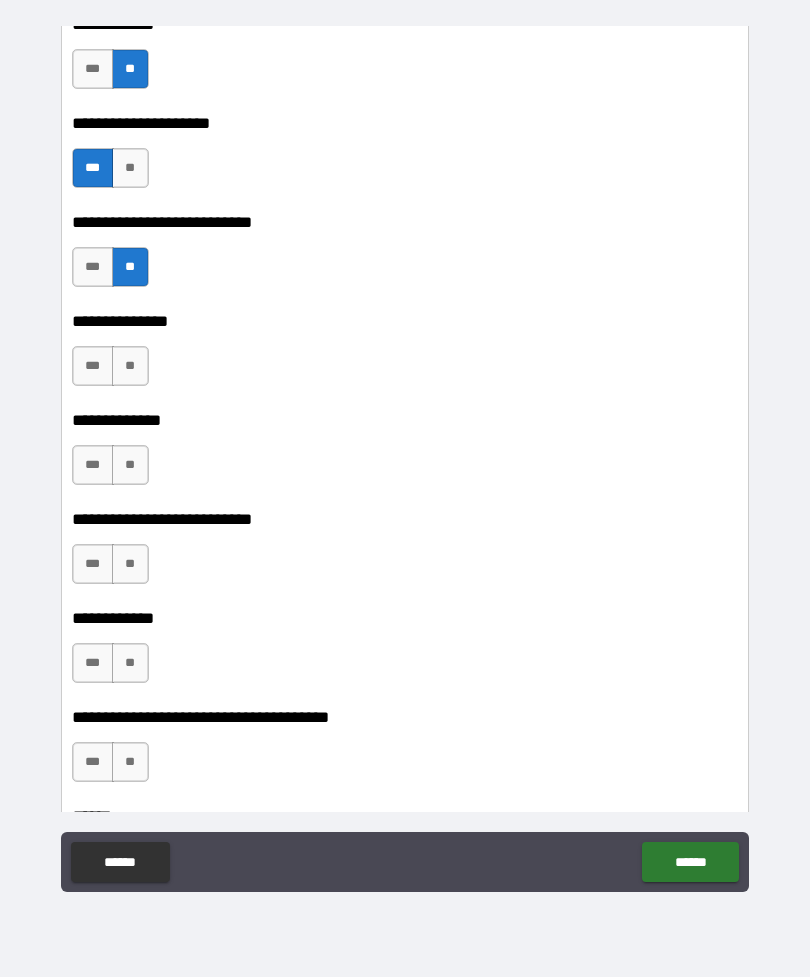 click on "**" at bounding box center [130, 366] 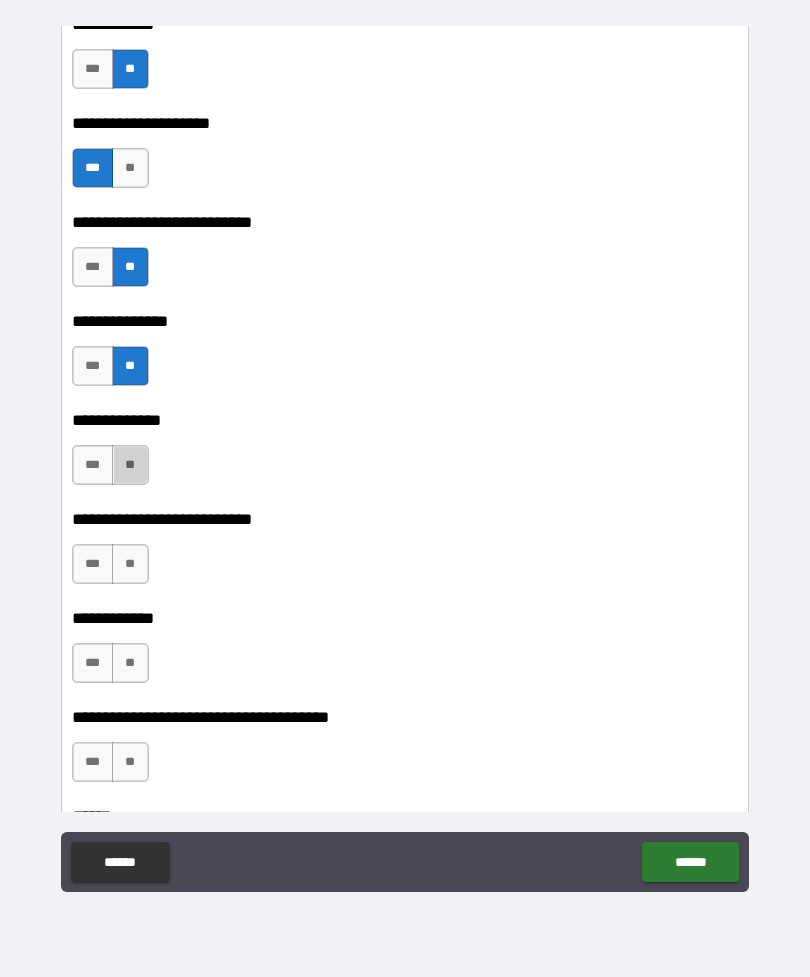 click on "**" at bounding box center [130, 465] 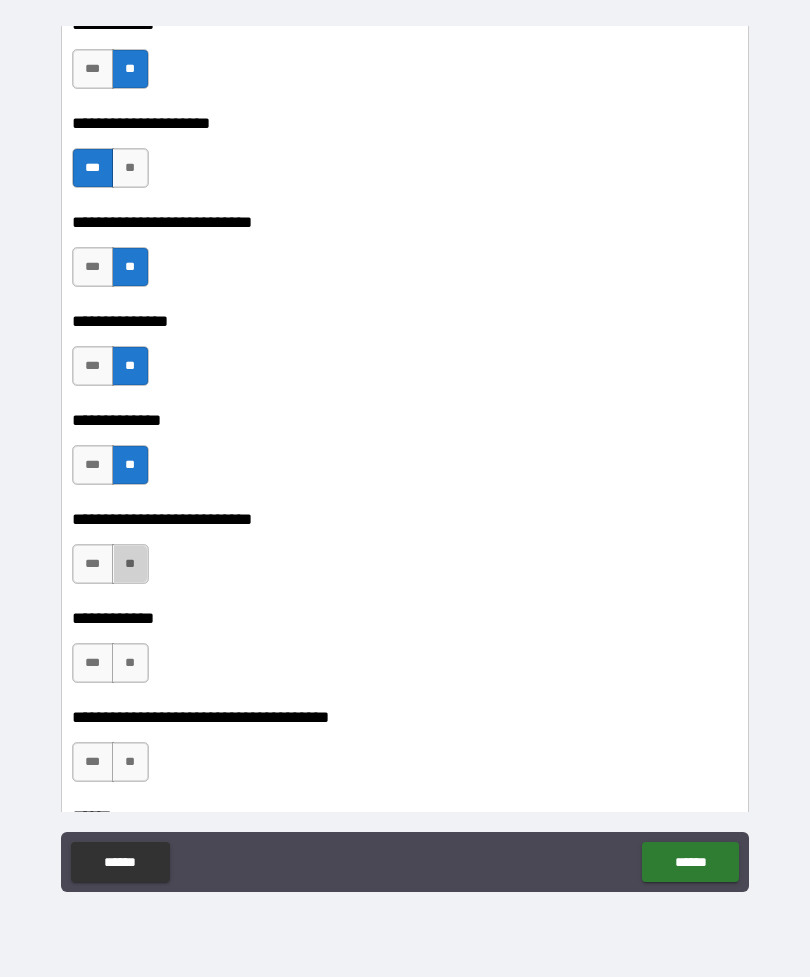 click on "**" at bounding box center [130, 564] 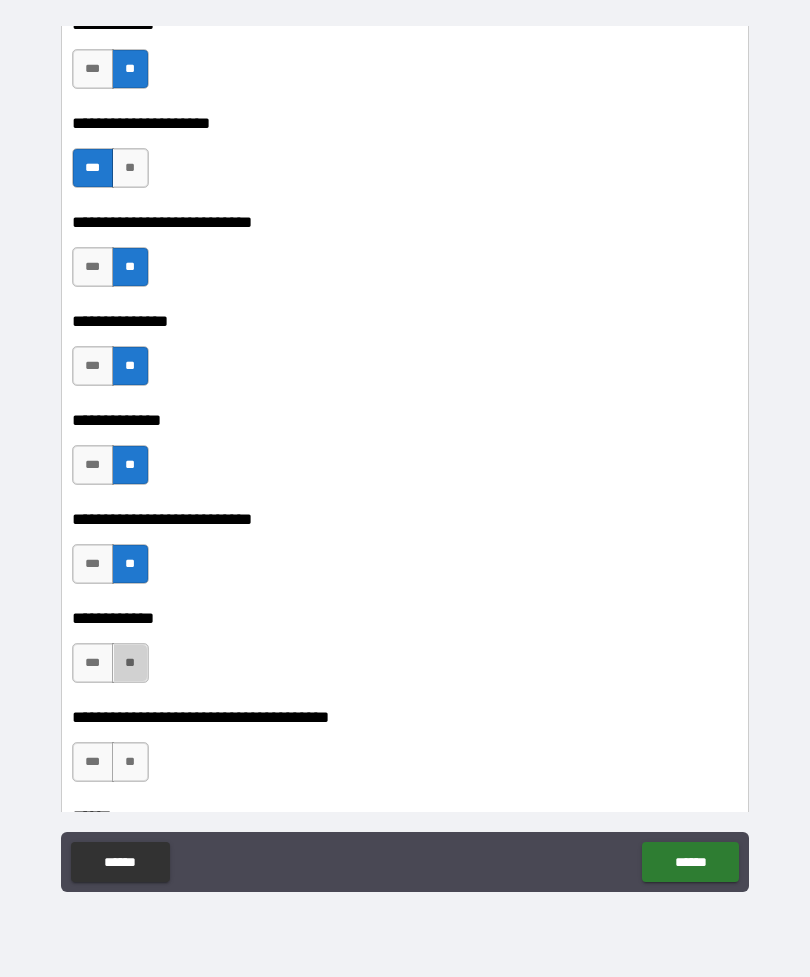 click on "**" at bounding box center (130, 663) 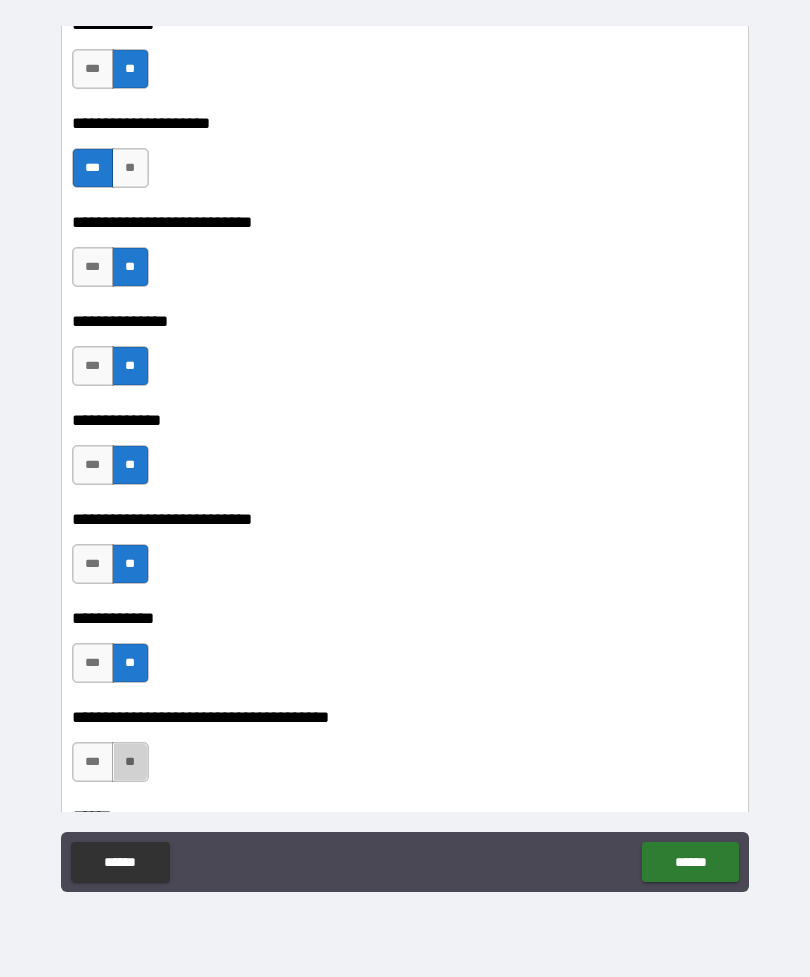 click on "**" at bounding box center [130, 762] 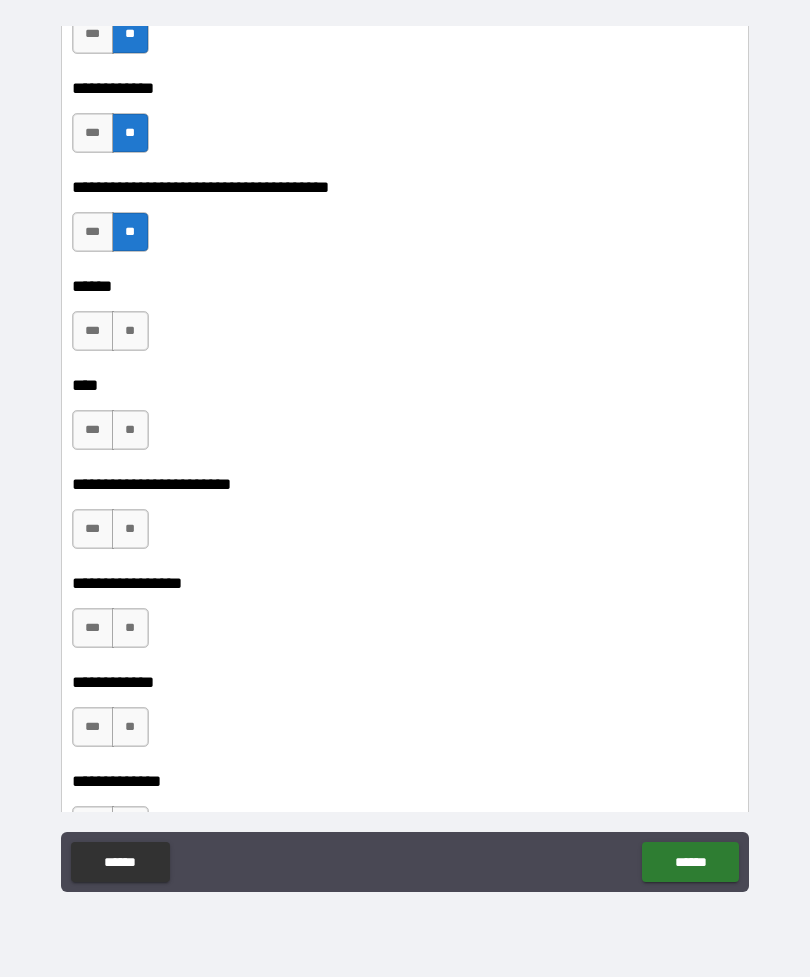 scroll, scrollTop: 18368, scrollLeft: 0, axis: vertical 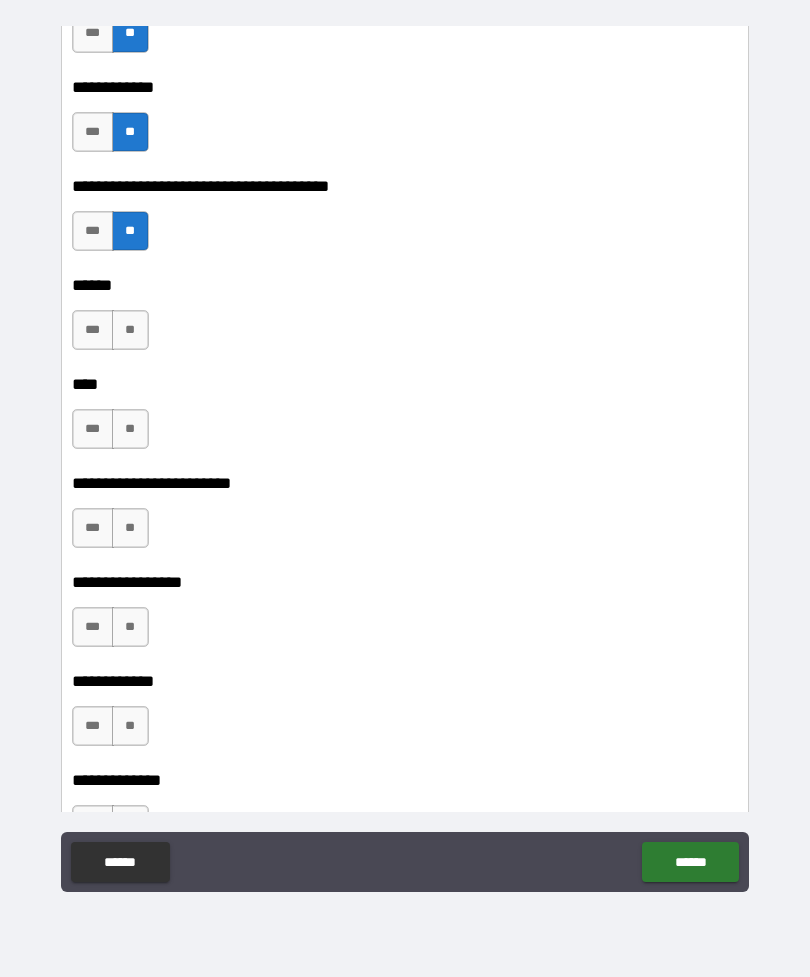 click on "**" at bounding box center (130, 330) 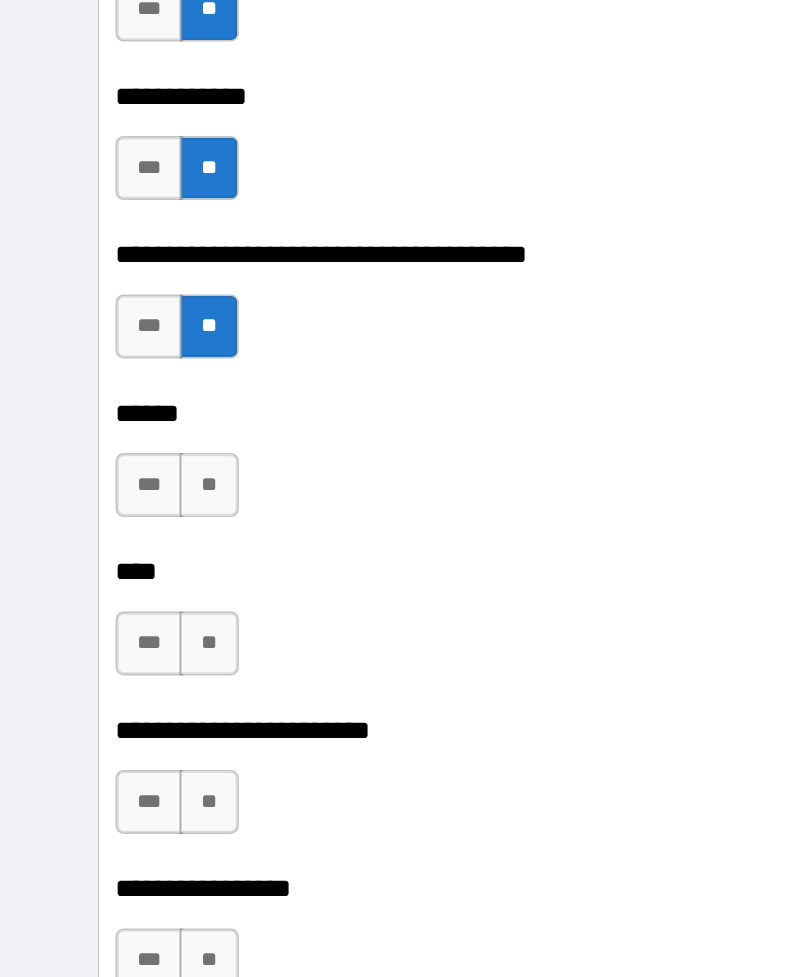 click on "**" at bounding box center (130, 330) 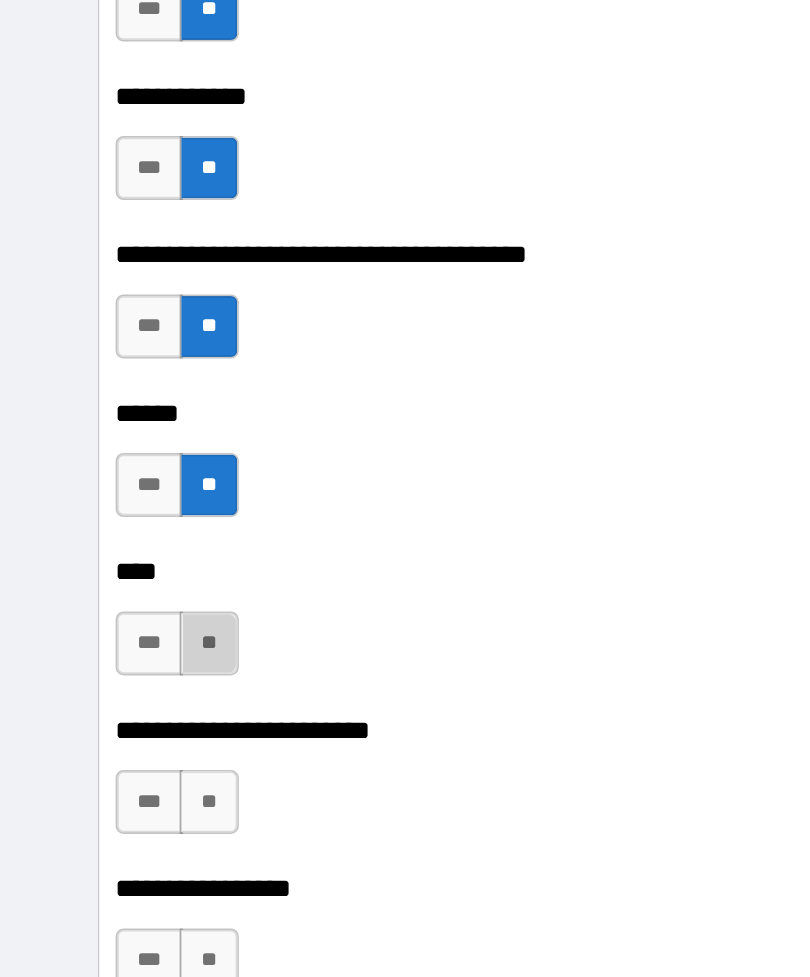 click on "**" at bounding box center [130, 429] 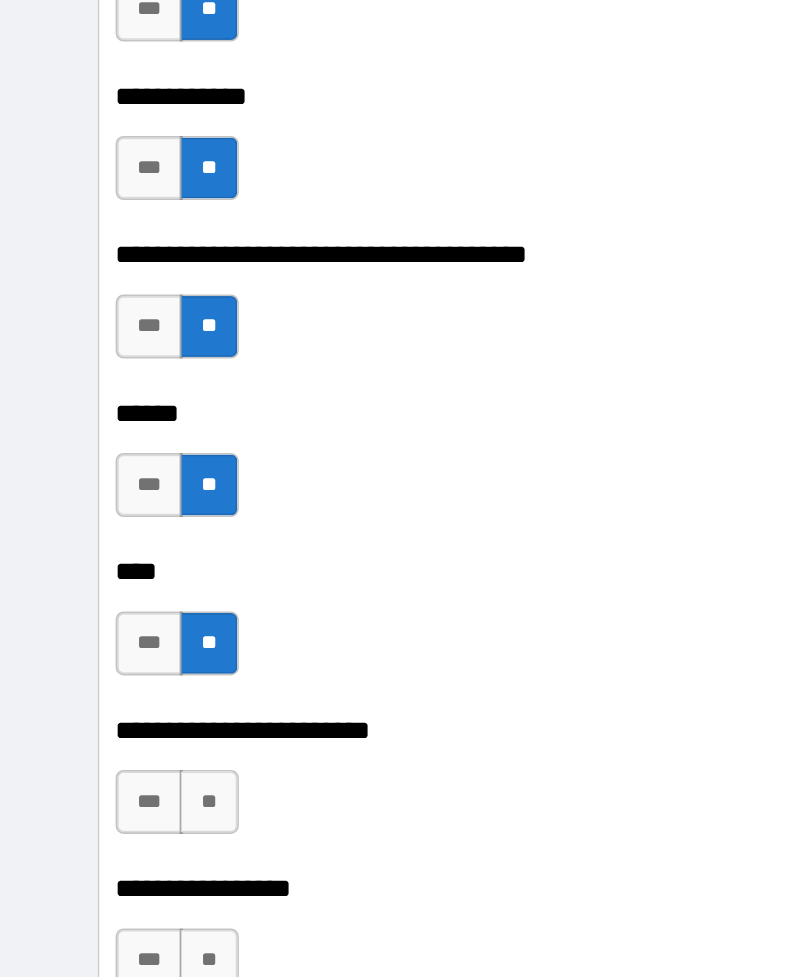 click on "**" at bounding box center [130, 528] 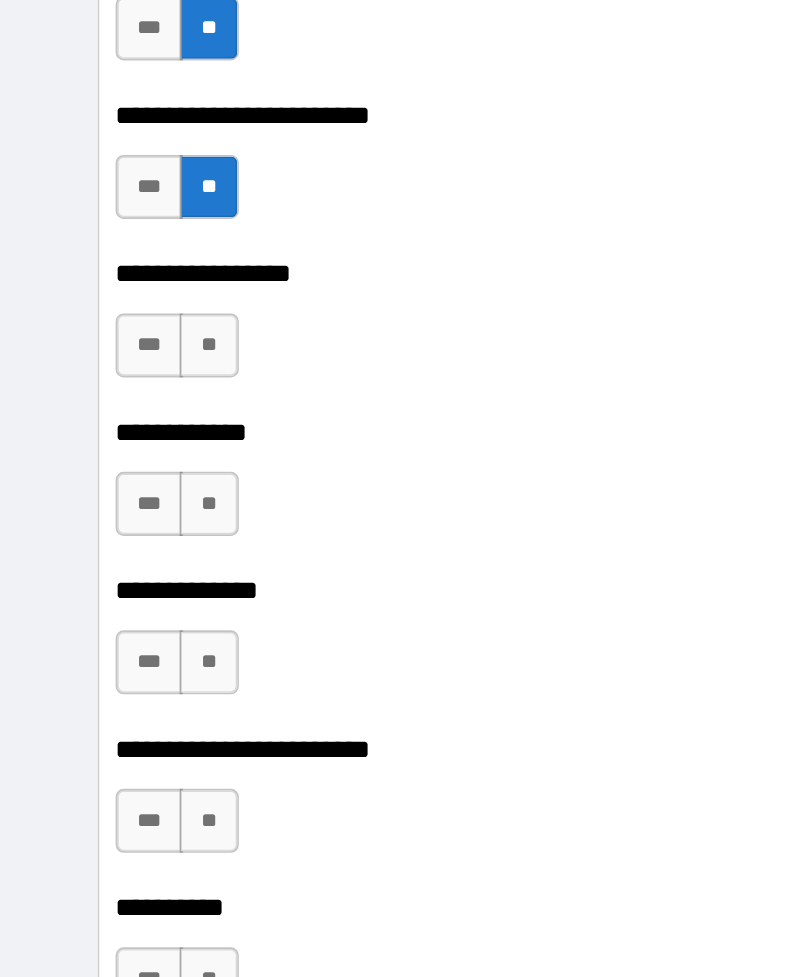 scroll, scrollTop: 18763, scrollLeft: 0, axis: vertical 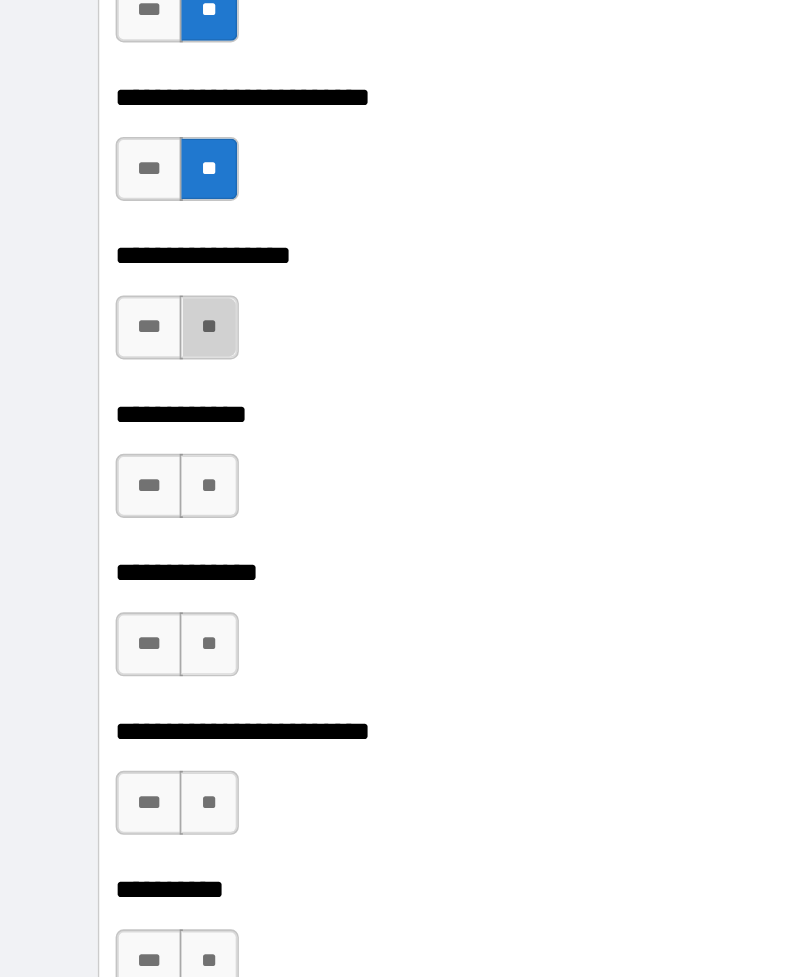 click on "**" at bounding box center [130, 232] 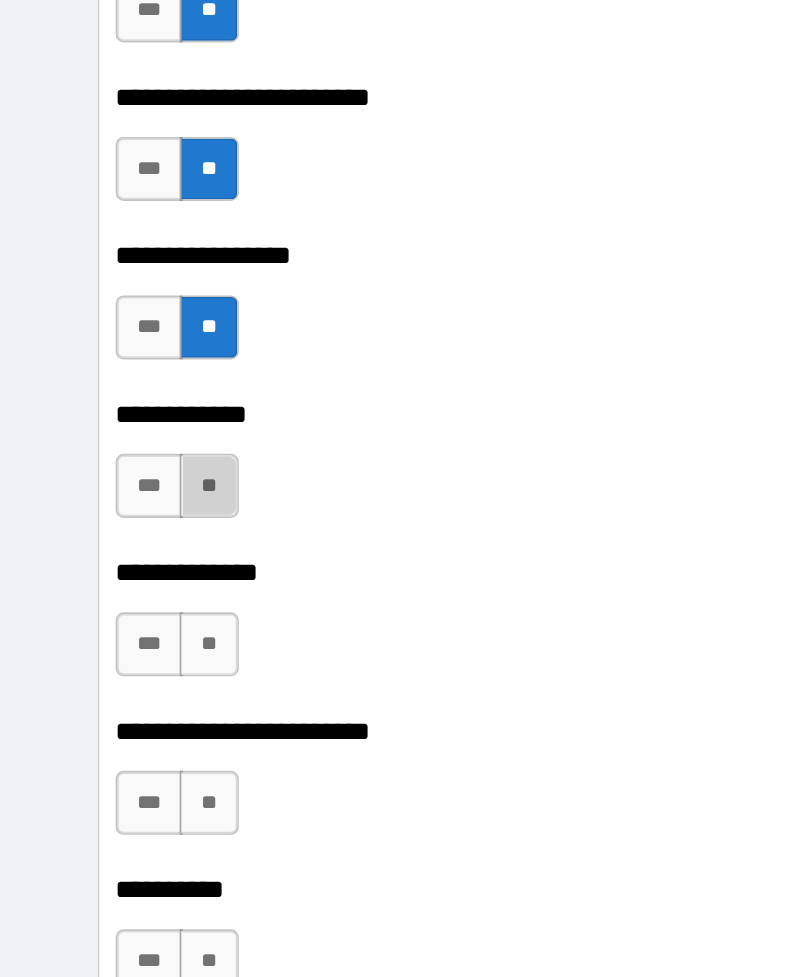 click on "**" at bounding box center [130, 331] 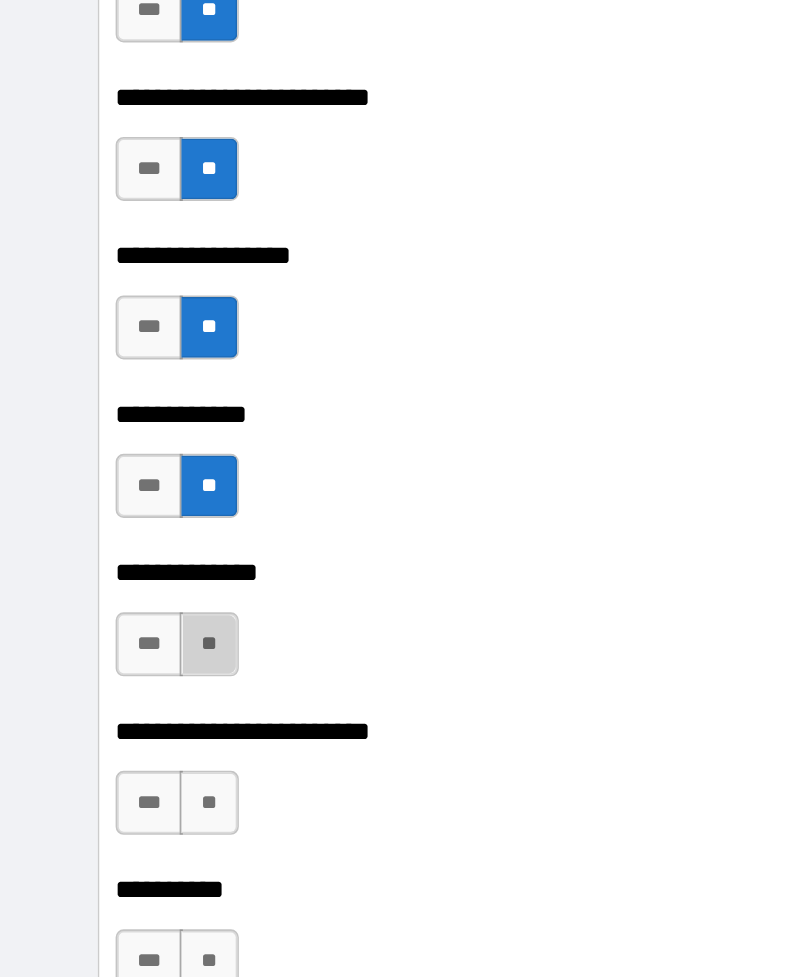 click on "**" at bounding box center (130, 430) 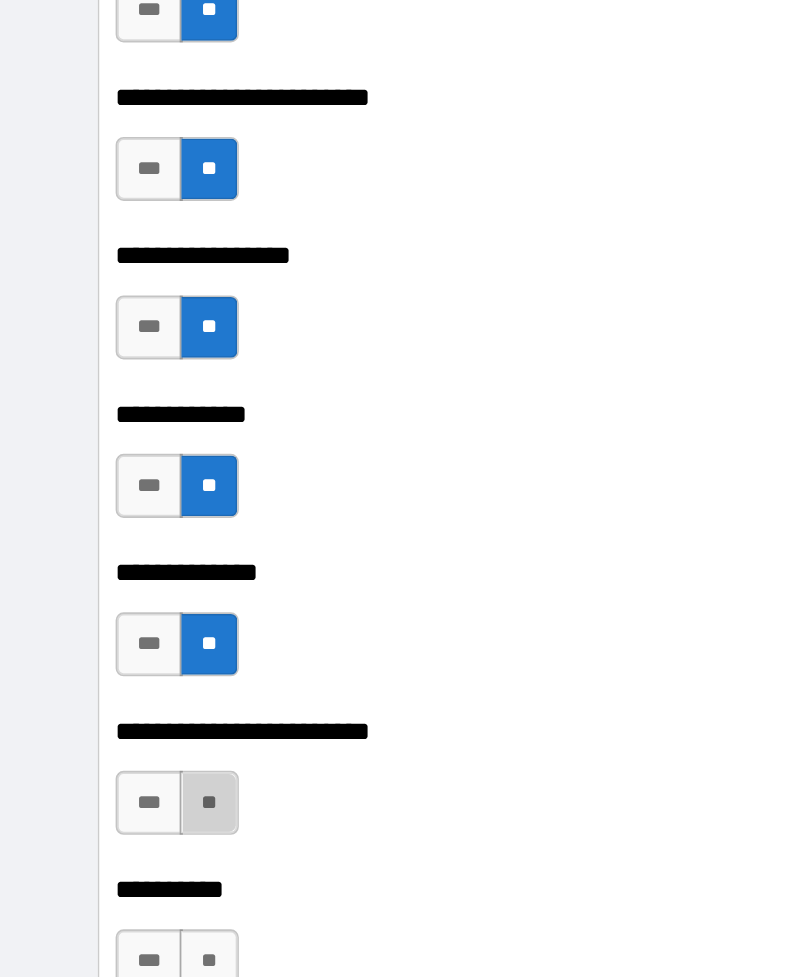 click on "**" at bounding box center (130, 529) 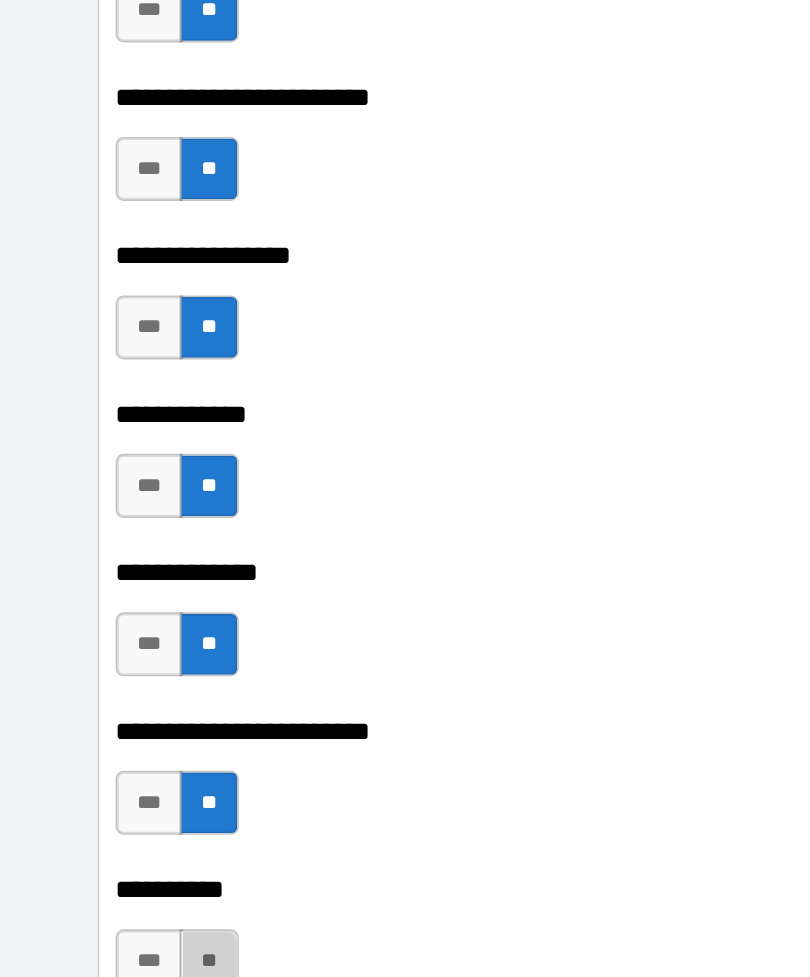 click on "**" at bounding box center (130, 628) 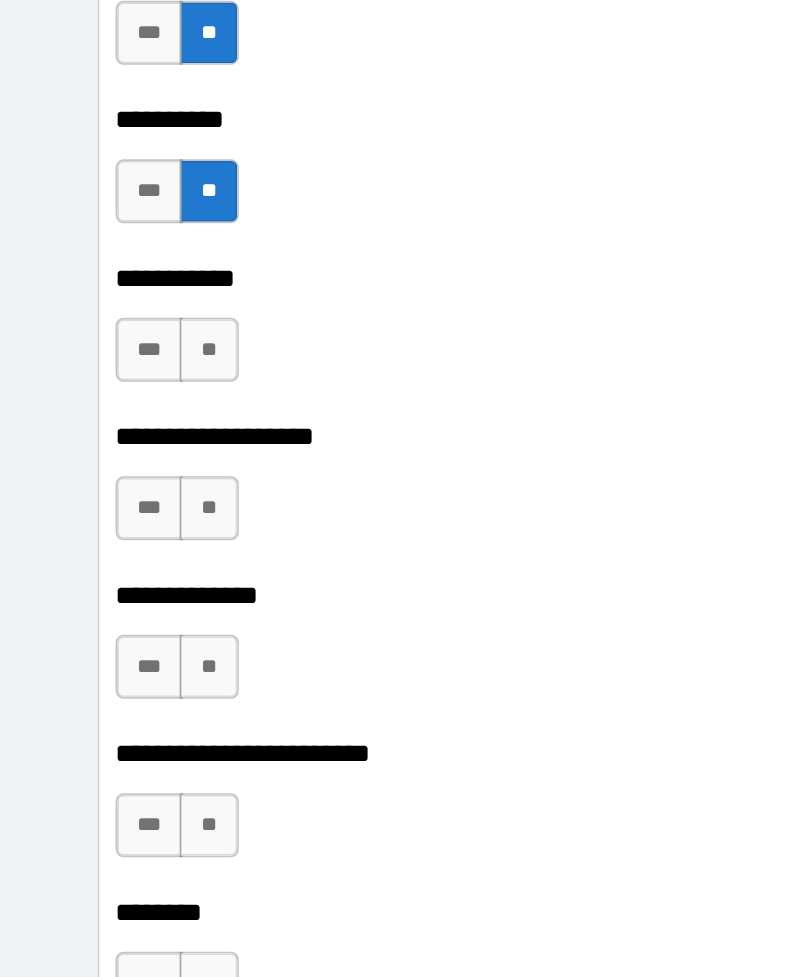 scroll, scrollTop: 19245, scrollLeft: 0, axis: vertical 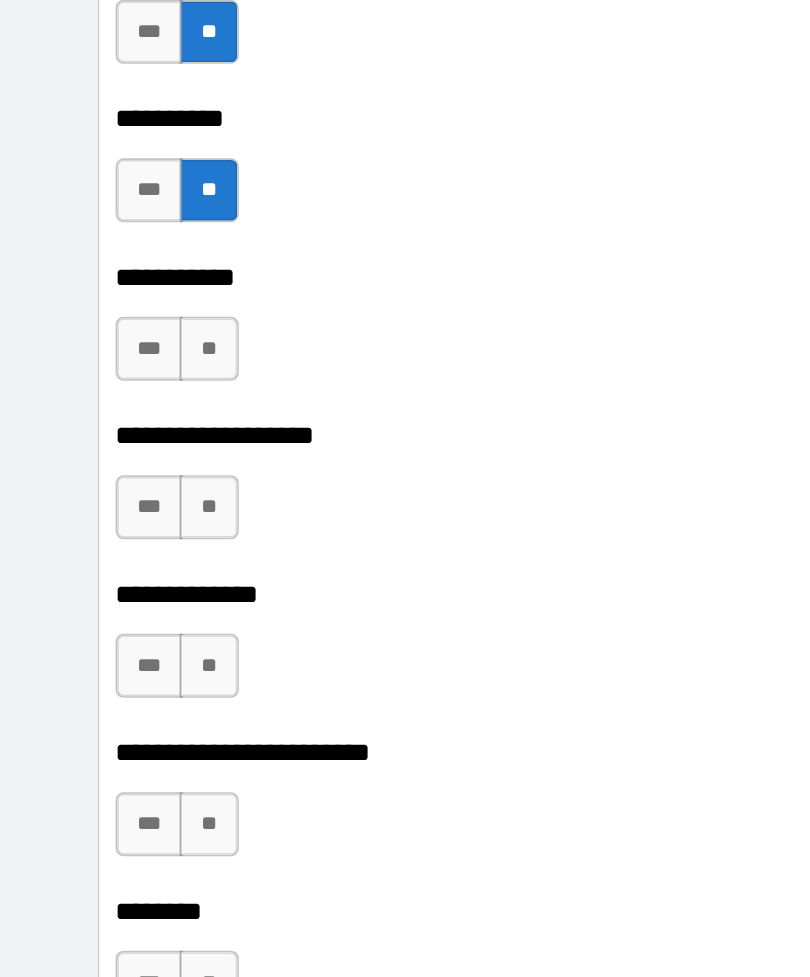click on "**" at bounding box center [130, 245] 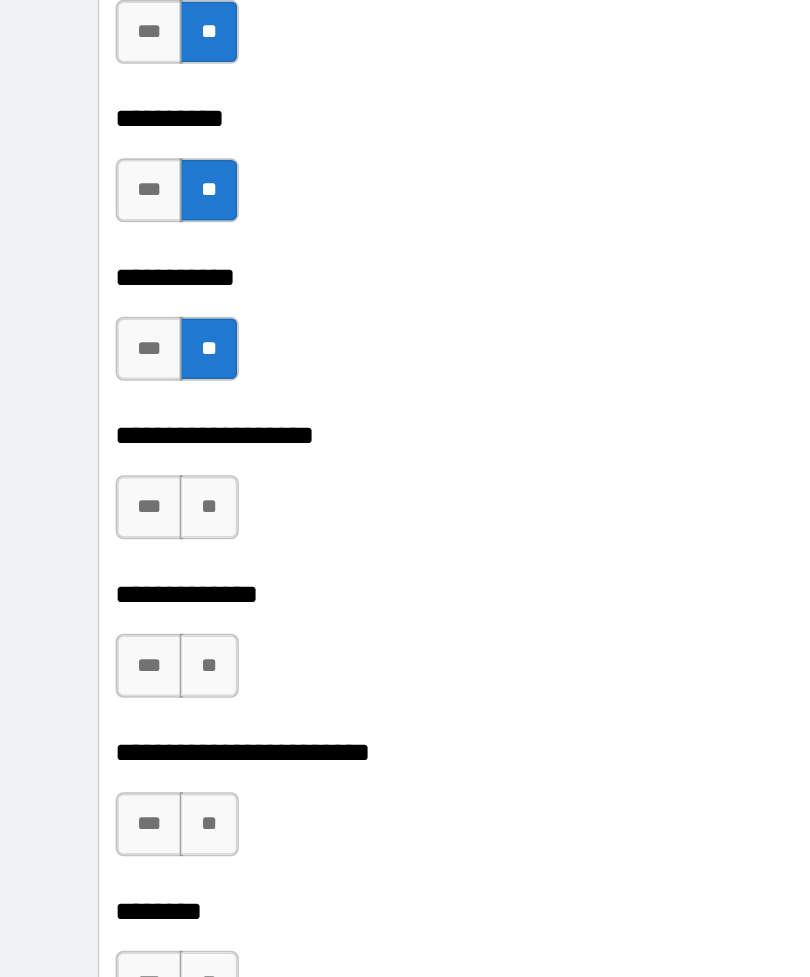 click on "***" at bounding box center (93, 344) 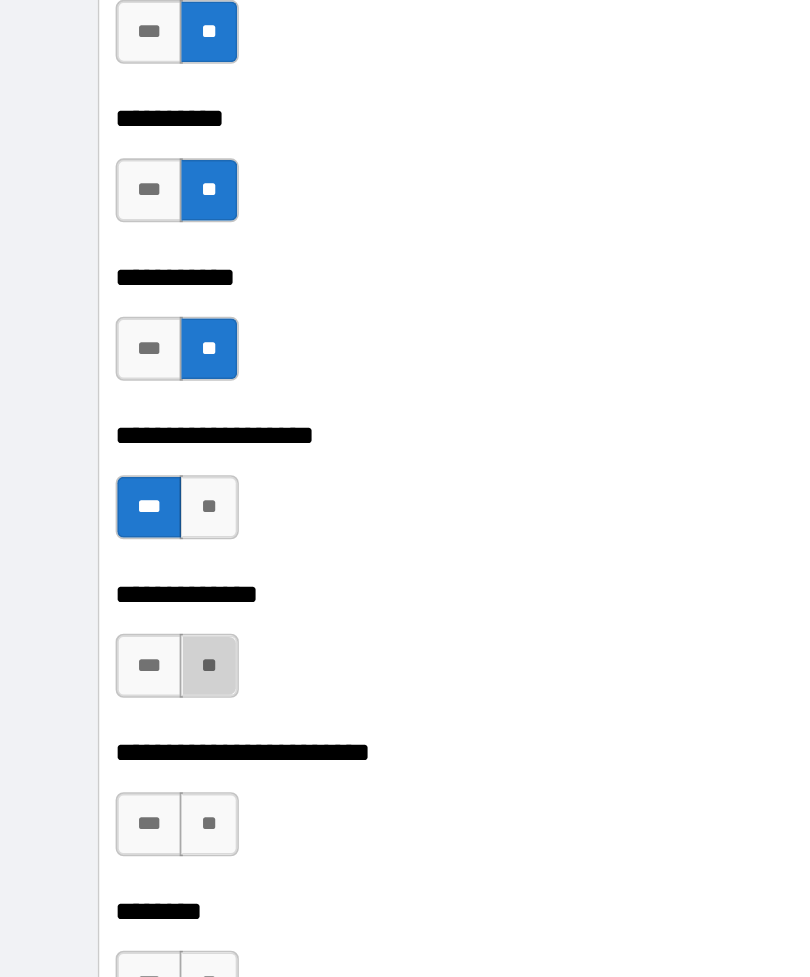 click on "**" at bounding box center [130, 443] 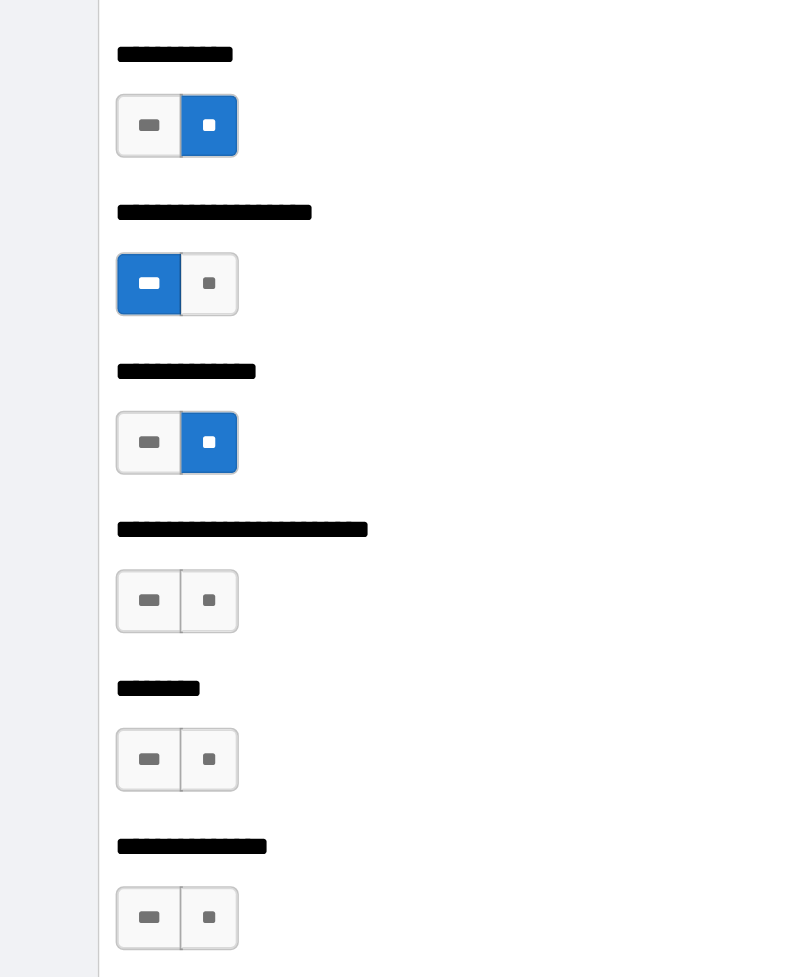 scroll, scrollTop: 19401, scrollLeft: 0, axis: vertical 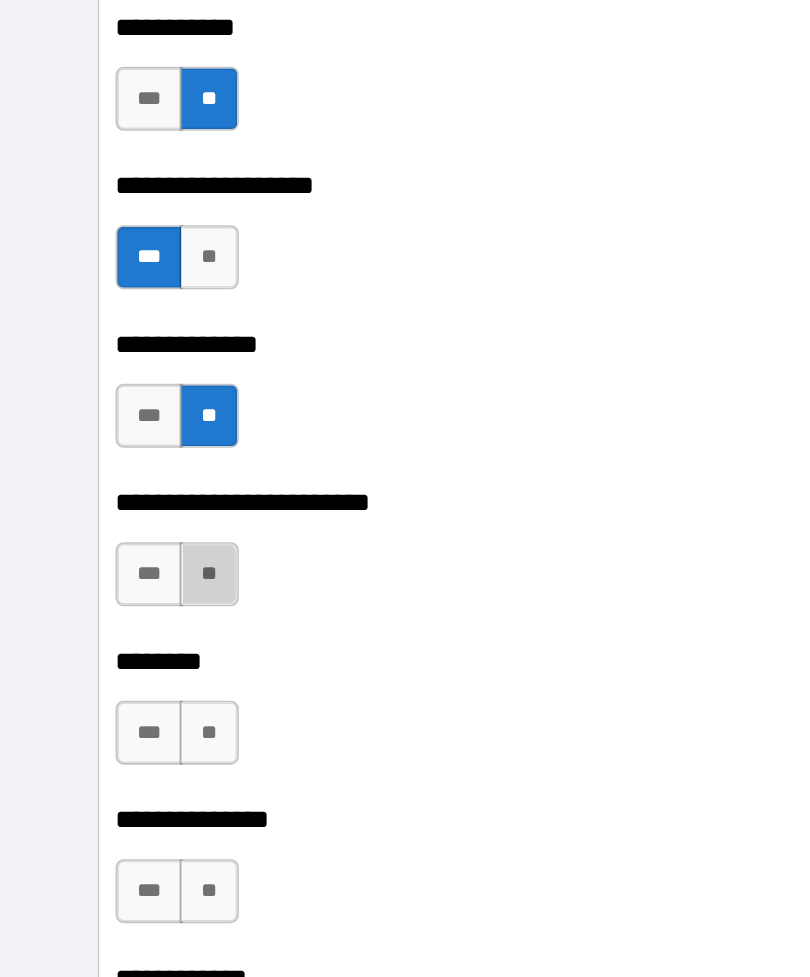 click on "**" at bounding box center (130, 386) 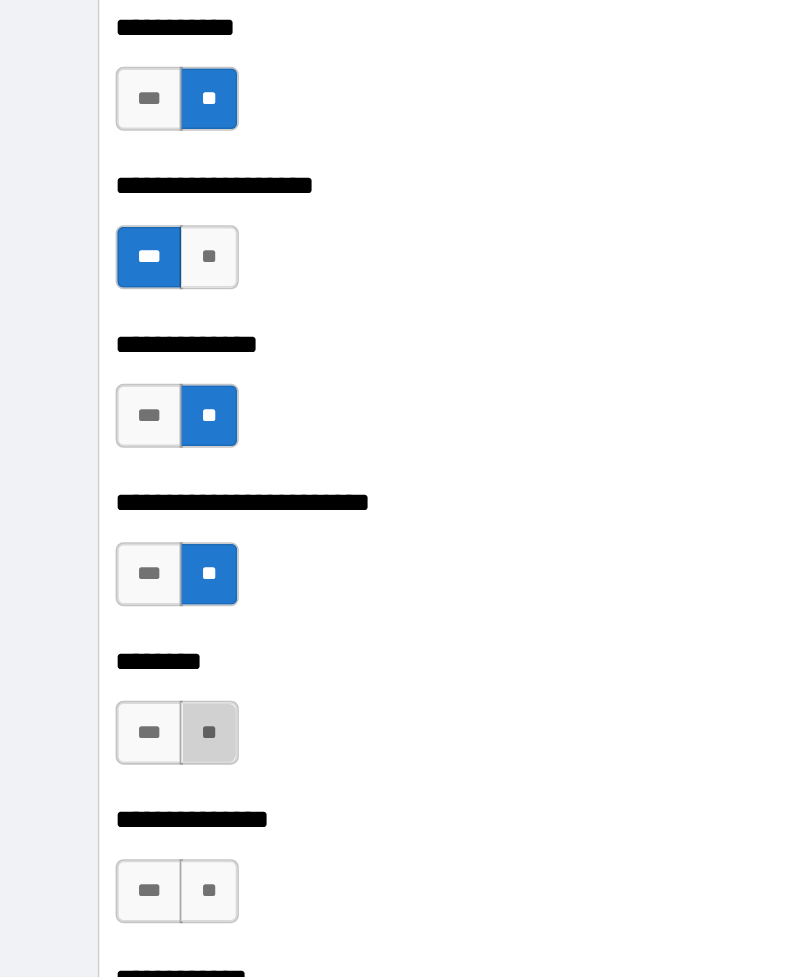 click on "**" at bounding box center [130, 485] 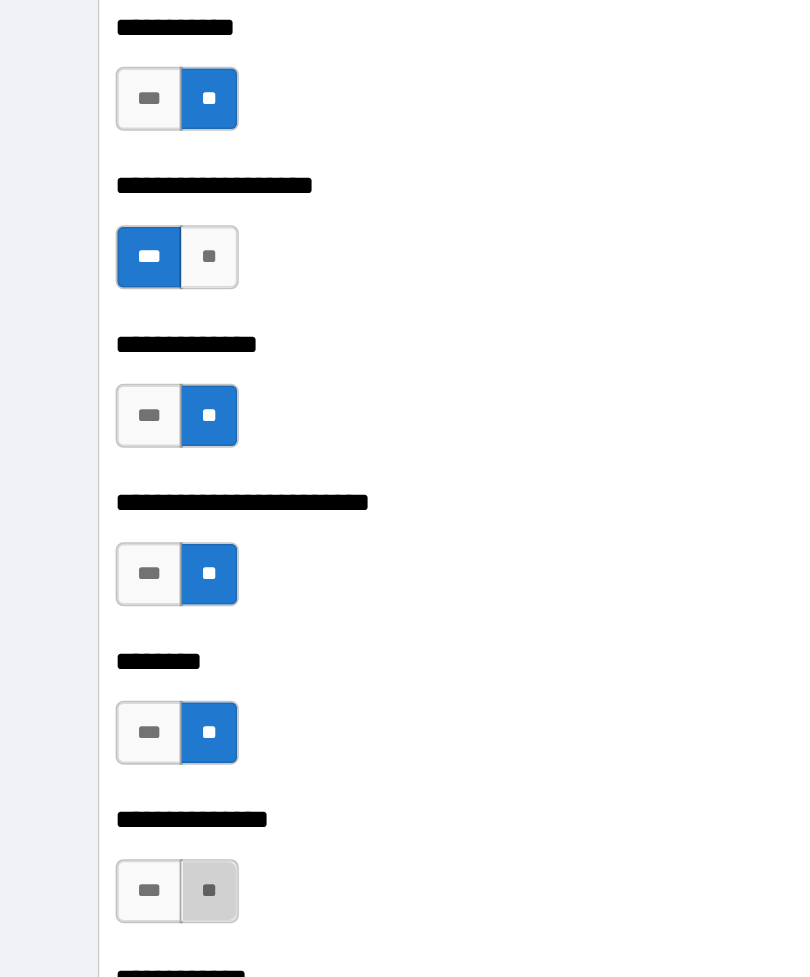 click on "**" at bounding box center [130, 584] 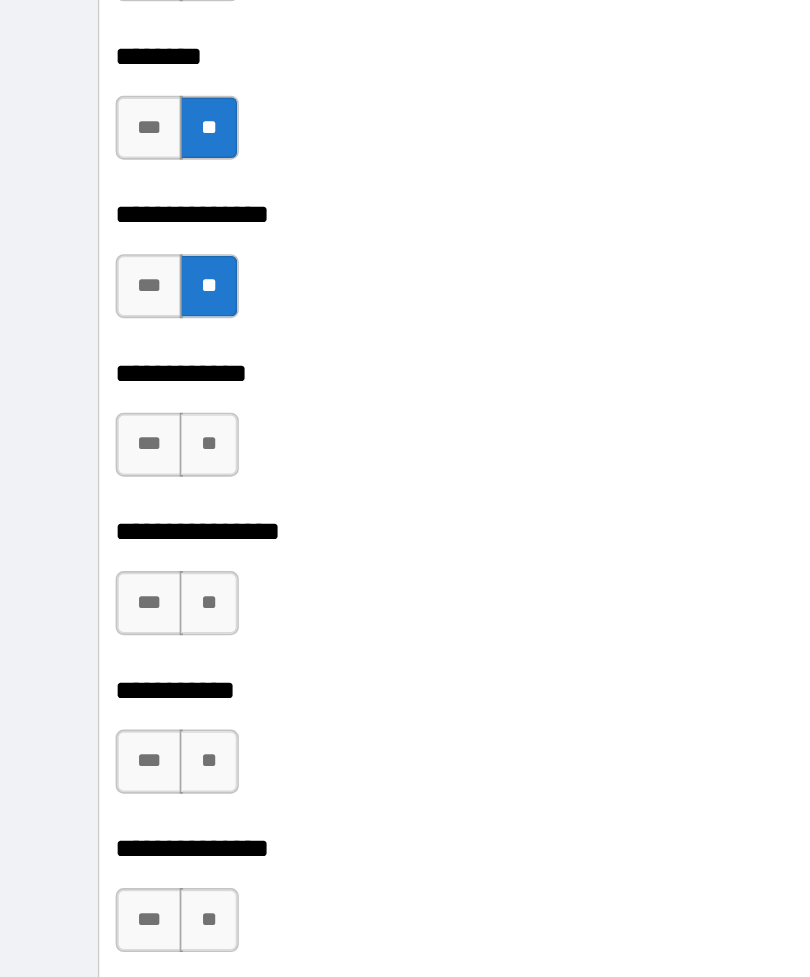 scroll, scrollTop: 19791, scrollLeft: 0, axis: vertical 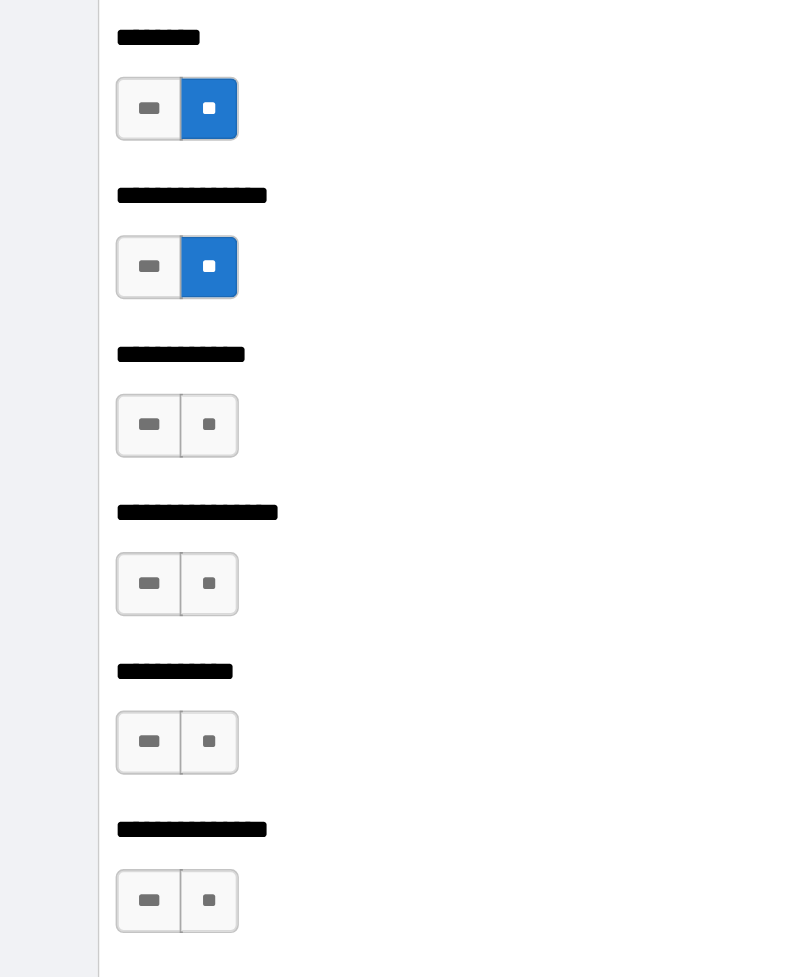 click on "**" at bounding box center (130, 293) 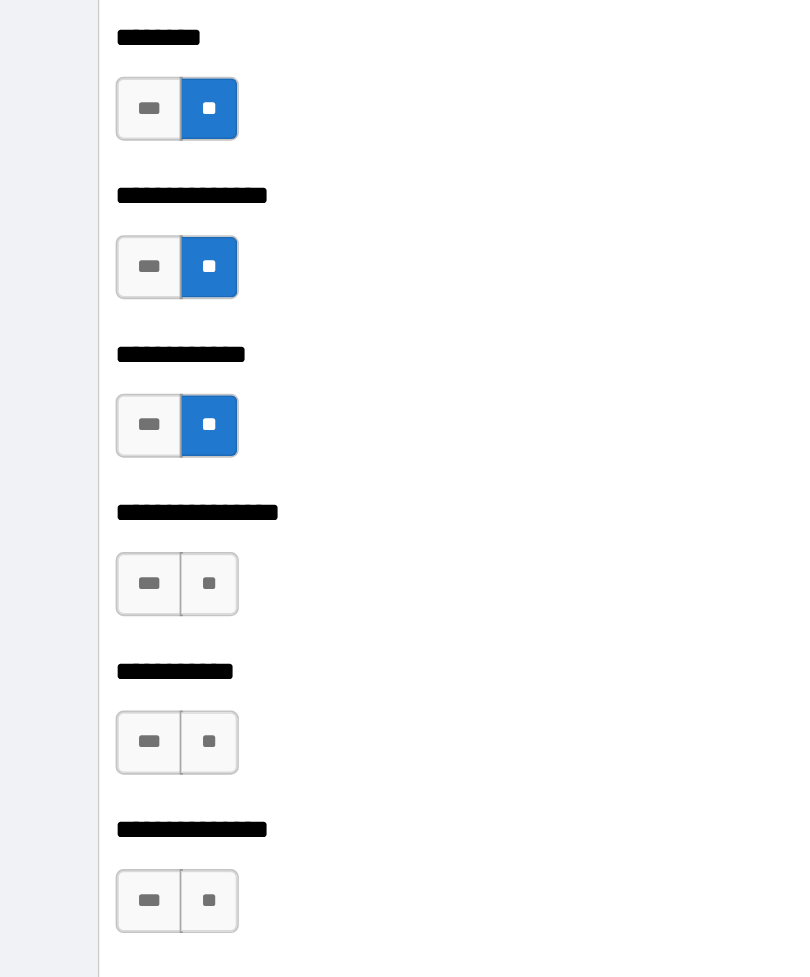 click on "**" at bounding box center (130, 392) 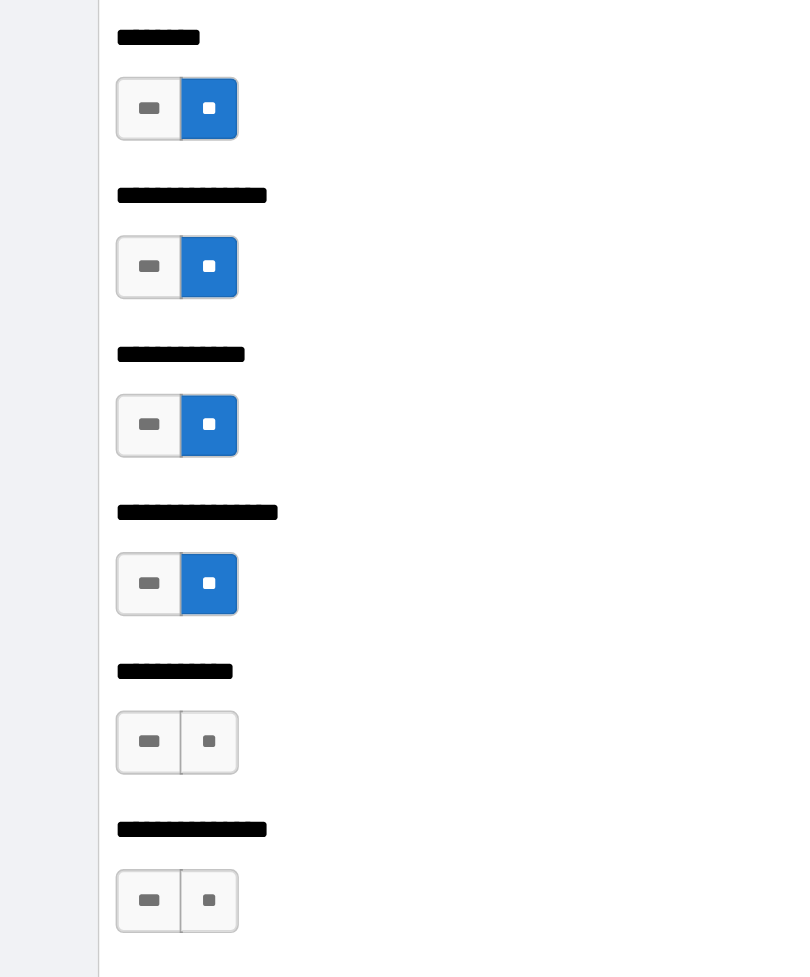 click on "**" at bounding box center [130, 491] 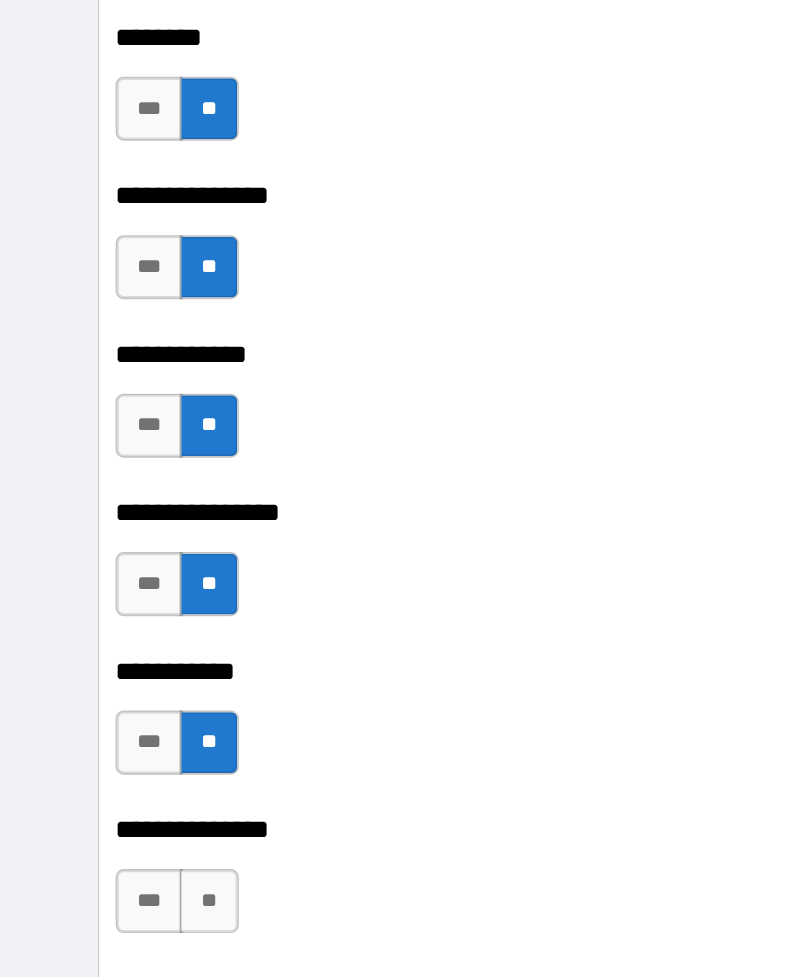 click on "**" at bounding box center (130, 590) 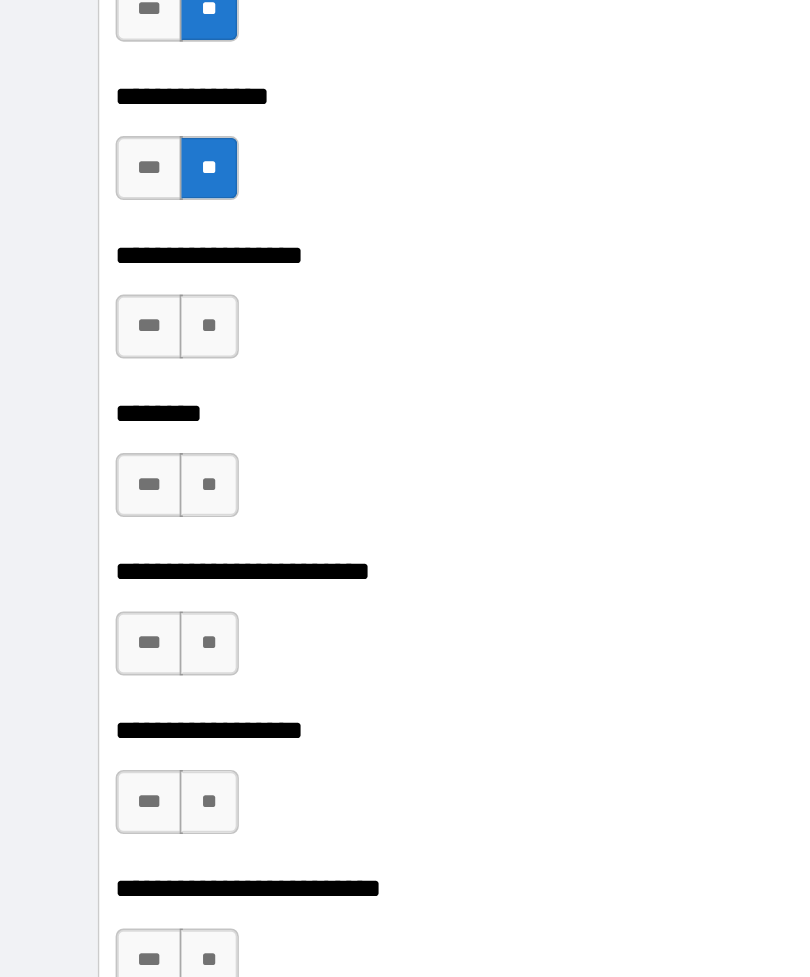 scroll, scrollTop: 20250, scrollLeft: 0, axis: vertical 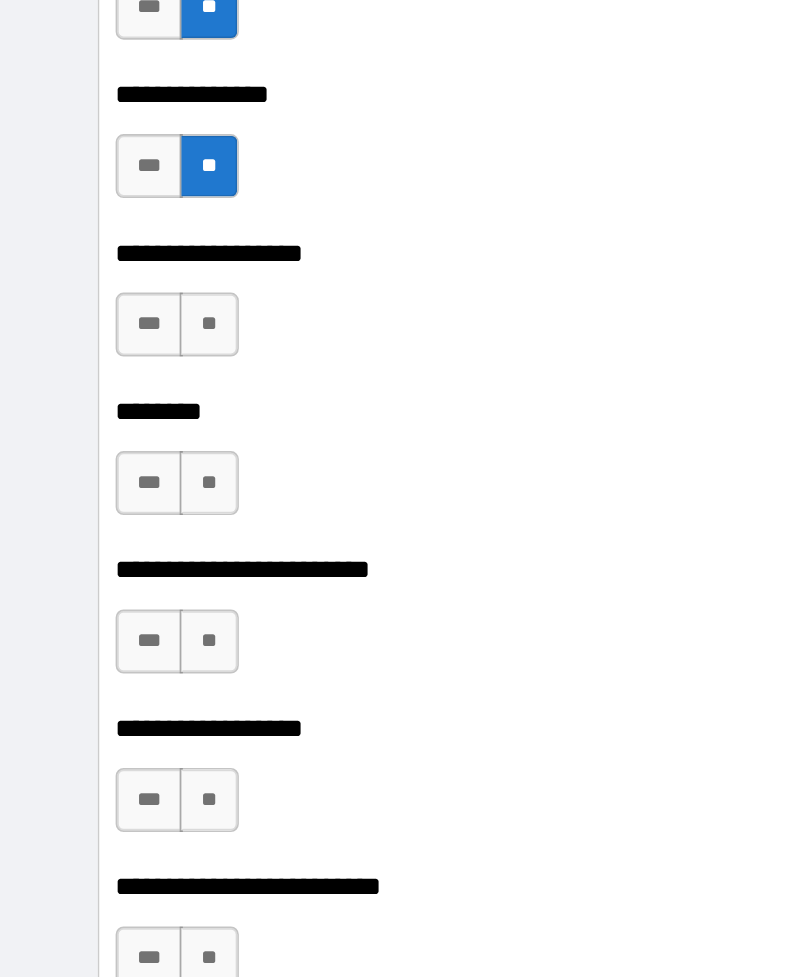 click on "**" at bounding box center (130, 230) 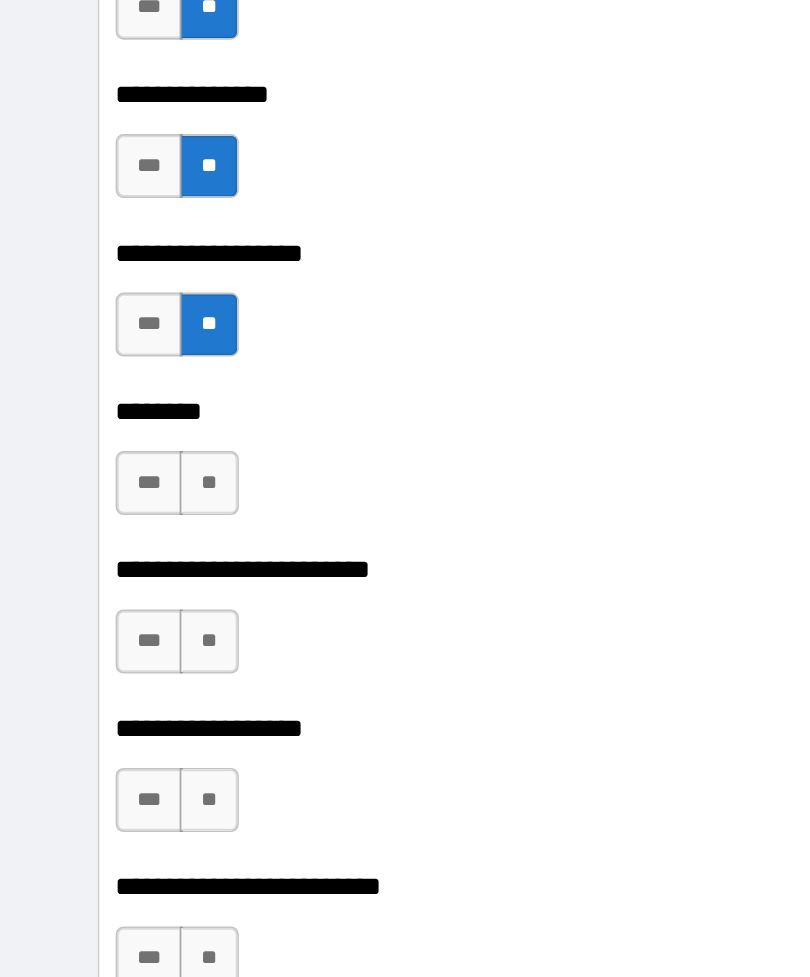 click on "**" at bounding box center (130, 329) 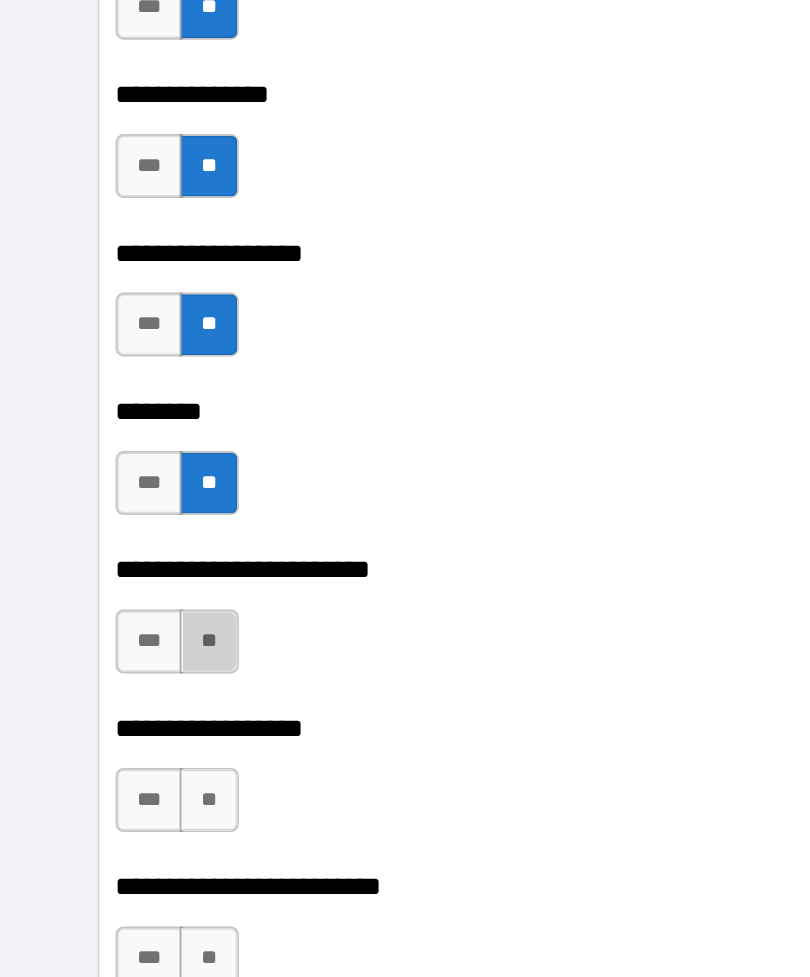 click on "**" at bounding box center (130, 428) 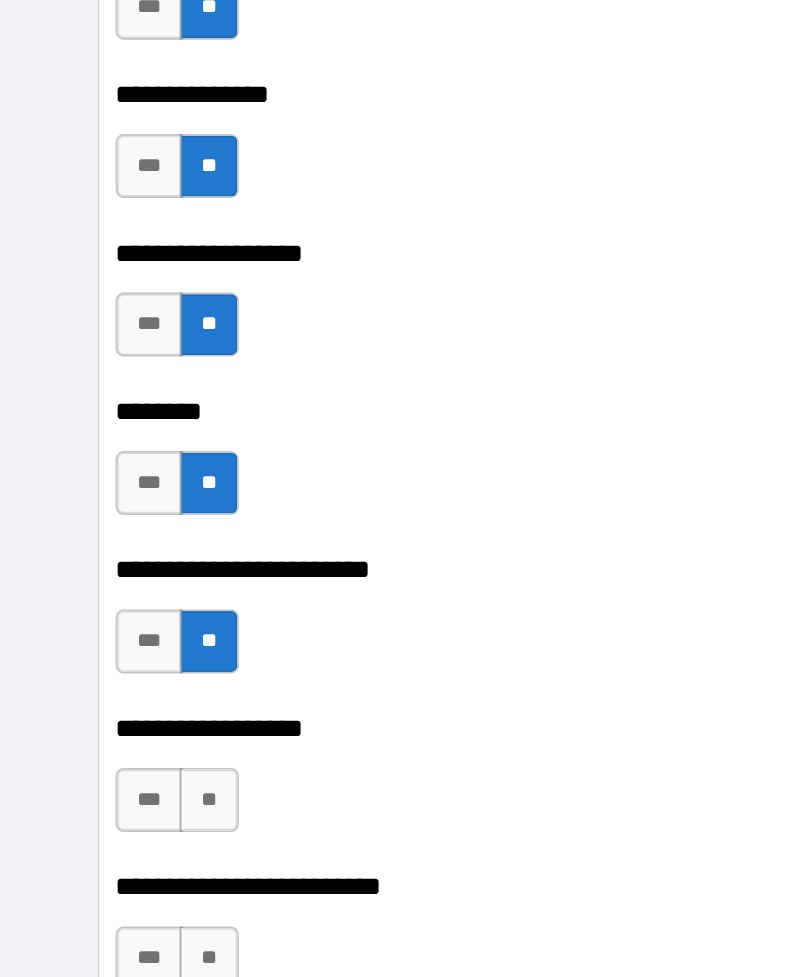 click on "**" at bounding box center (130, 527) 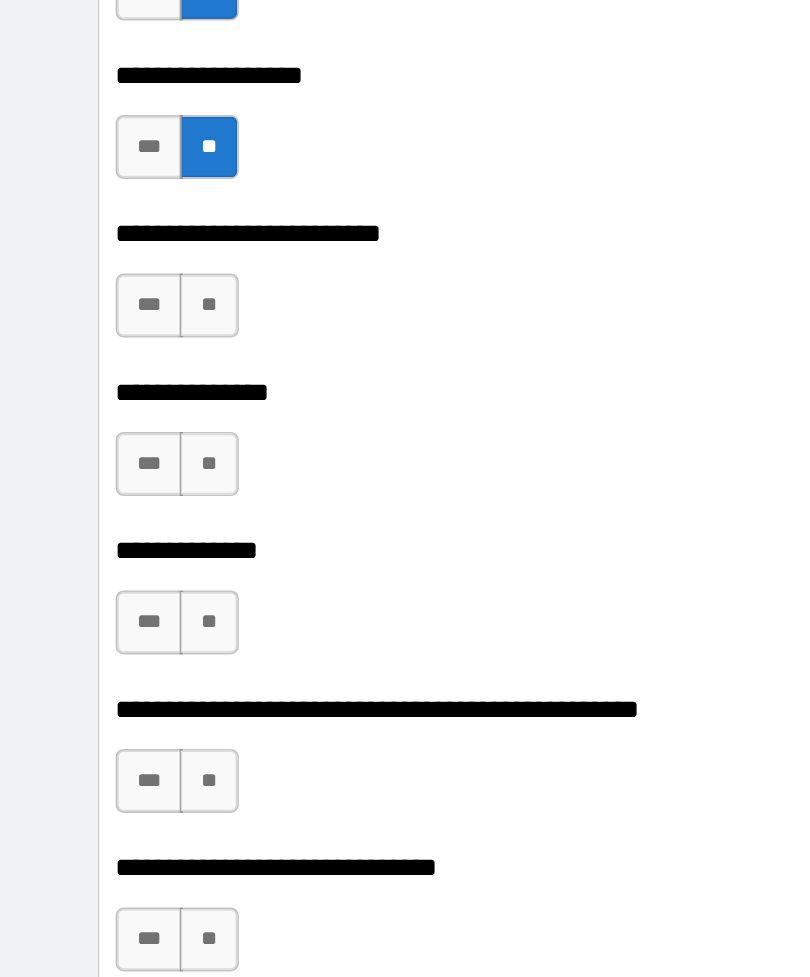scroll, scrollTop: 20659, scrollLeft: 0, axis: vertical 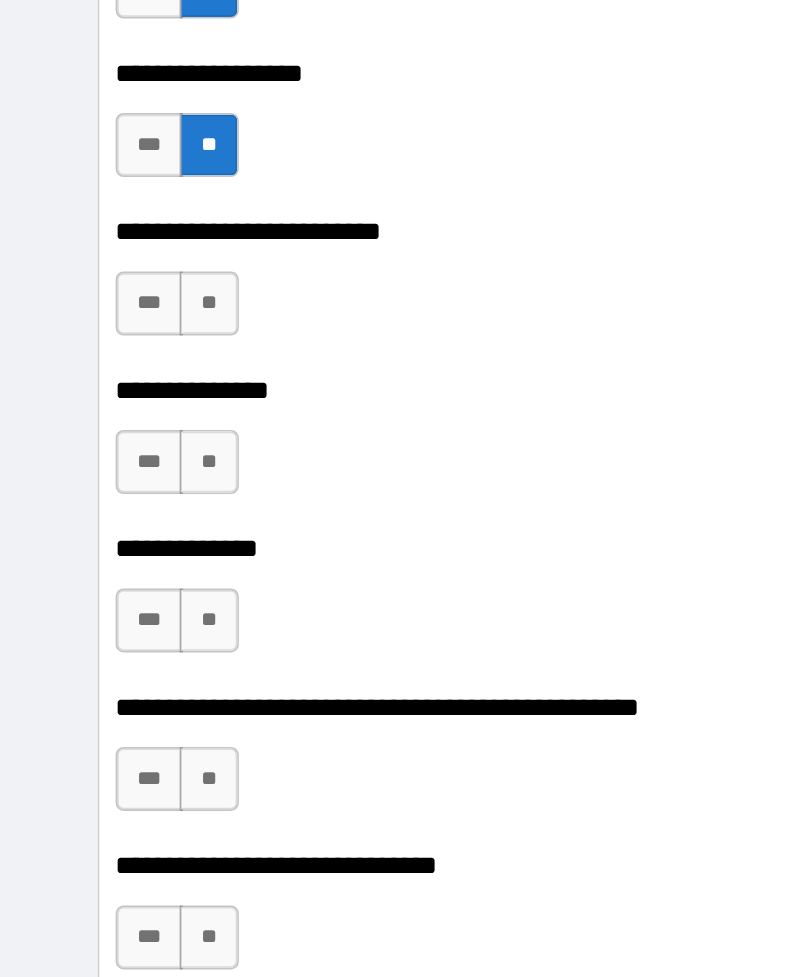 click on "**" at bounding box center (130, 217) 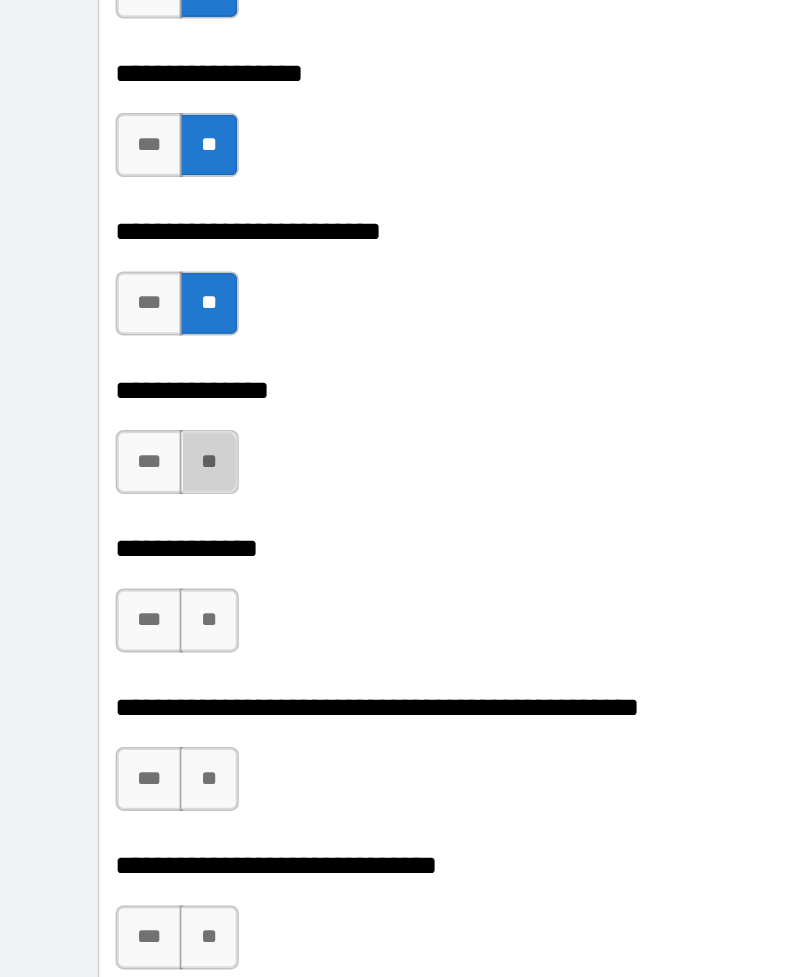click on "**" at bounding box center [130, 316] 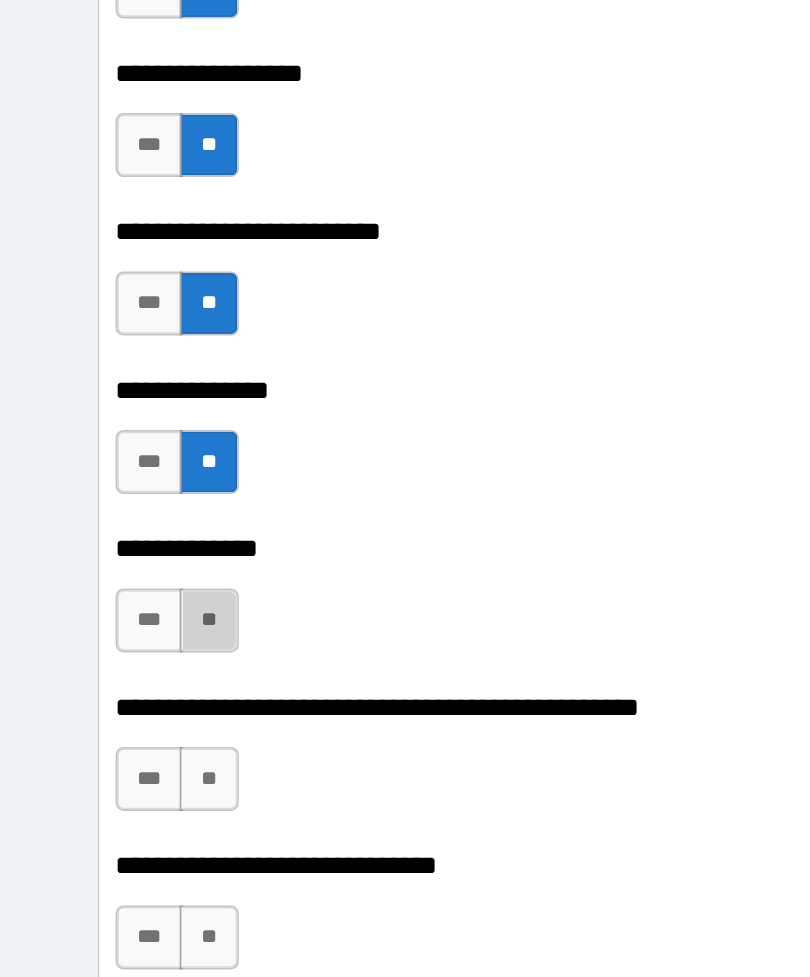 click on "**" at bounding box center (130, 415) 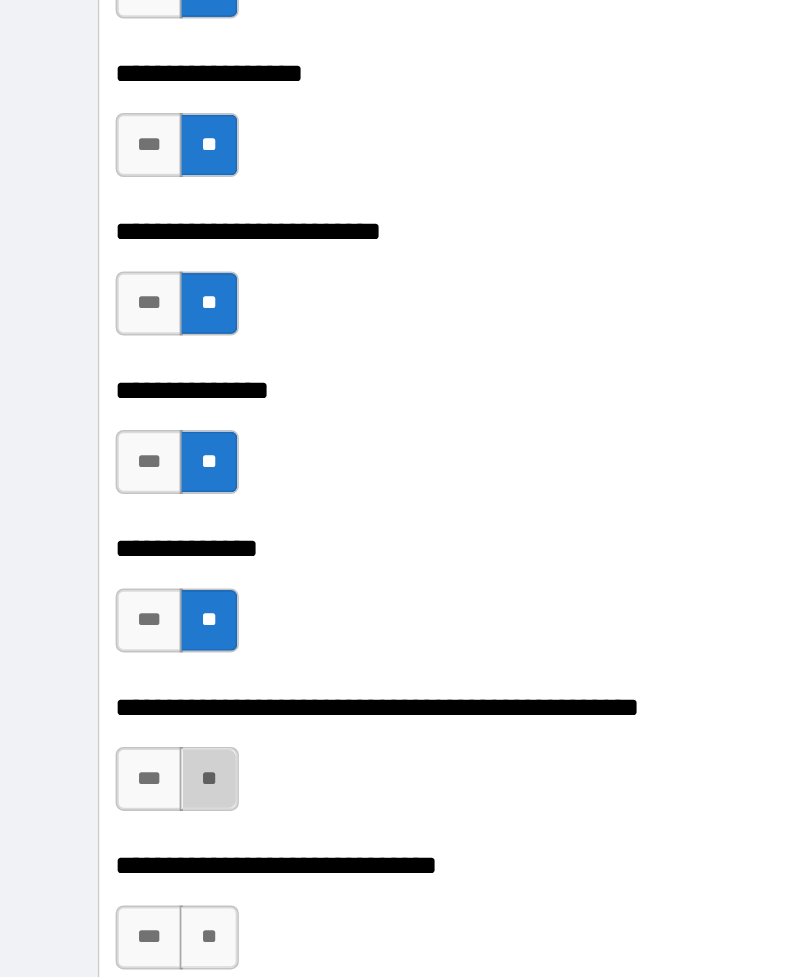 click on "**" at bounding box center (130, 514) 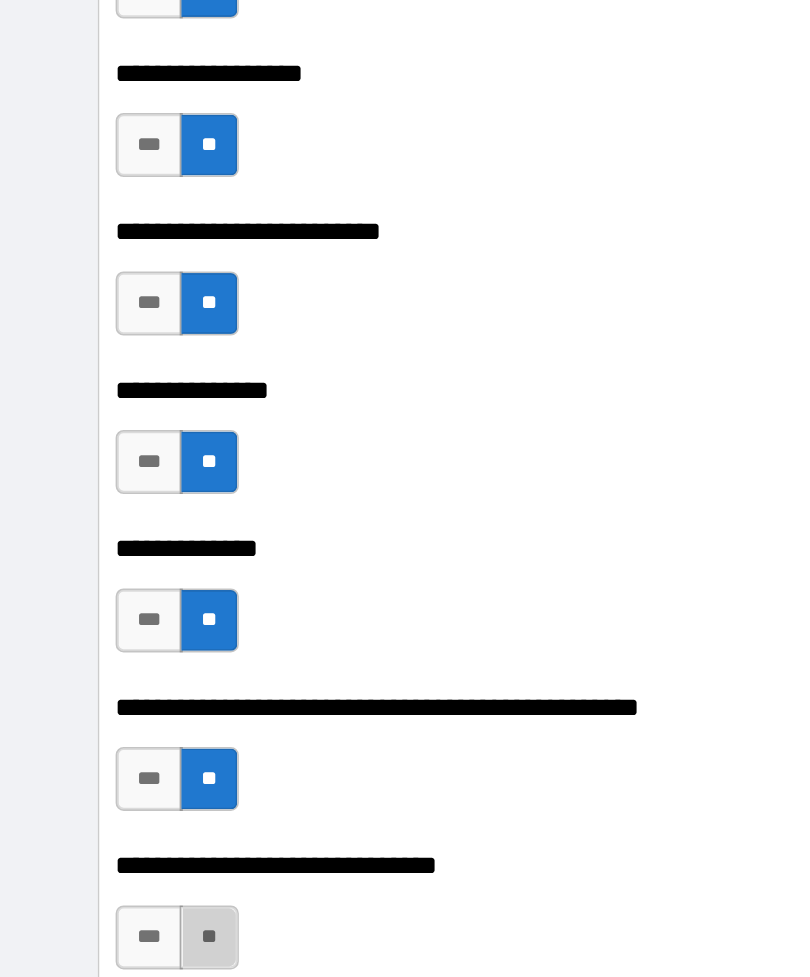 click on "**" at bounding box center [130, 613] 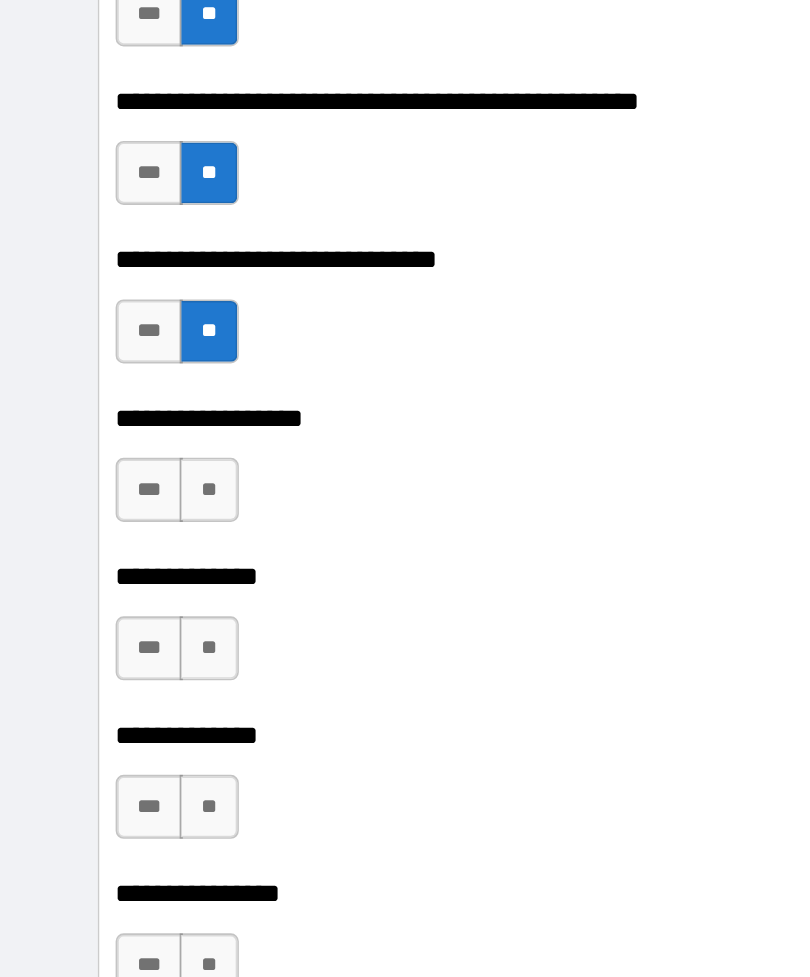 scroll, scrollTop: 21039, scrollLeft: 0, axis: vertical 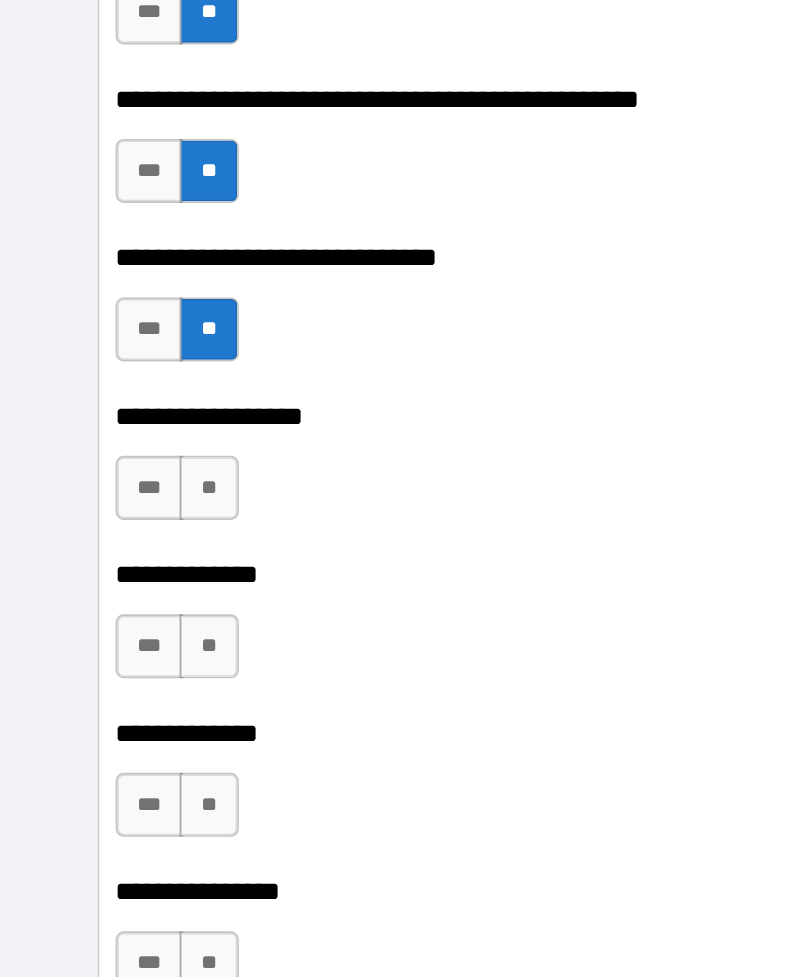click on "**" at bounding box center [130, 332] 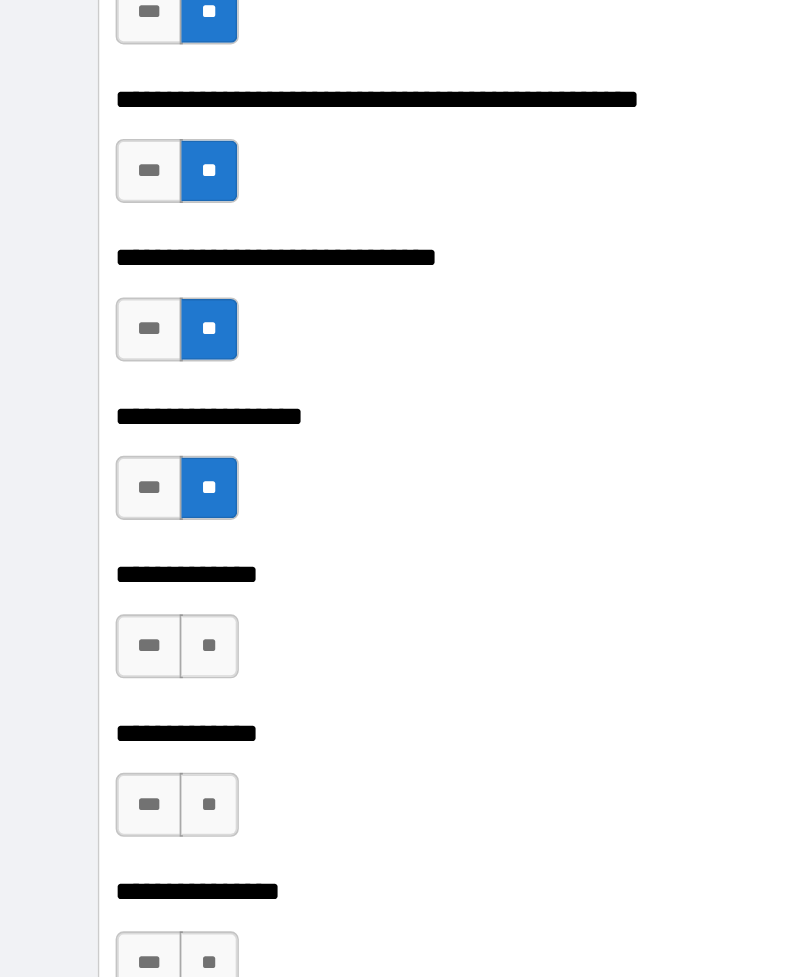 click on "**" at bounding box center [130, 431] 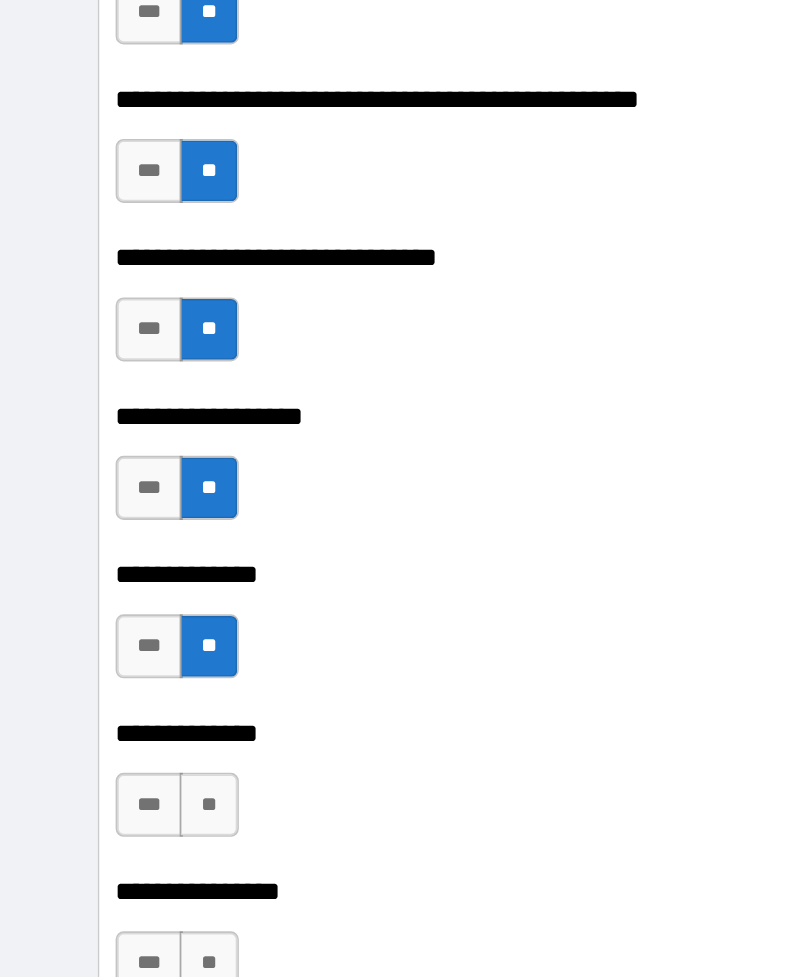 click on "**" at bounding box center [130, 530] 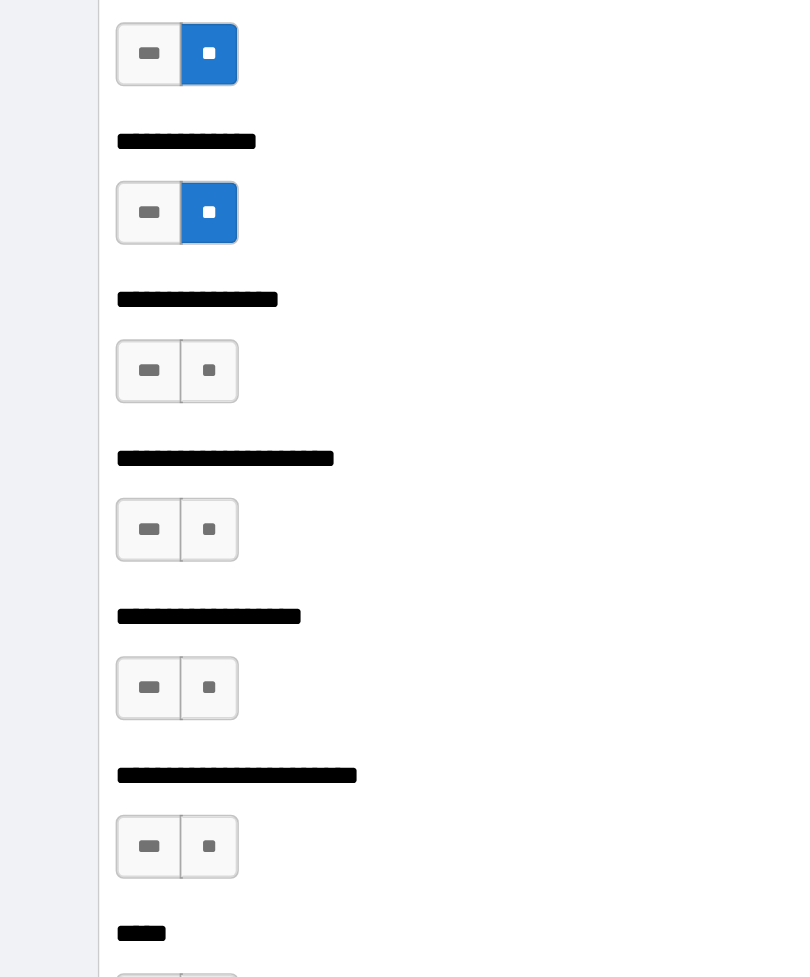 scroll, scrollTop: 21415, scrollLeft: 0, axis: vertical 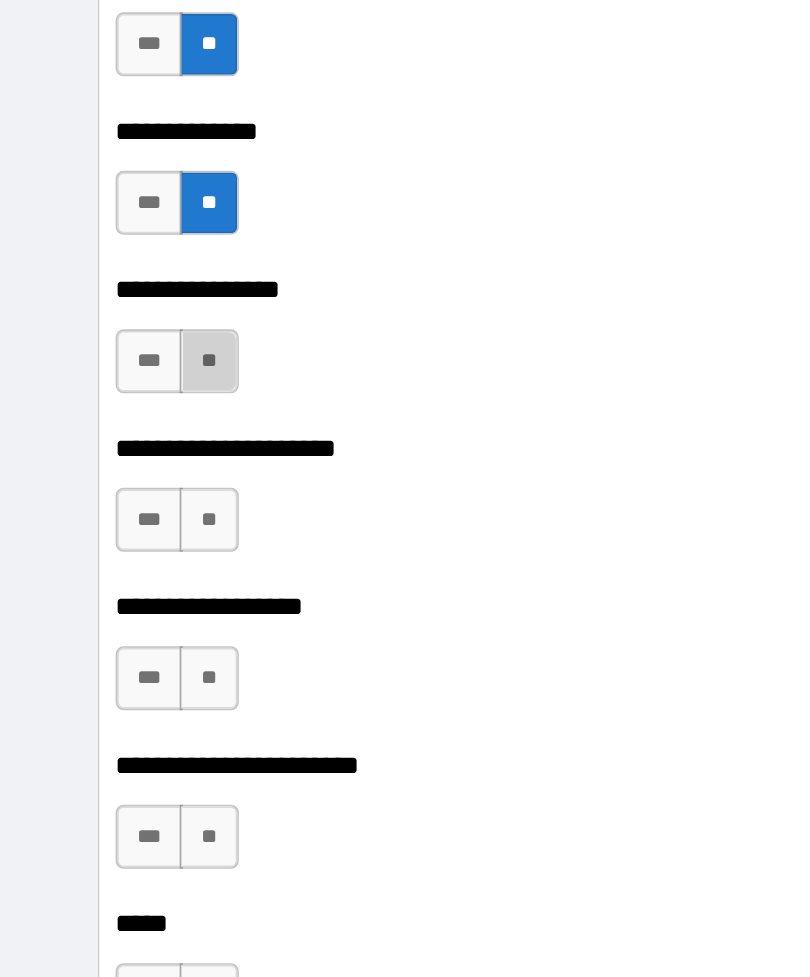 click on "**" at bounding box center [130, 253] 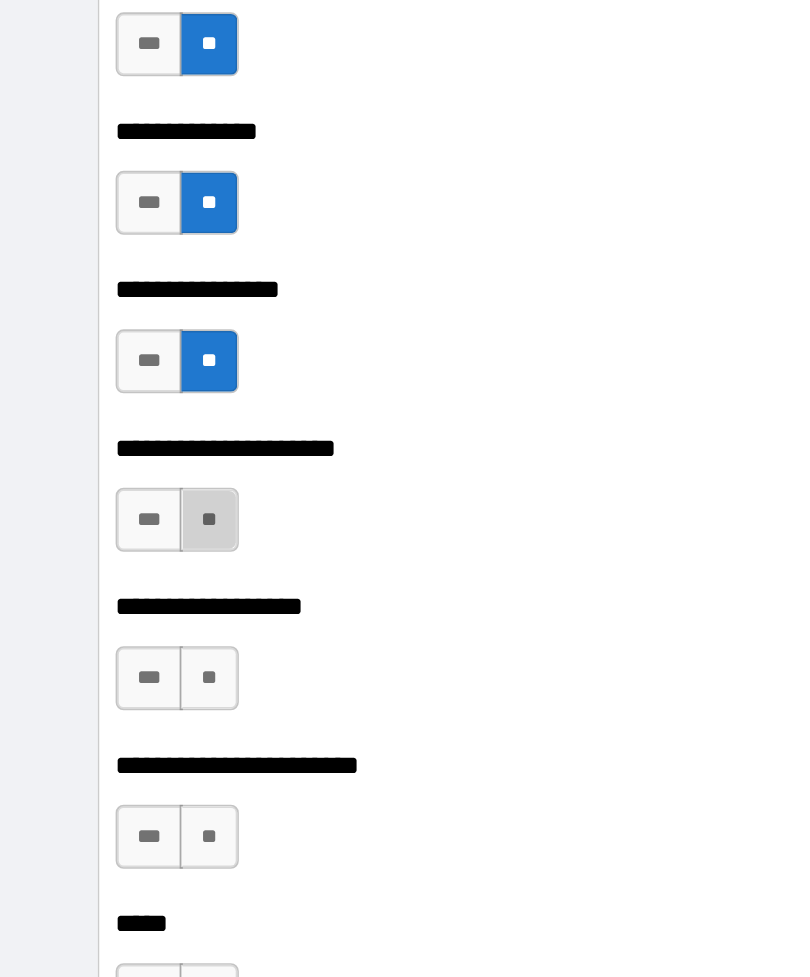 click on "**" at bounding box center (130, 352) 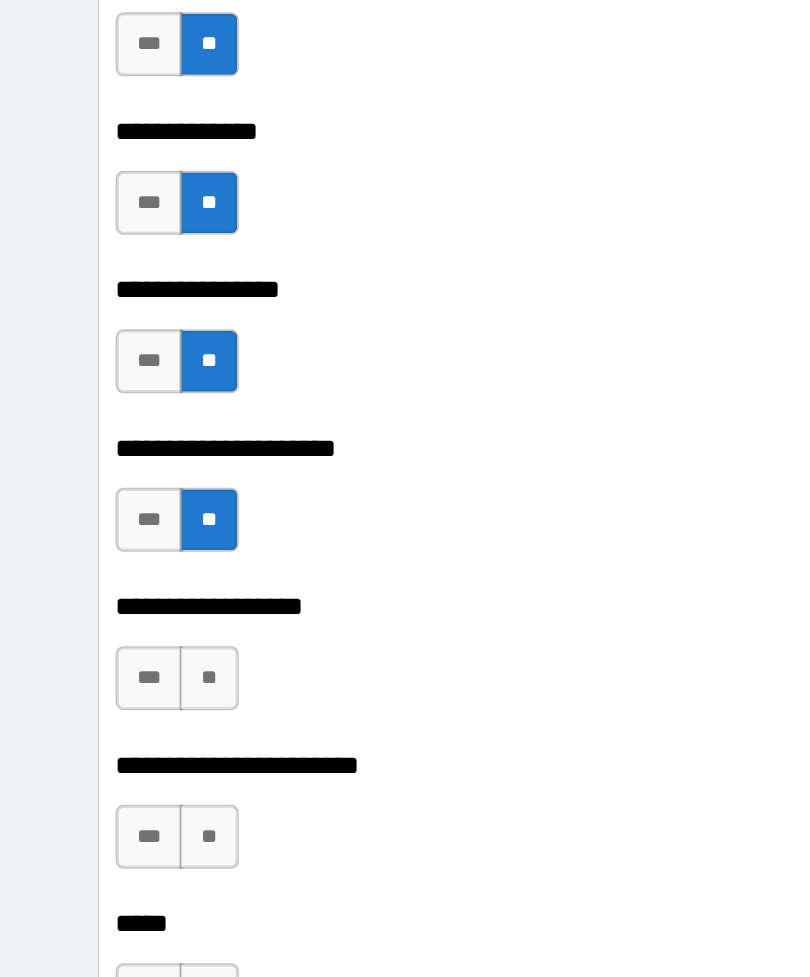 click on "**" at bounding box center [130, 451] 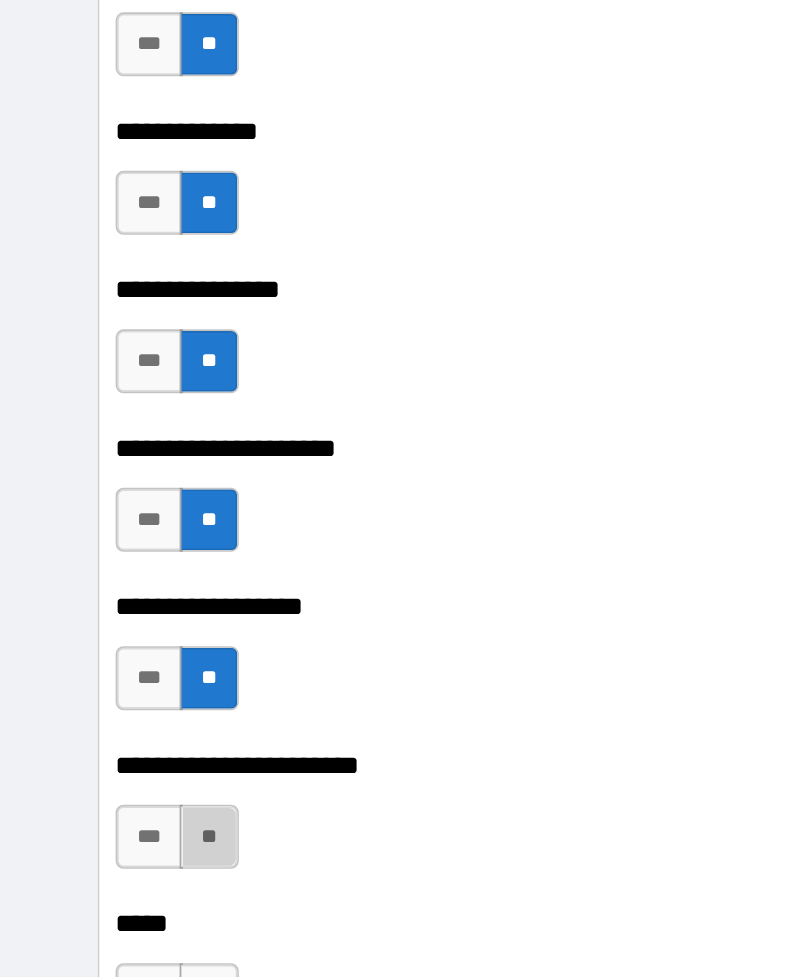click on "**" at bounding box center (130, 550) 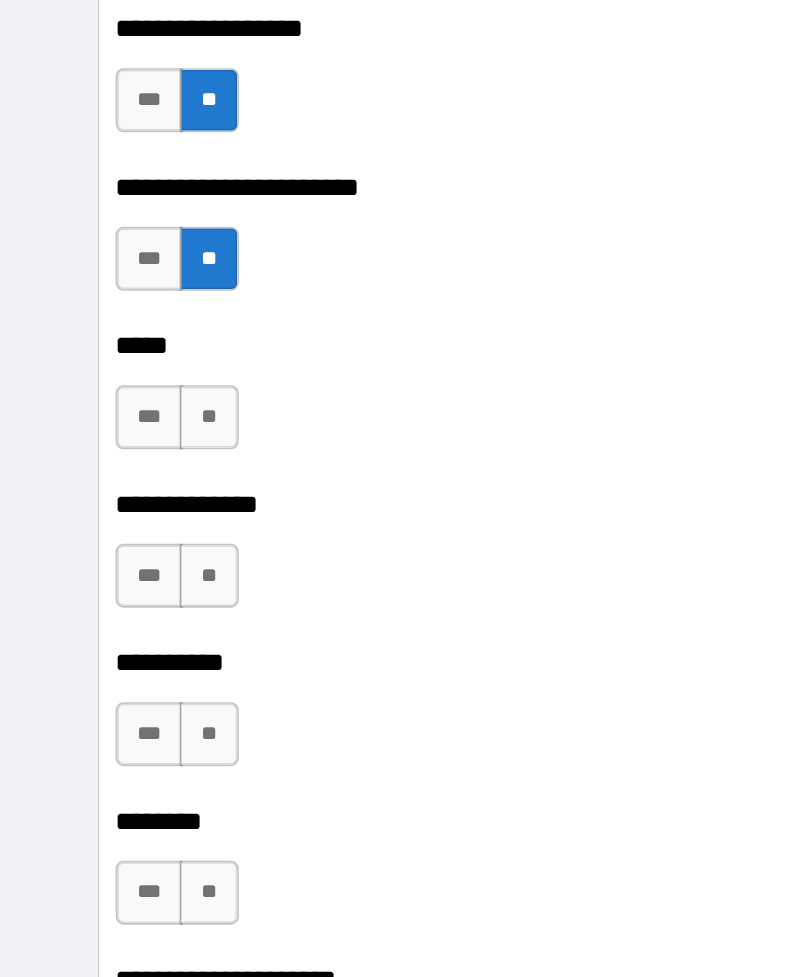 scroll, scrollTop: 21778, scrollLeft: 0, axis: vertical 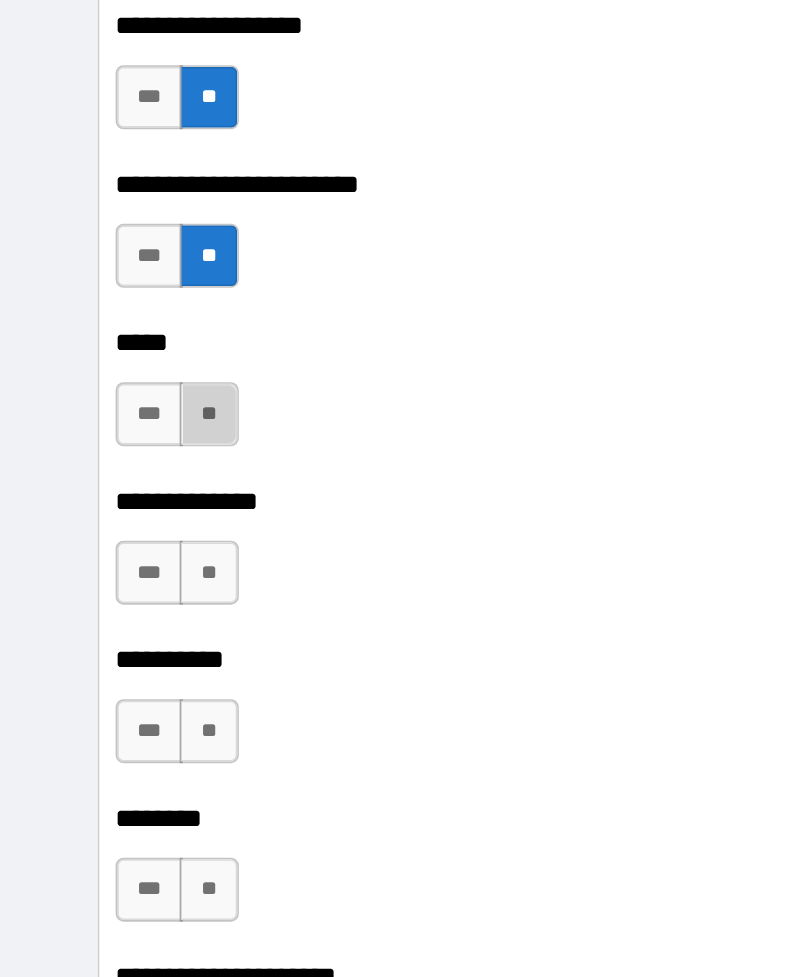 click on "**" at bounding box center (130, 286) 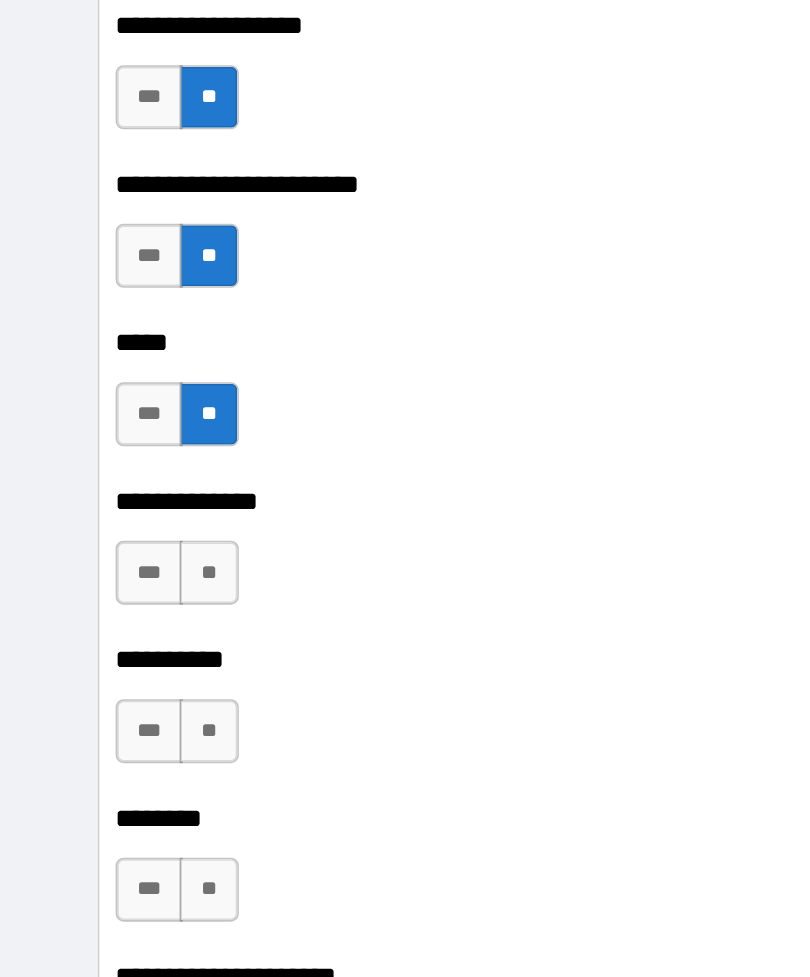 click on "**" at bounding box center [130, 385] 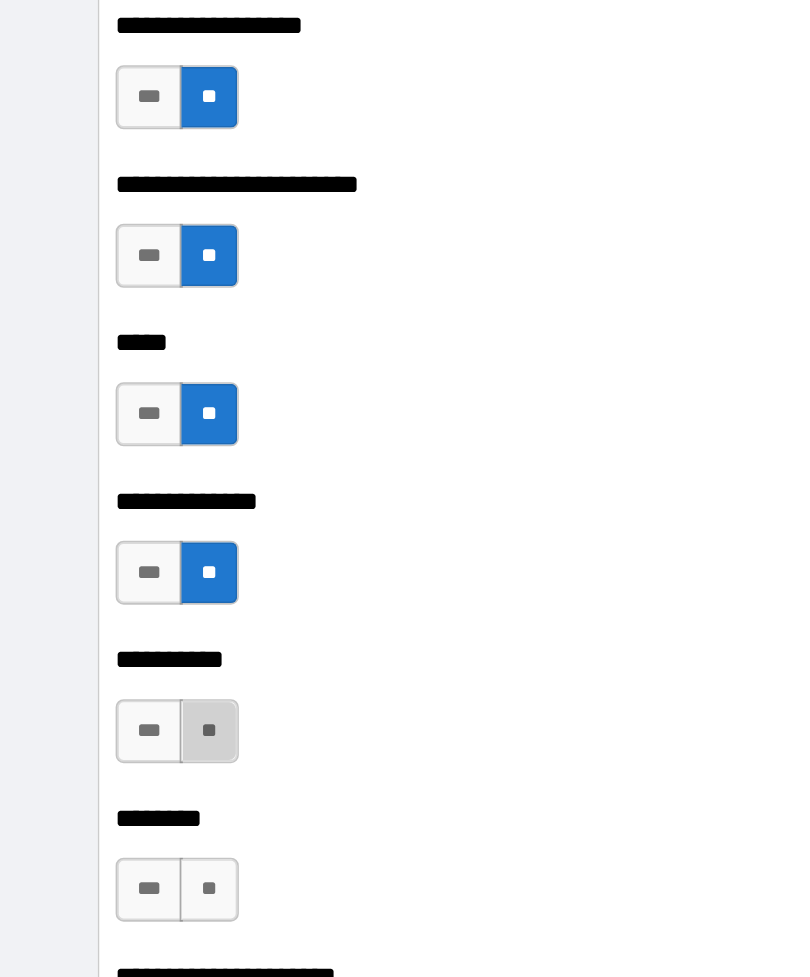 click on "**" at bounding box center (130, 484) 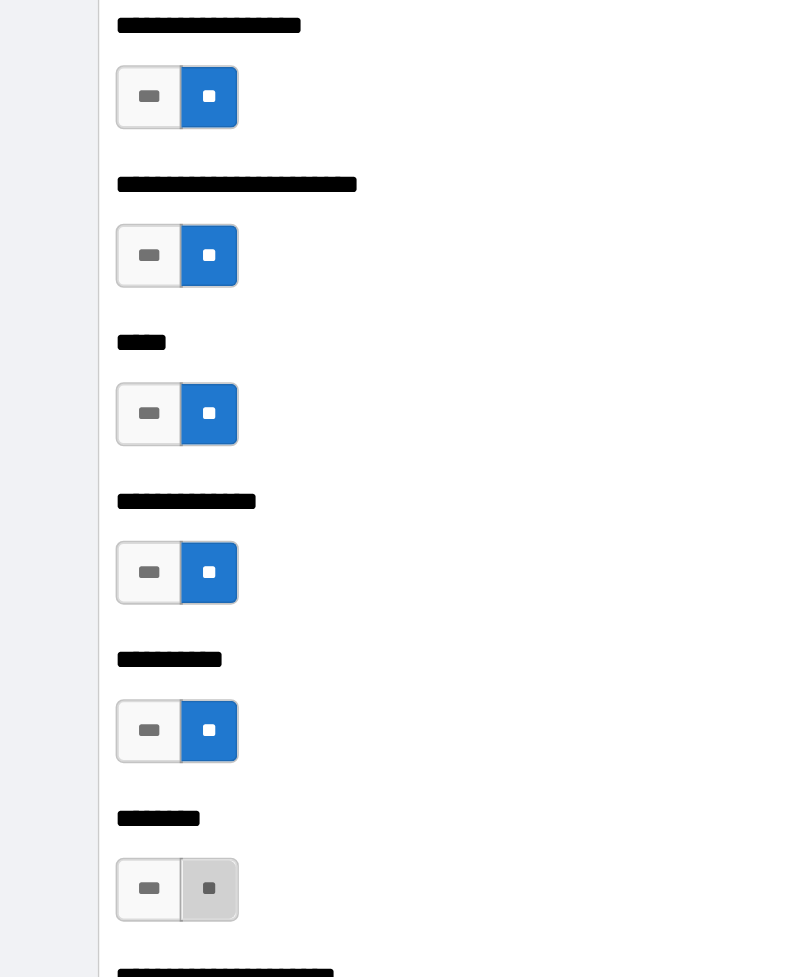 click on "**" at bounding box center [130, 583] 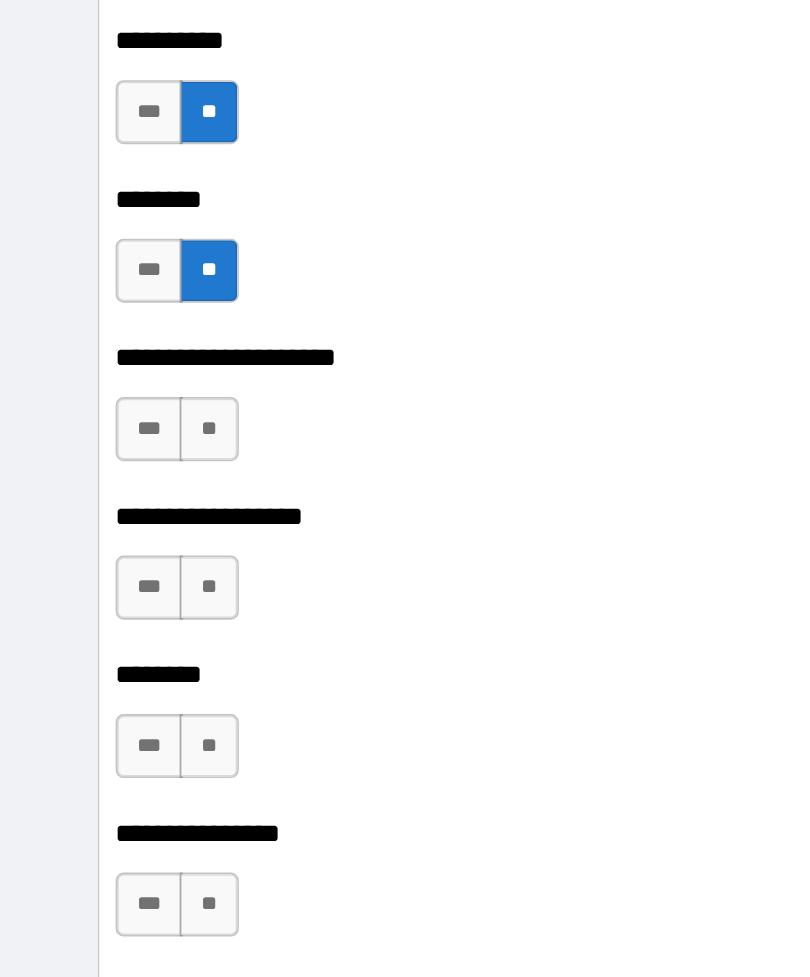 scroll, scrollTop: 22167, scrollLeft: 0, axis: vertical 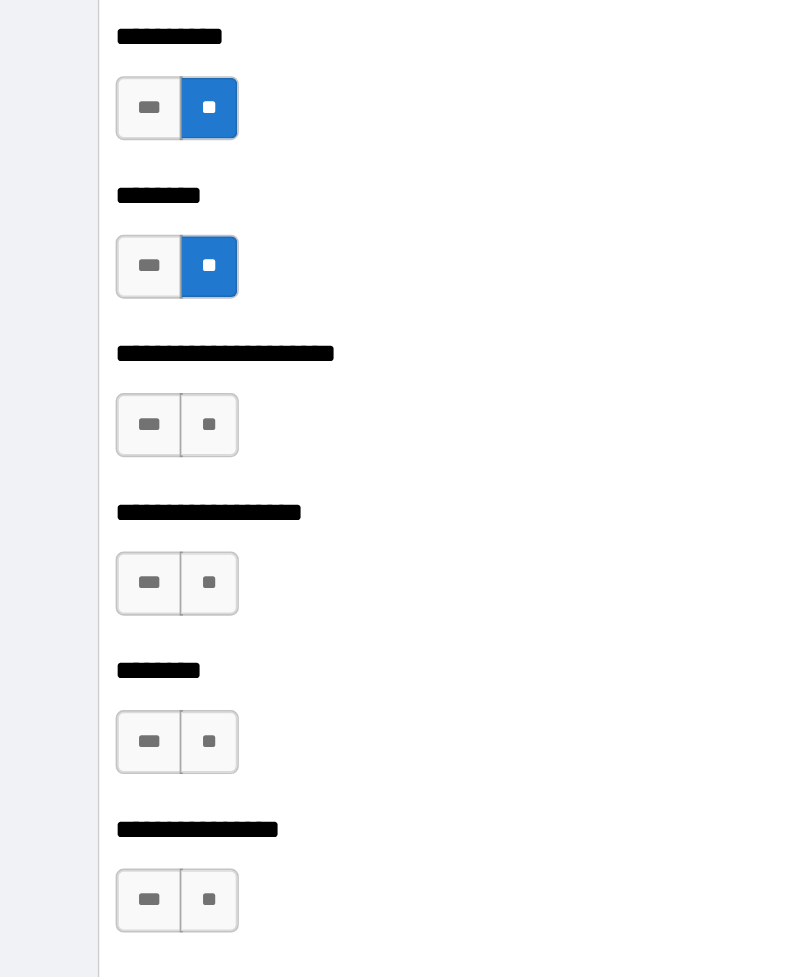 click on "**" at bounding box center (130, 293) 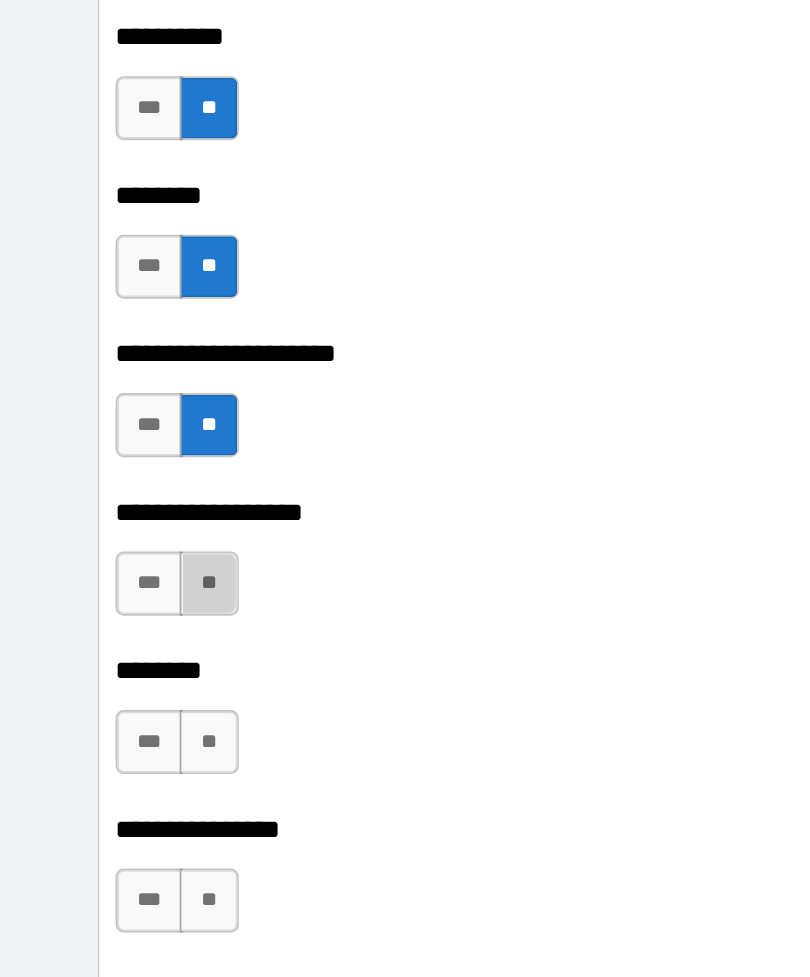 click on "**" at bounding box center [130, 392] 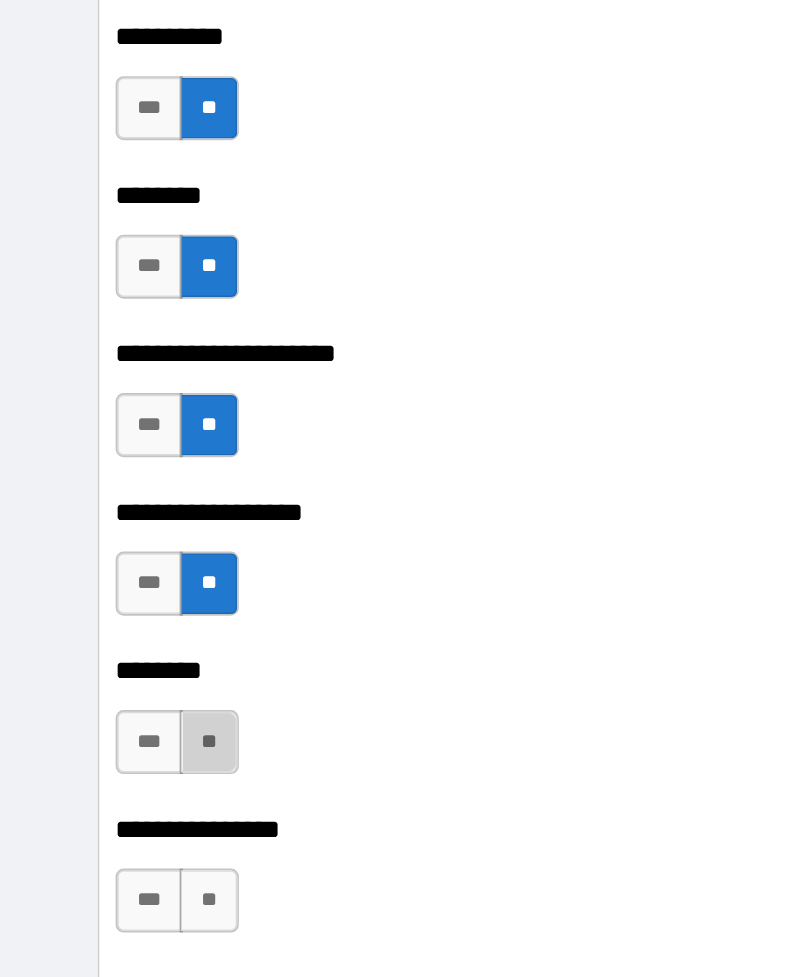 click on "**" at bounding box center (130, 491) 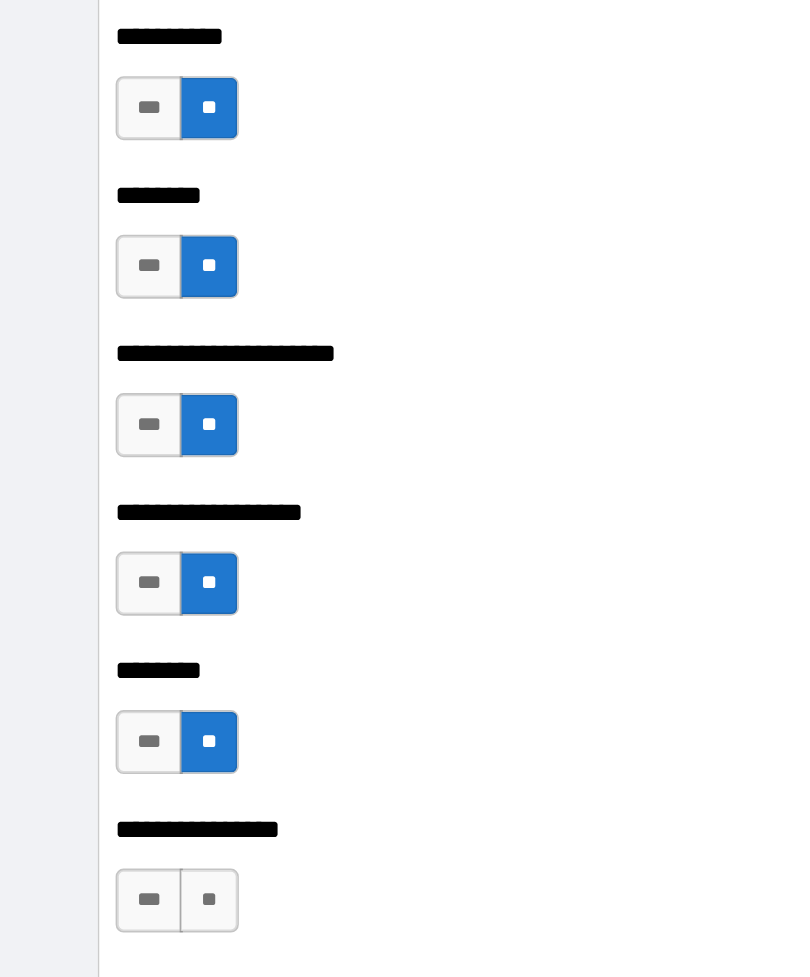 click on "**" at bounding box center (130, 590) 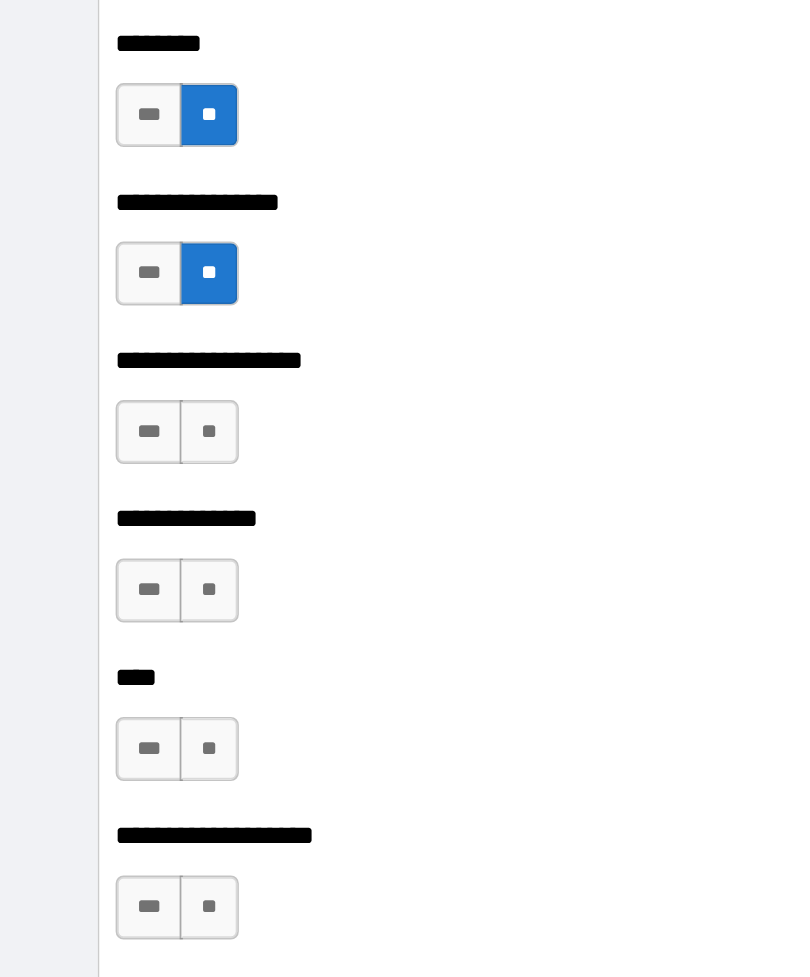 scroll, scrollTop: 22560, scrollLeft: 0, axis: vertical 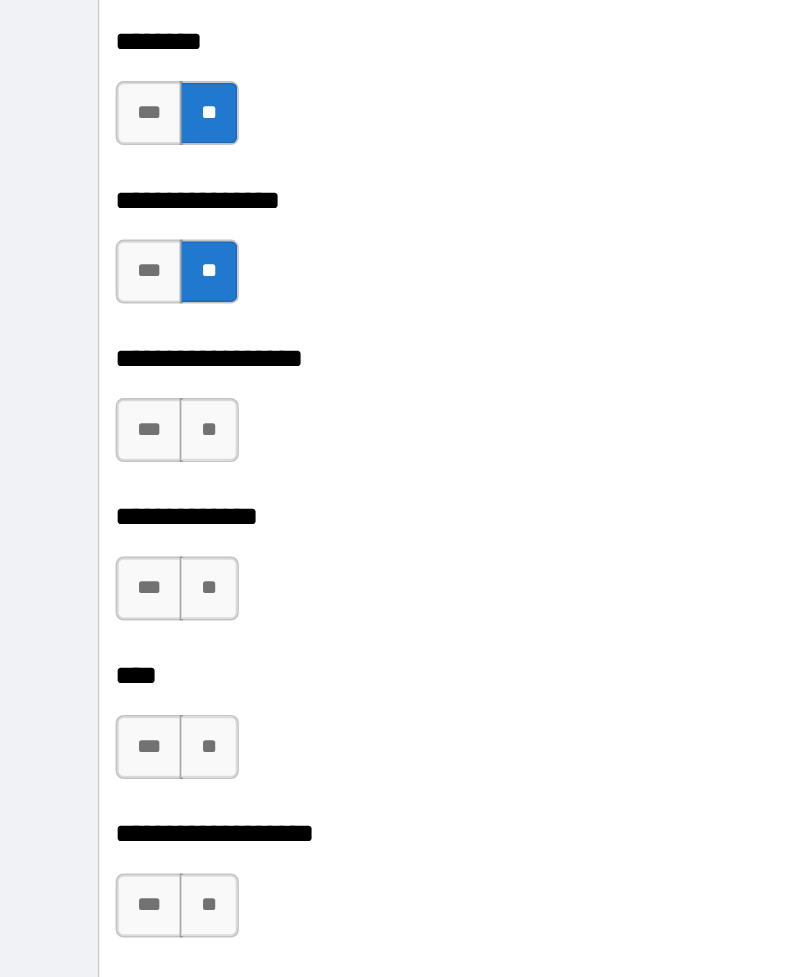 click on "**" at bounding box center (130, 296) 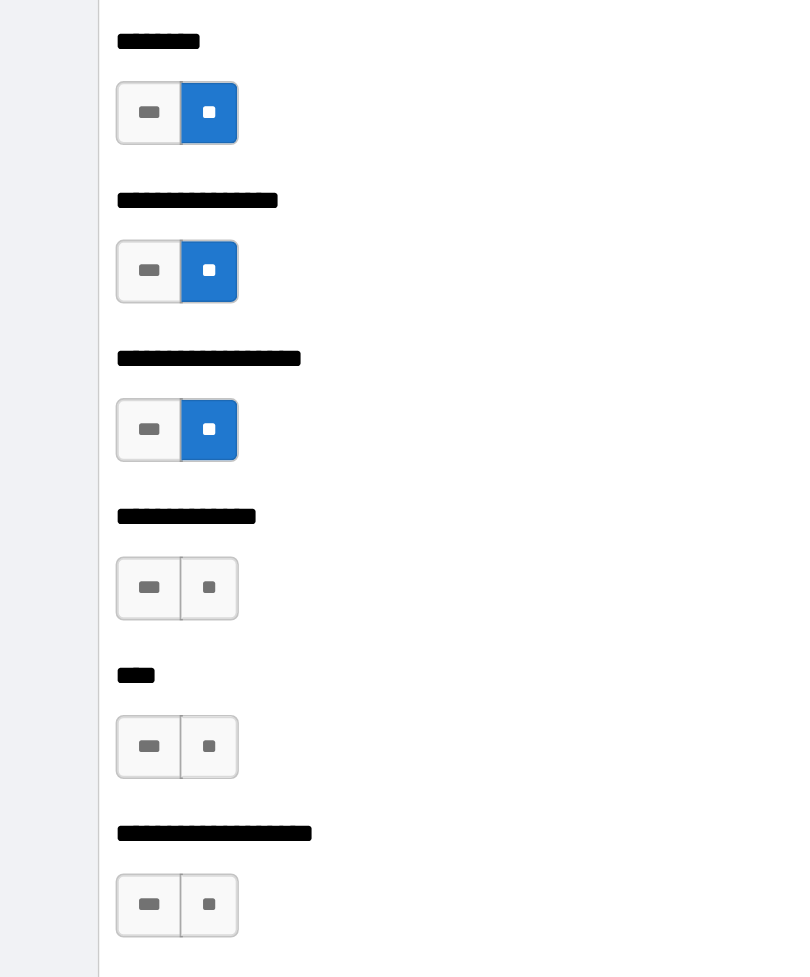click on "**" at bounding box center [130, 395] 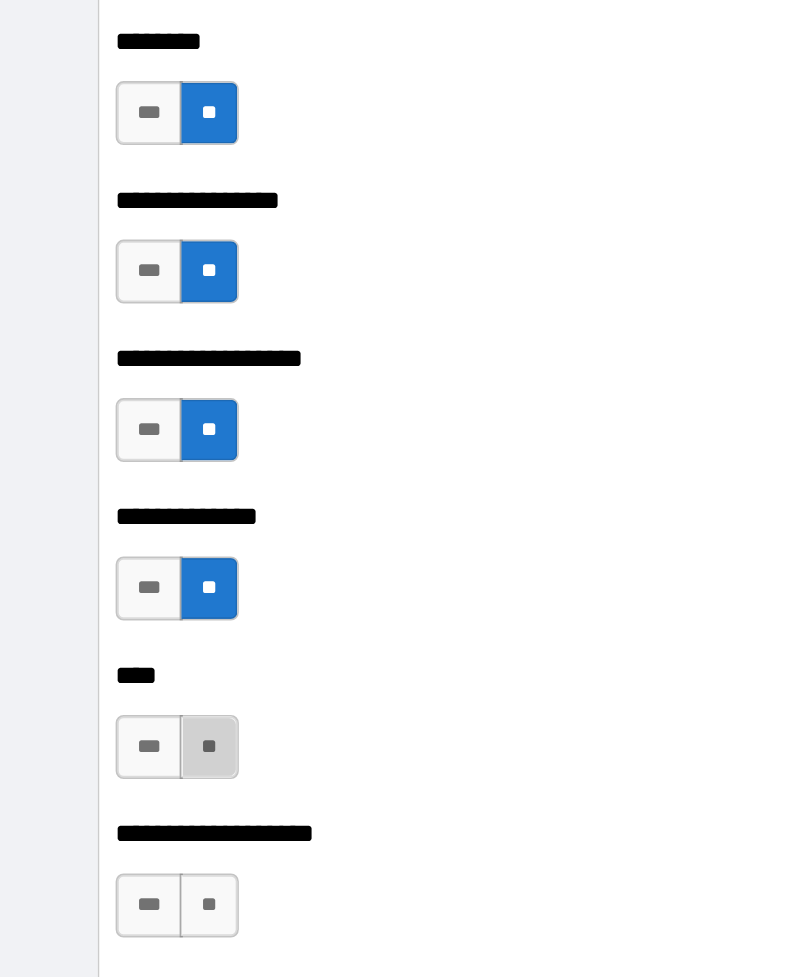 click on "**" at bounding box center (130, 494) 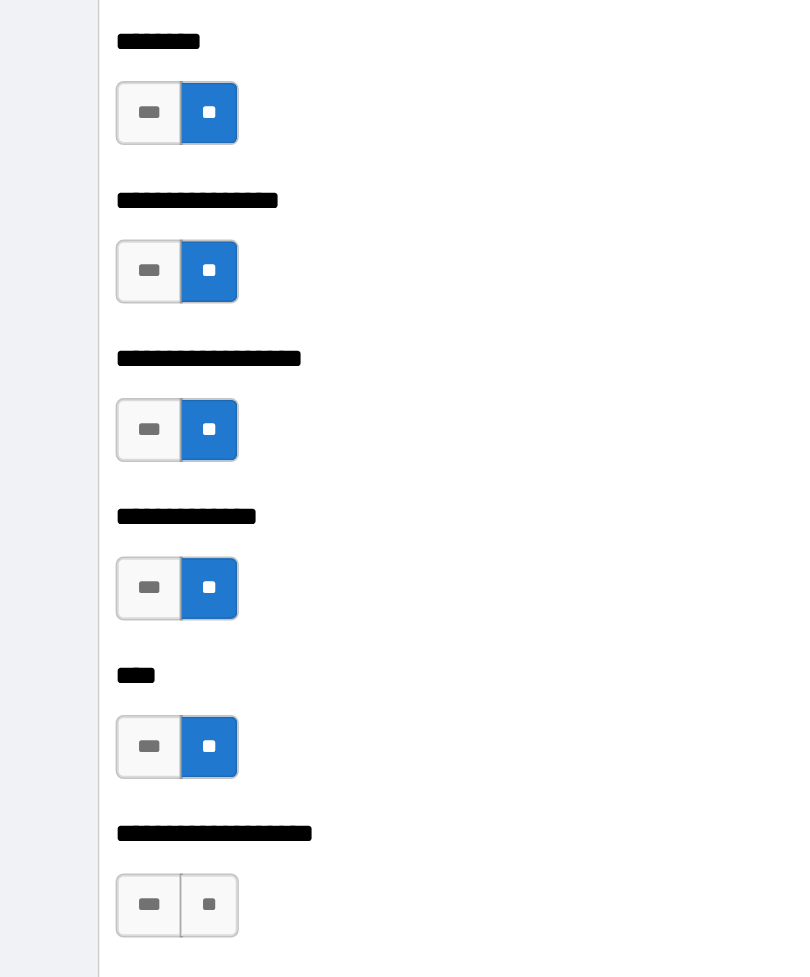 click on "**" at bounding box center (130, 593) 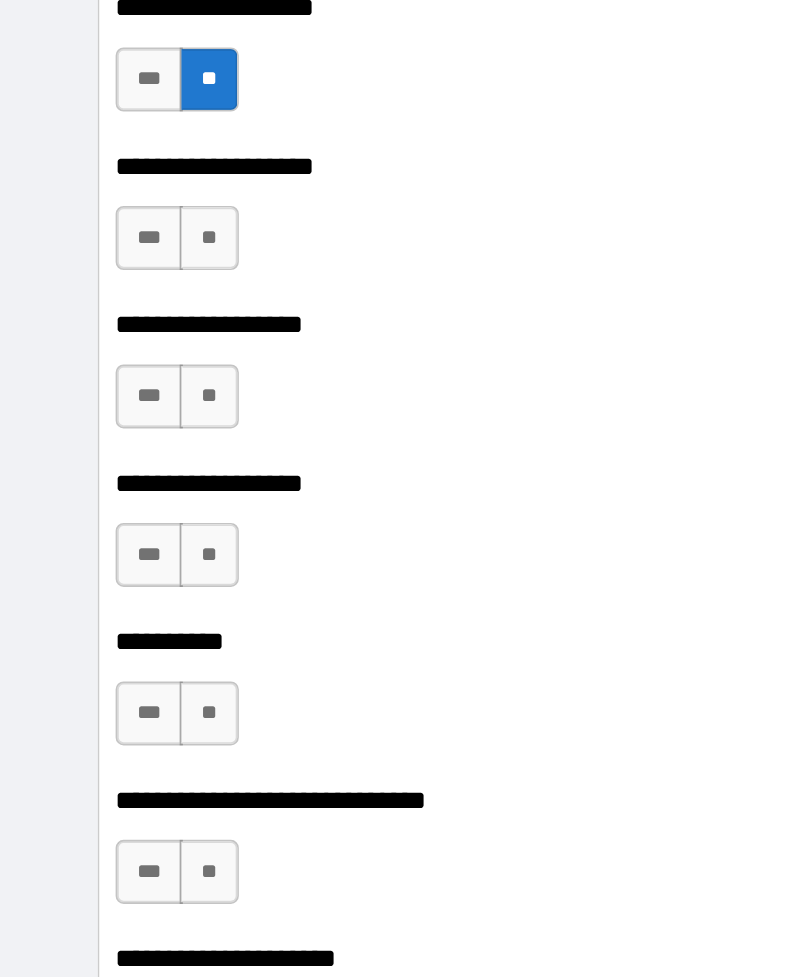 scroll, scrollTop: 23079, scrollLeft: 0, axis: vertical 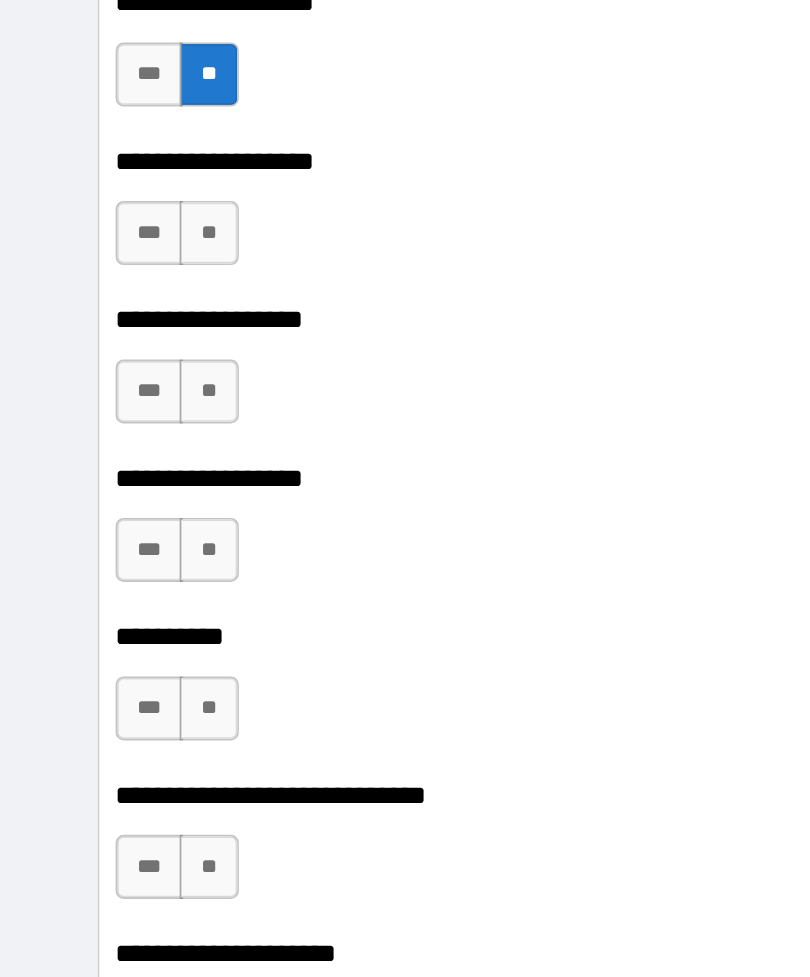 click on "**" at bounding box center [130, 173] 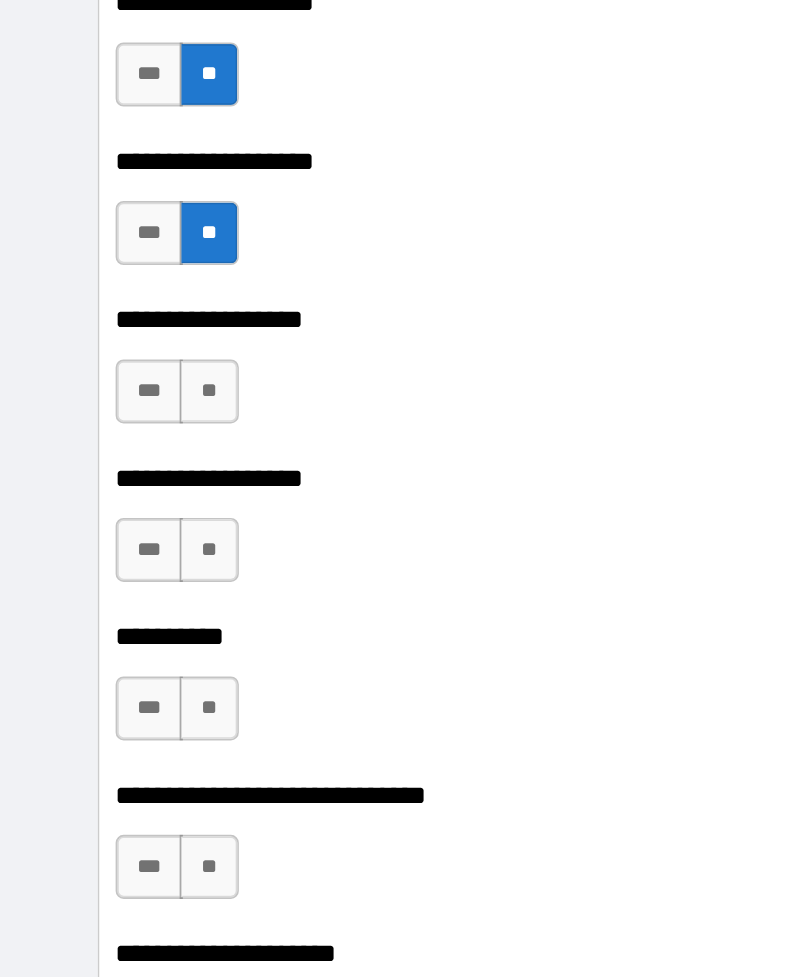 click on "**" at bounding box center [130, 272] 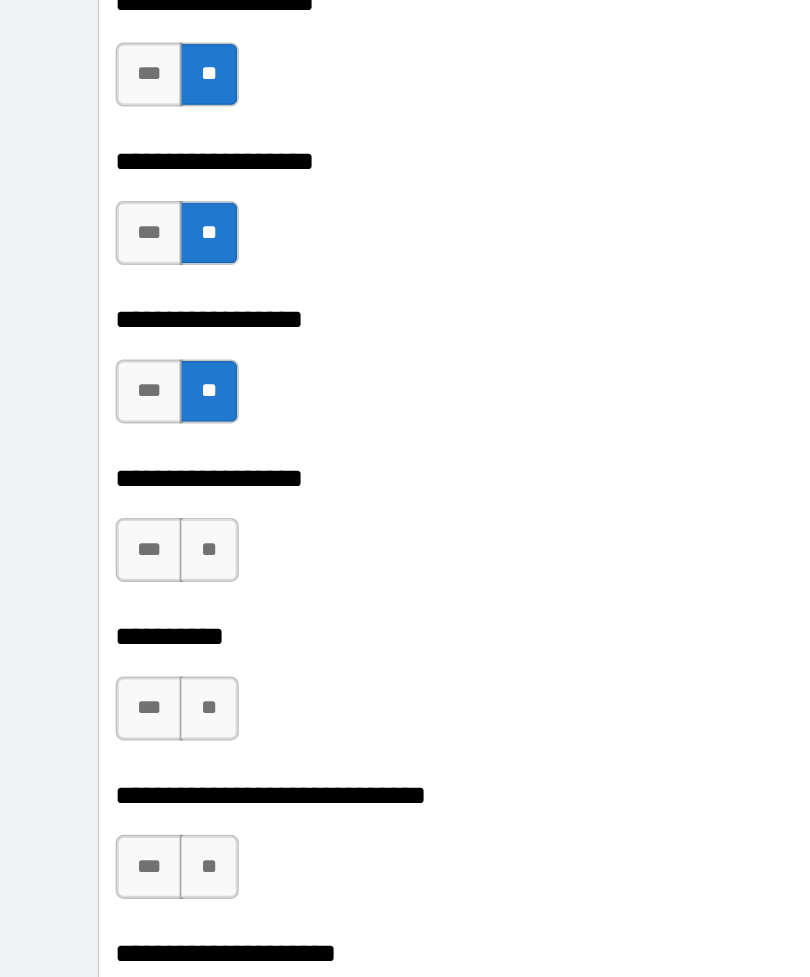 click on "**" at bounding box center (130, 371) 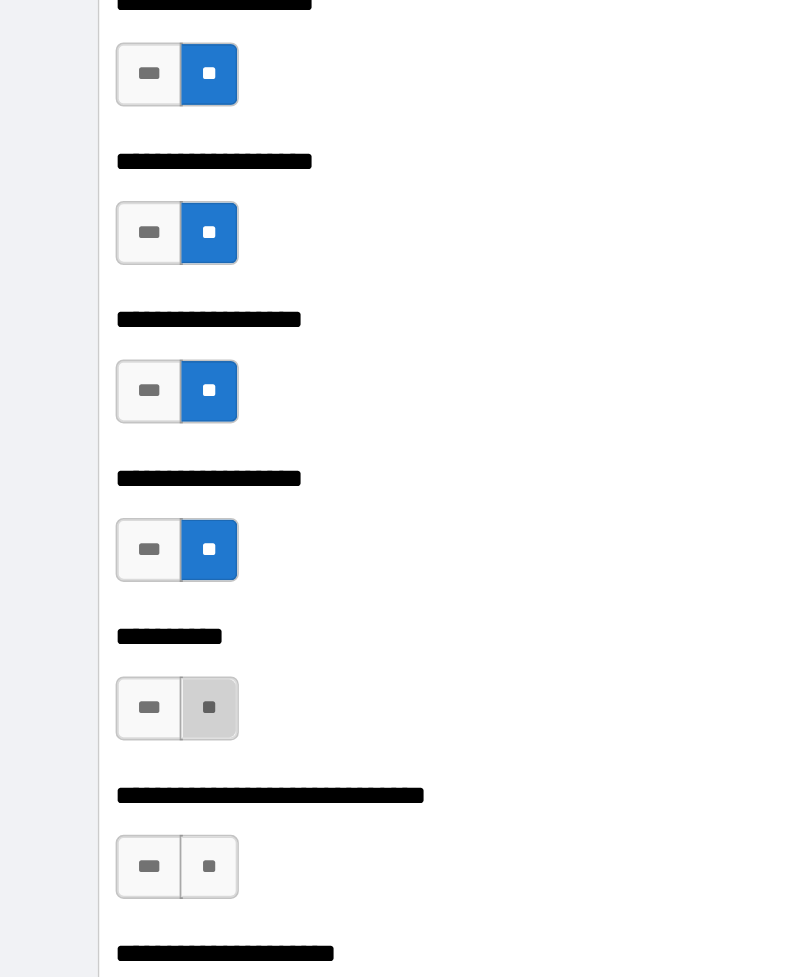 click on "**" at bounding box center [130, 470] 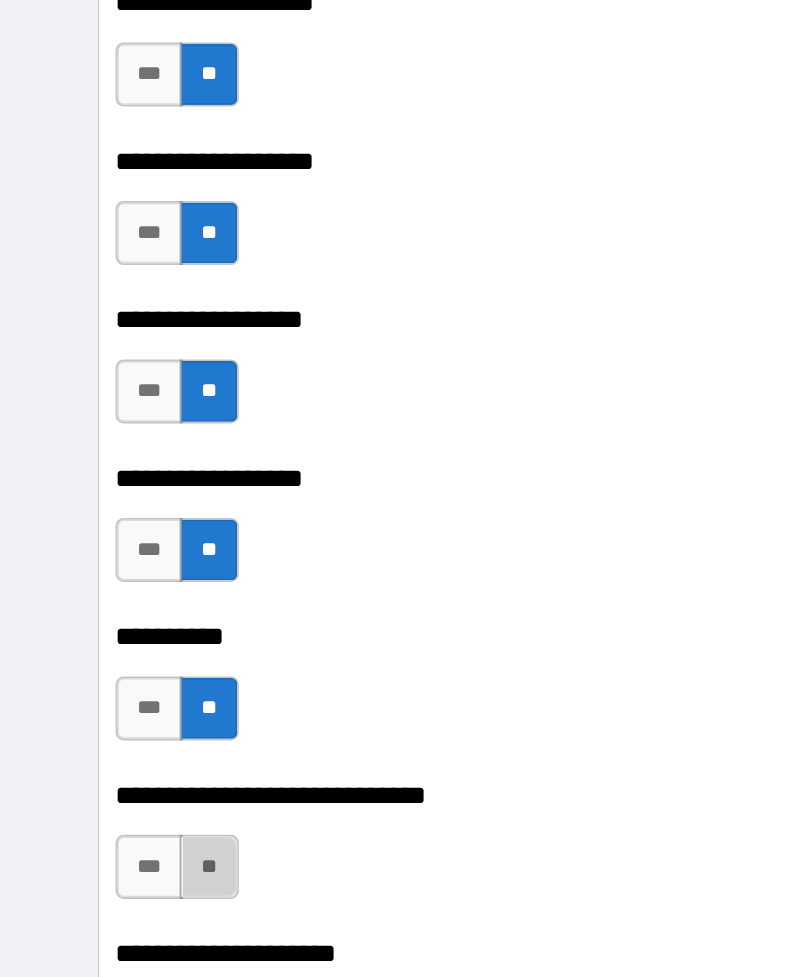 click on "**" at bounding box center (130, 569) 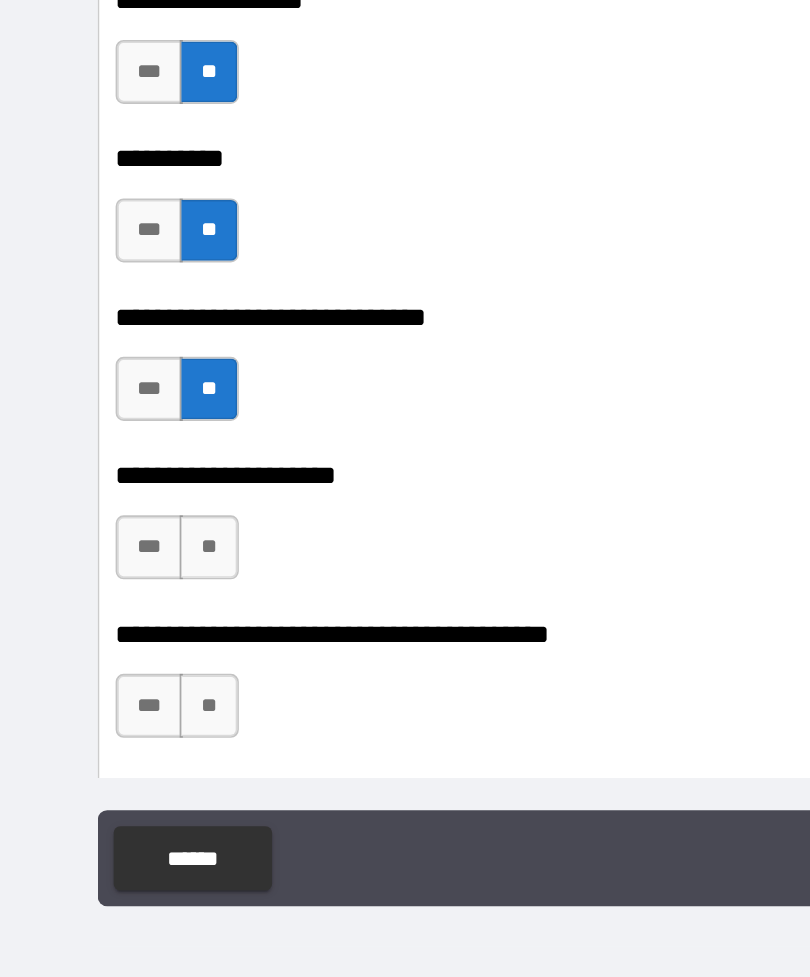 click on "**" at bounding box center [130, 668] 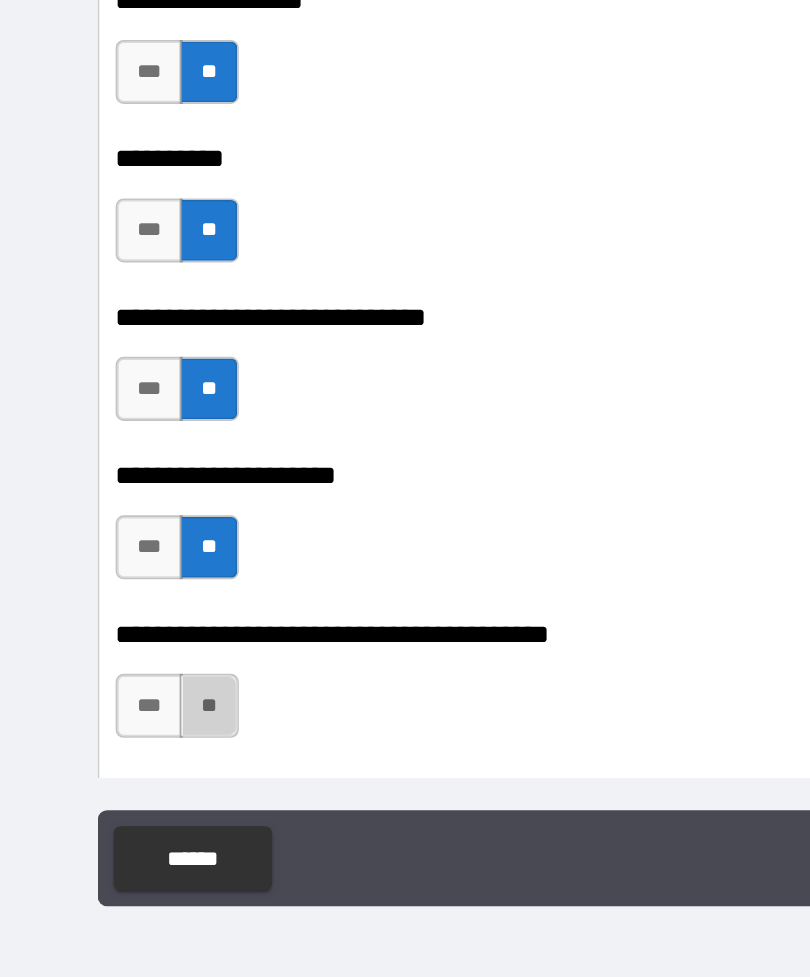 click on "**" at bounding box center (130, 767) 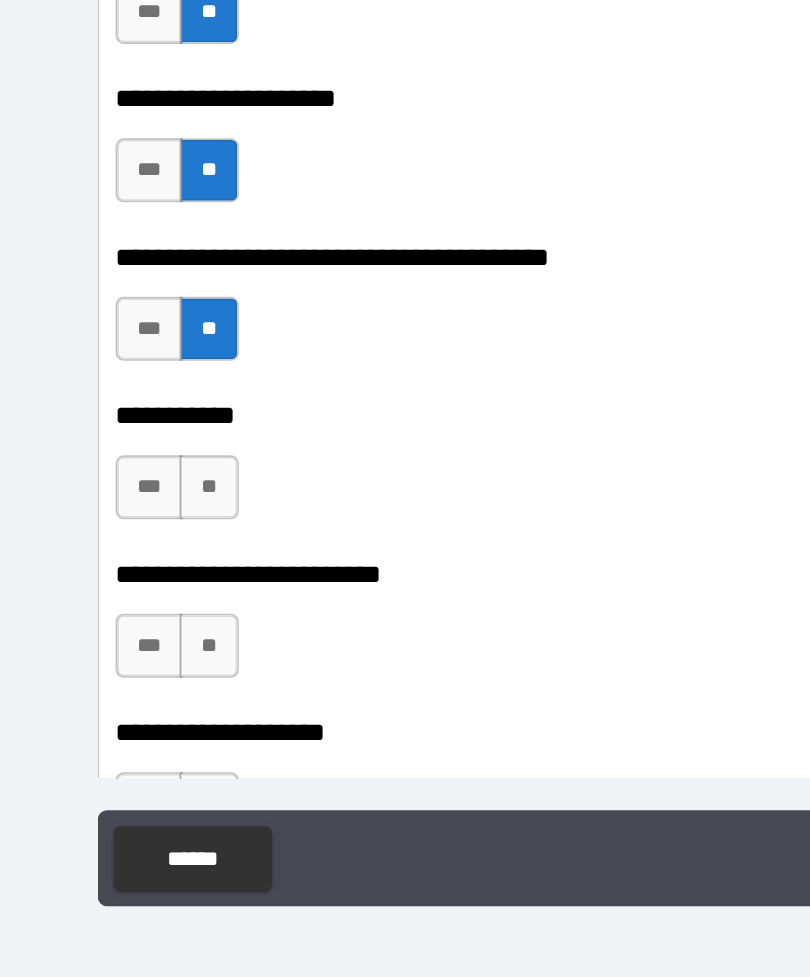 scroll, scrollTop: 23316, scrollLeft: 0, axis: vertical 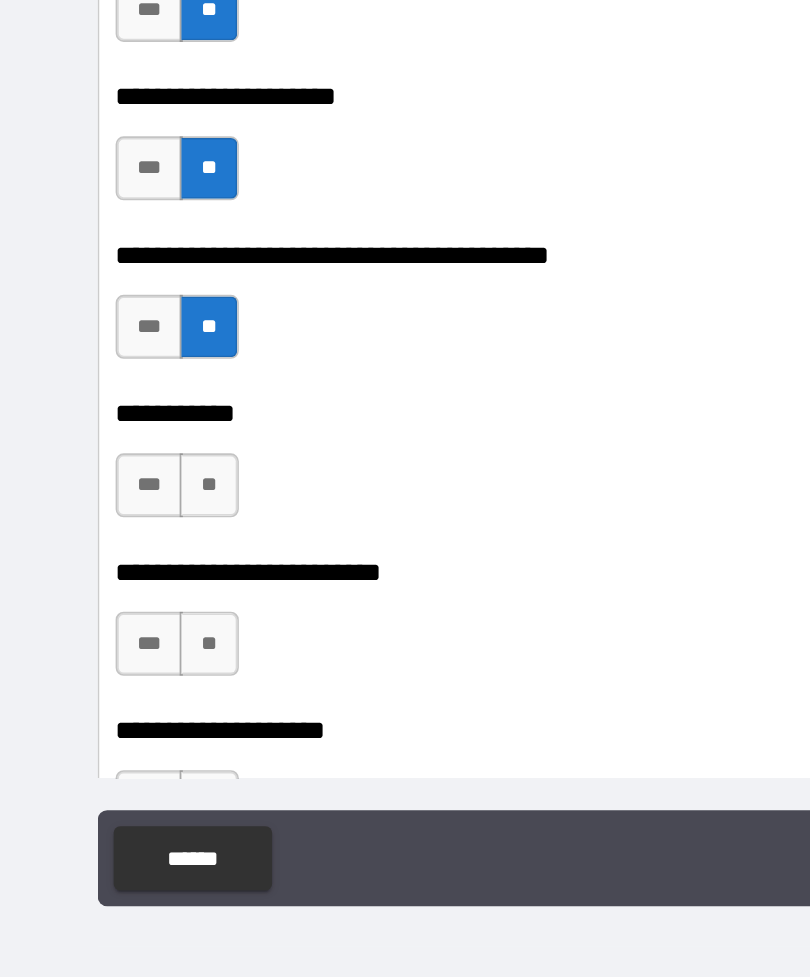 click on "**" at bounding box center (130, 629) 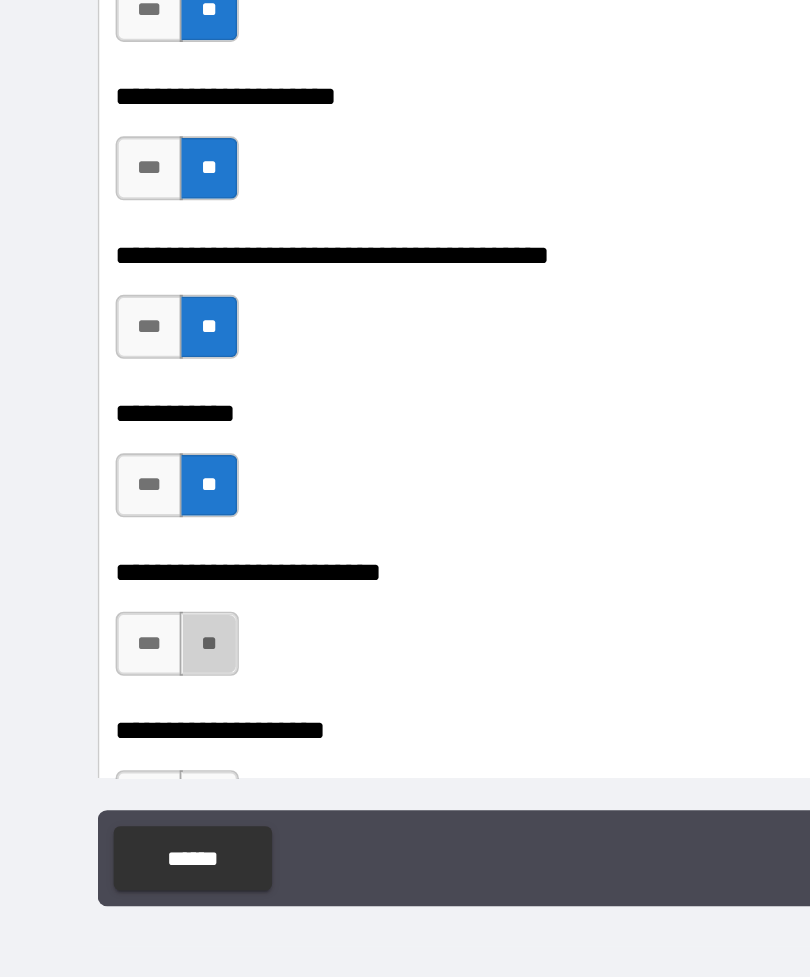 click on "**" at bounding box center [130, 728] 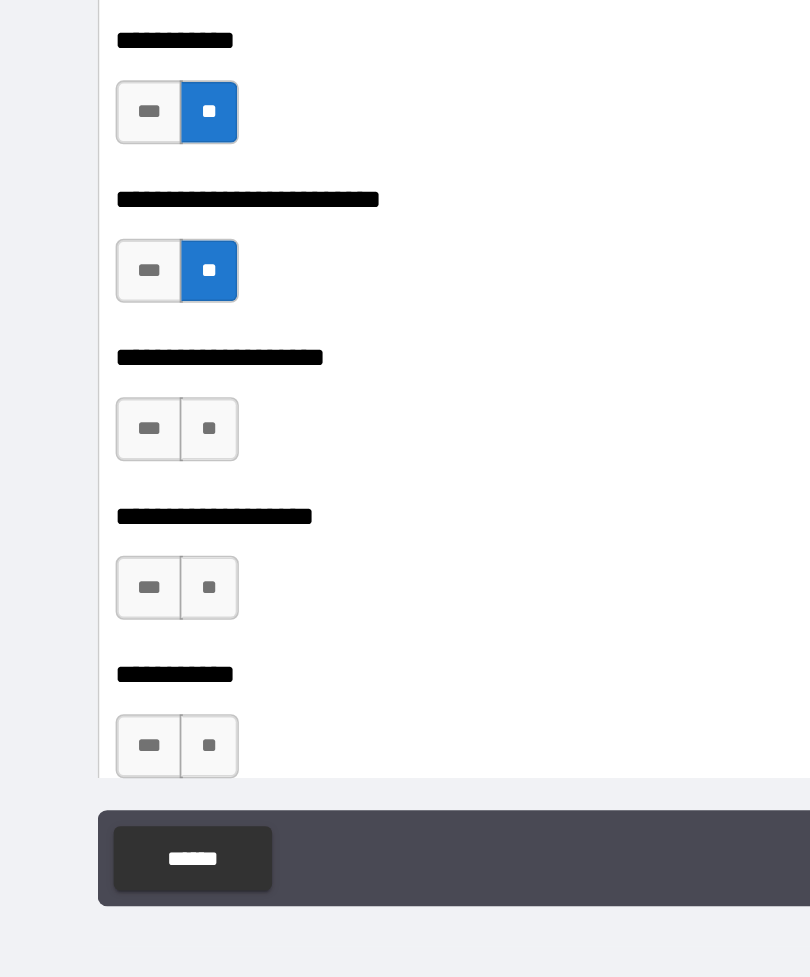 scroll, scrollTop: 23561, scrollLeft: 0, axis: vertical 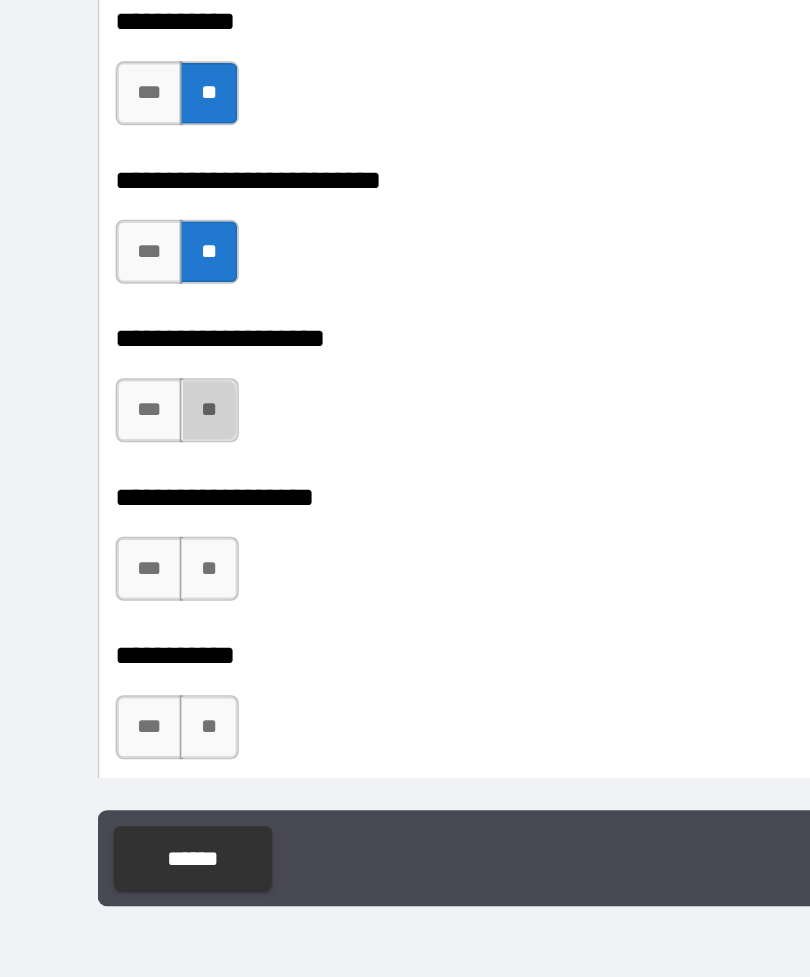 click on "**" at bounding box center (130, 582) 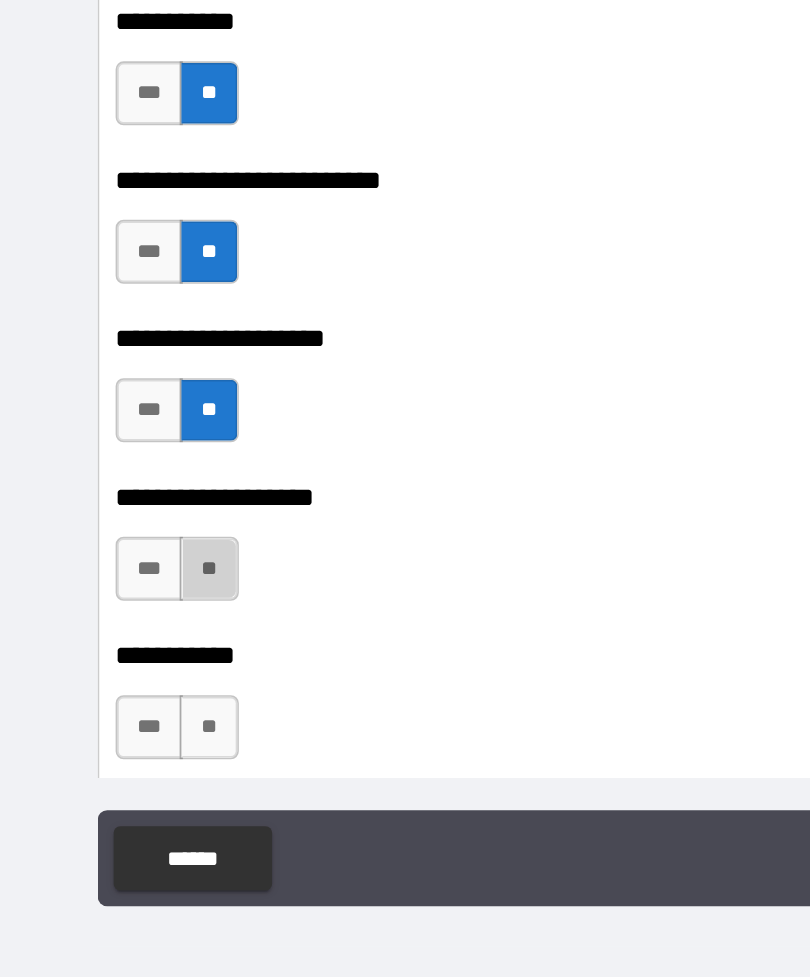 click on "**" at bounding box center (130, 681) 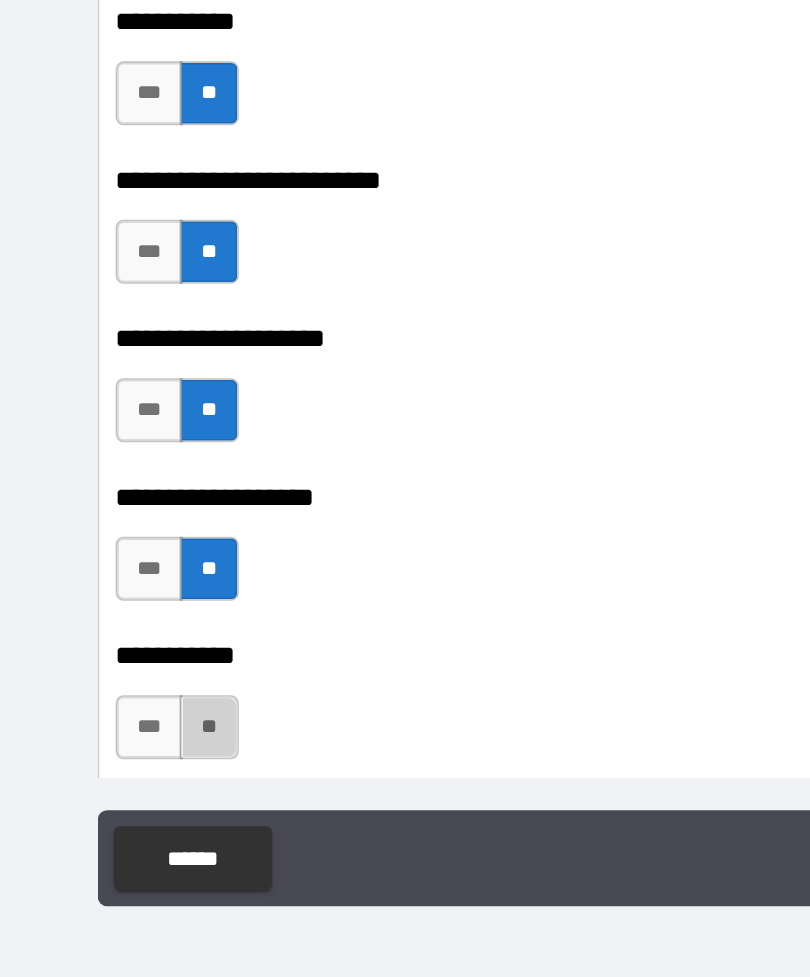 click on "**" at bounding box center [130, 780] 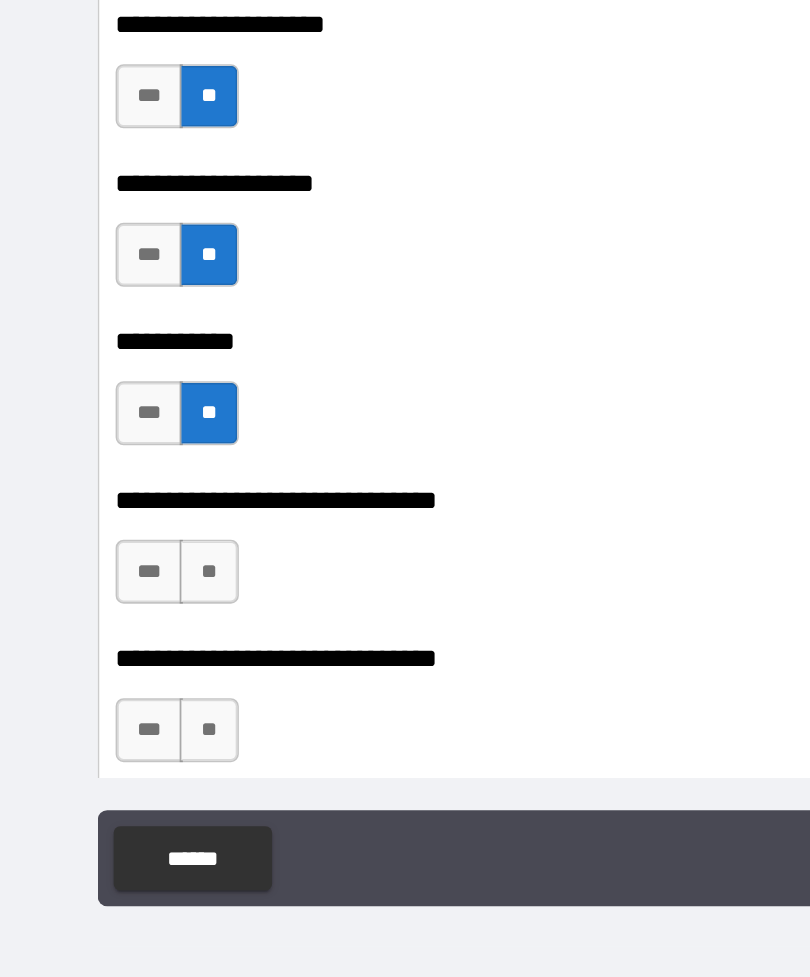 scroll, scrollTop: 23774, scrollLeft: 0, axis: vertical 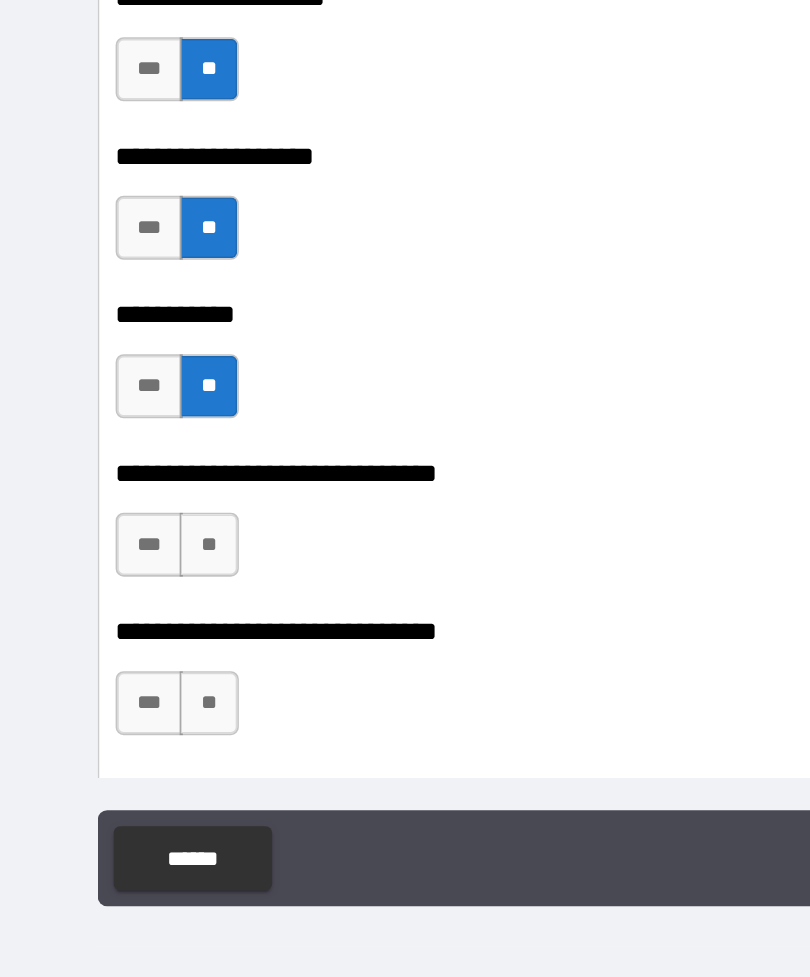click on "**" at bounding box center [130, 666] 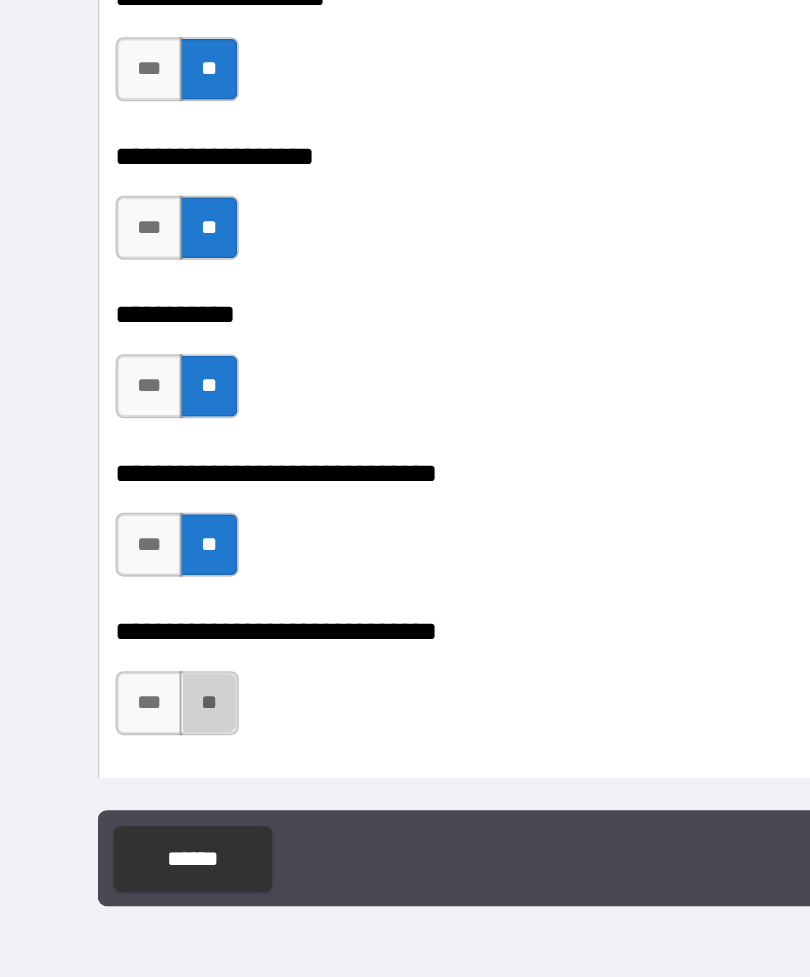 click on "**" at bounding box center [130, 765] 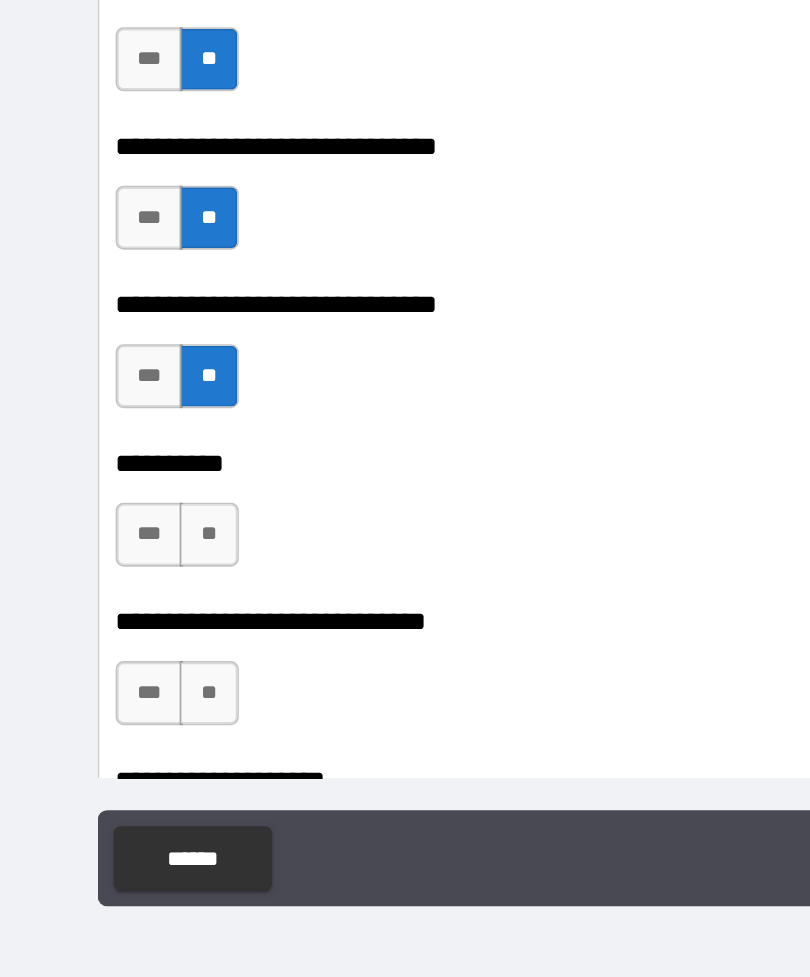 scroll, scrollTop: 23988, scrollLeft: 0, axis: vertical 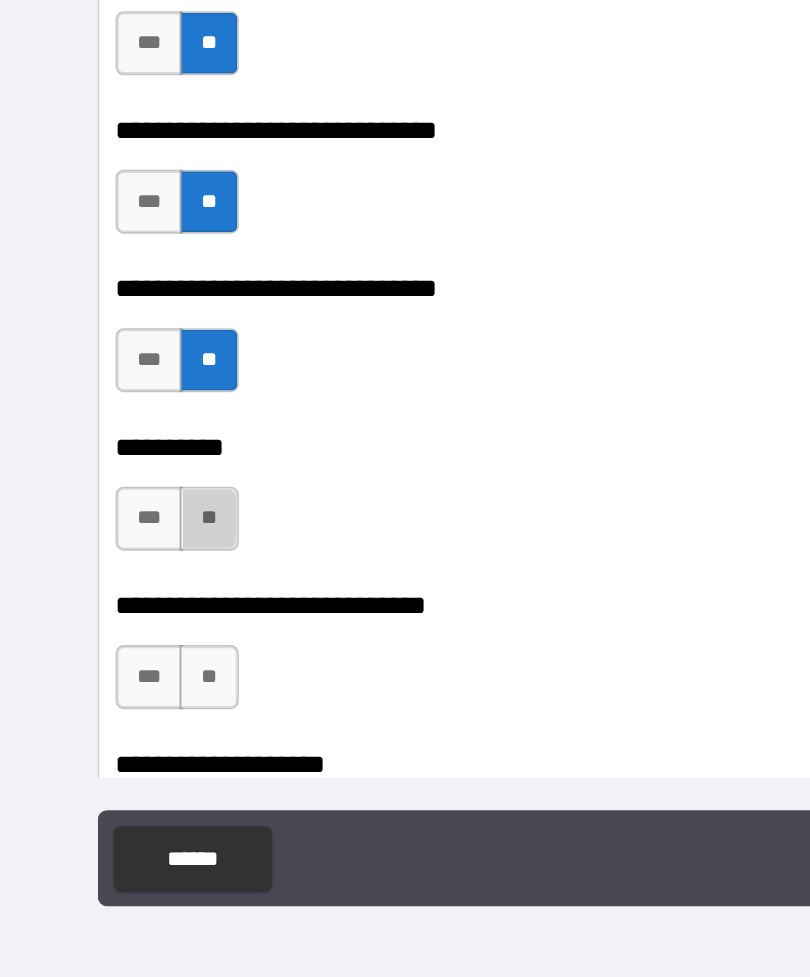 click on "**" at bounding box center [130, 650] 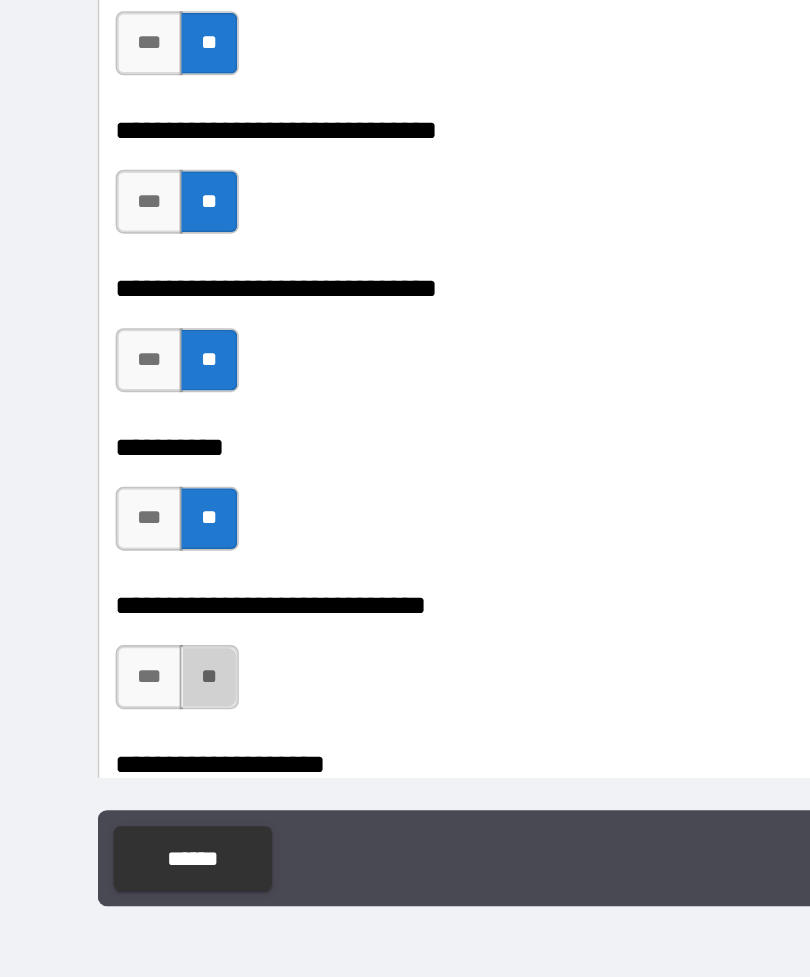 click on "**" at bounding box center (130, 749) 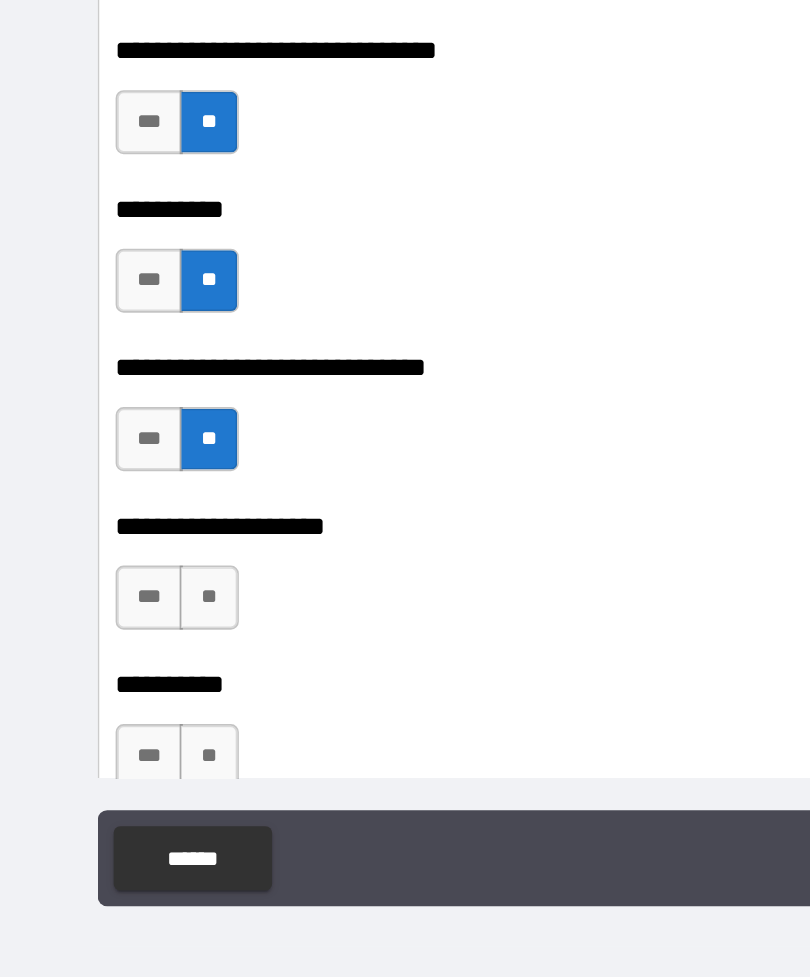 scroll, scrollTop: 24162, scrollLeft: 0, axis: vertical 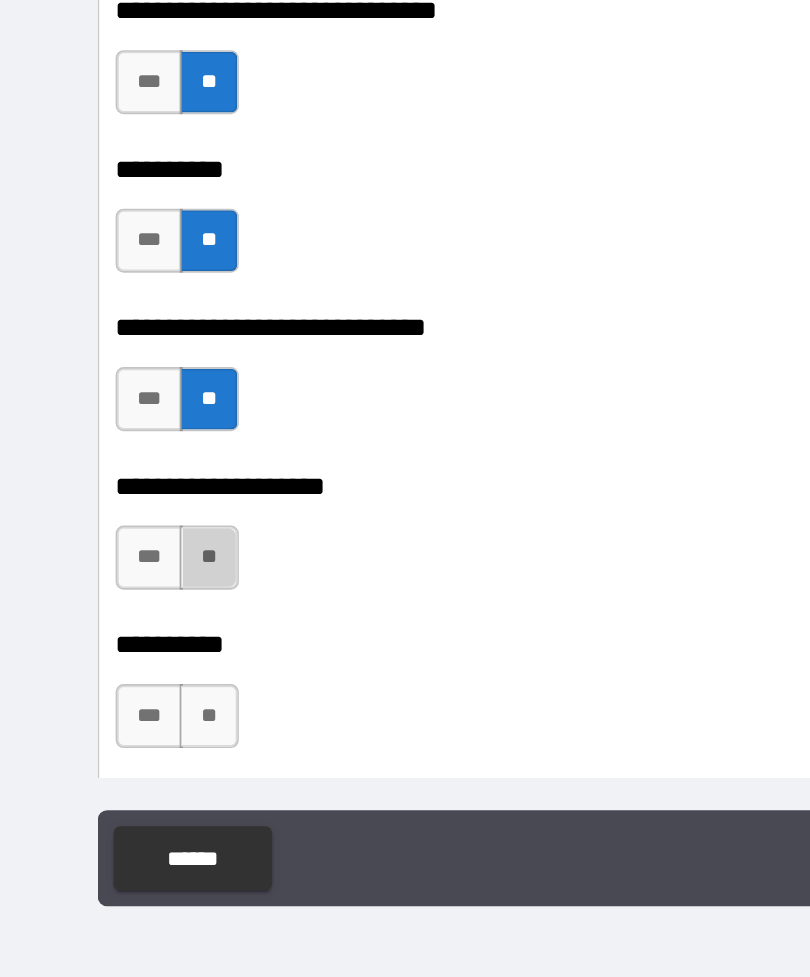 click on "**" at bounding box center [130, 674] 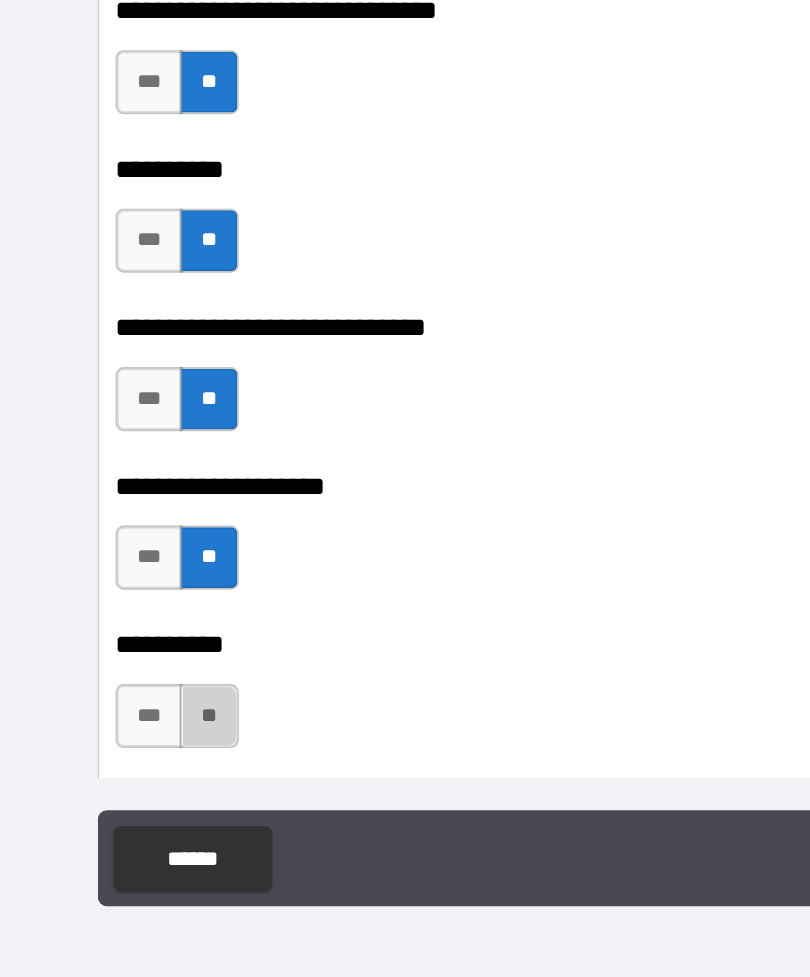 click on "**" at bounding box center (130, 773) 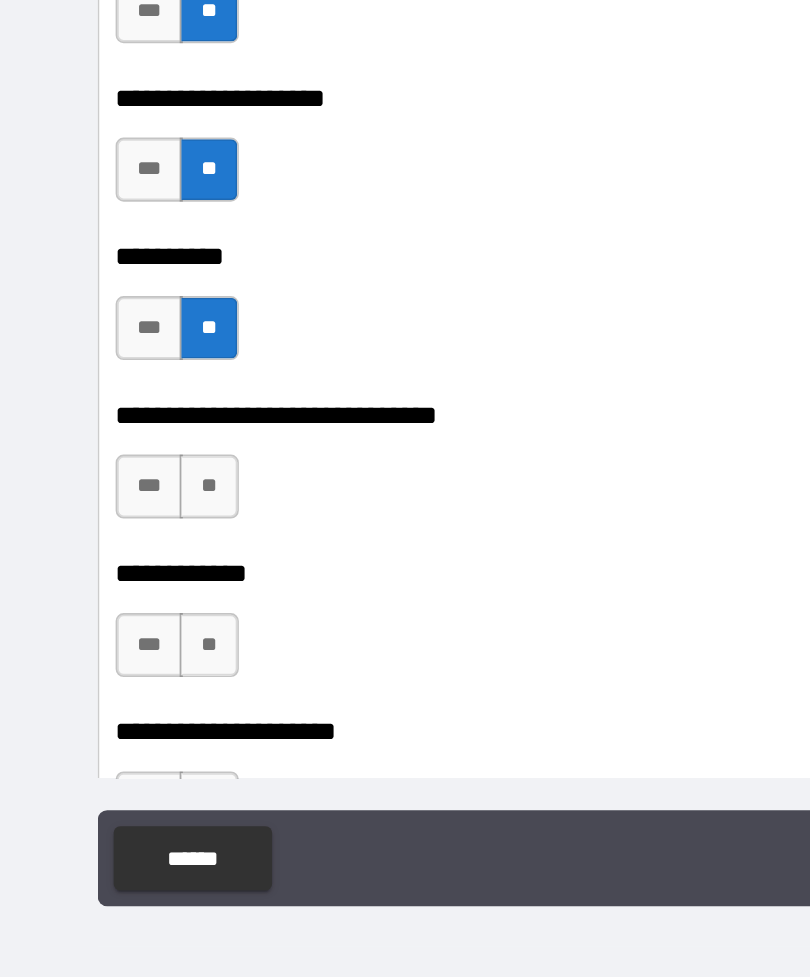 scroll, scrollTop: 24417, scrollLeft: 0, axis: vertical 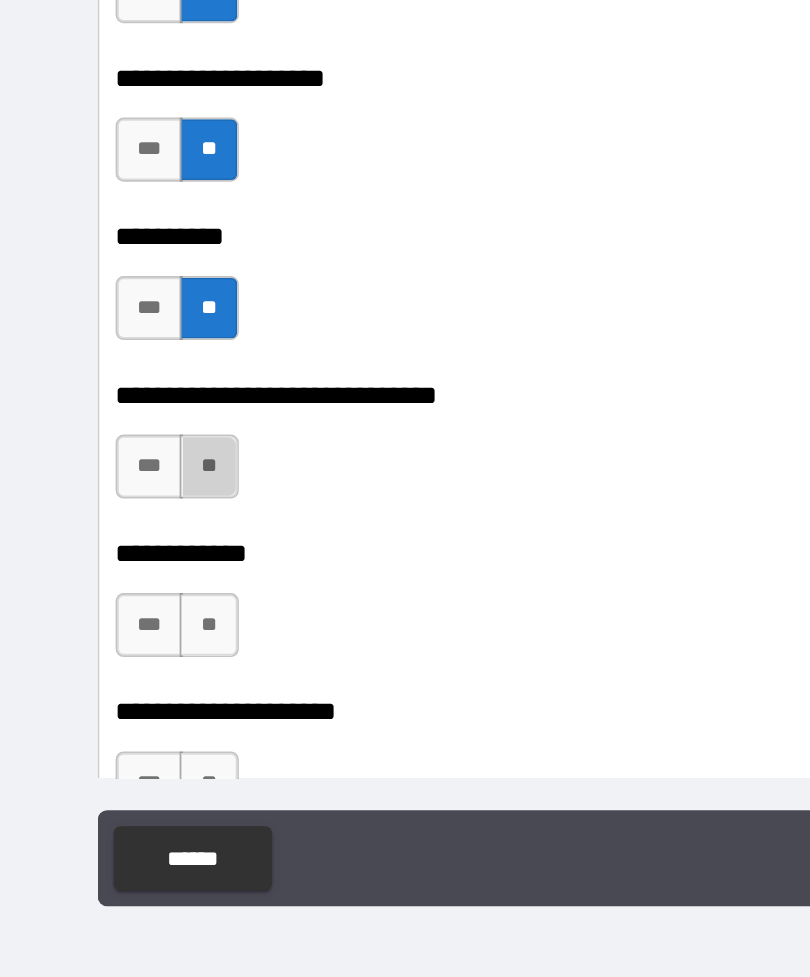 click on "**" at bounding box center (130, 617) 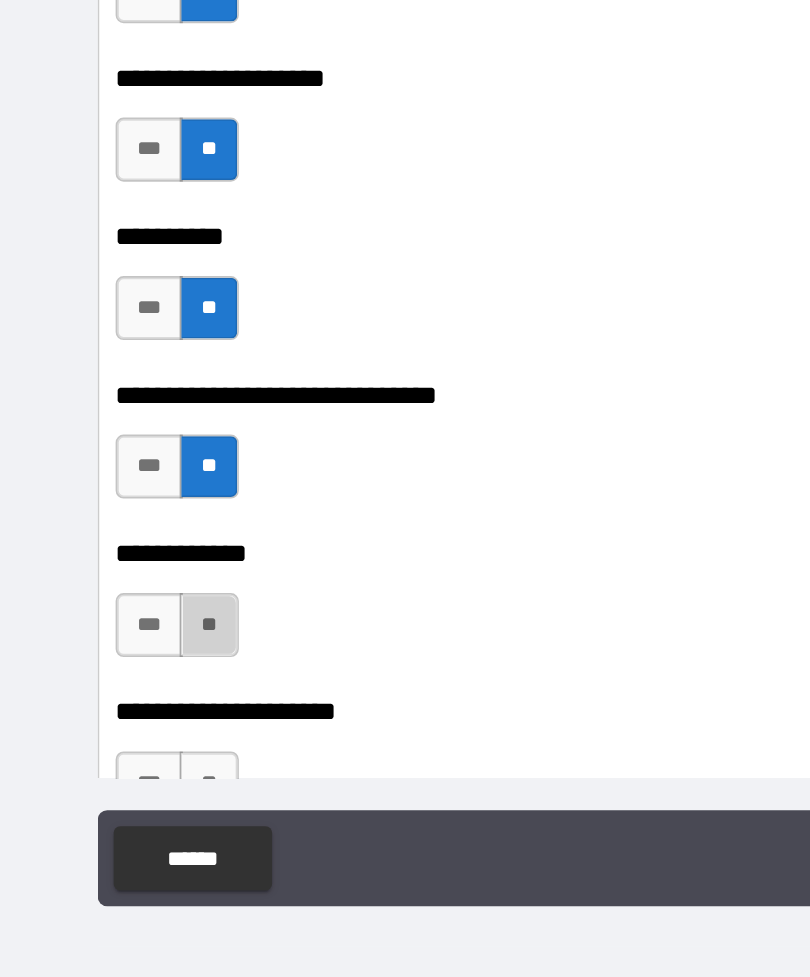 click on "**" at bounding box center [130, 716] 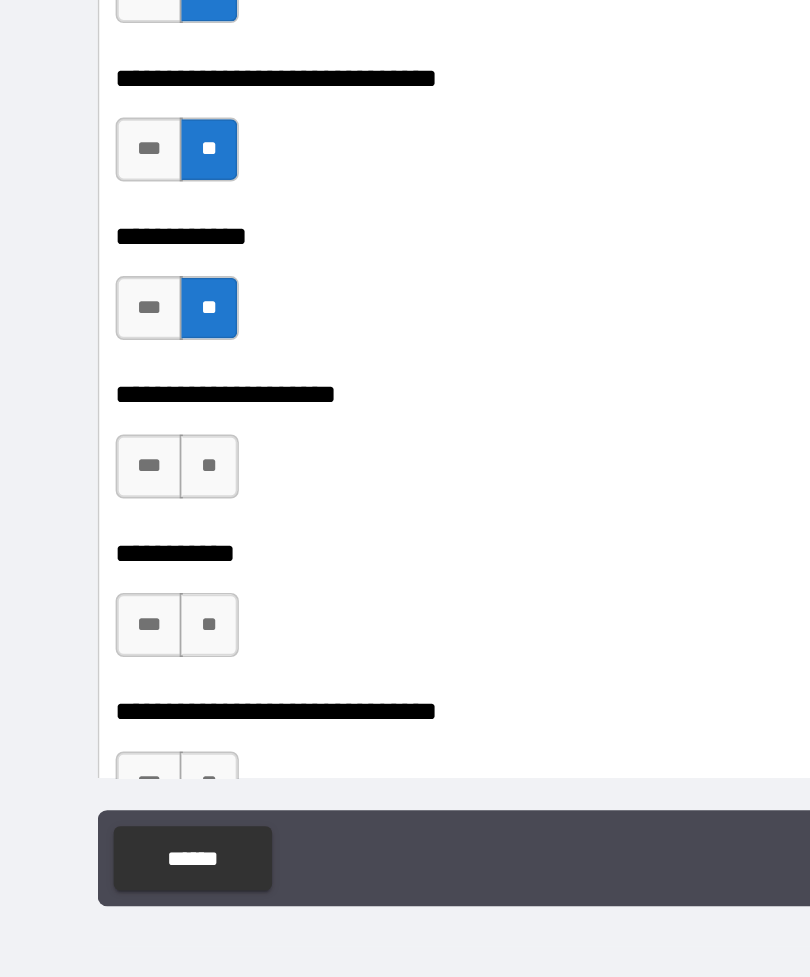 scroll, scrollTop: 24618, scrollLeft: 0, axis: vertical 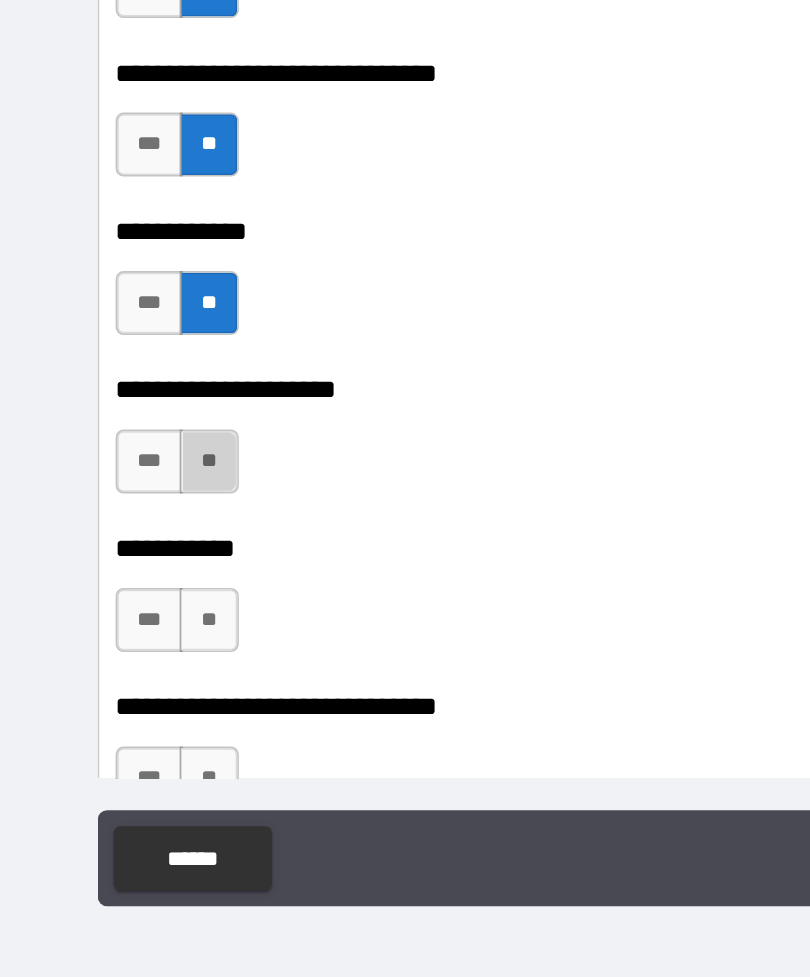 click on "**" at bounding box center [130, 614] 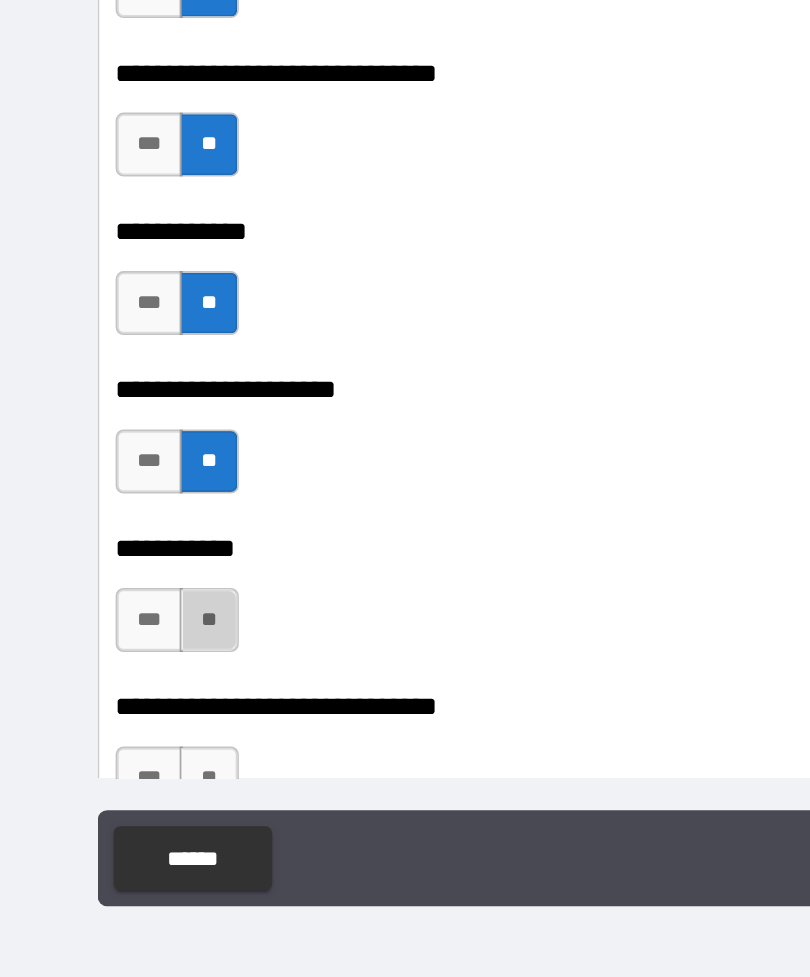 click on "**" at bounding box center [130, 713] 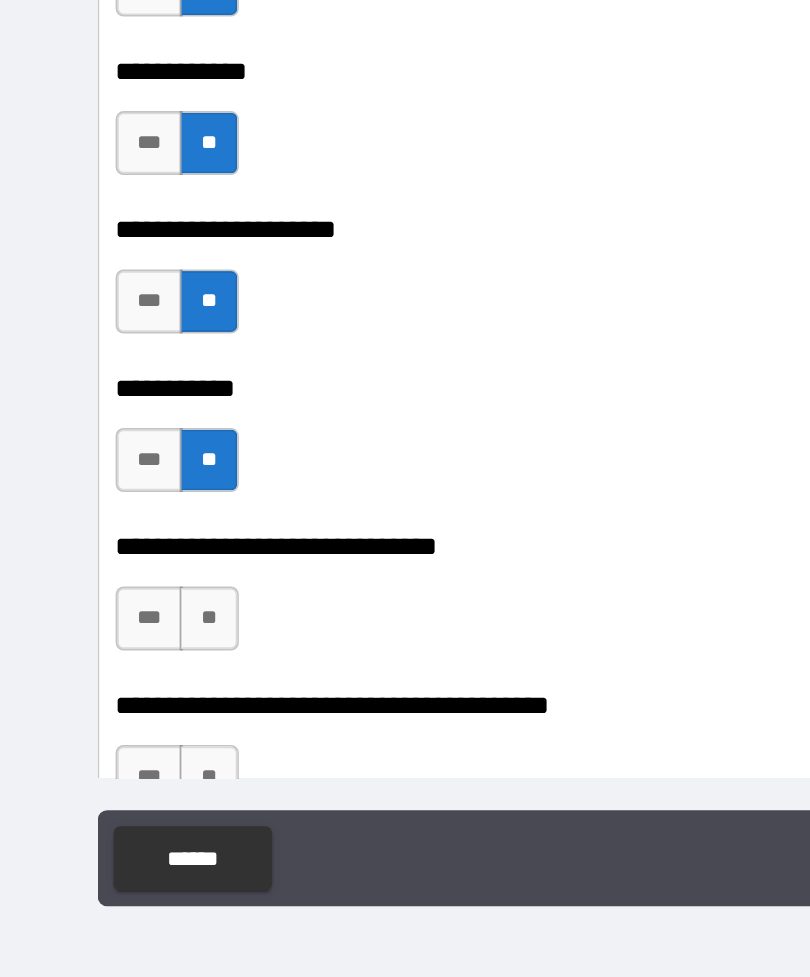 scroll, scrollTop: 24754, scrollLeft: 0, axis: vertical 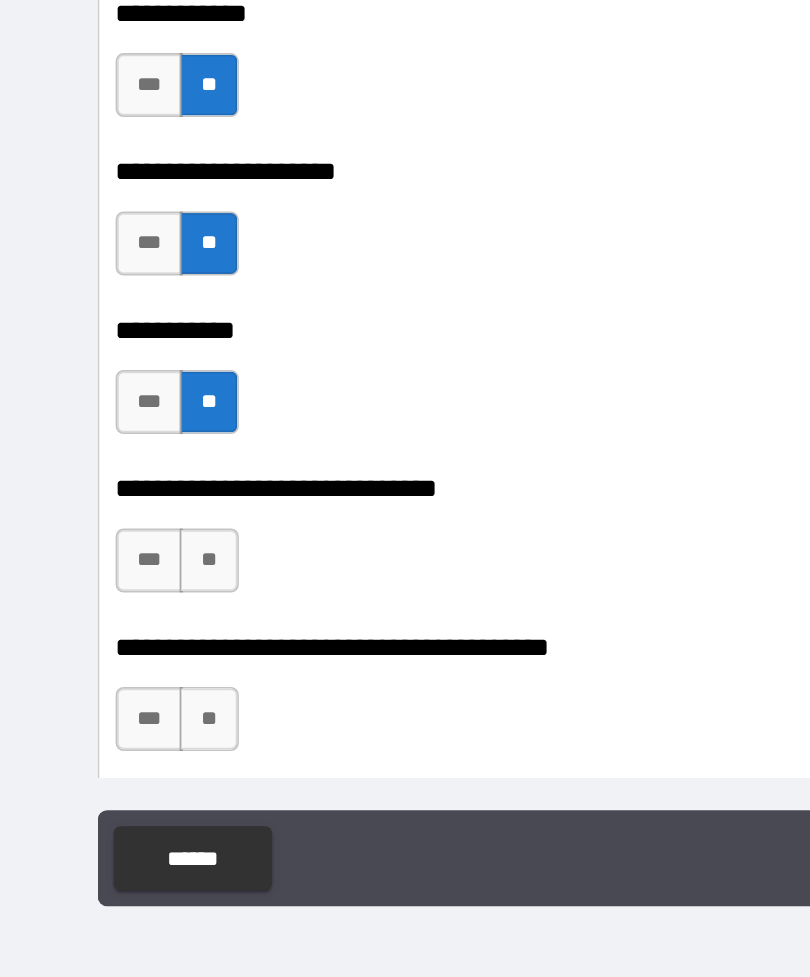 click on "**" at bounding box center [130, 676] 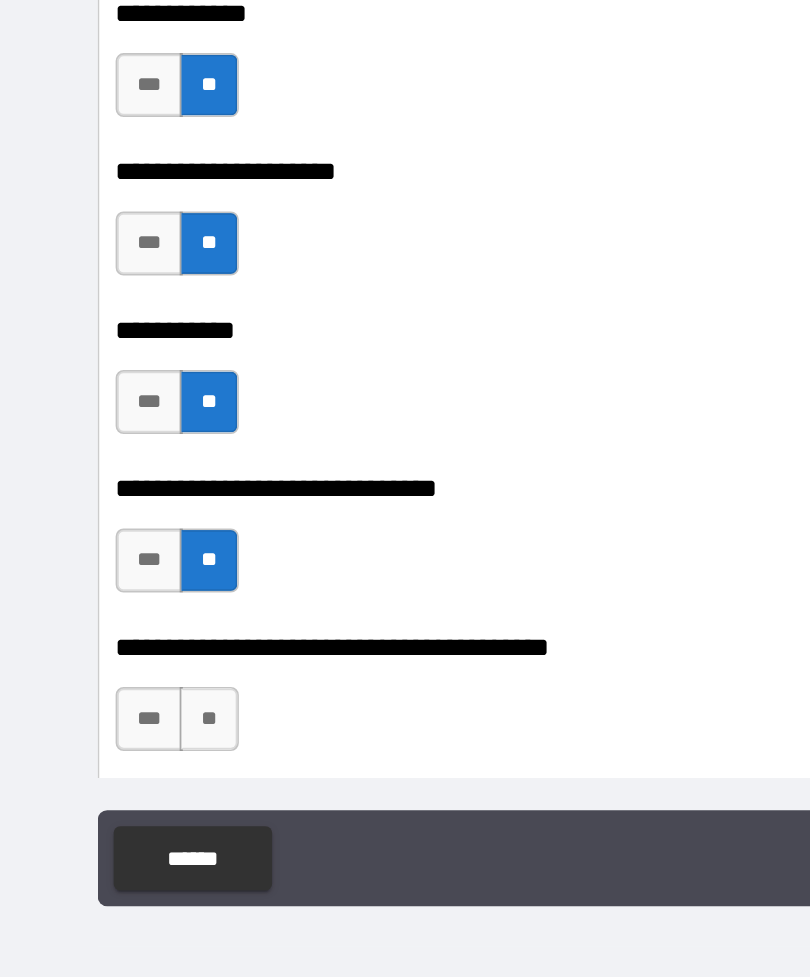 click on "**" at bounding box center (130, 775) 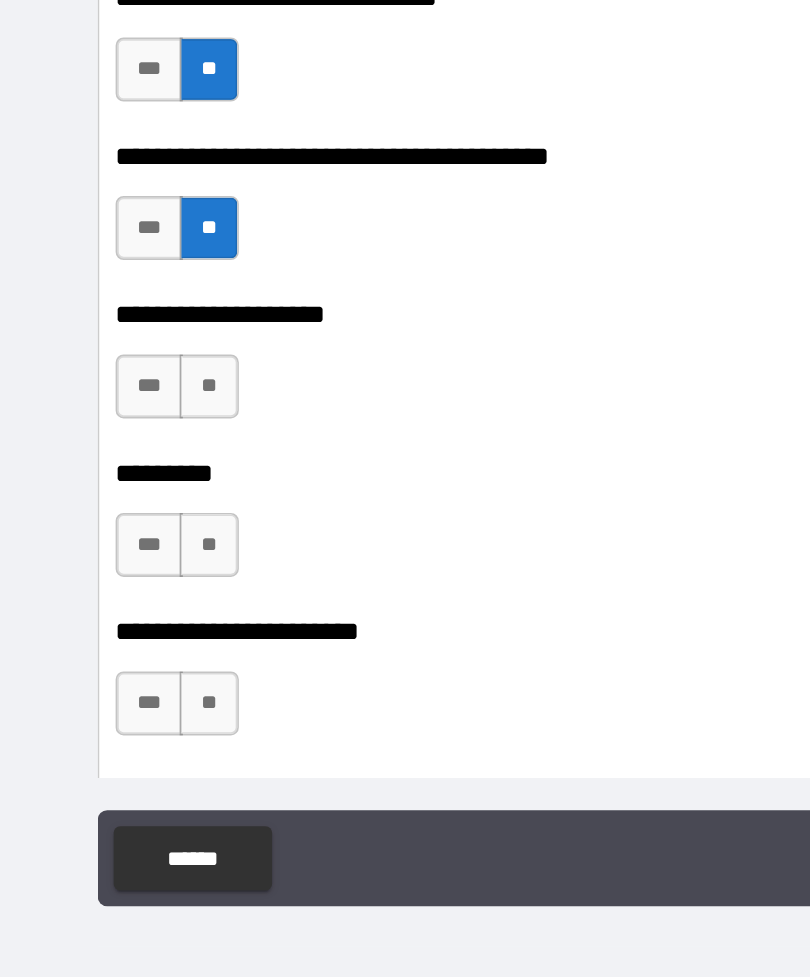 scroll, scrollTop: 25065, scrollLeft: 0, axis: vertical 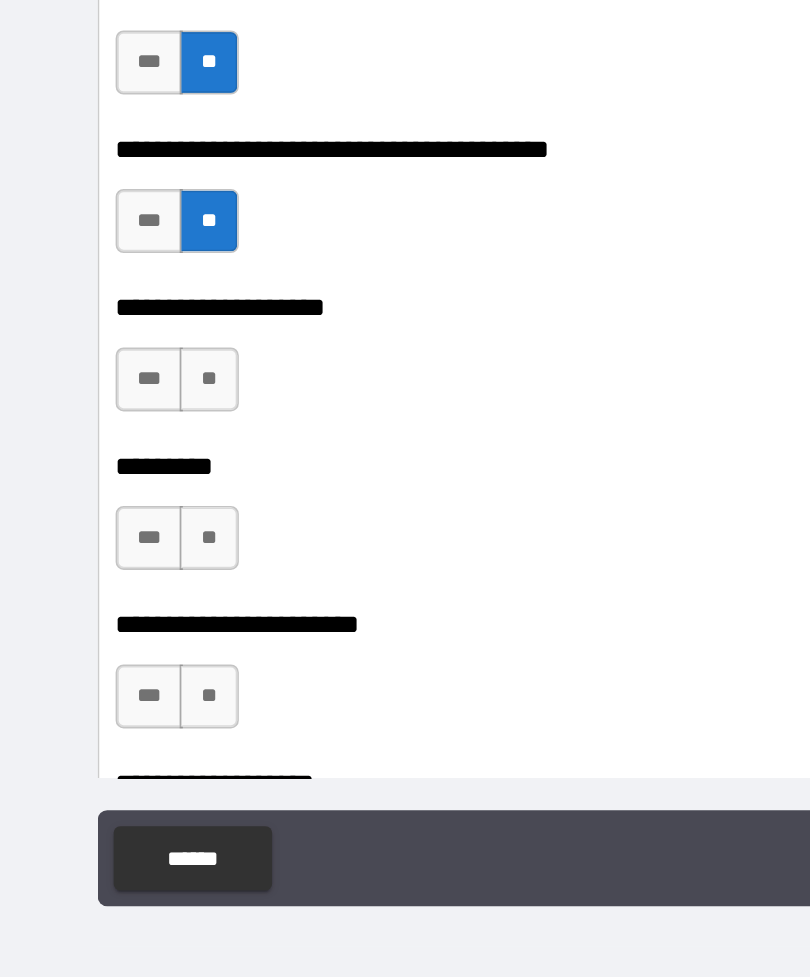 click on "**" at bounding box center (130, 563) 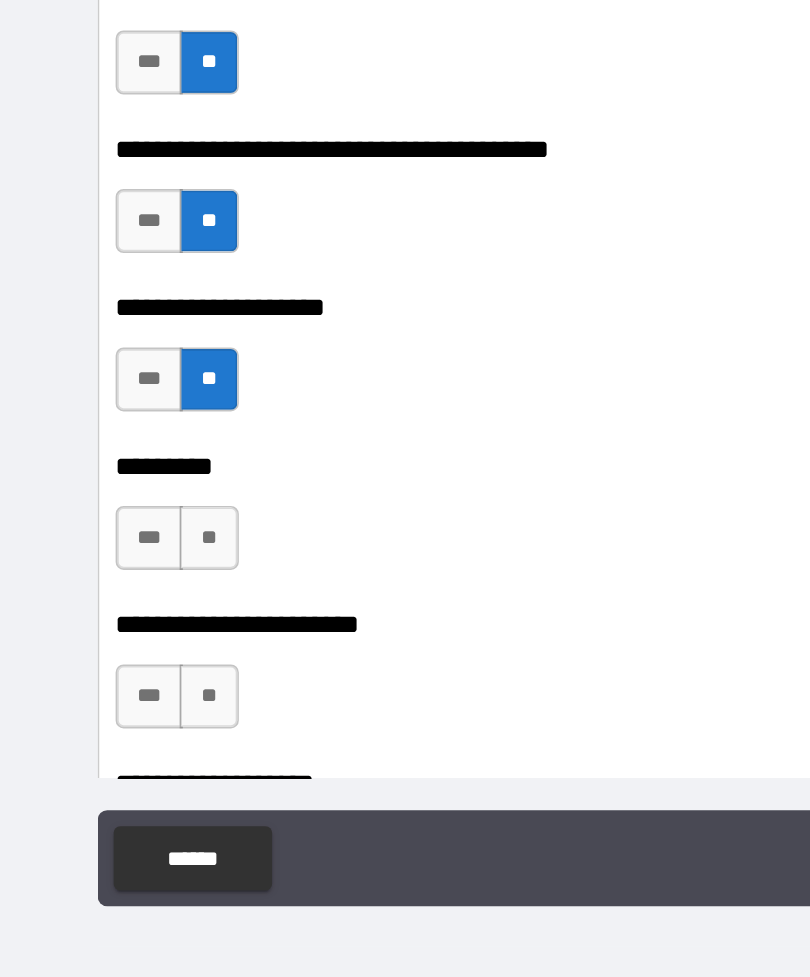 click on "**" at bounding box center (130, 662) 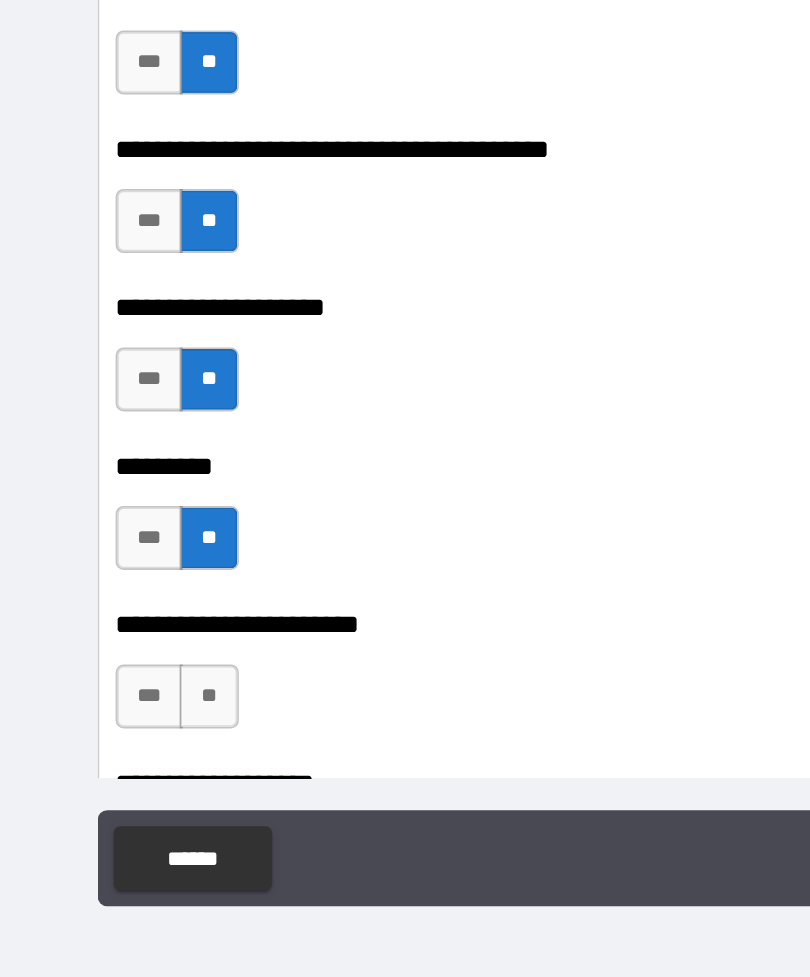 click on "**" at bounding box center [130, 761] 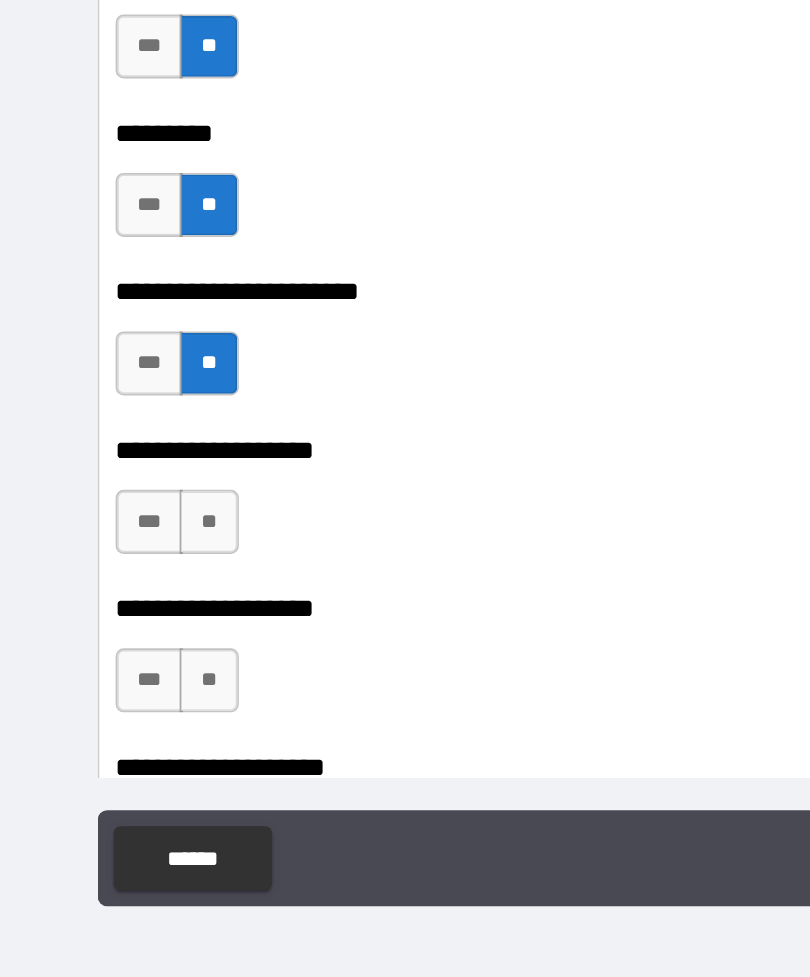 scroll, scrollTop: 25276, scrollLeft: 0, axis: vertical 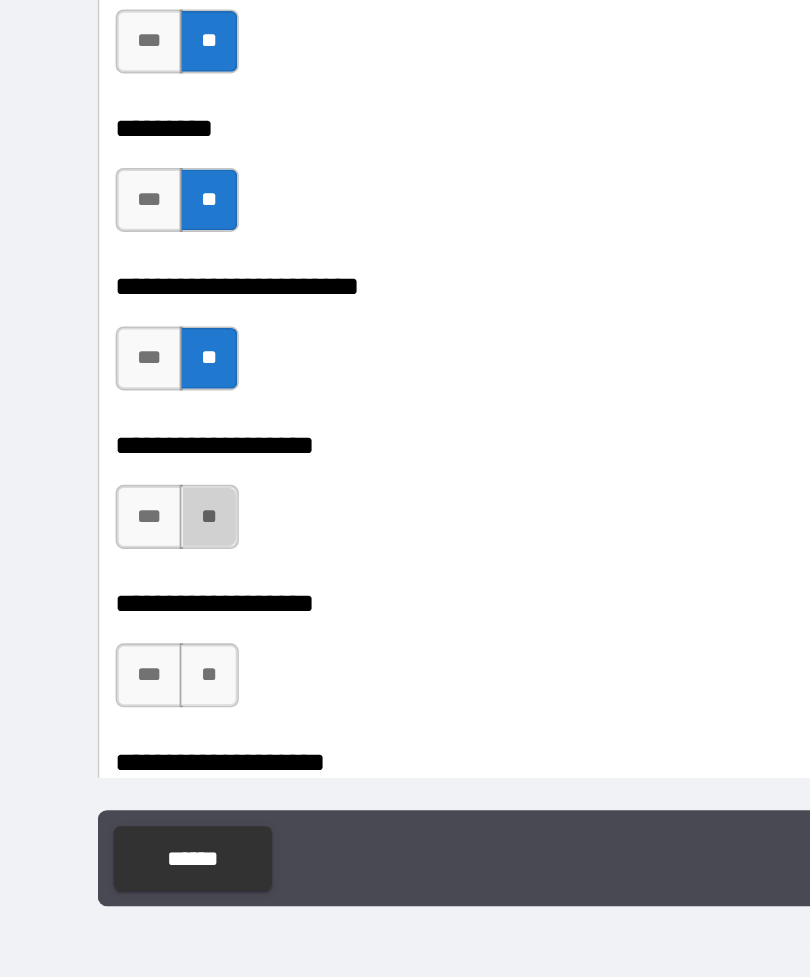 click on "**" at bounding box center [130, 649] 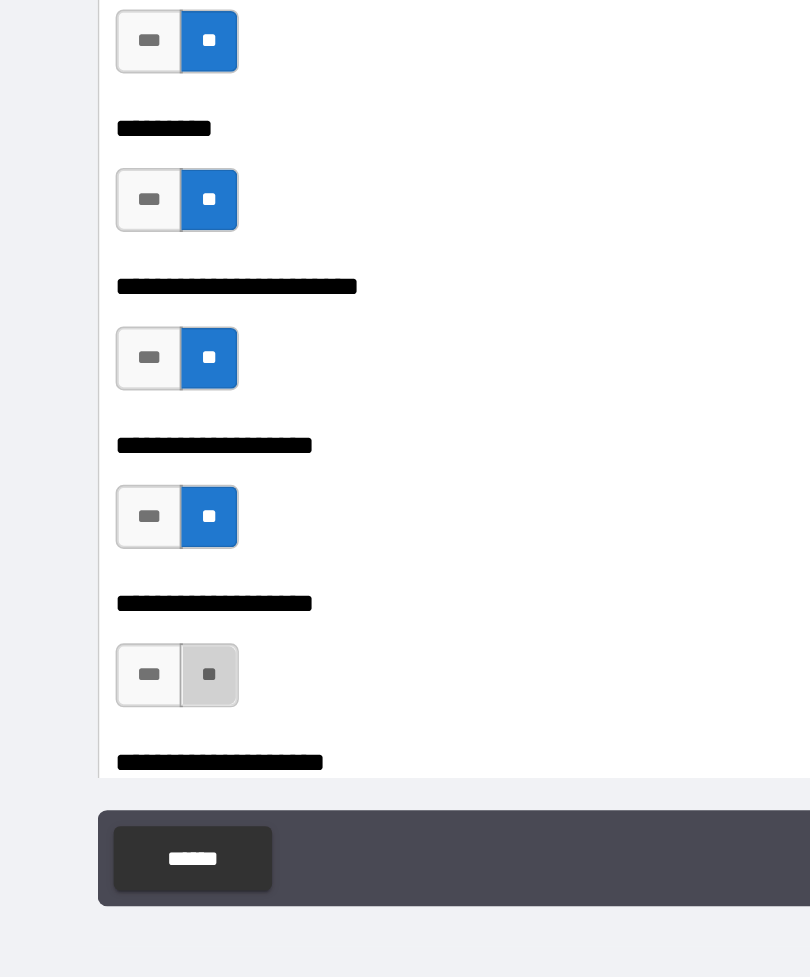 click on "**" at bounding box center [130, 748] 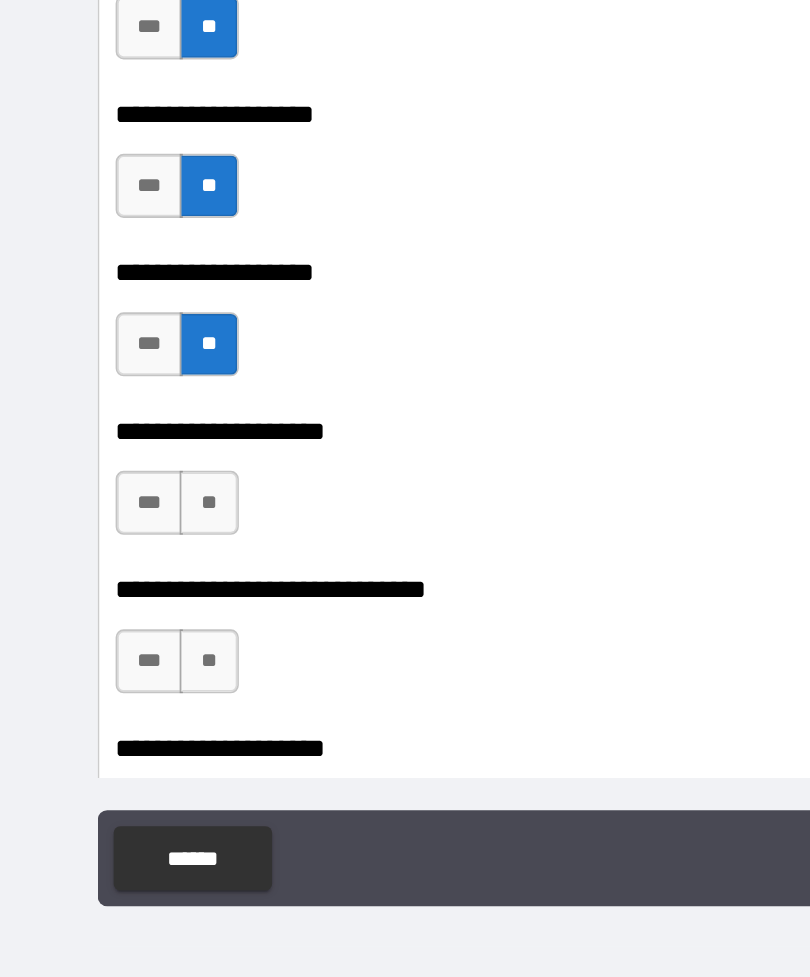 scroll, scrollTop: 25487, scrollLeft: 0, axis: vertical 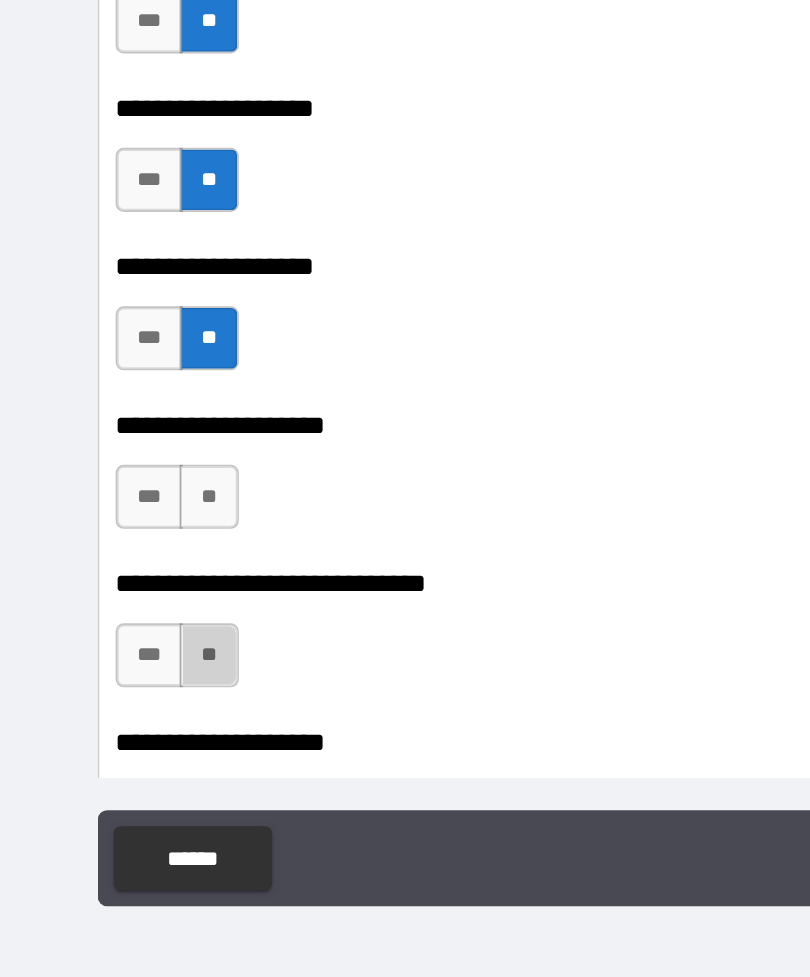 click on "**" at bounding box center [130, 735] 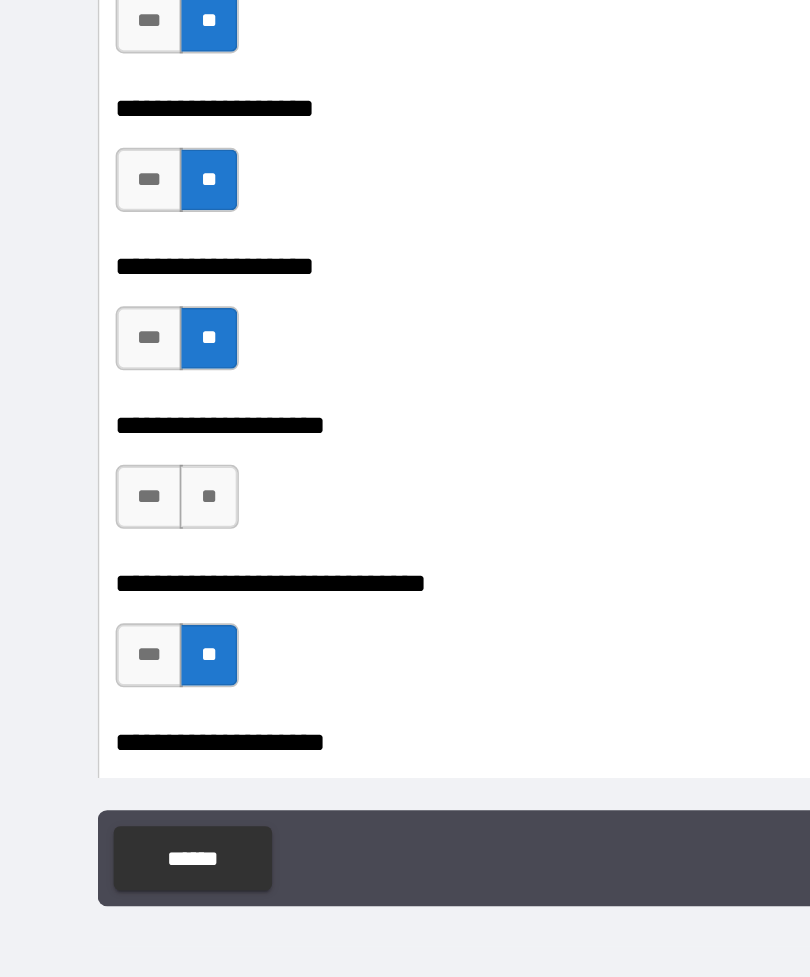 click on "**" at bounding box center [130, 636] 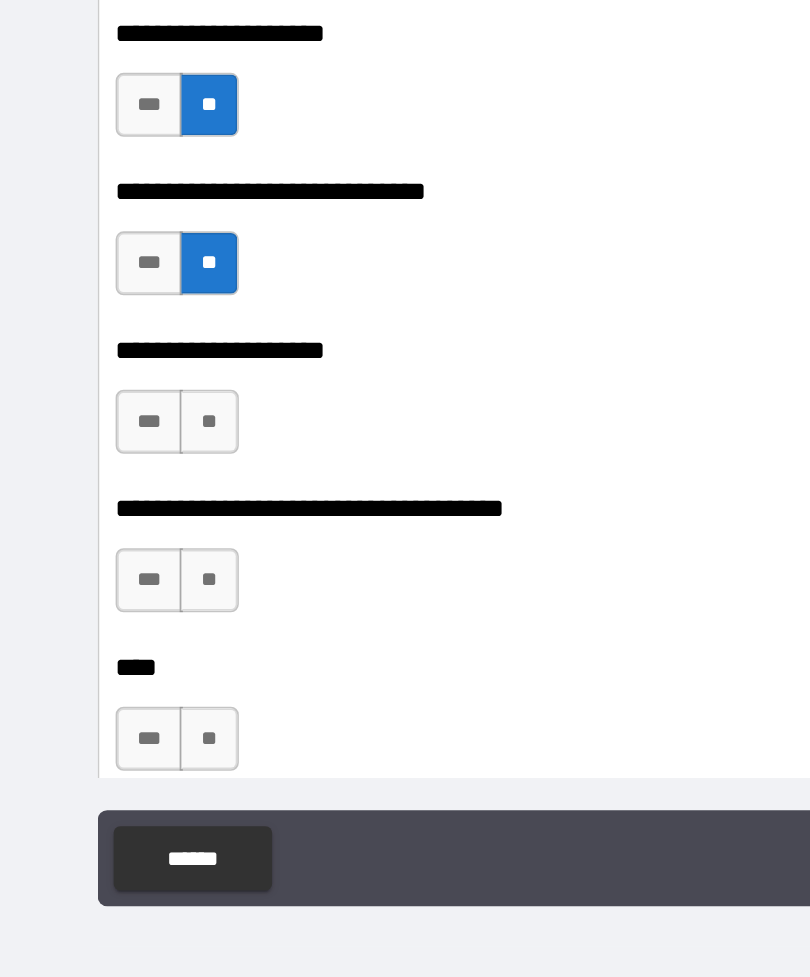 scroll, scrollTop: 25739, scrollLeft: 0, axis: vertical 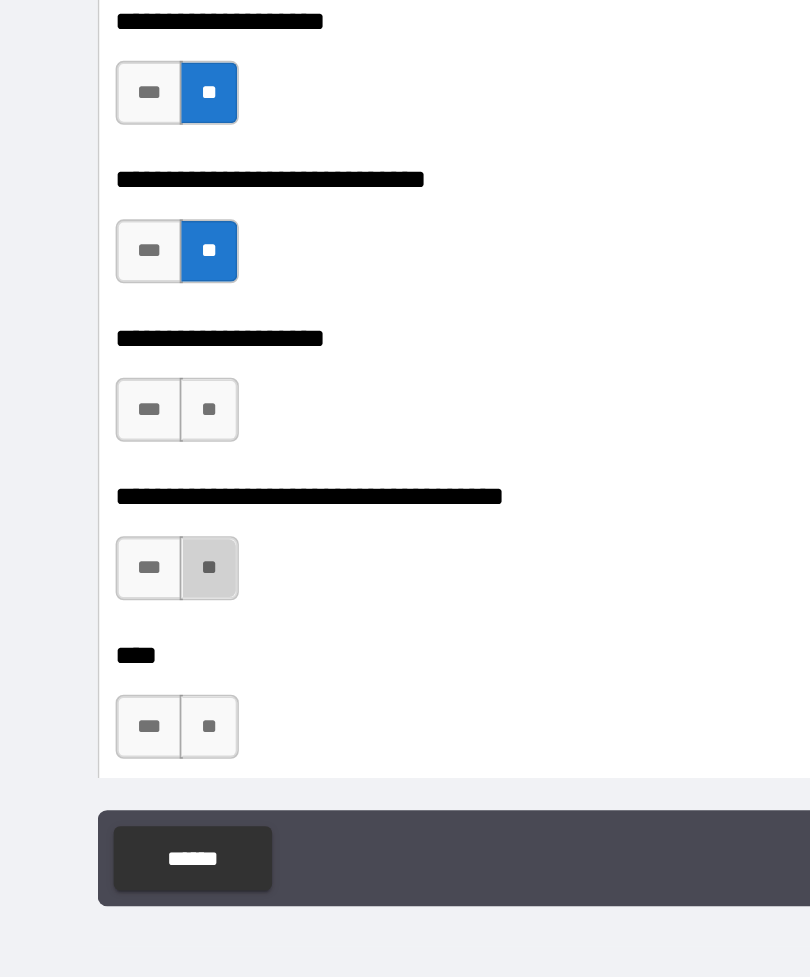 click on "**" at bounding box center [130, 681] 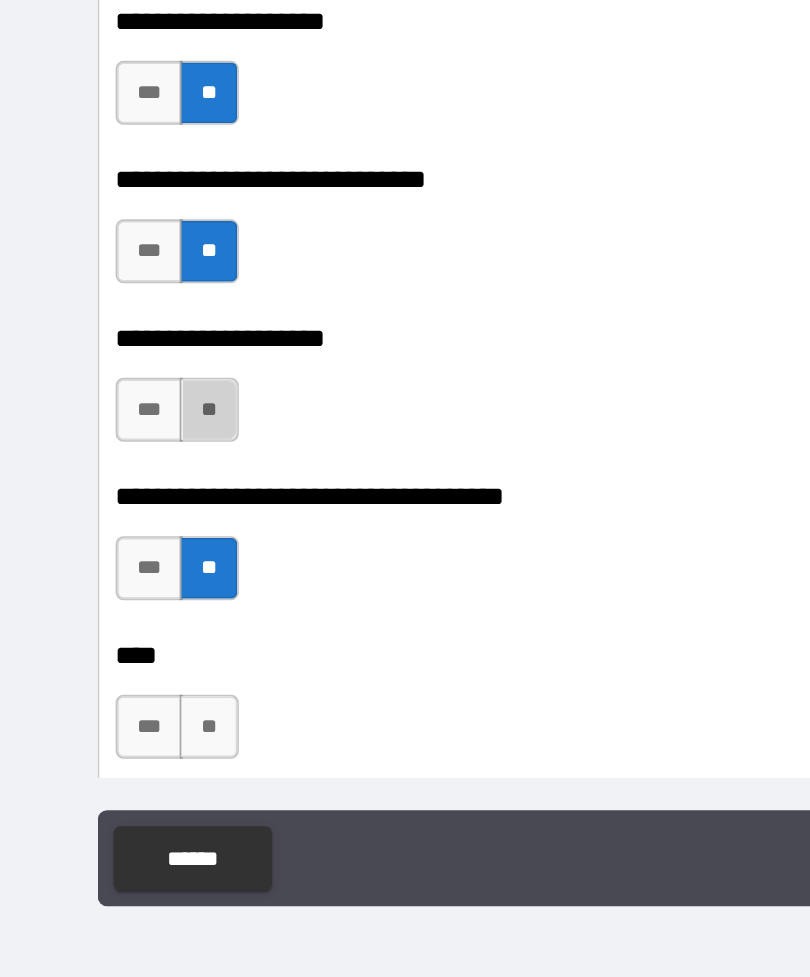 click on "**" at bounding box center [130, 582] 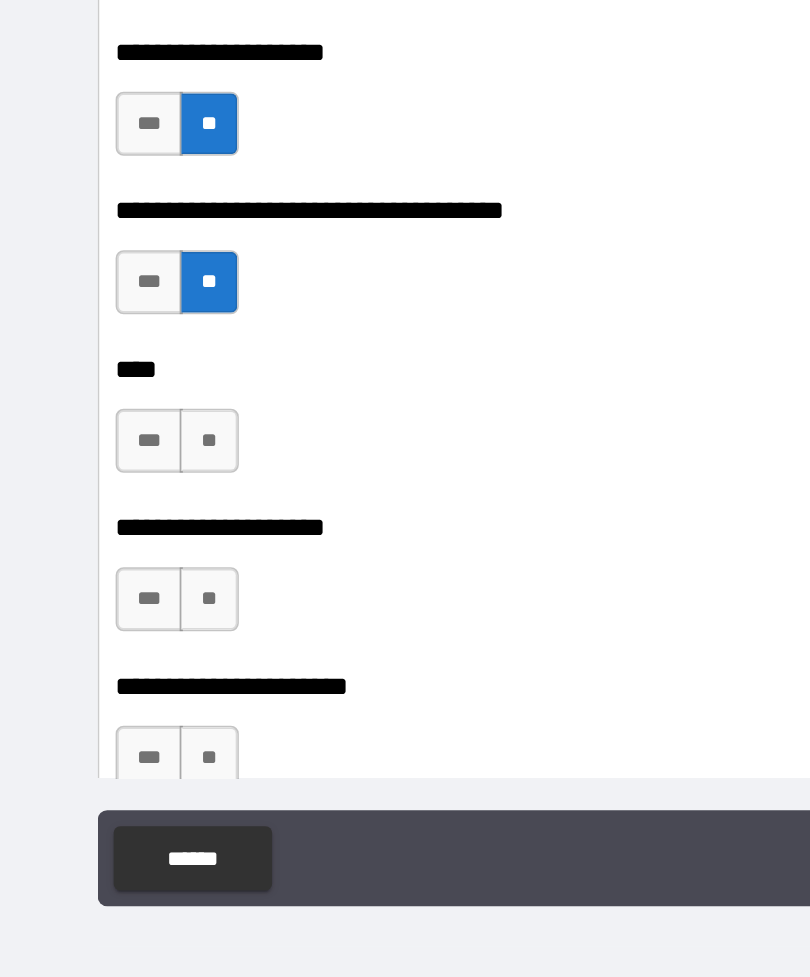 scroll, scrollTop: 25929, scrollLeft: 0, axis: vertical 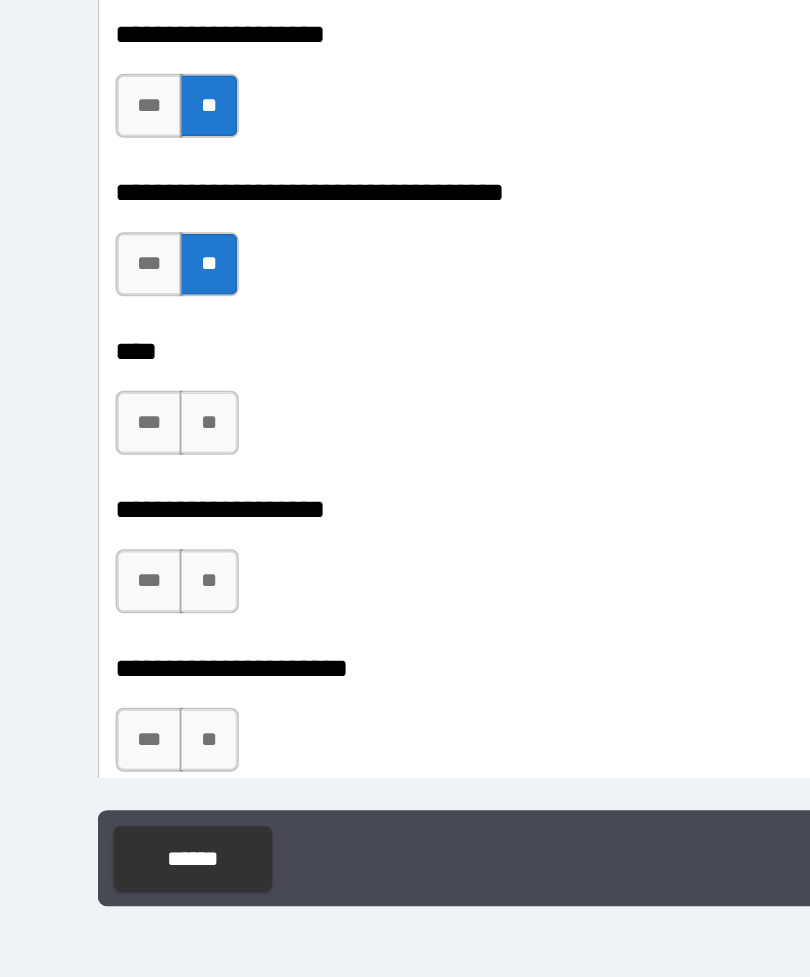 click on "*** **" at bounding box center [408, 590] 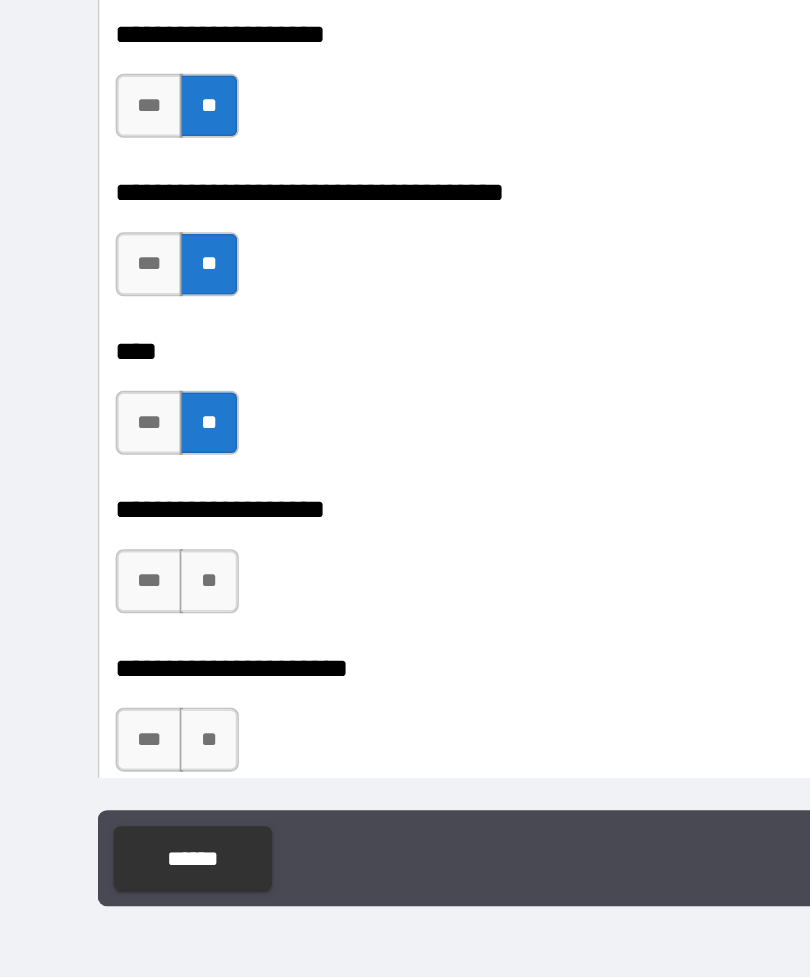 click on "**" at bounding box center (130, 689) 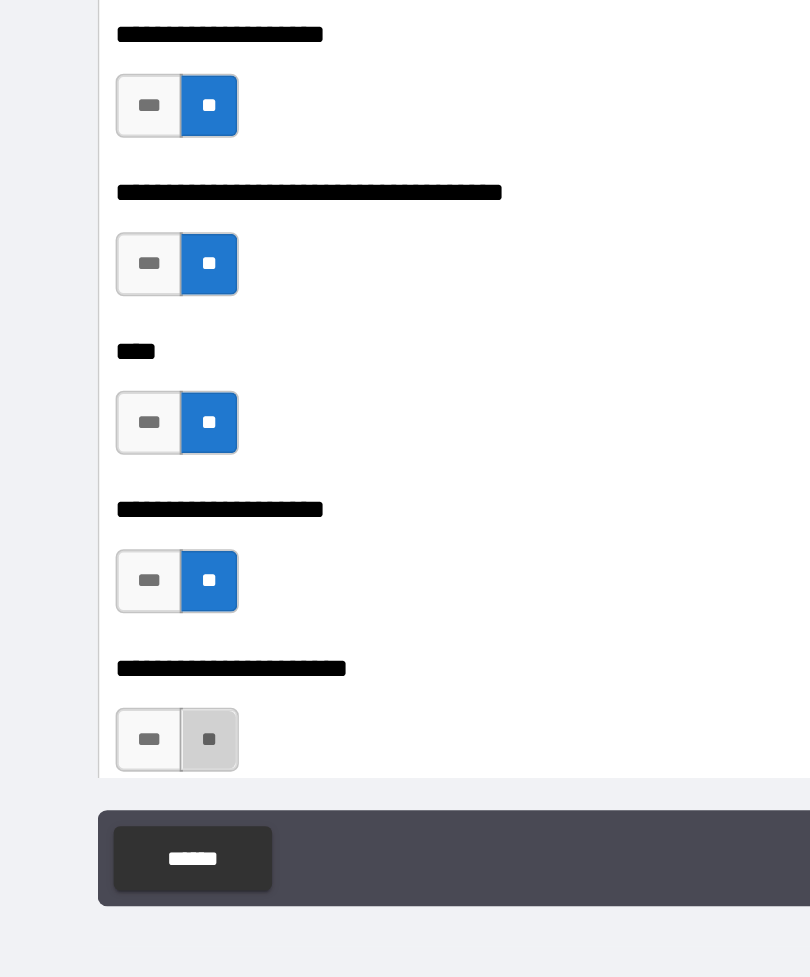 click on "**" at bounding box center [130, 788] 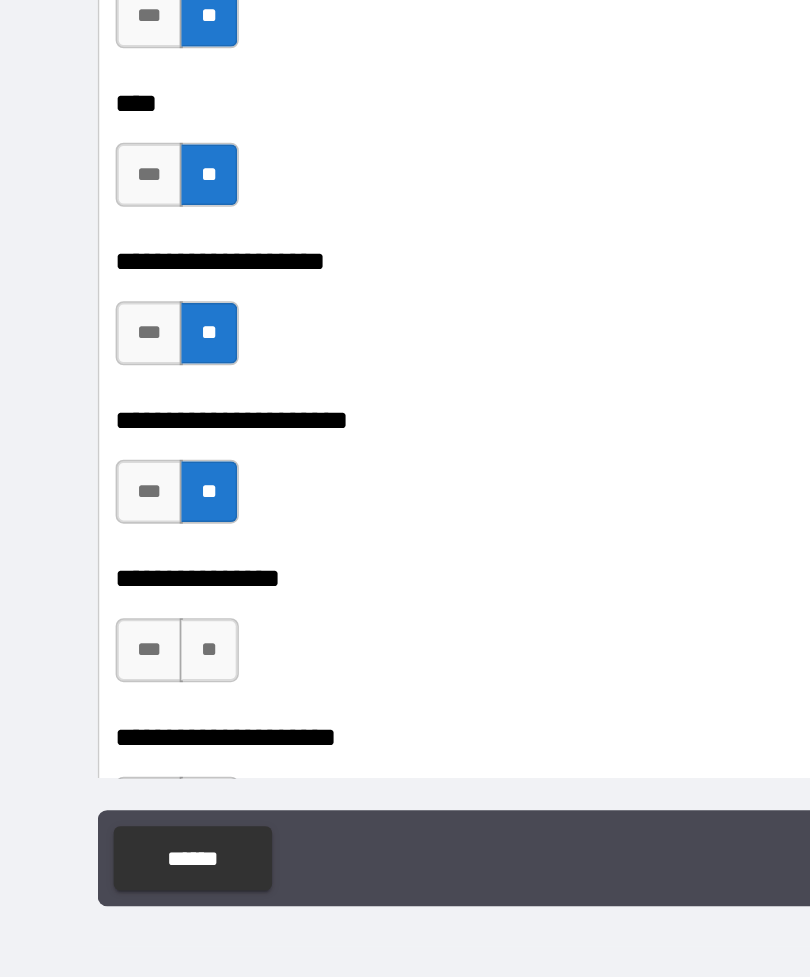 scroll, scrollTop: 26096, scrollLeft: 0, axis: vertical 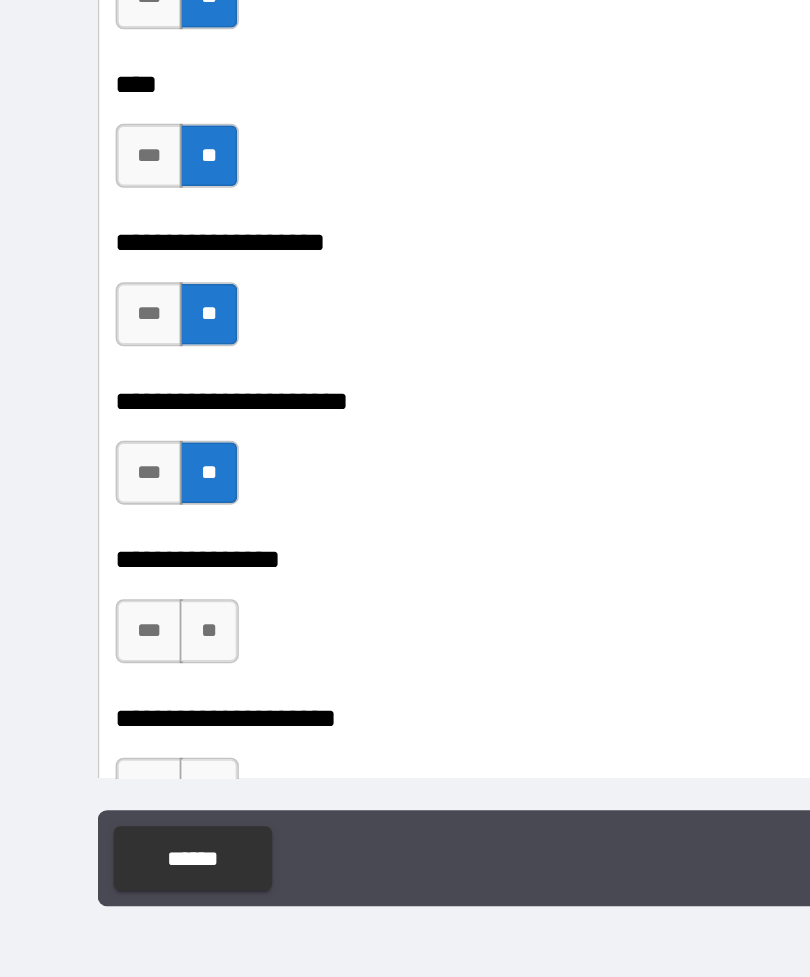 click on "***" at bounding box center [93, 621] 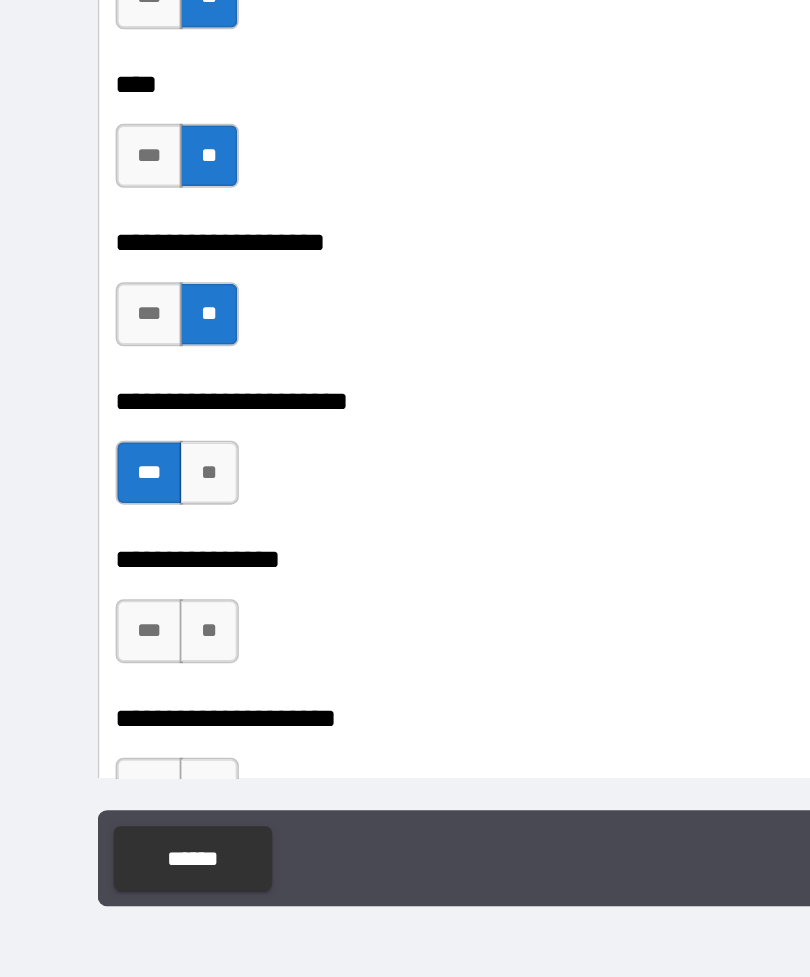 click on "**" at bounding box center [130, 720] 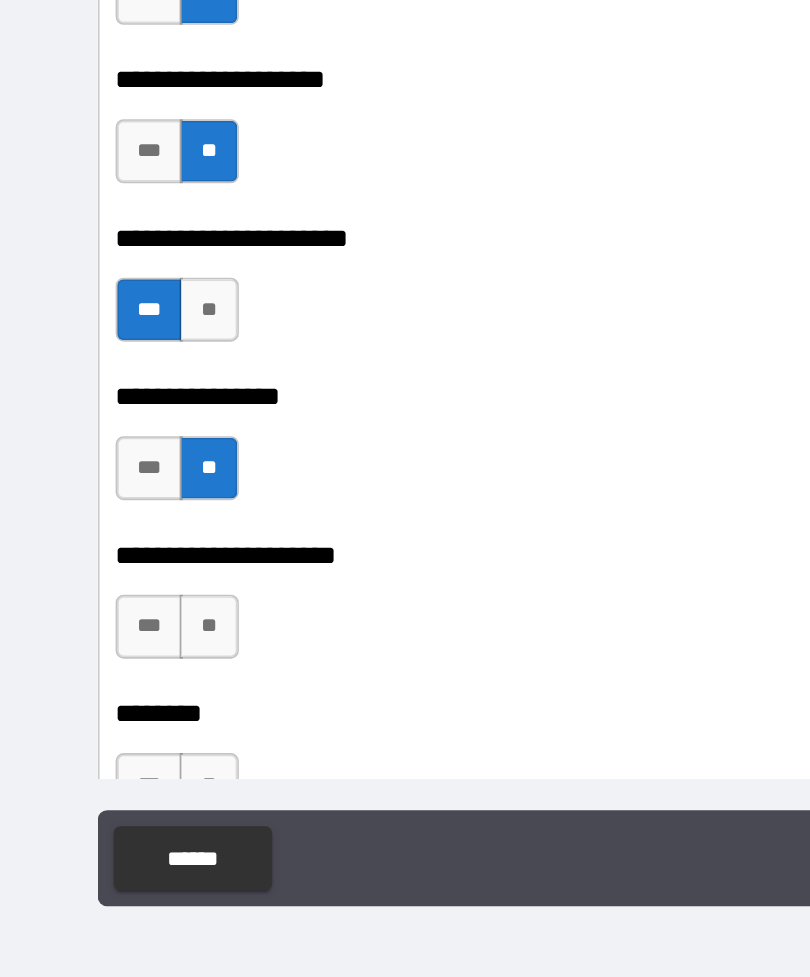 scroll, scrollTop: 26229, scrollLeft: 0, axis: vertical 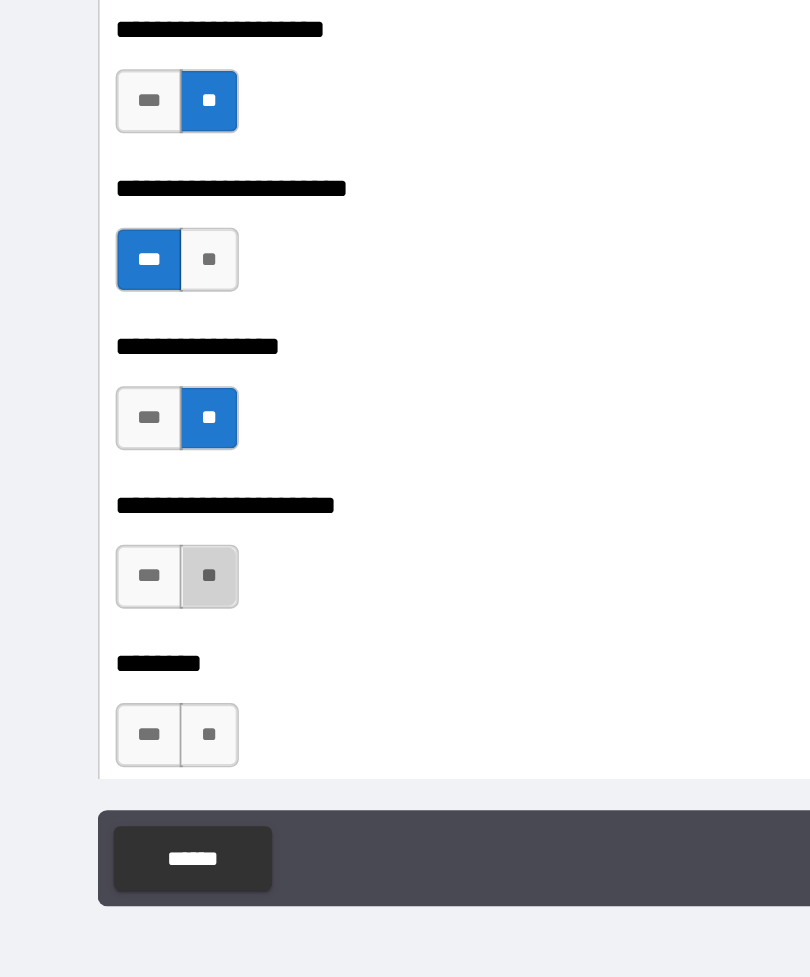 click on "**" at bounding box center (130, 686) 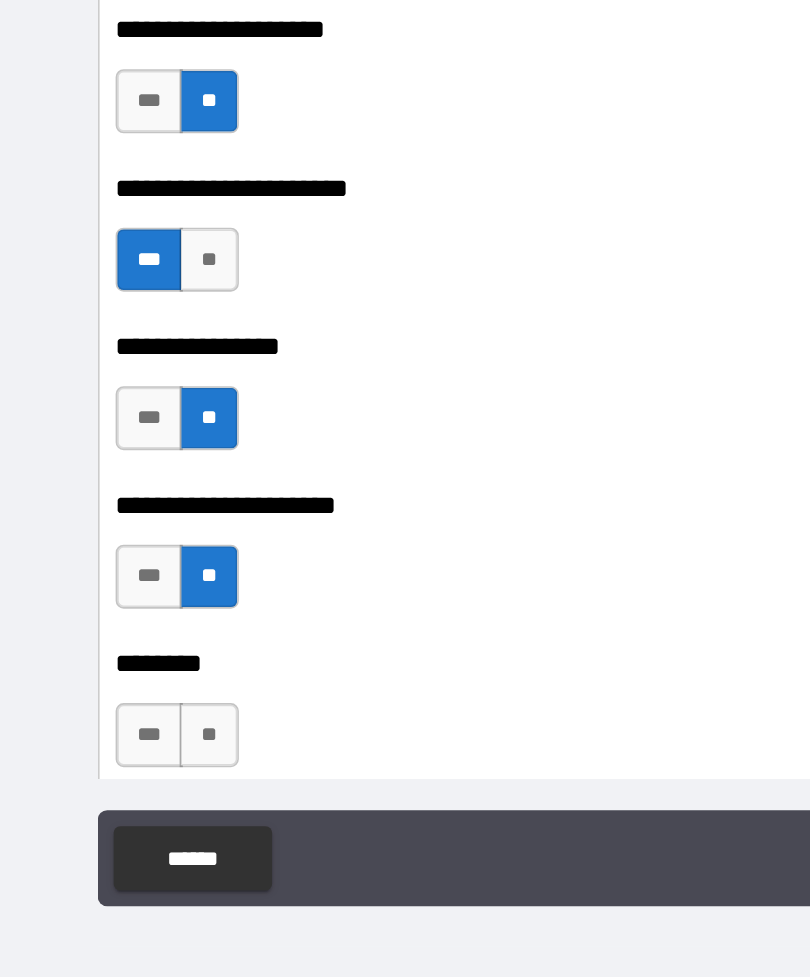 click on "**" at bounding box center [130, 785] 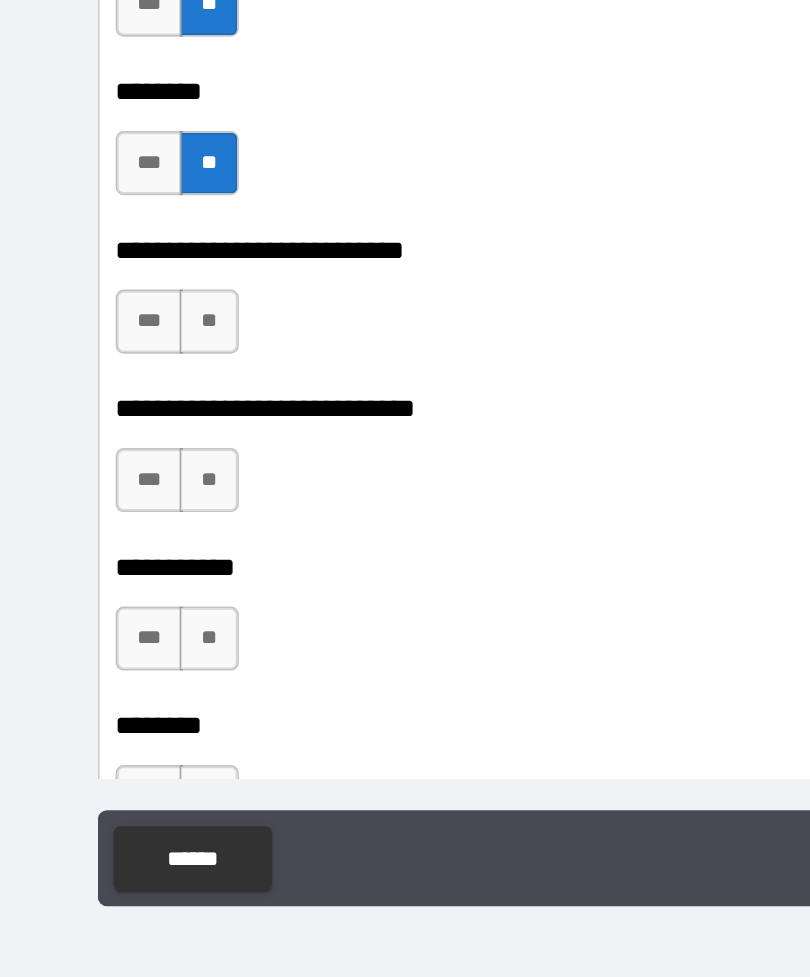 scroll, scrollTop: 26589, scrollLeft: 0, axis: vertical 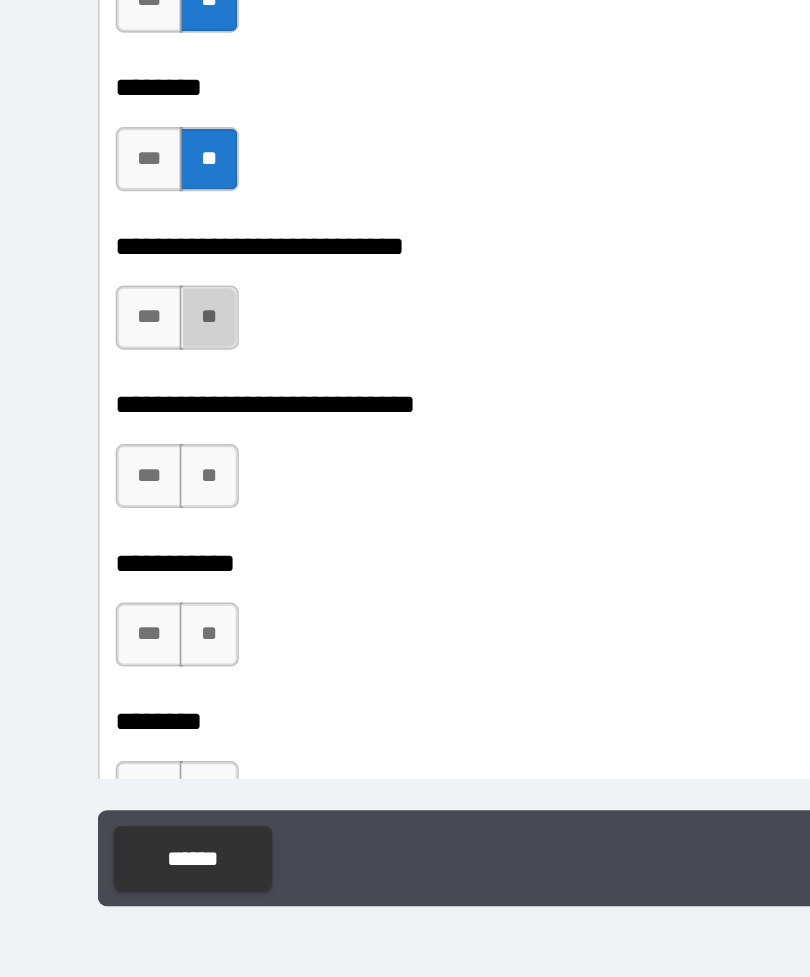 click on "**" at bounding box center [130, 524] 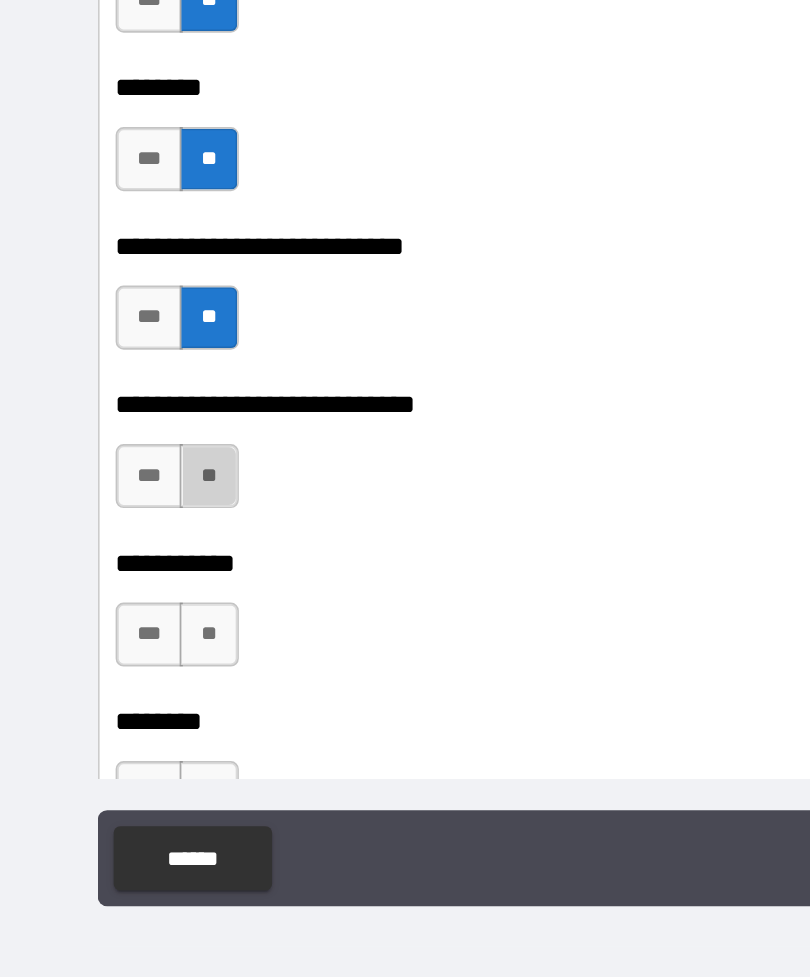 click on "**" at bounding box center (130, 623) 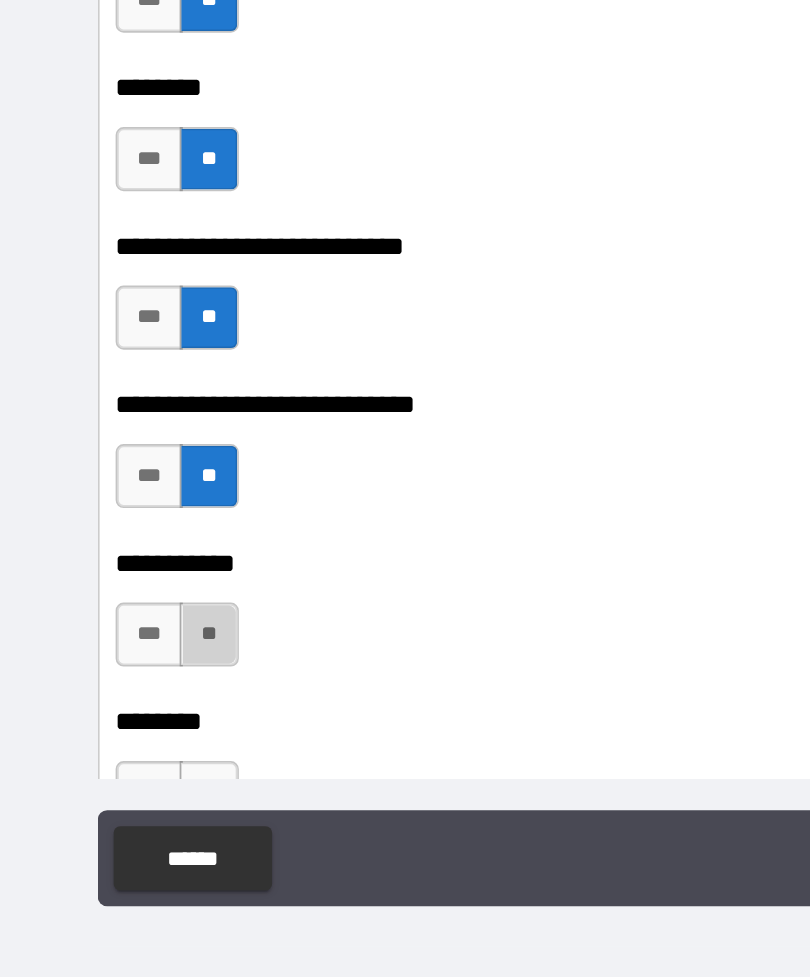 click on "**" at bounding box center [130, 722] 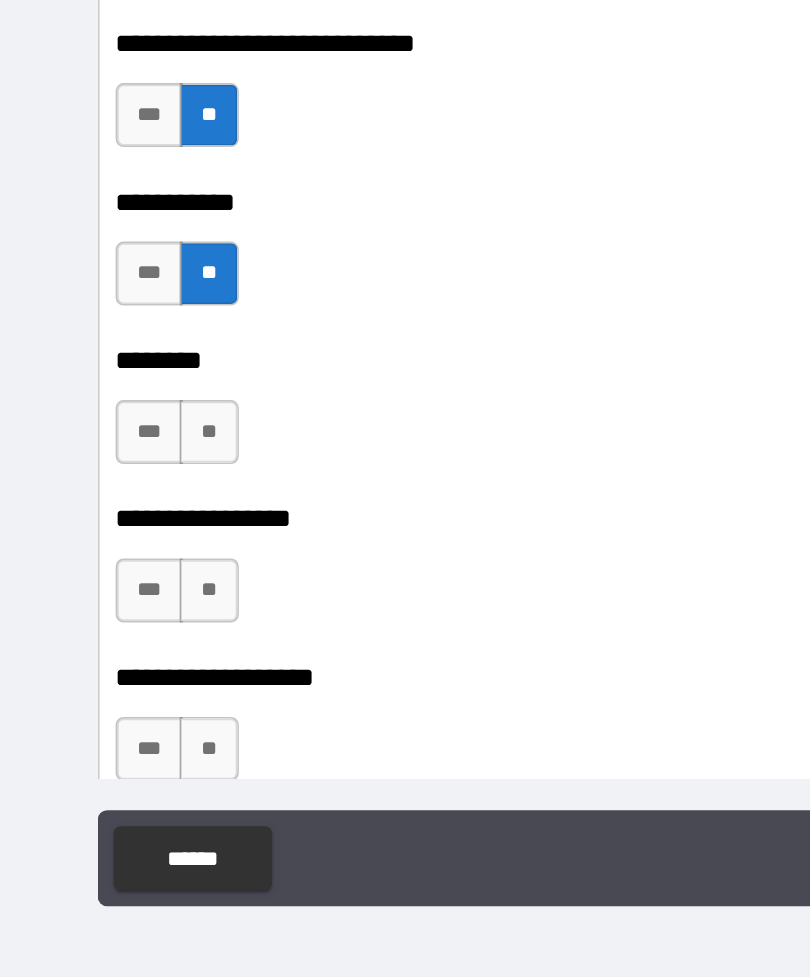 scroll, scrollTop: 26818, scrollLeft: 0, axis: vertical 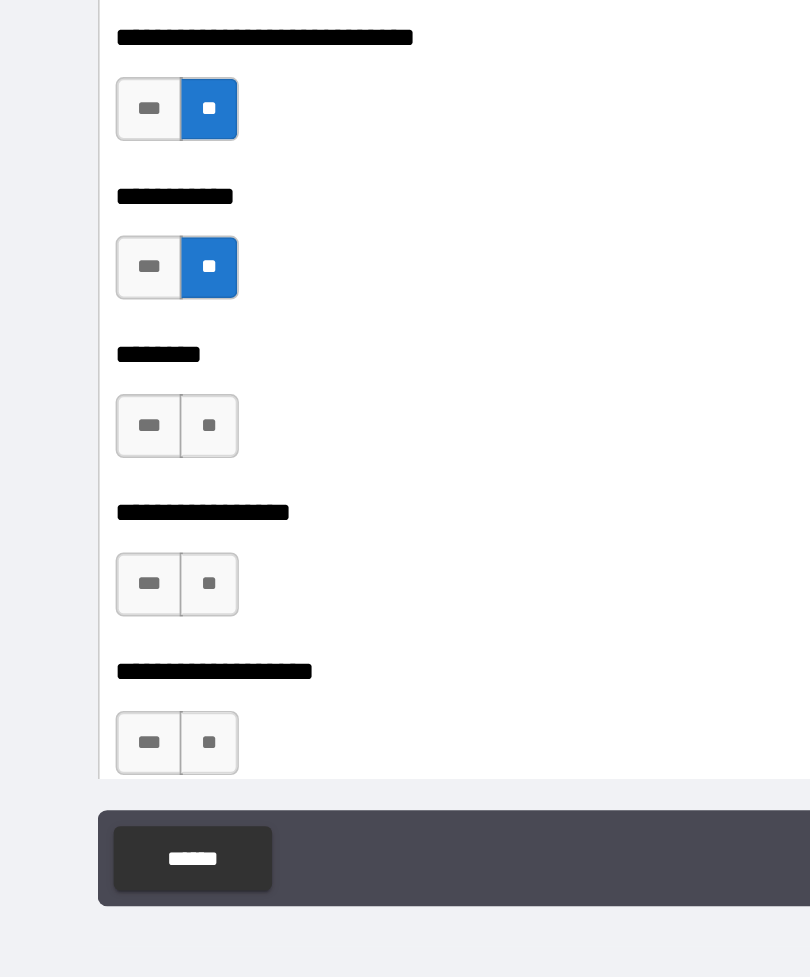 click on "**" at bounding box center (130, 592) 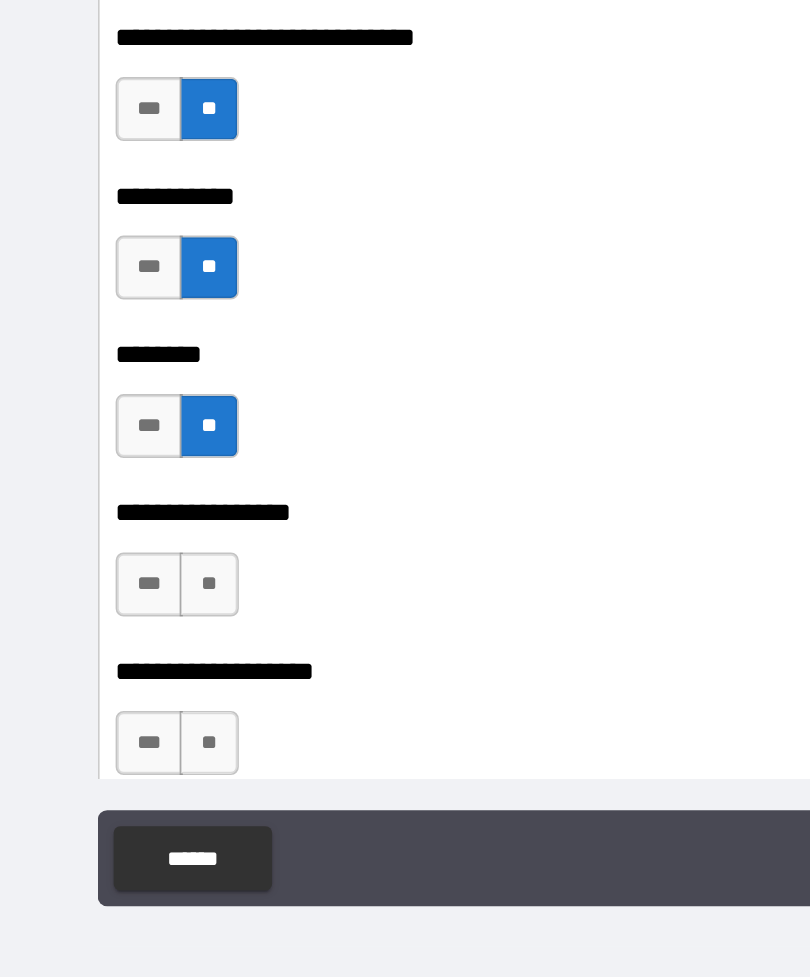 click on "**" at bounding box center [130, 691] 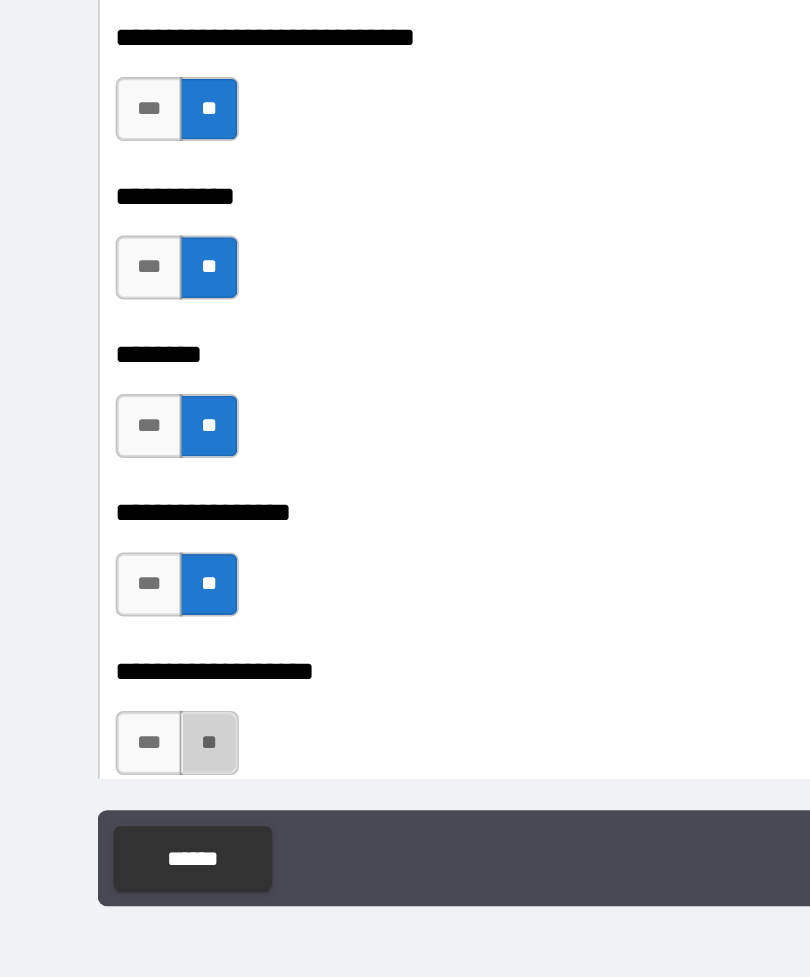 click on "**" at bounding box center (130, 790) 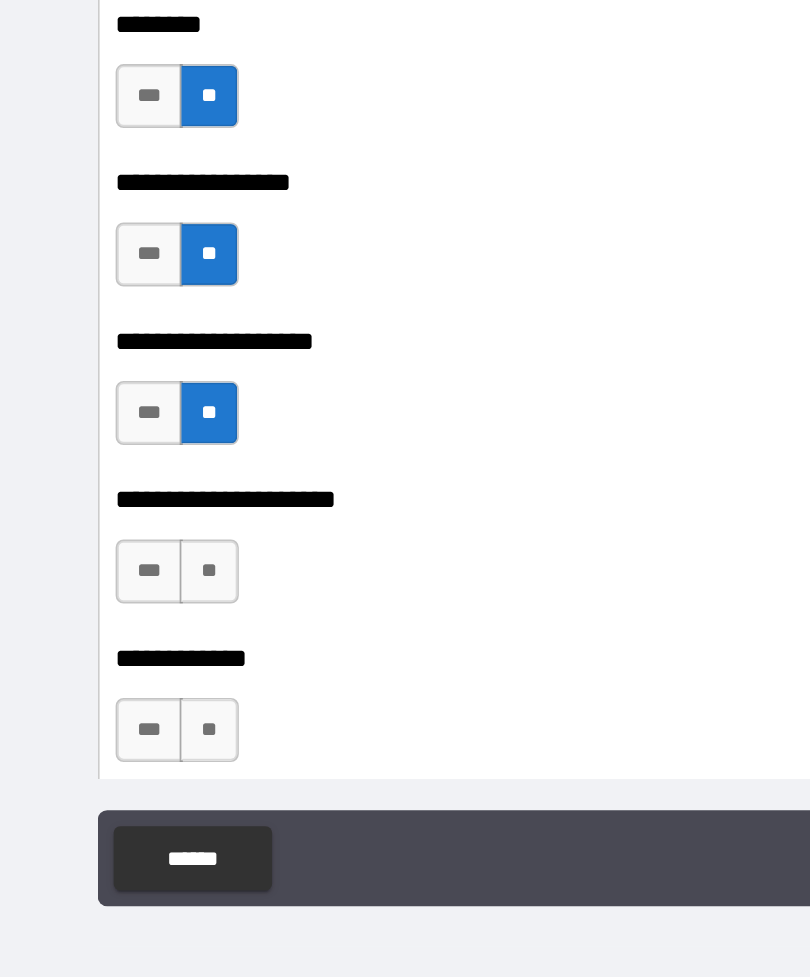 scroll, scrollTop: 27039, scrollLeft: 0, axis: vertical 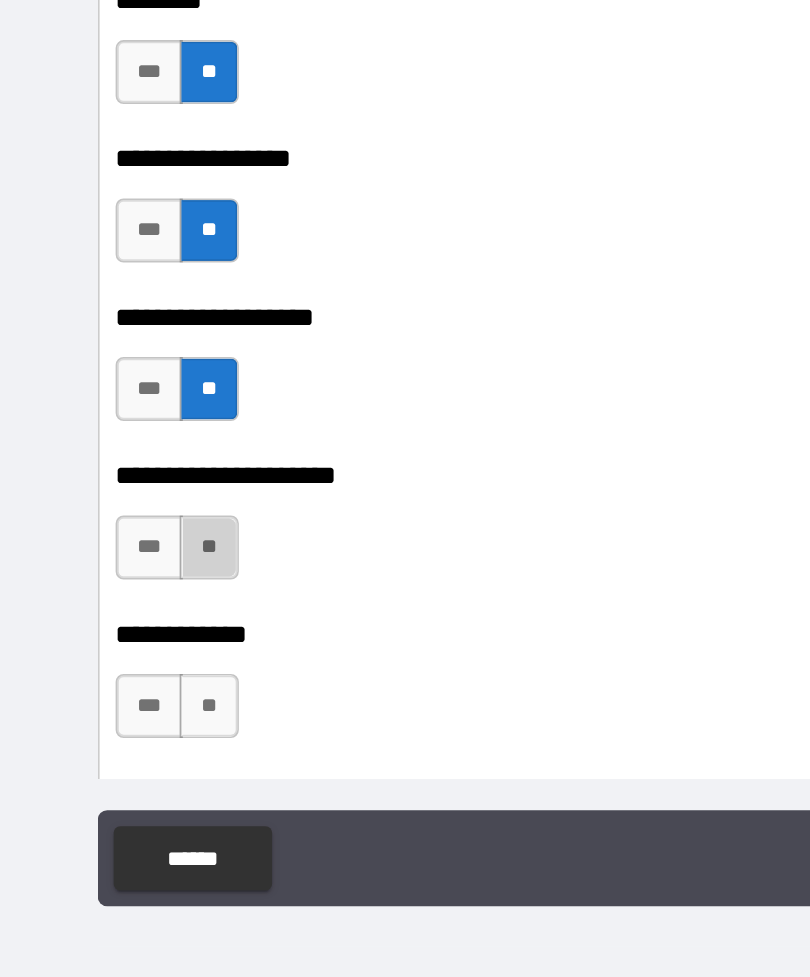click on "**" at bounding box center [130, 668] 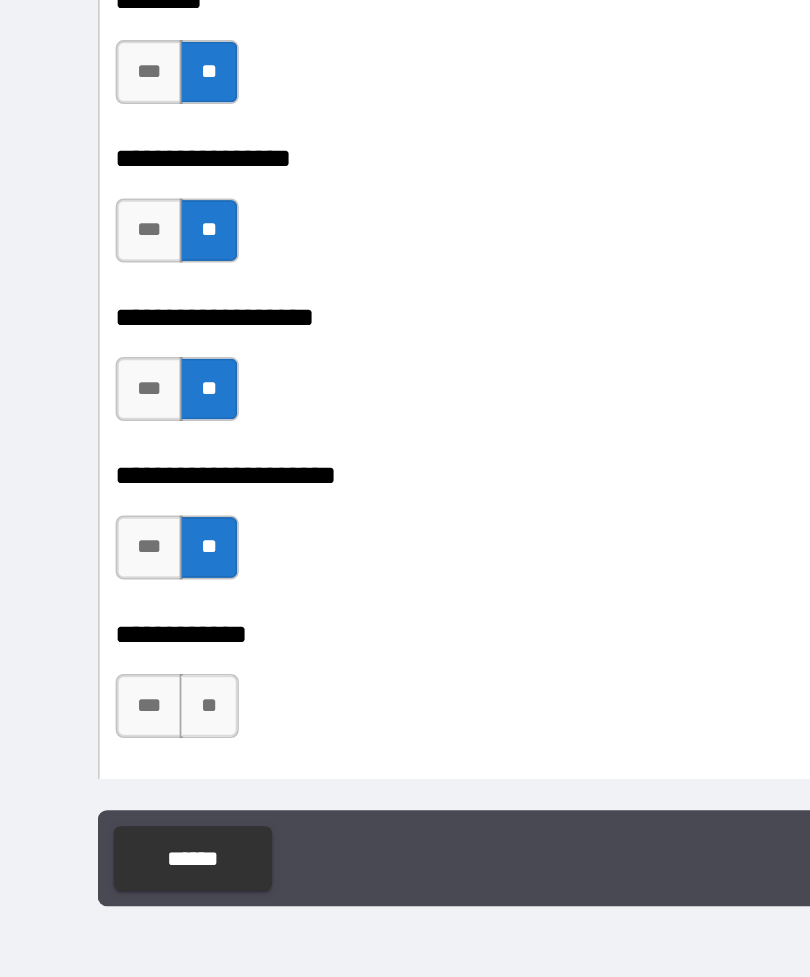 click on "**" at bounding box center (130, 767) 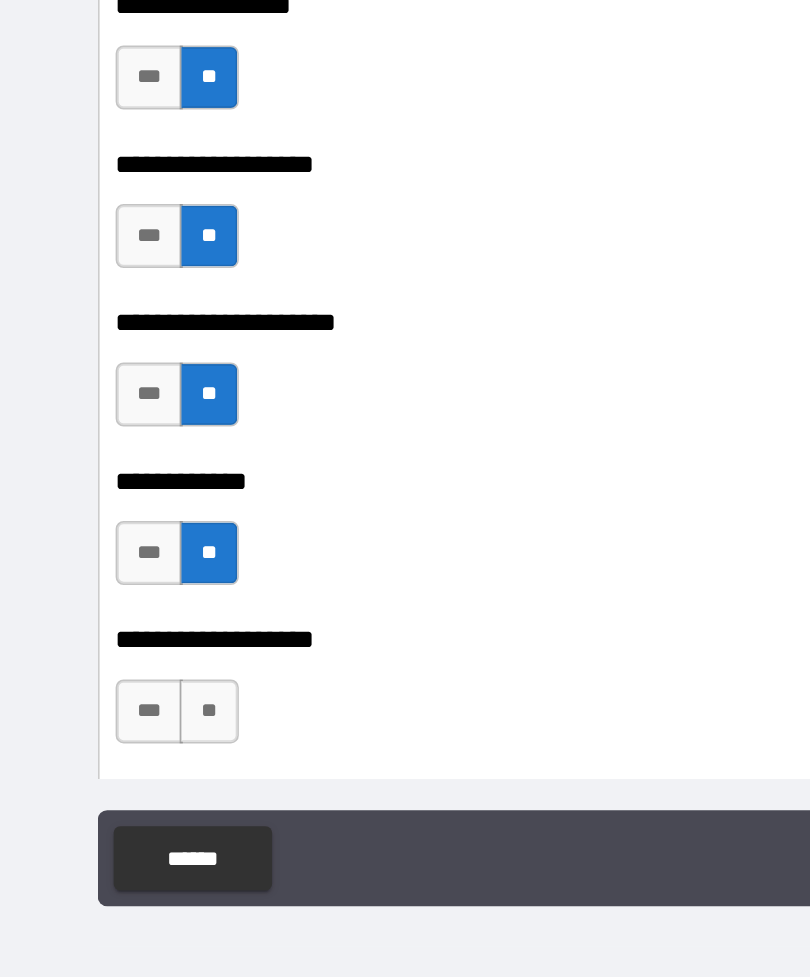 scroll, scrollTop: 27137, scrollLeft: 0, axis: vertical 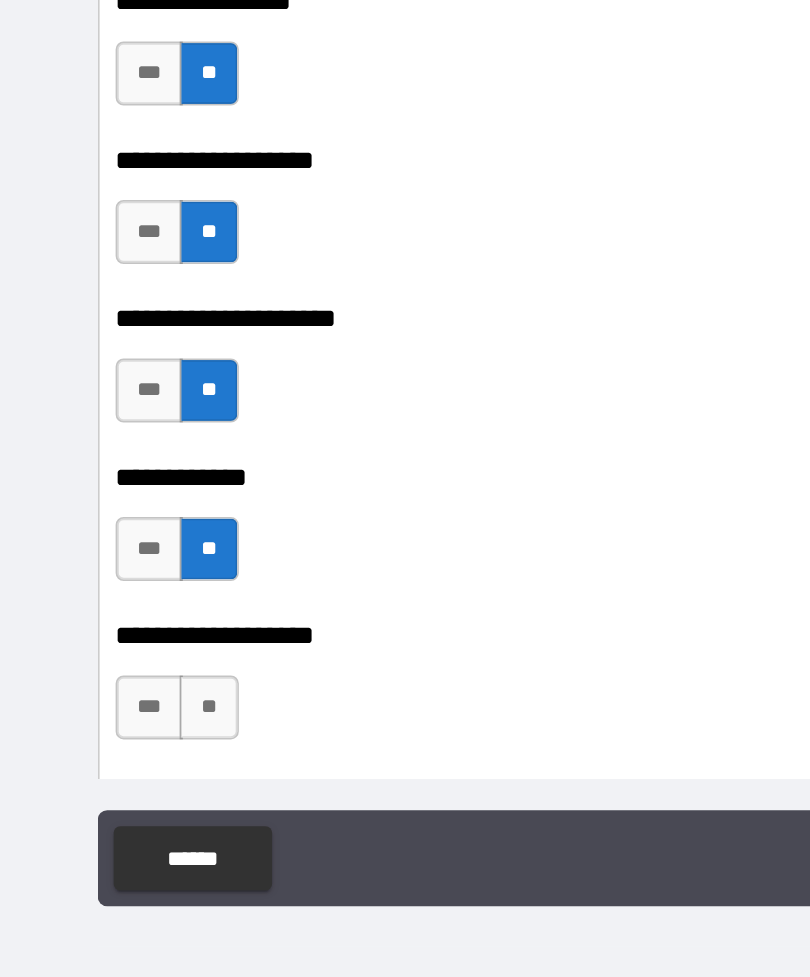 click on "**" at bounding box center [130, 768] 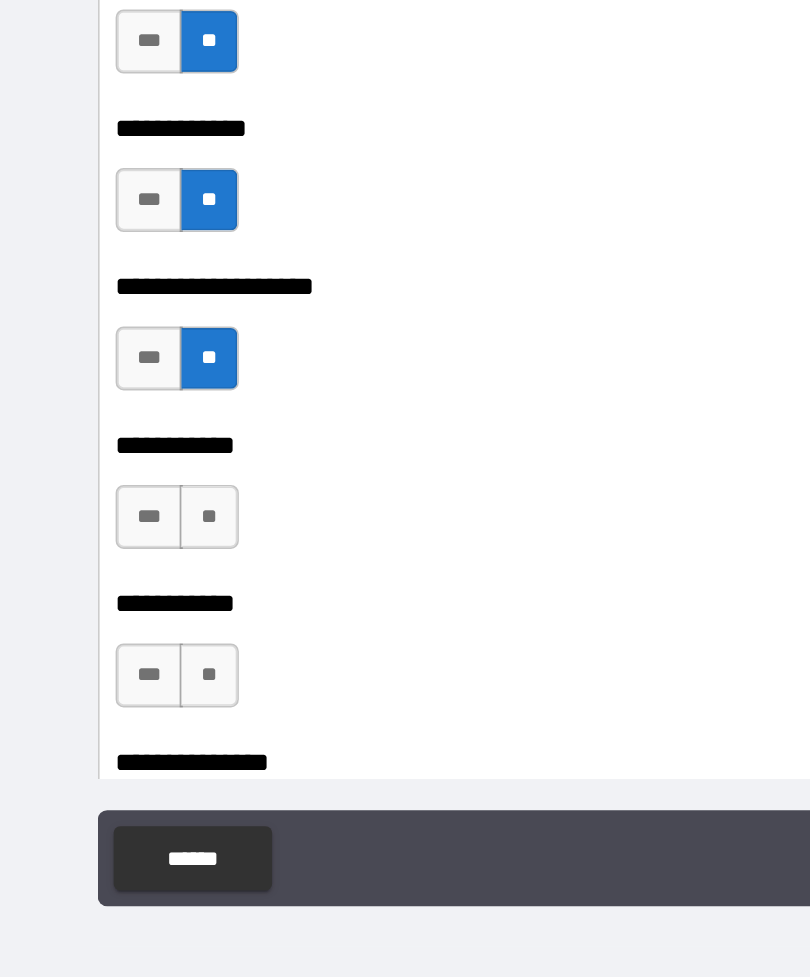 scroll, scrollTop: 27365, scrollLeft: 0, axis: vertical 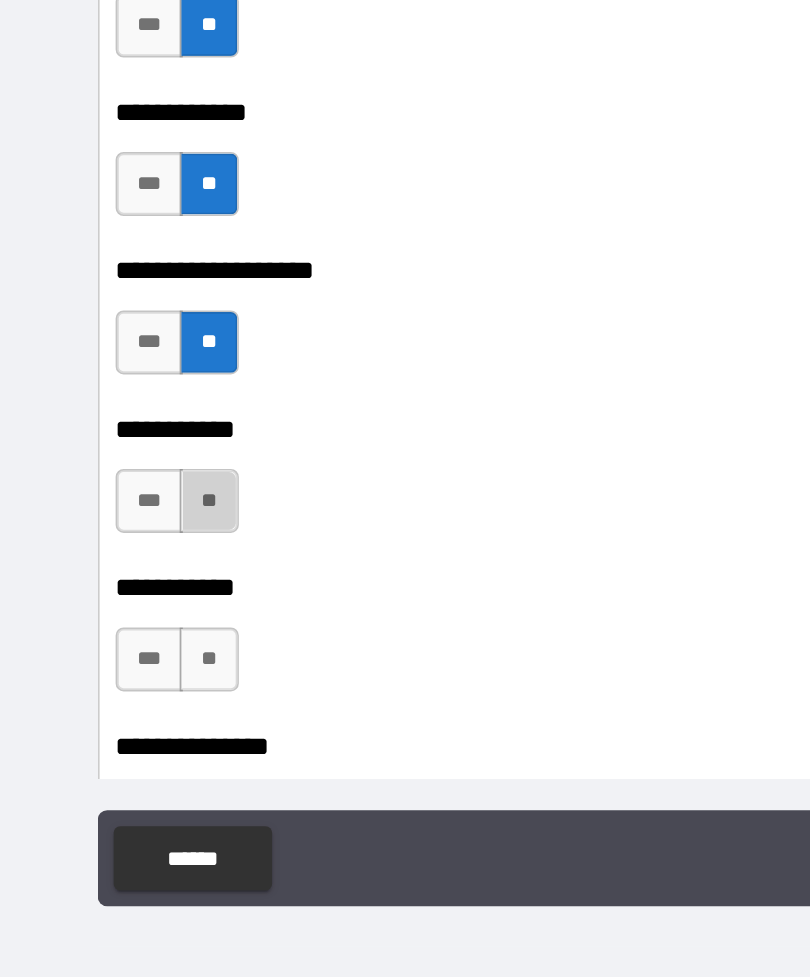 click on "**" at bounding box center [130, 639] 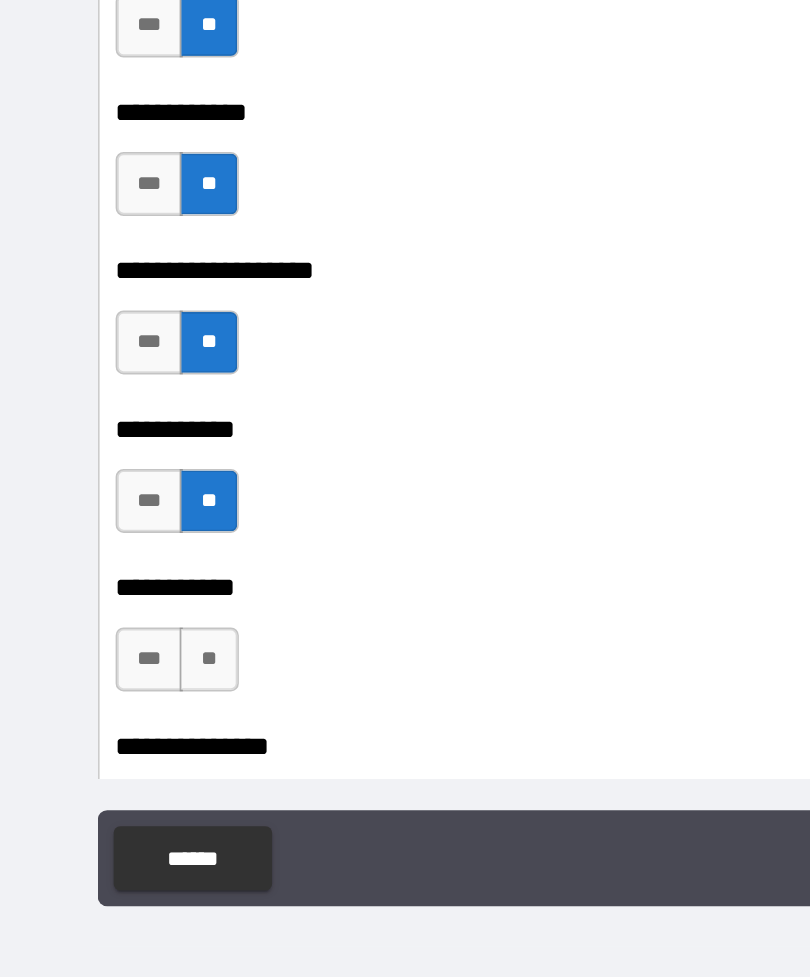 click on "**" at bounding box center (130, 738) 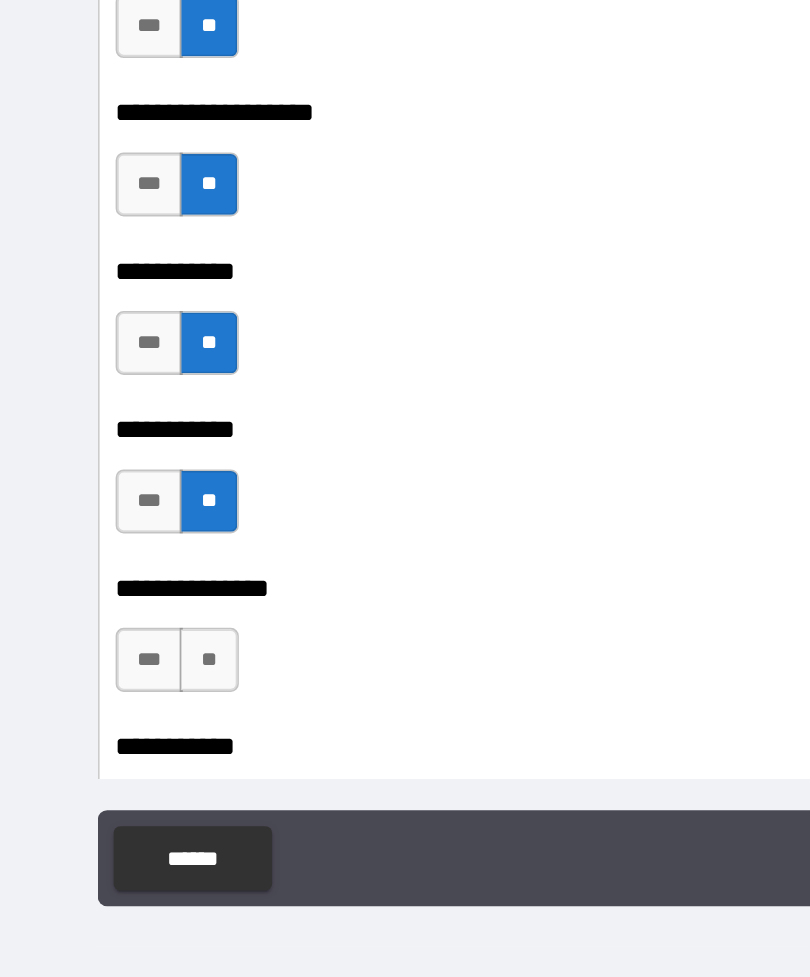 scroll, scrollTop: 27495, scrollLeft: 0, axis: vertical 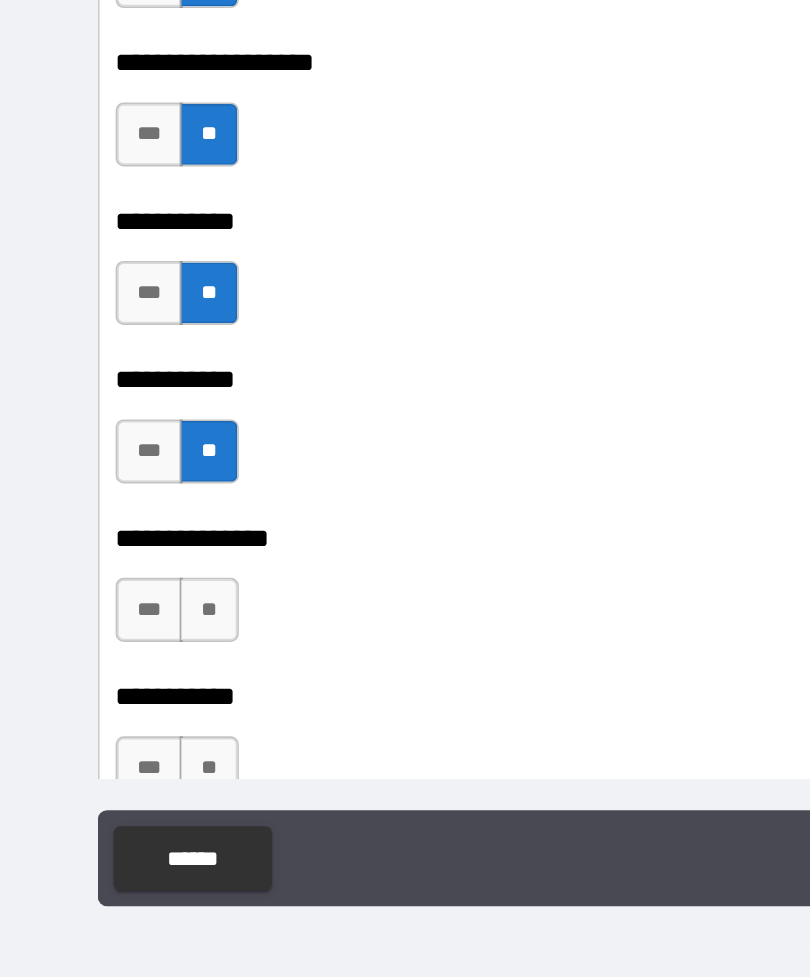click on "**" at bounding box center [130, 707] 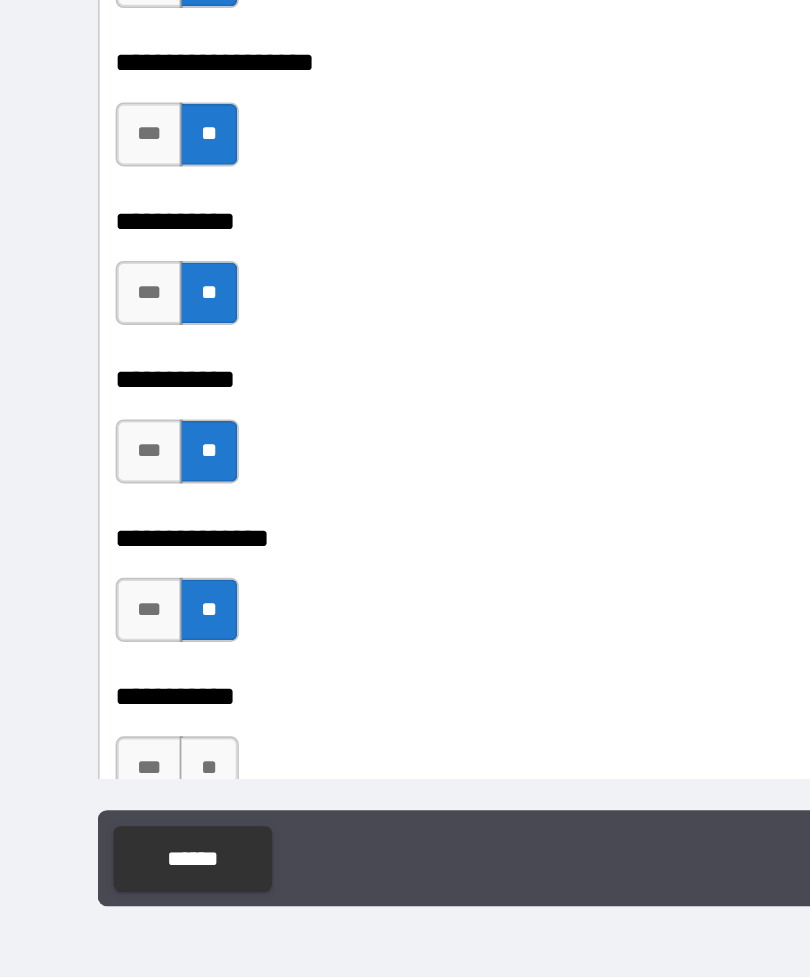 click on "**" at bounding box center [130, 806] 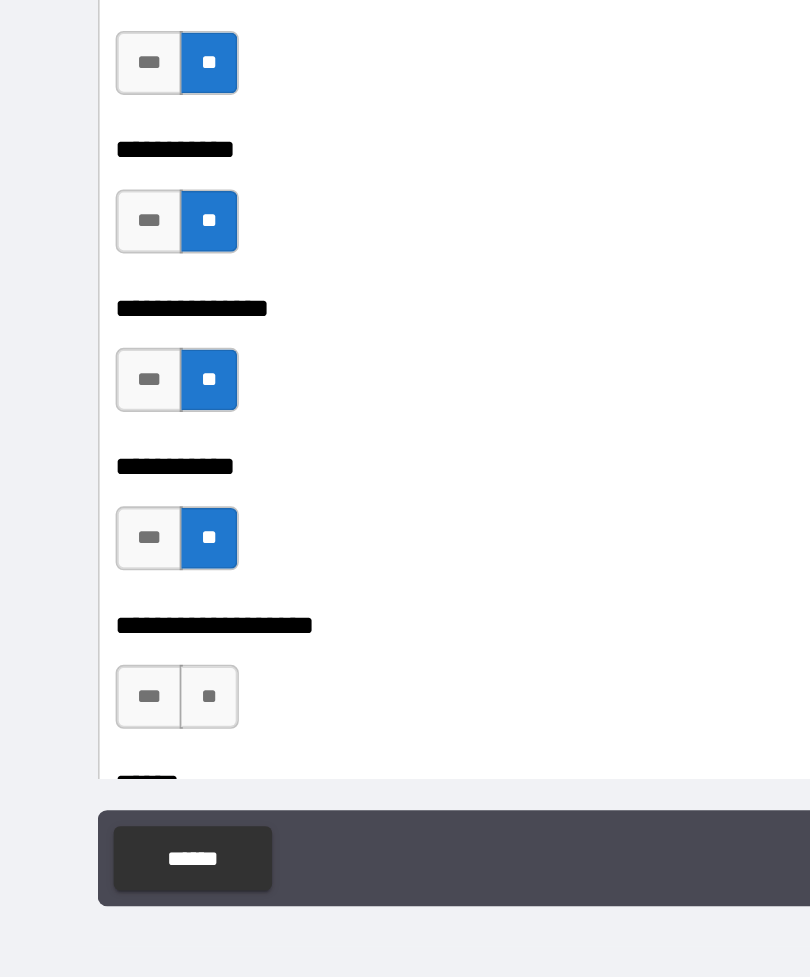 scroll, scrollTop: 27643, scrollLeft: 0, axis: vertical 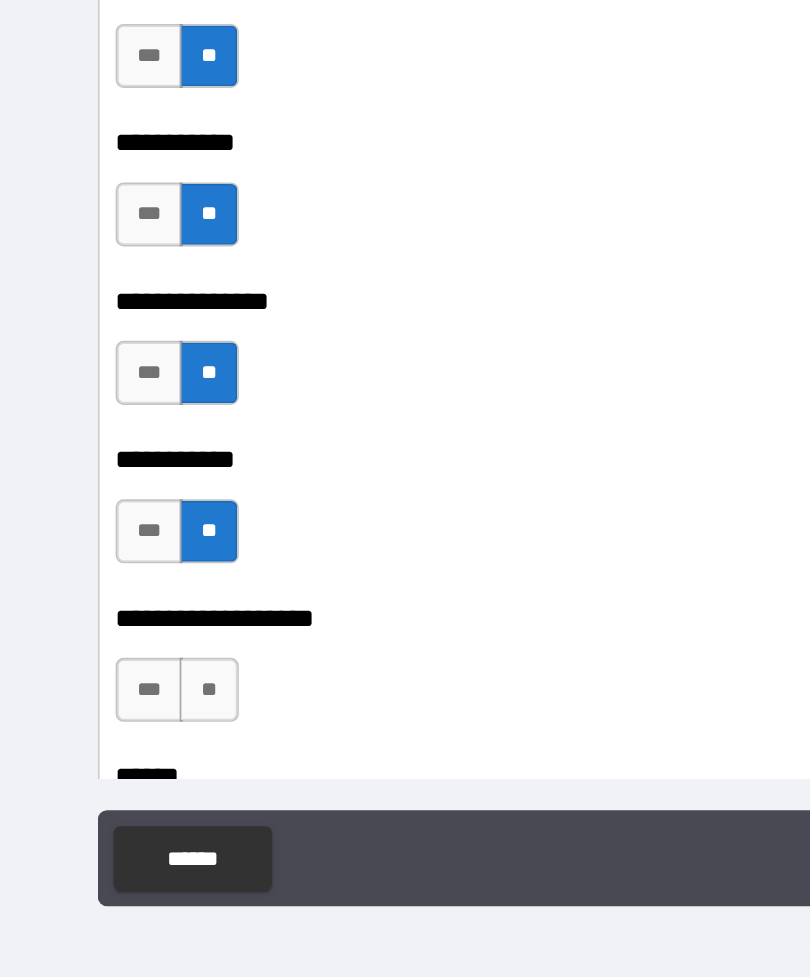 click on "***" at bounding box center [93, 559] 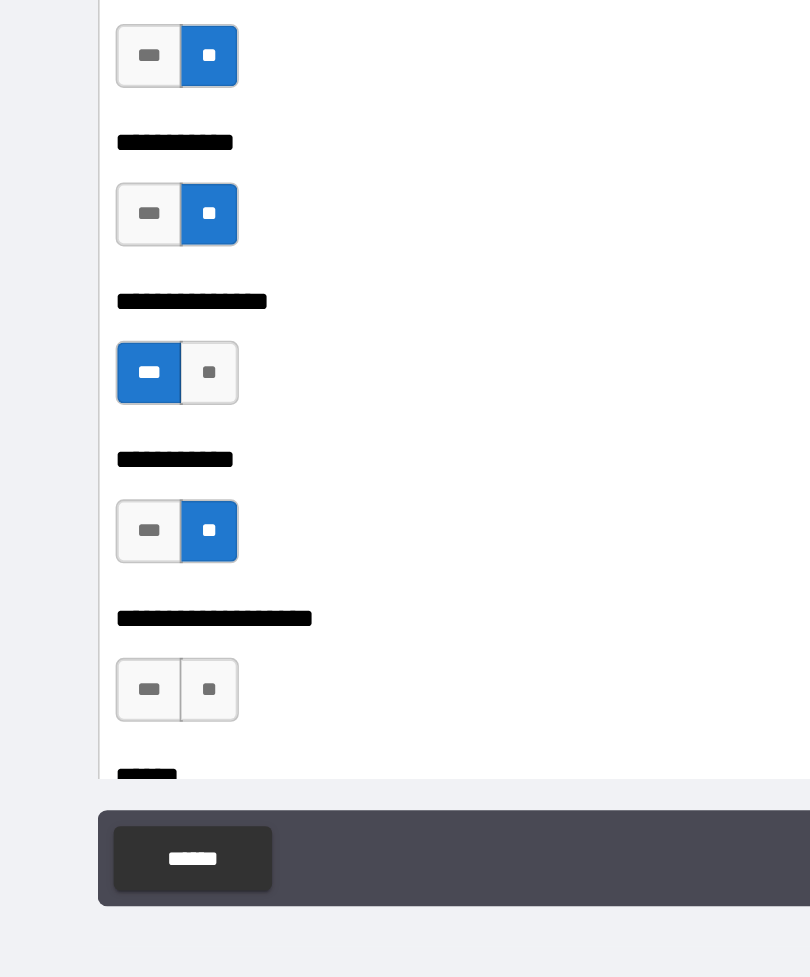 click on "**" at bounding box center (130, 757) 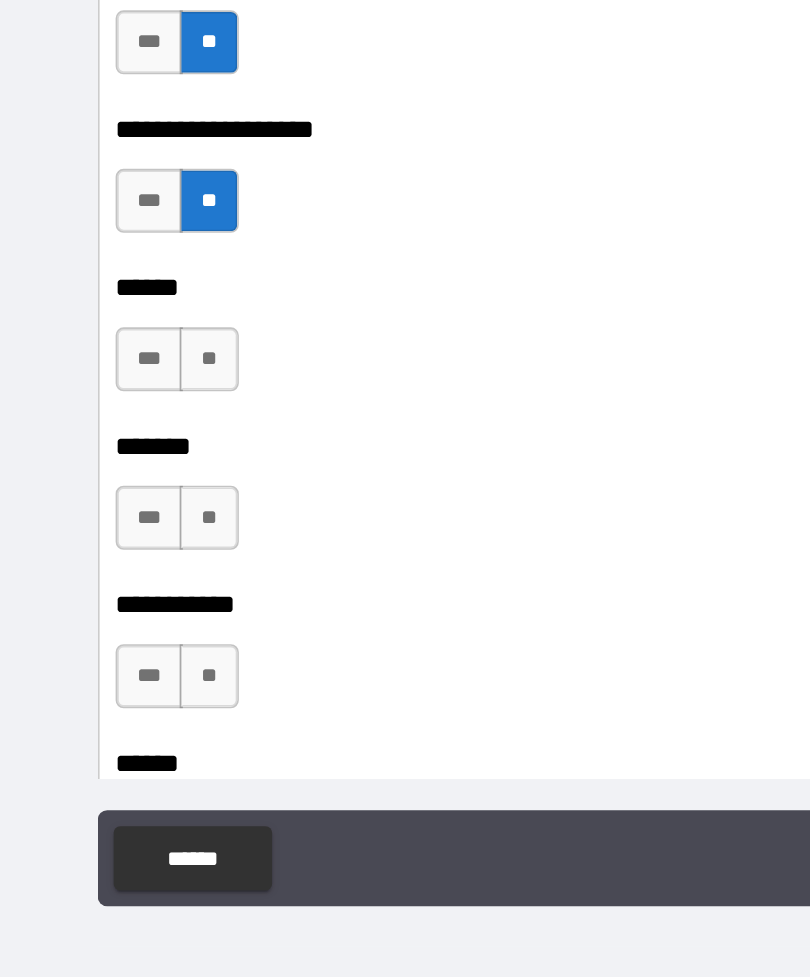 scroll, scrollTop: 27951, scrollLeft: 0, axis: vertical 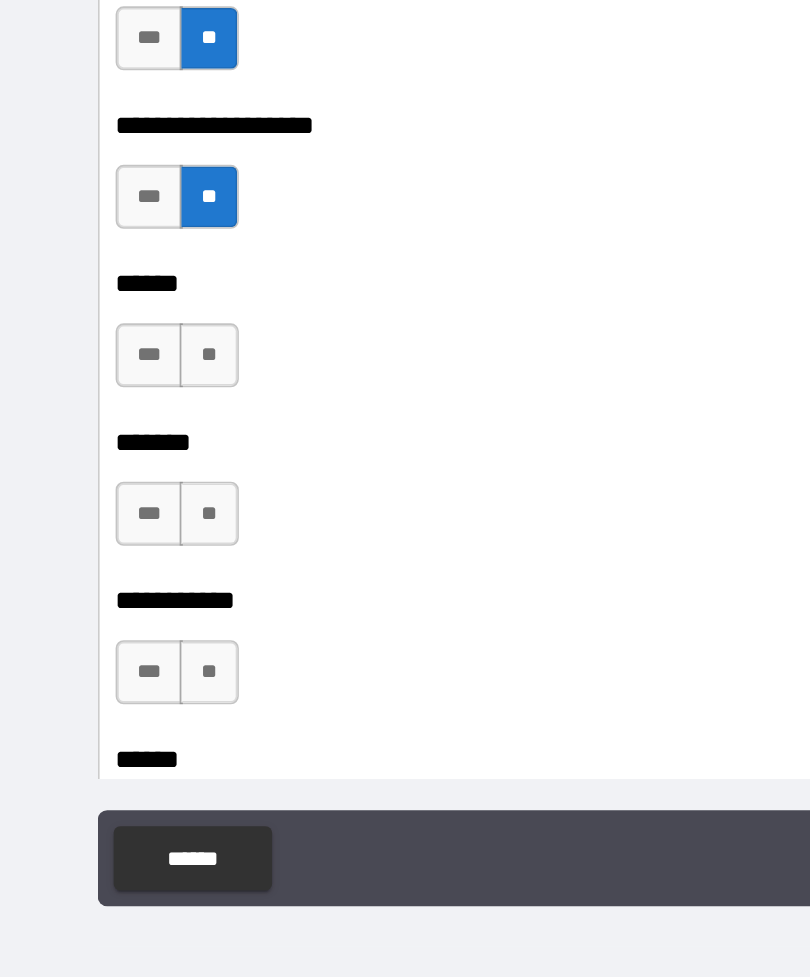 click on "**" at bounding box center [130, 647] 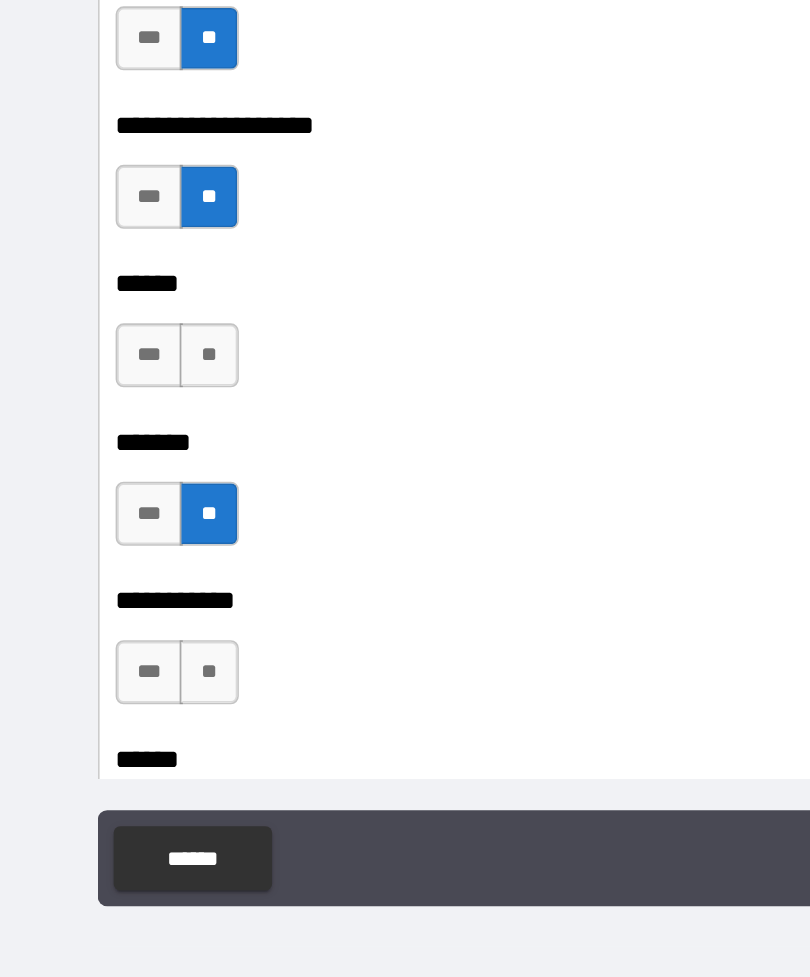 click on "**" at bounding box center (130, 548) 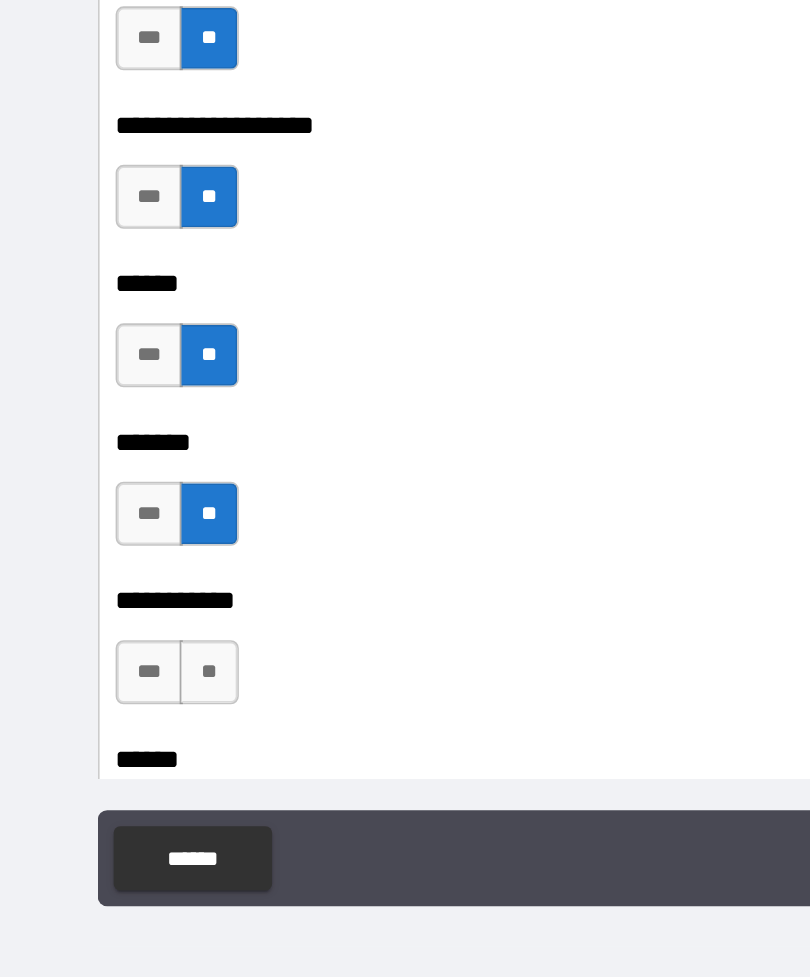 click on "**" at bounding box center (130, 746) 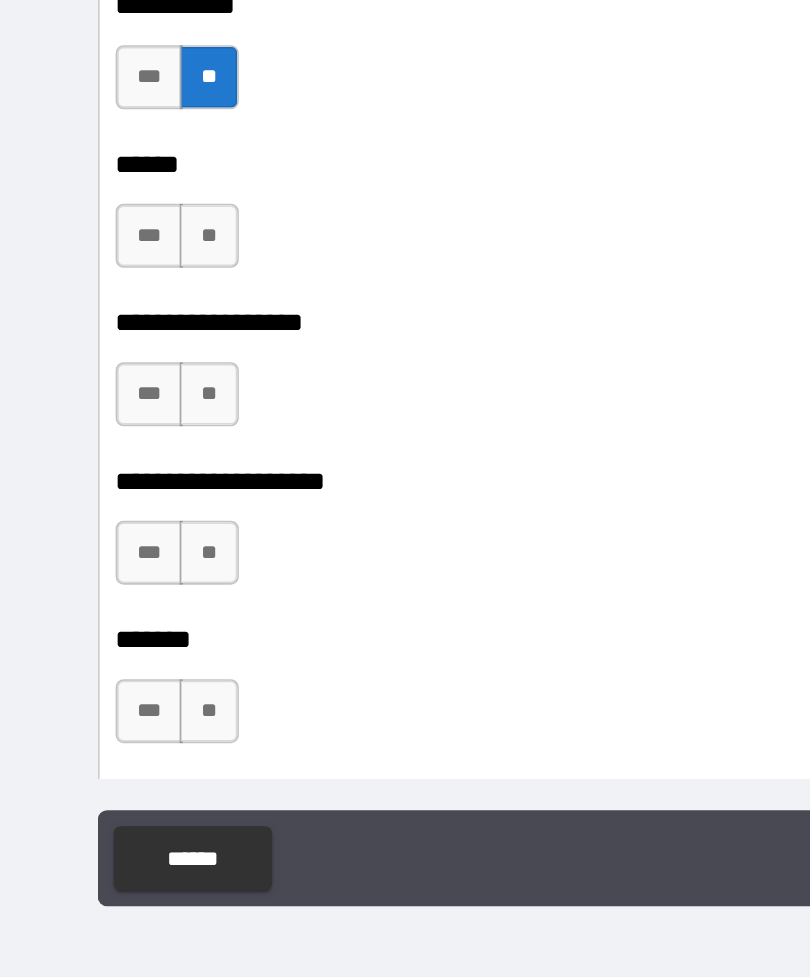 scroll, scrollTop: 28324, scrollLeft: 0, axis: vertical 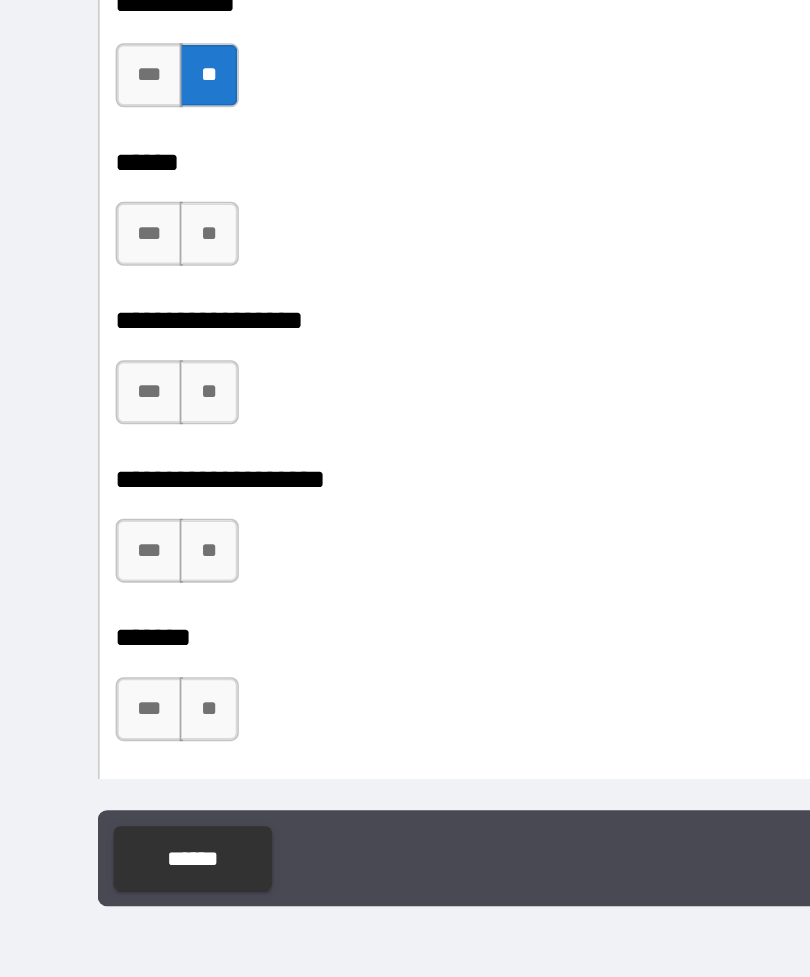 click on "**" at bounding box center (130, 670) 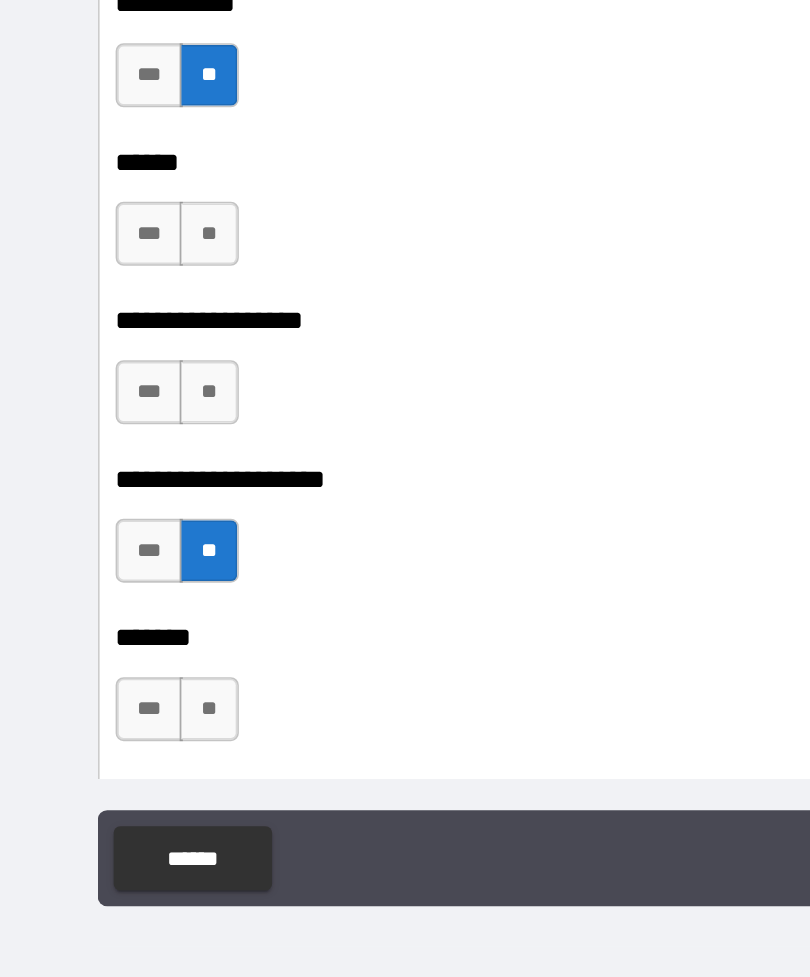click on "**" at bounding box center [130, 769] 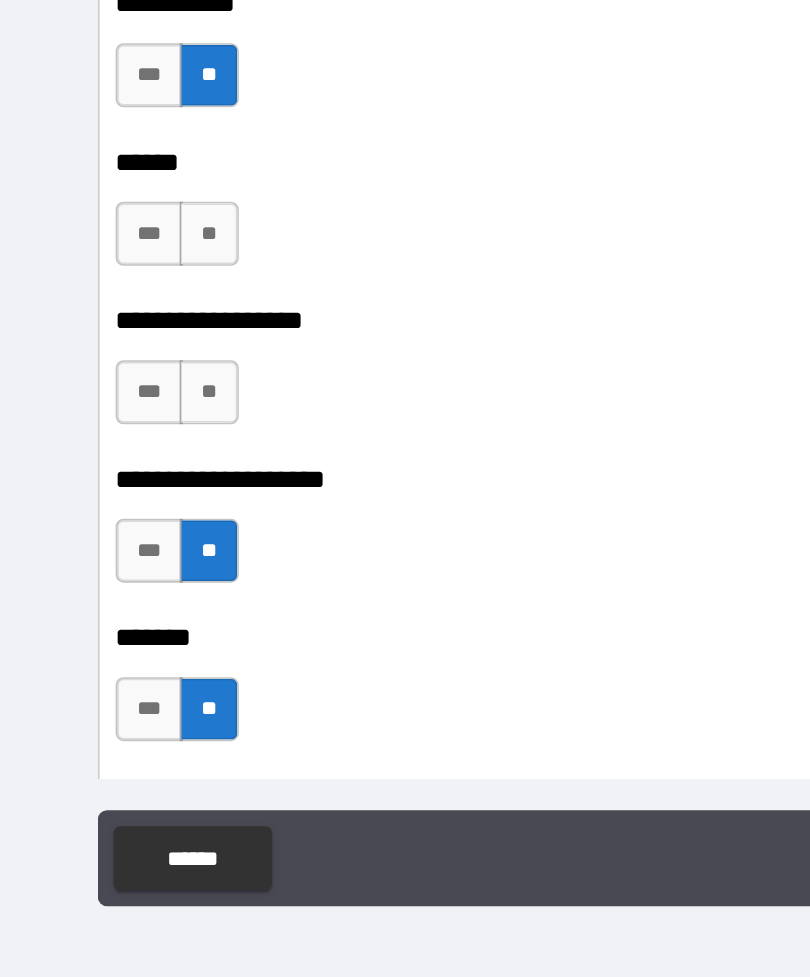 click on "**" at bounding box center [130, 571] 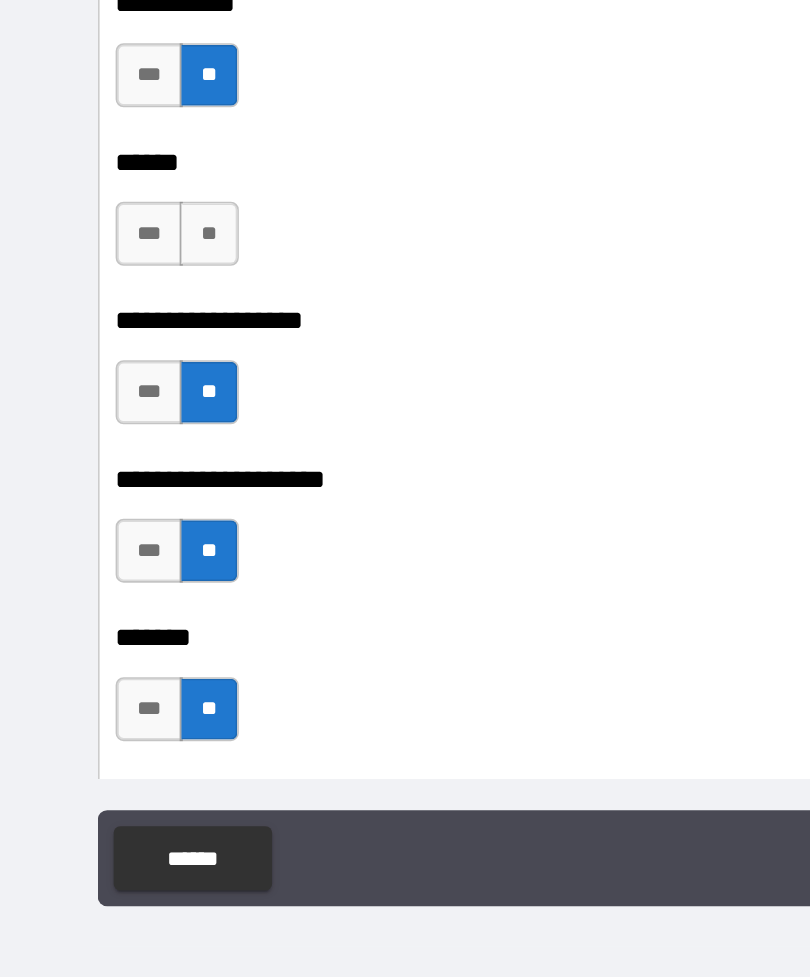 click on "**" at bounding box center [130, 472] 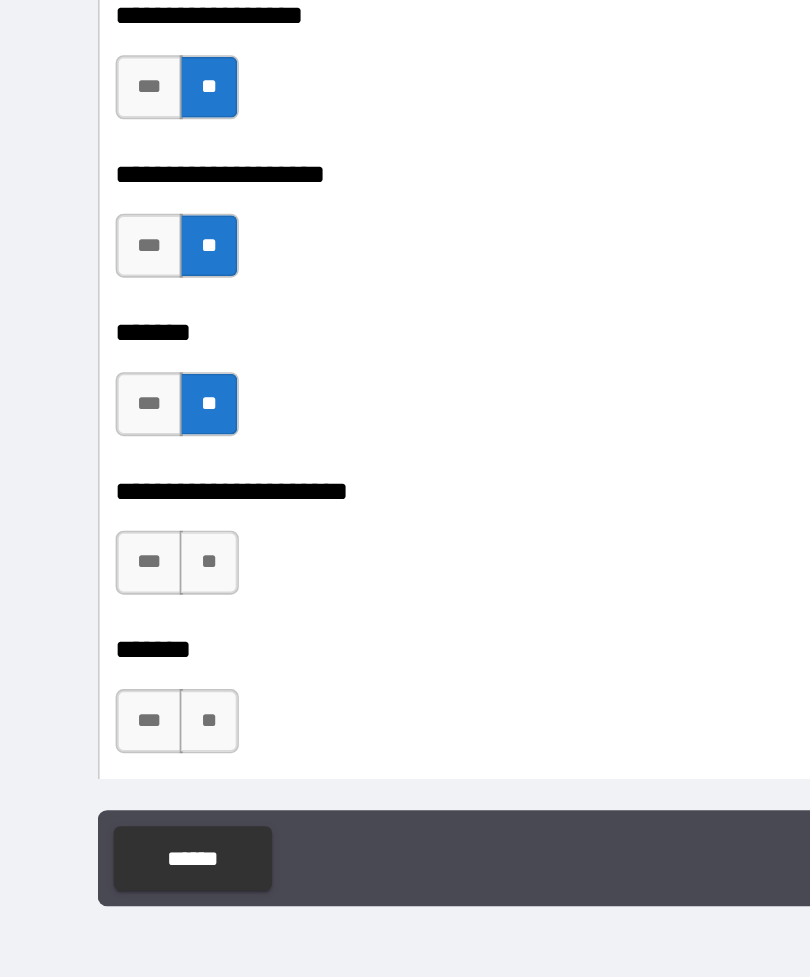 scroll, scrollTop: 28531, scrollLeft: 0, axis: vertical 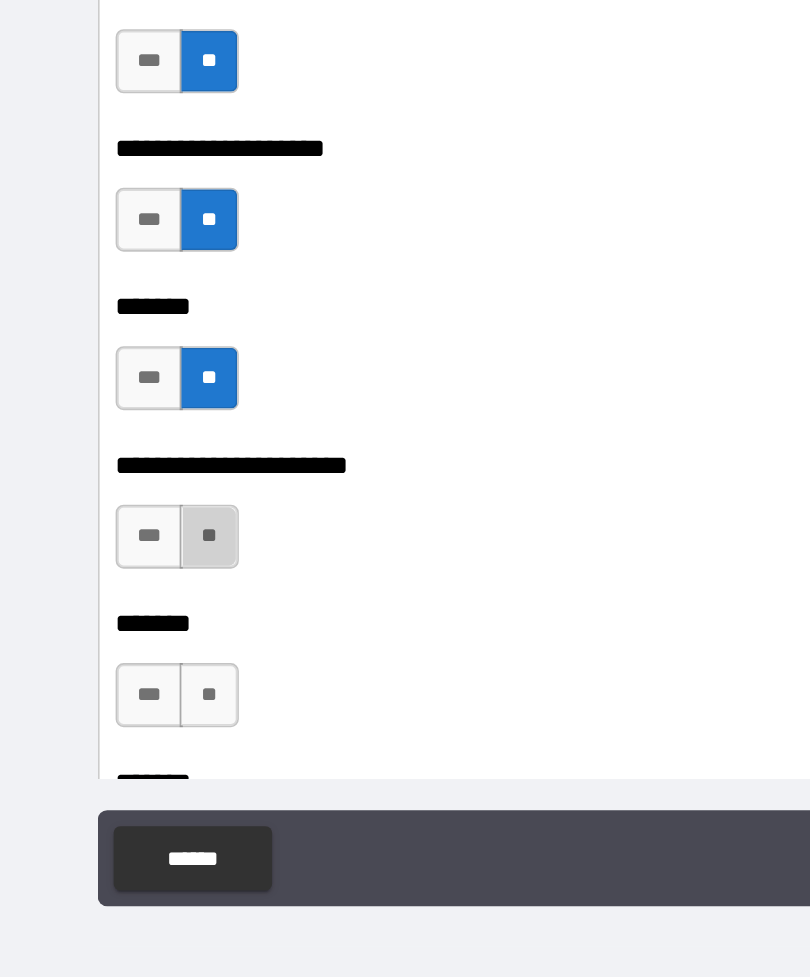 click on "**" at bounding box center (130, 661) 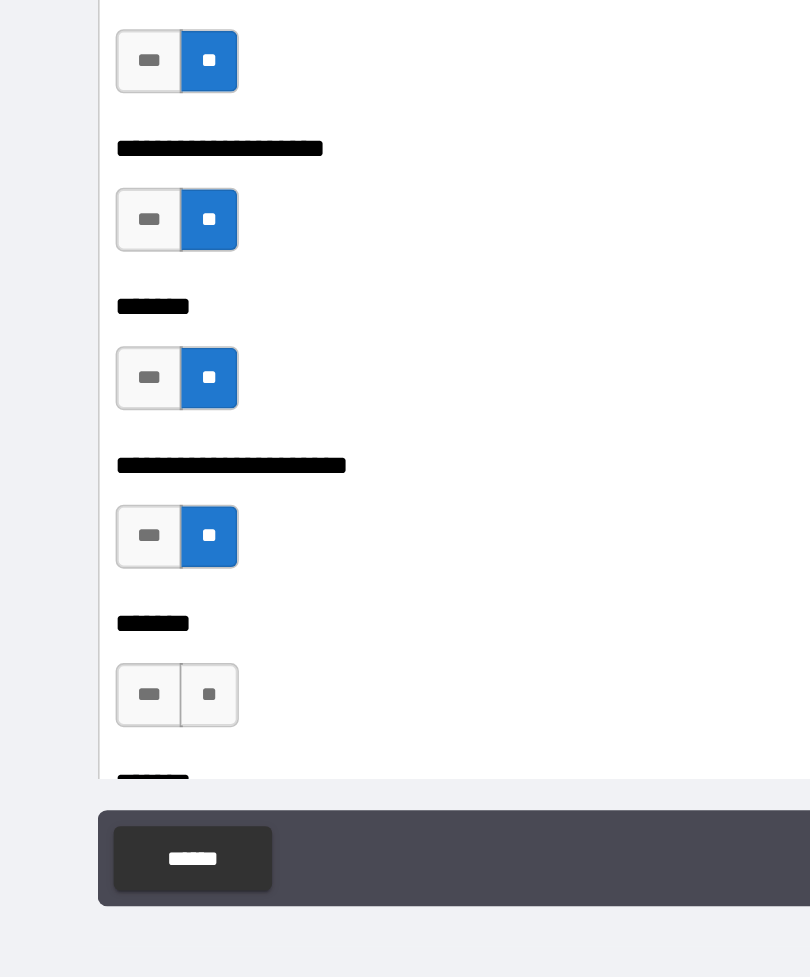 click on "**" at bounding box center [130, 760] 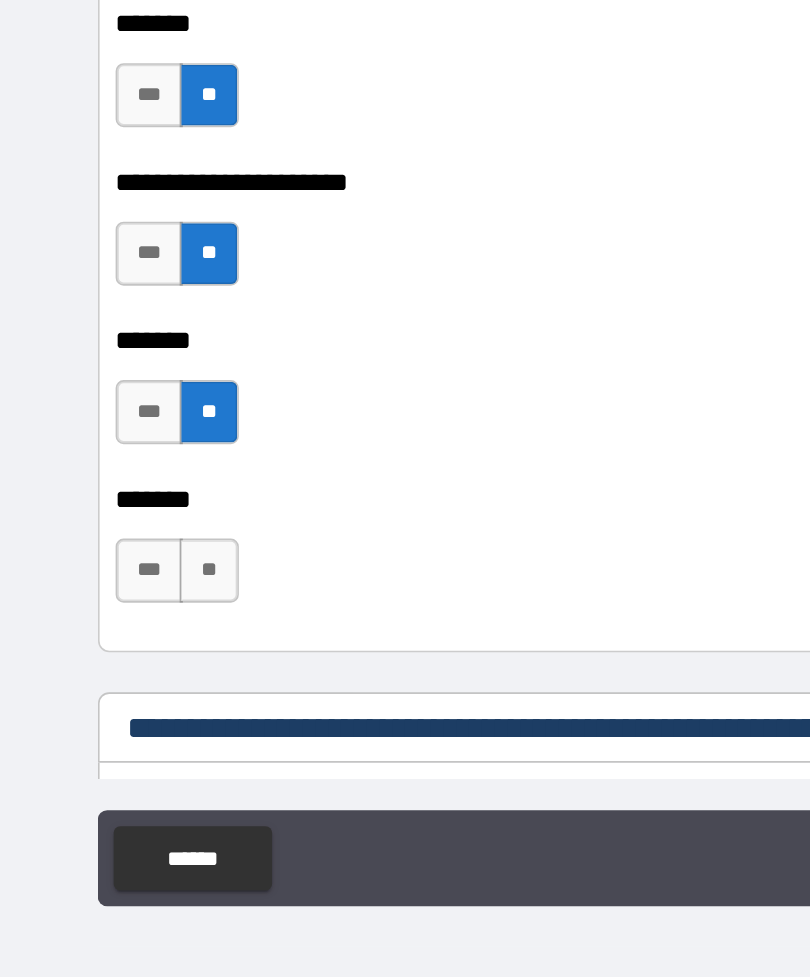 scroll, scrollTop: 28715, scrollLeft: 0, axis: vertical 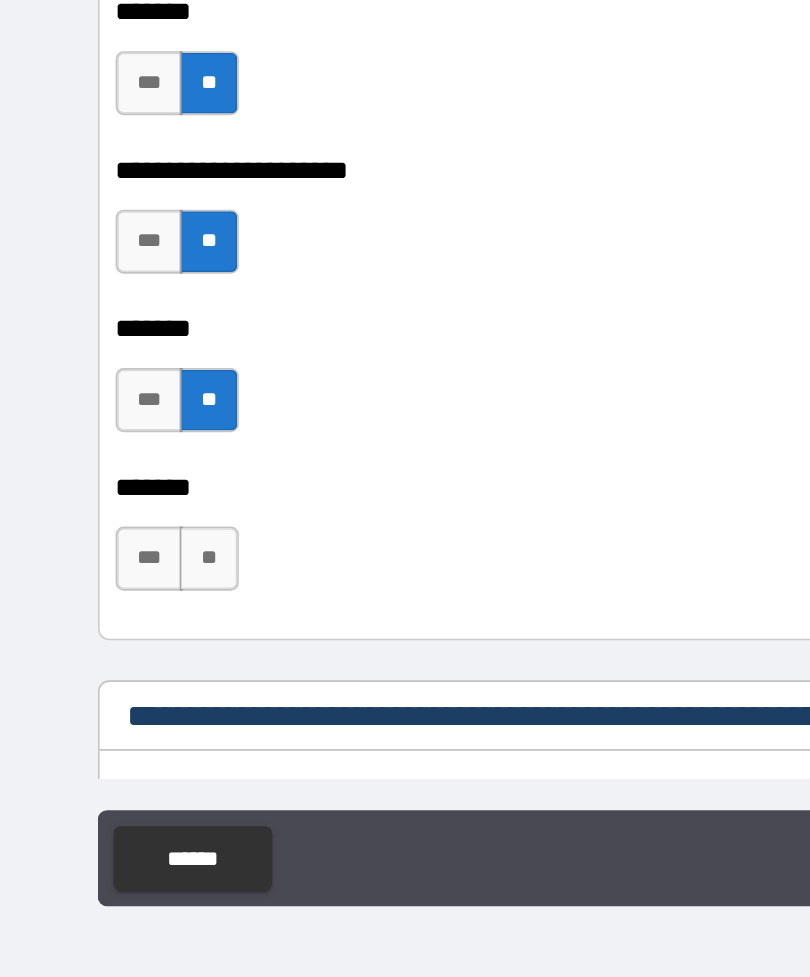 click on "**" at bounding box center (130, 675) 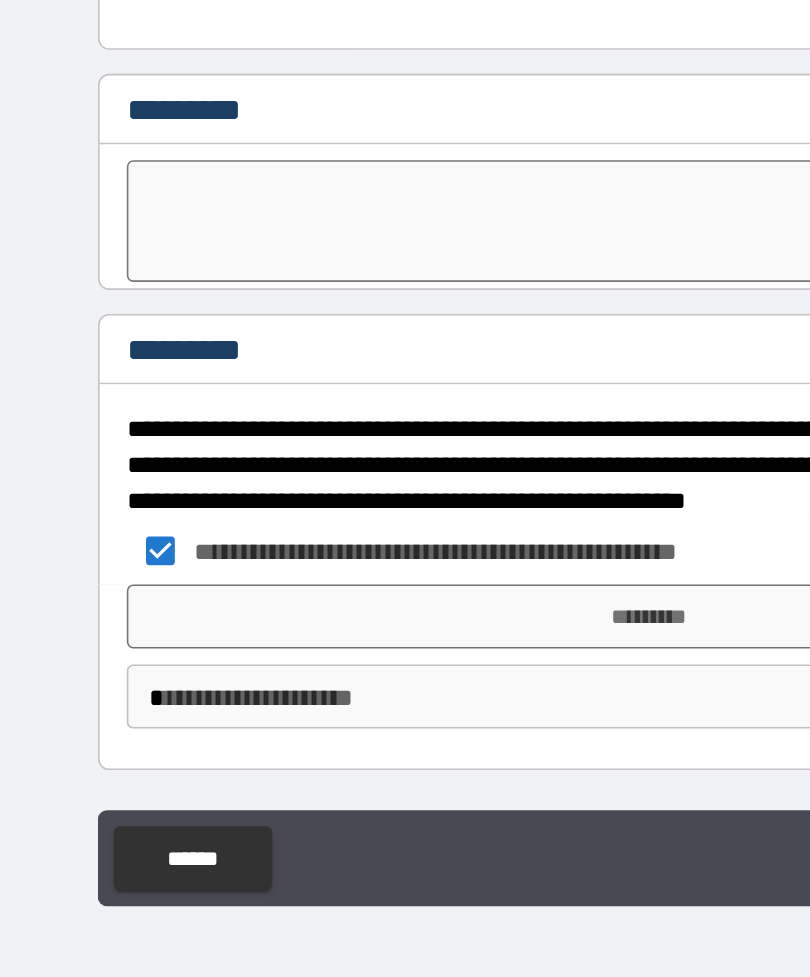 scroll, scrollTop: 29260, scrollLeft: 0, axis: vertical 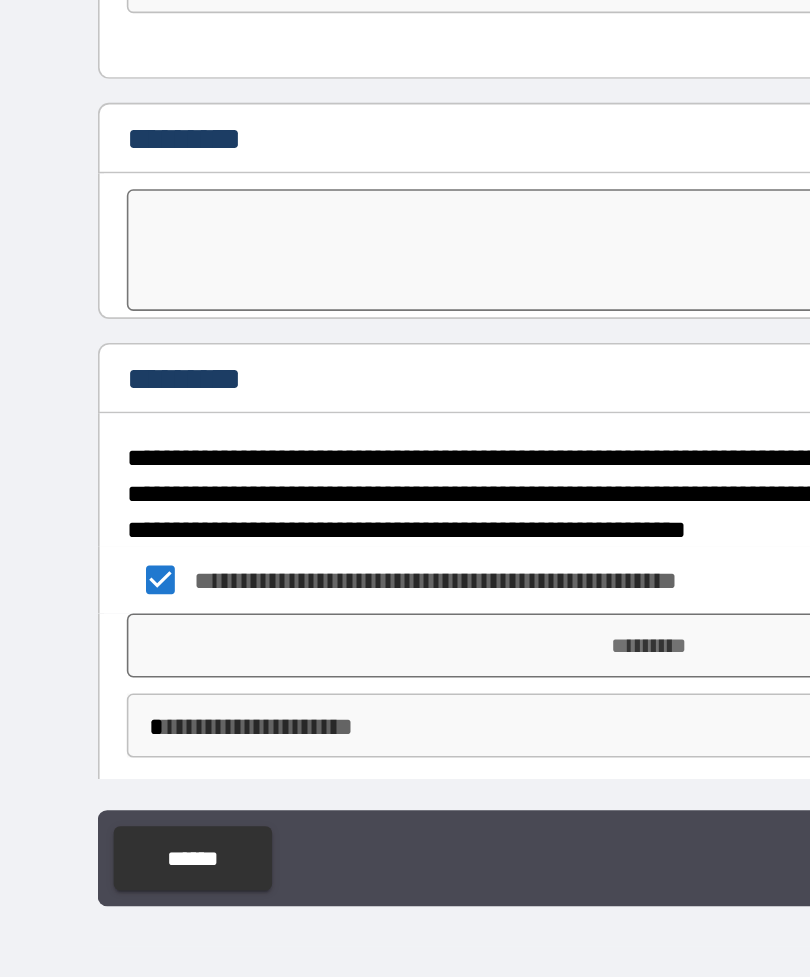 click on "*********" at bounding box center (405, 729) 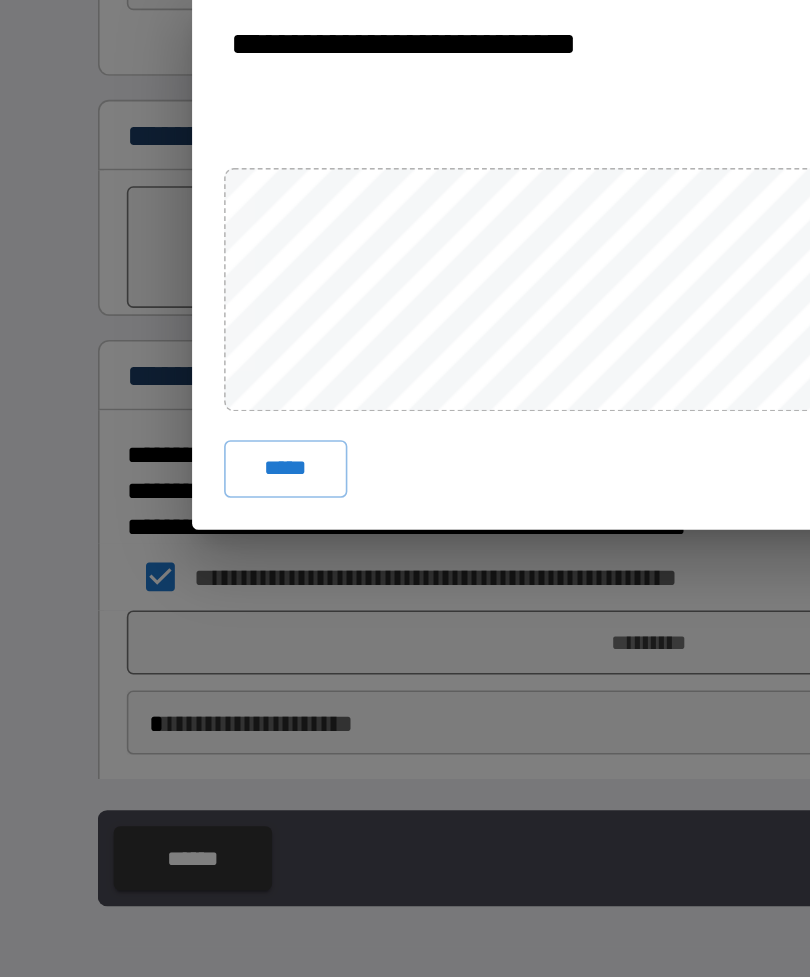 scroll, scrollTop: 29267, scrollLeft: 0, axis: vertical 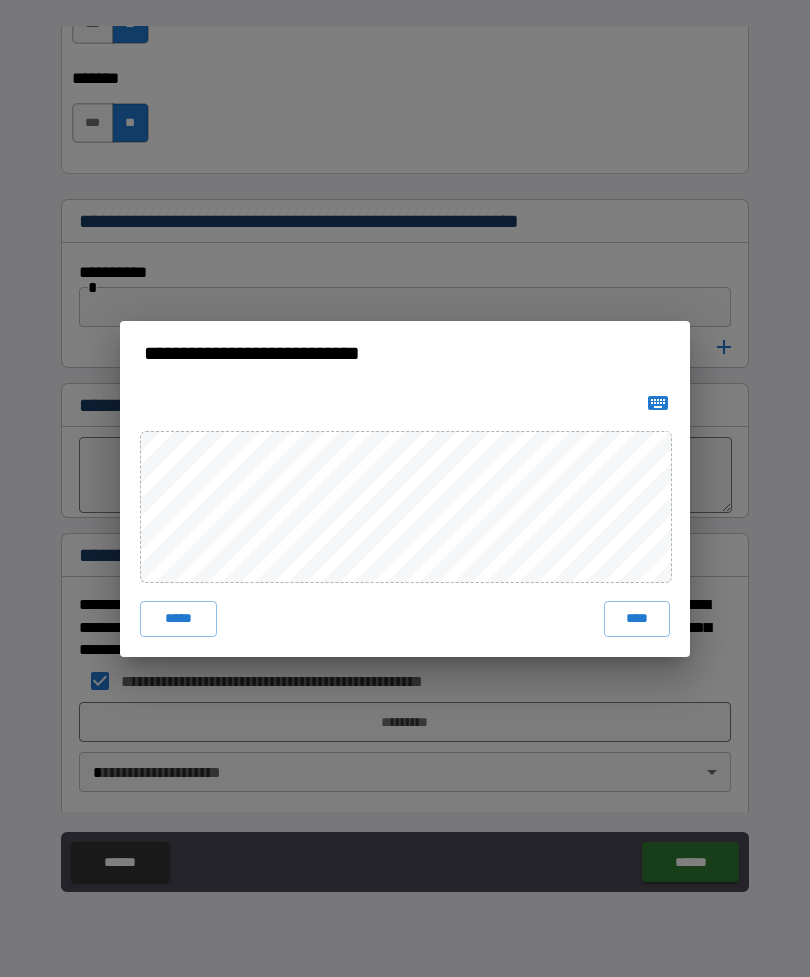 click on "****" at bounding box center [637, 619] 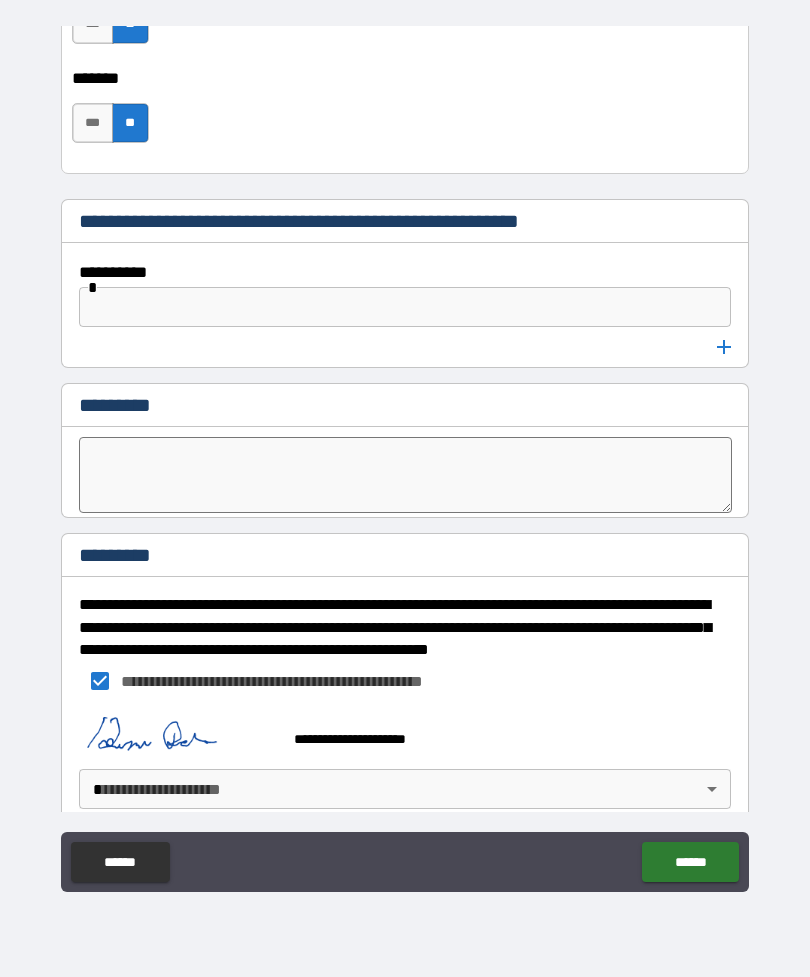 click on "******" at bounding box center (690, 862) 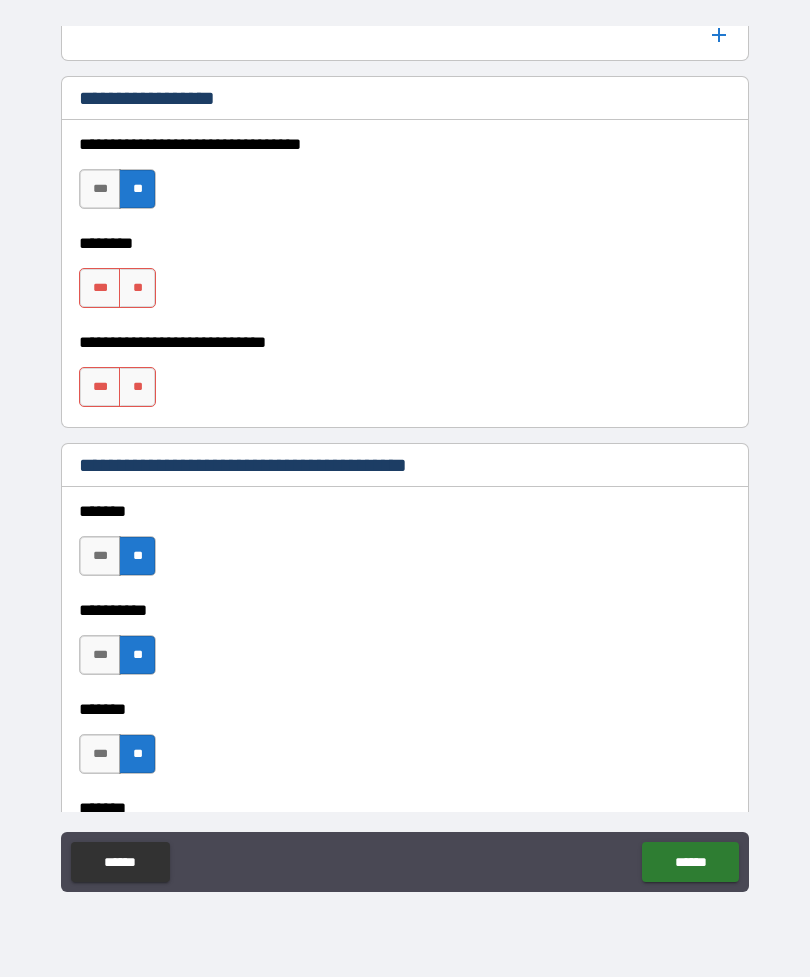 scroll, scrollTop: 1670, scrollLeft: 0, axis: vertical 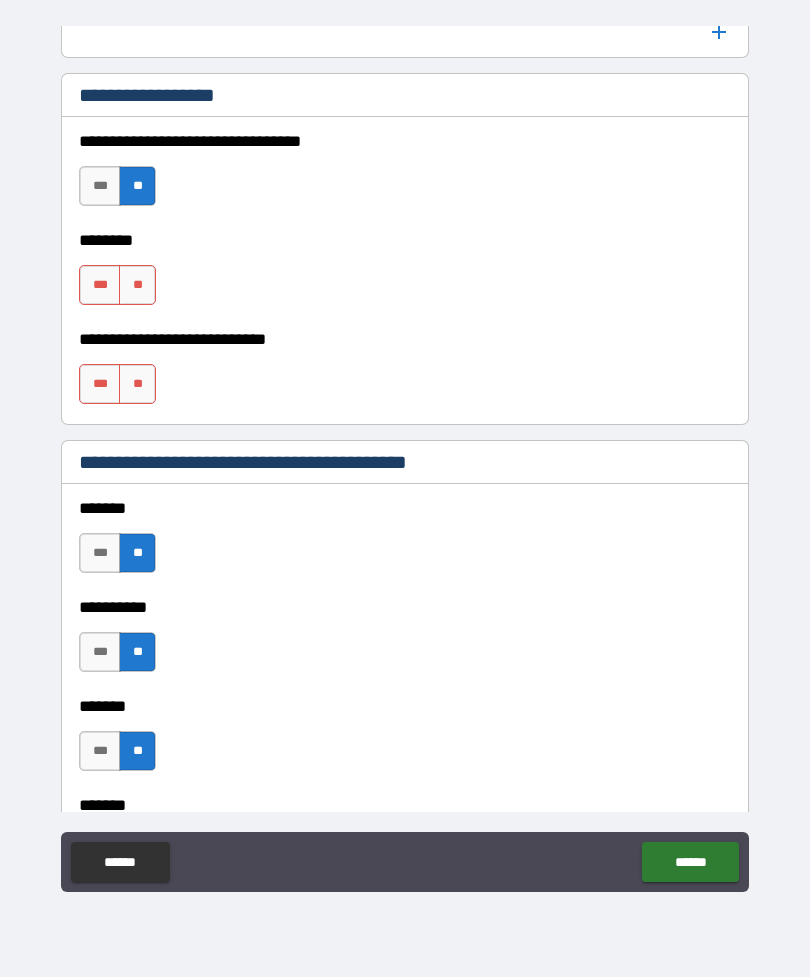 click on "**" at bounding box center (137, 285) 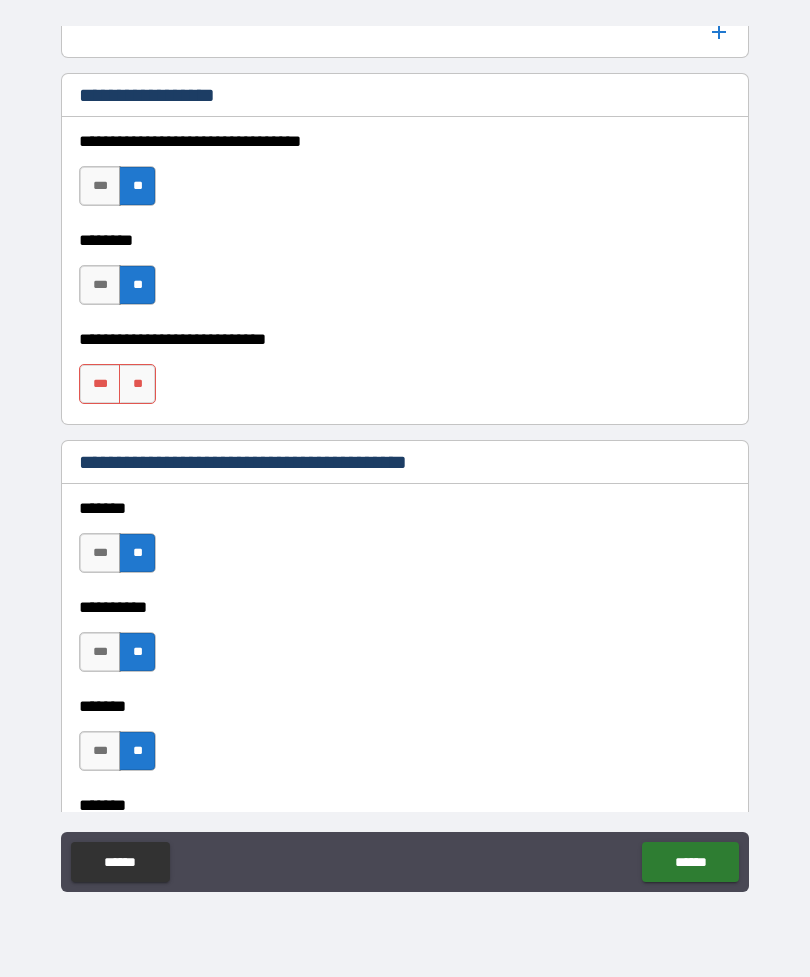 click on "**" at bounding box center (137, 384) 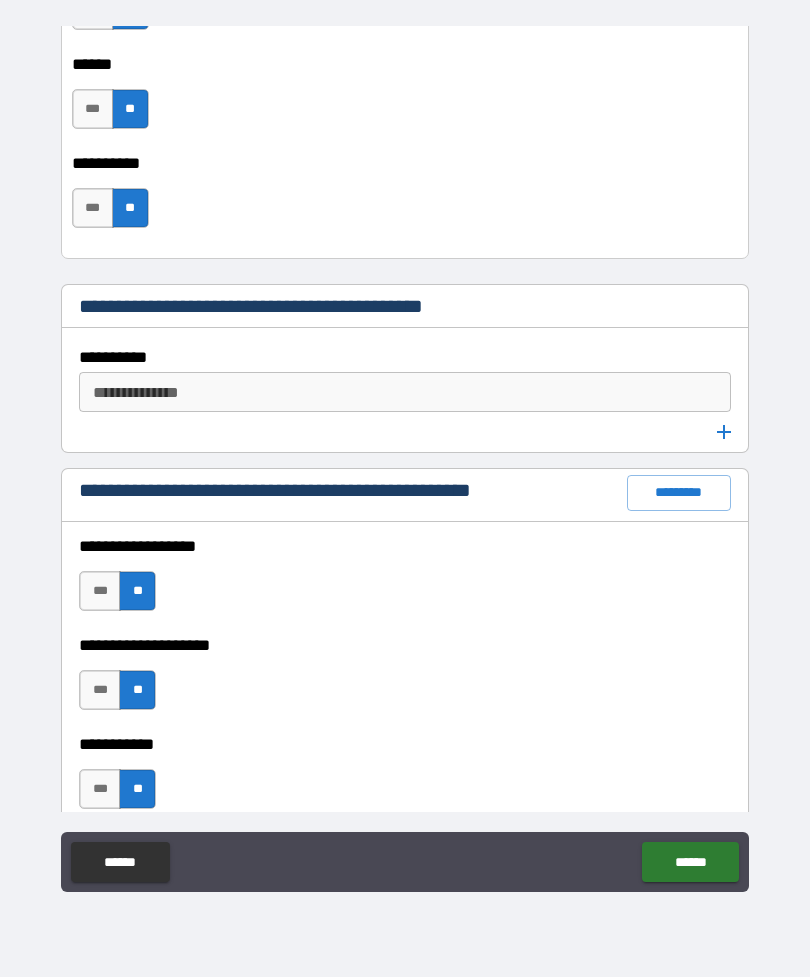 click on "******" at bounding box center [690, 862] 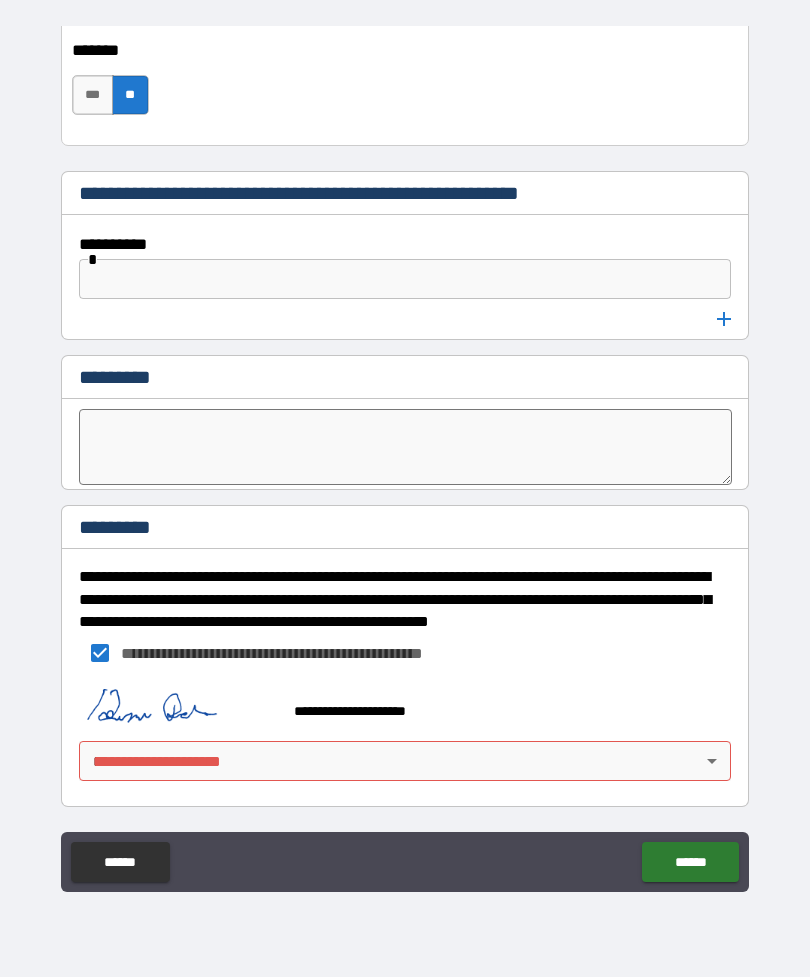 scroll, scrollTop: 29295, scrollLeft: 0, axis: vertical 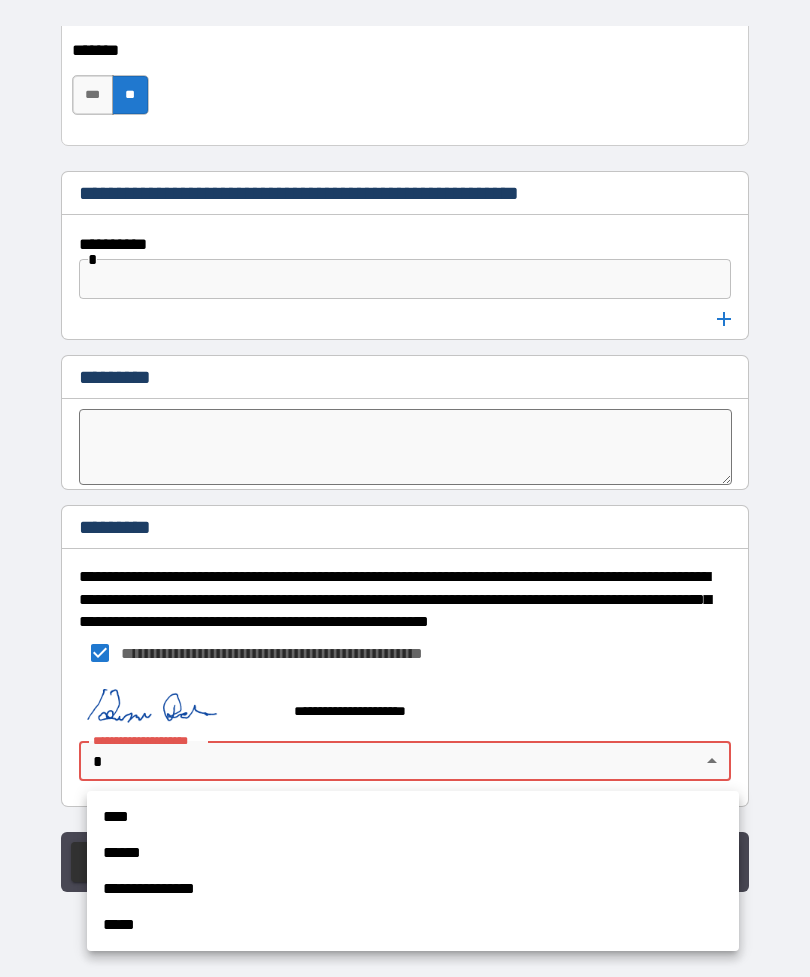 click on "****" at bounding box center [413, 817] 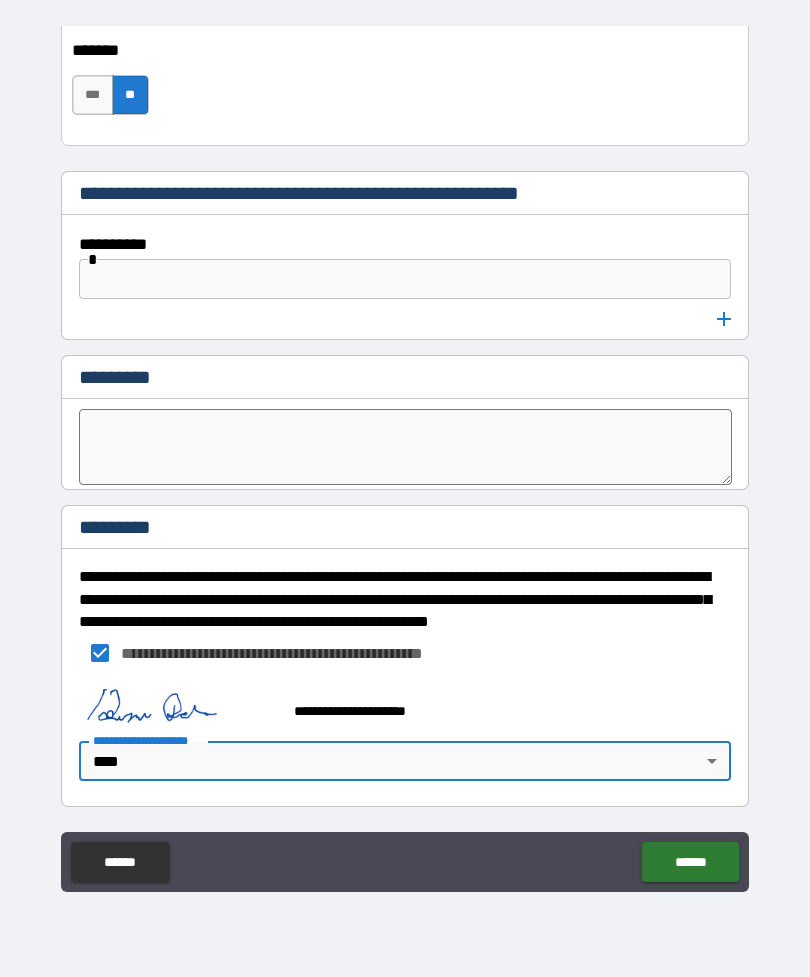 type on "****" 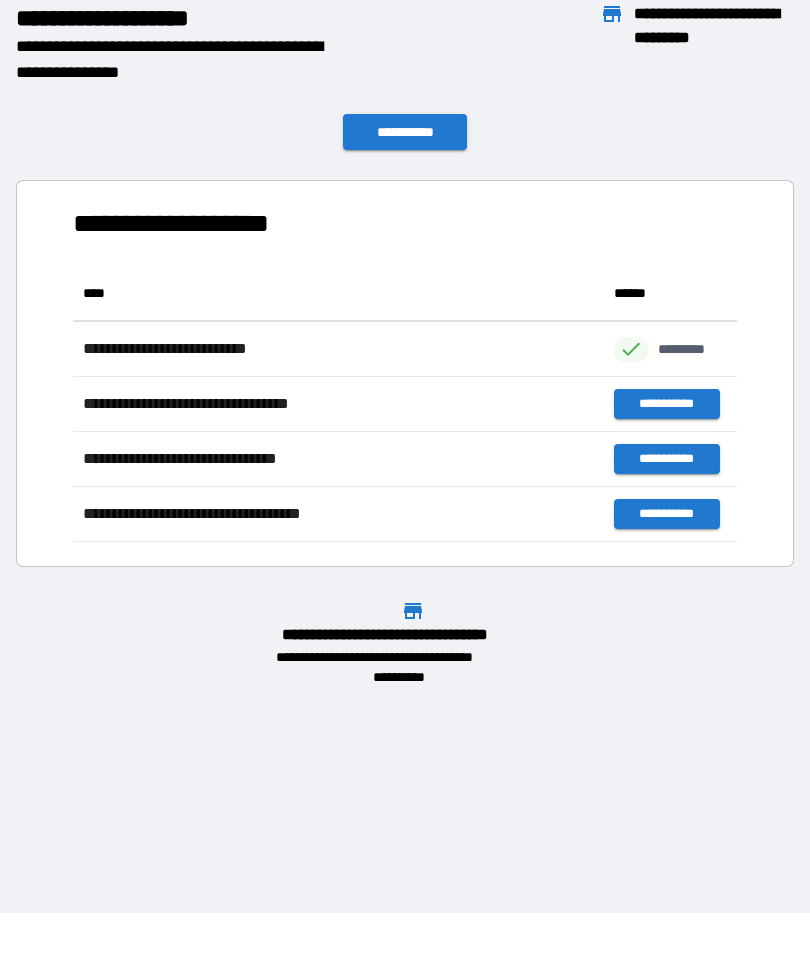 scroll, scrollTop: 1, scrollLeft: 1, axis: both 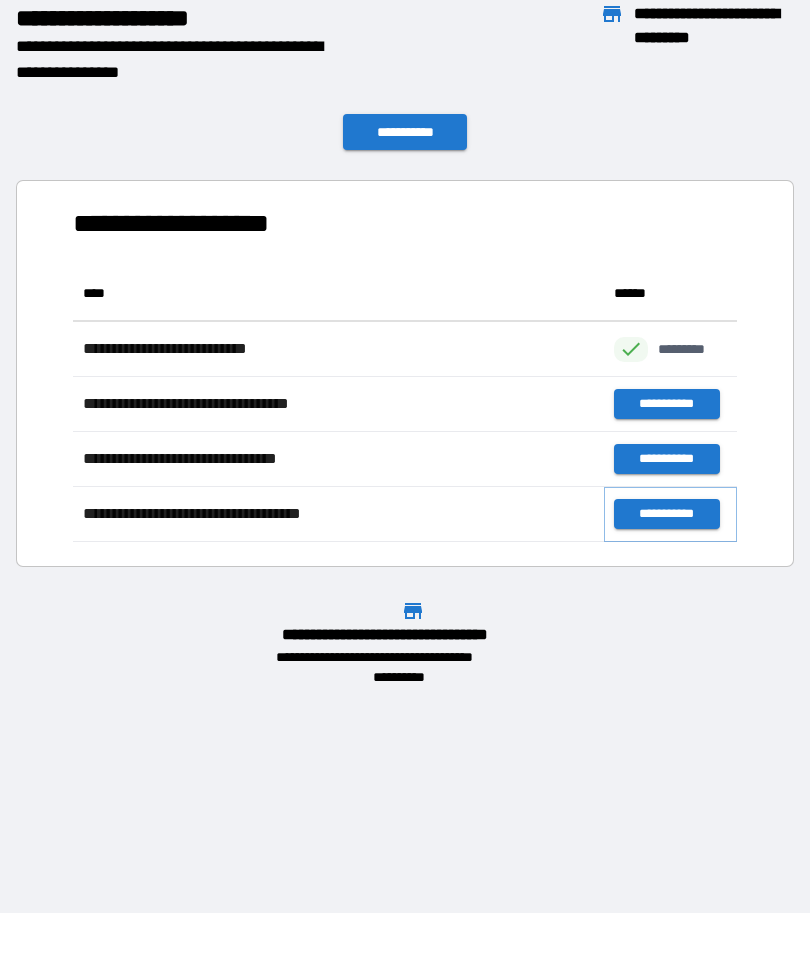 click on "**********" at bounding box center (666, 514) 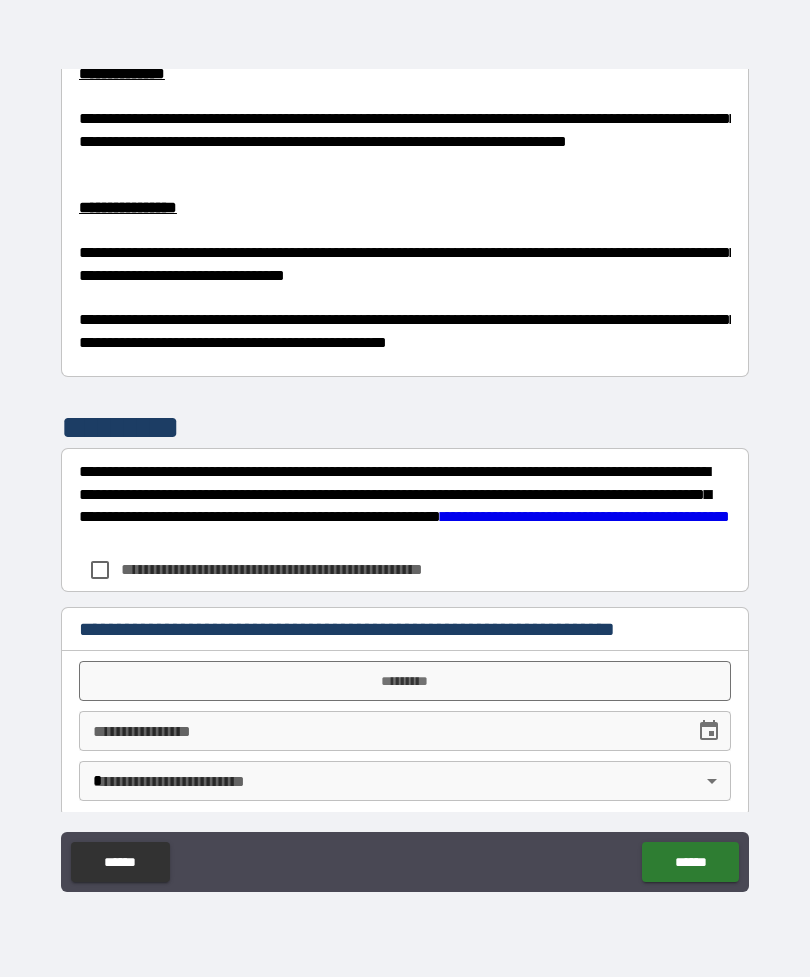 scroll, scrollTop: 939, scrollLeft: 0, axis: vertical 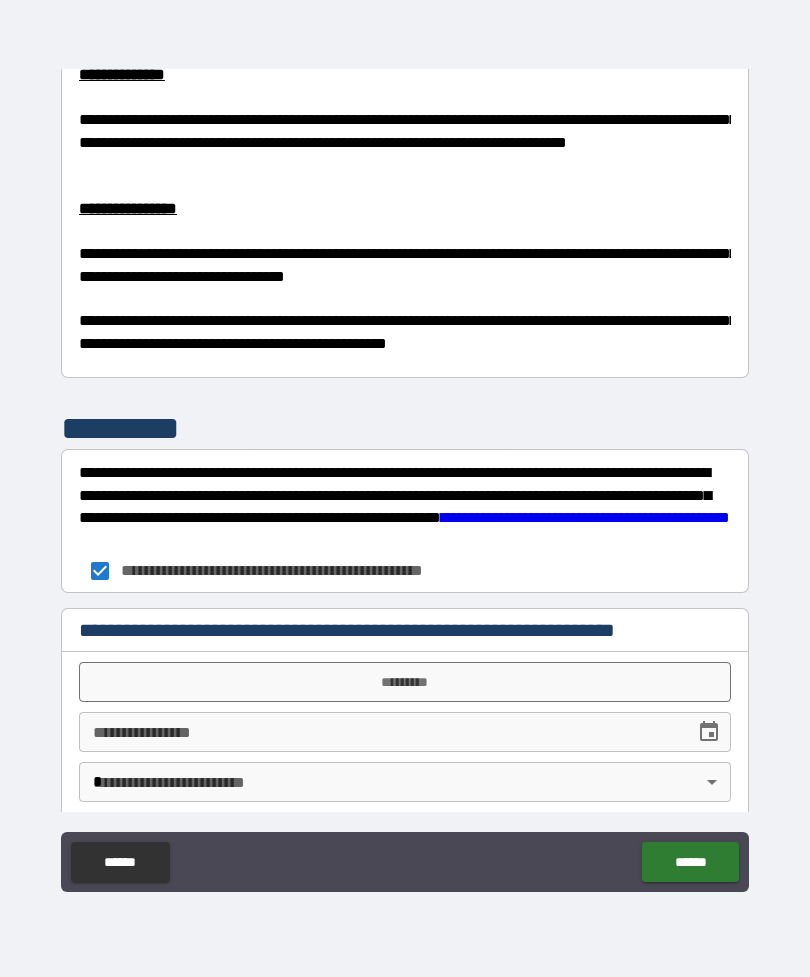 click on "**********" at bounding box center [405, 456] 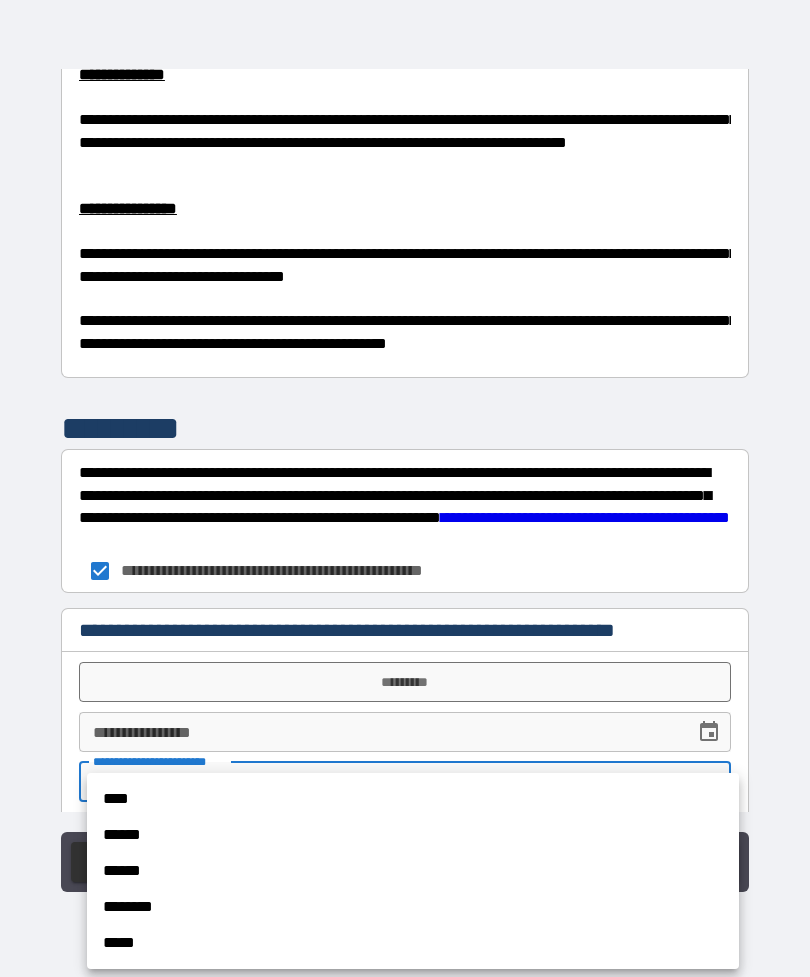 click on "****" at bounding box center (413, 799) 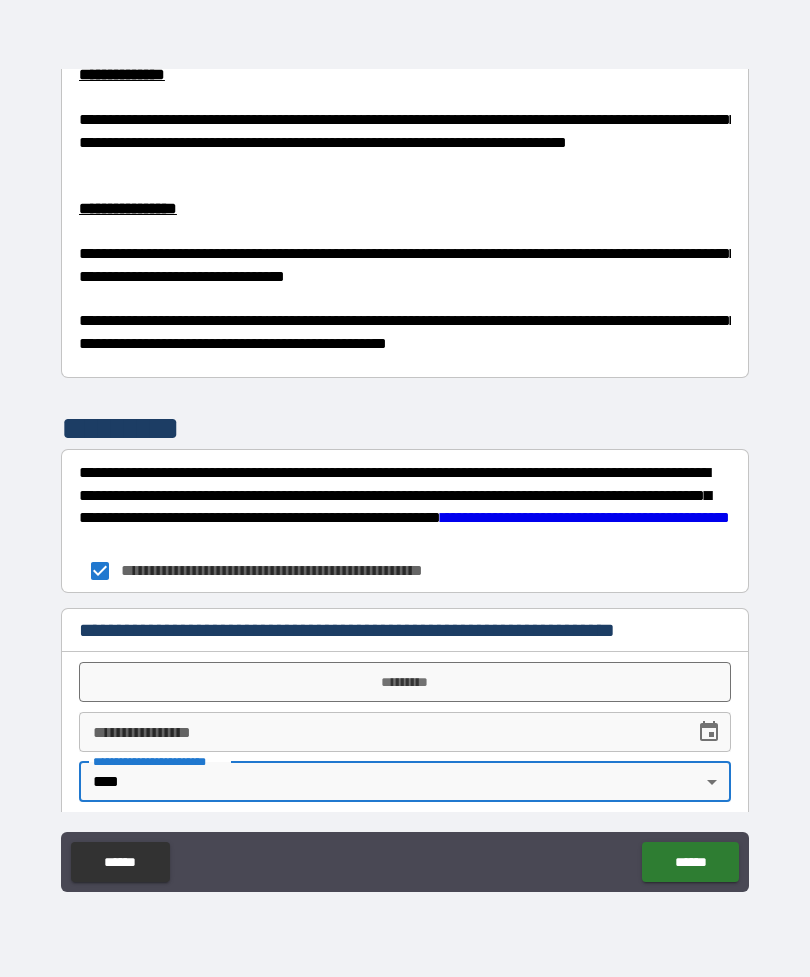 click on "**********" at bounding box center (380, 732) 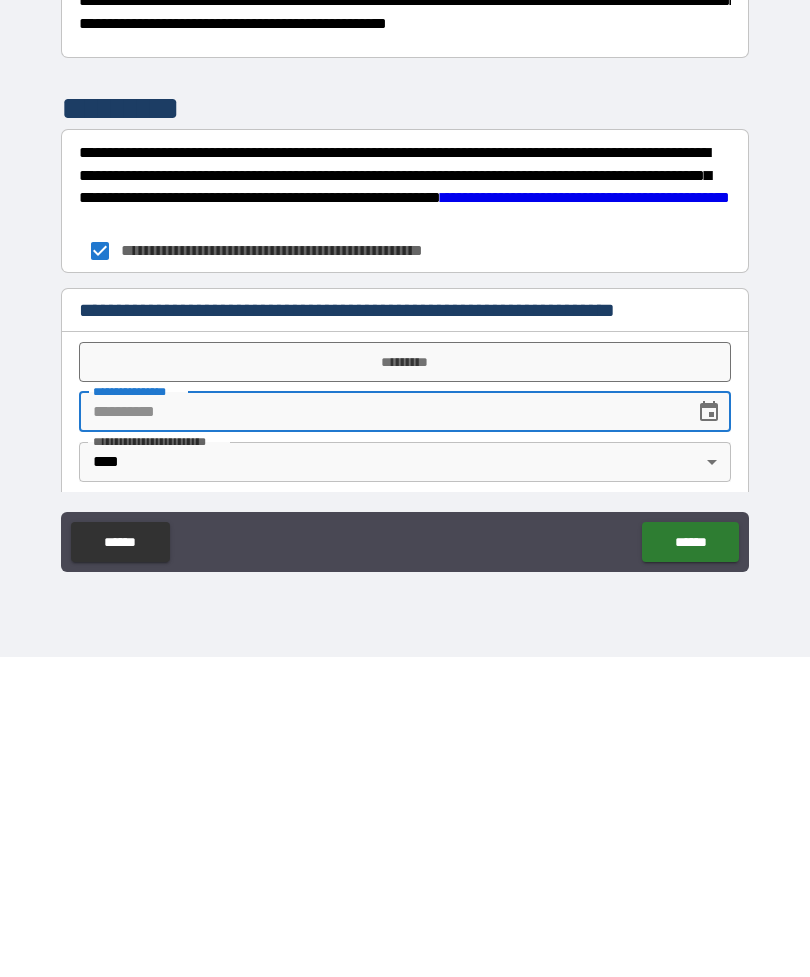 click 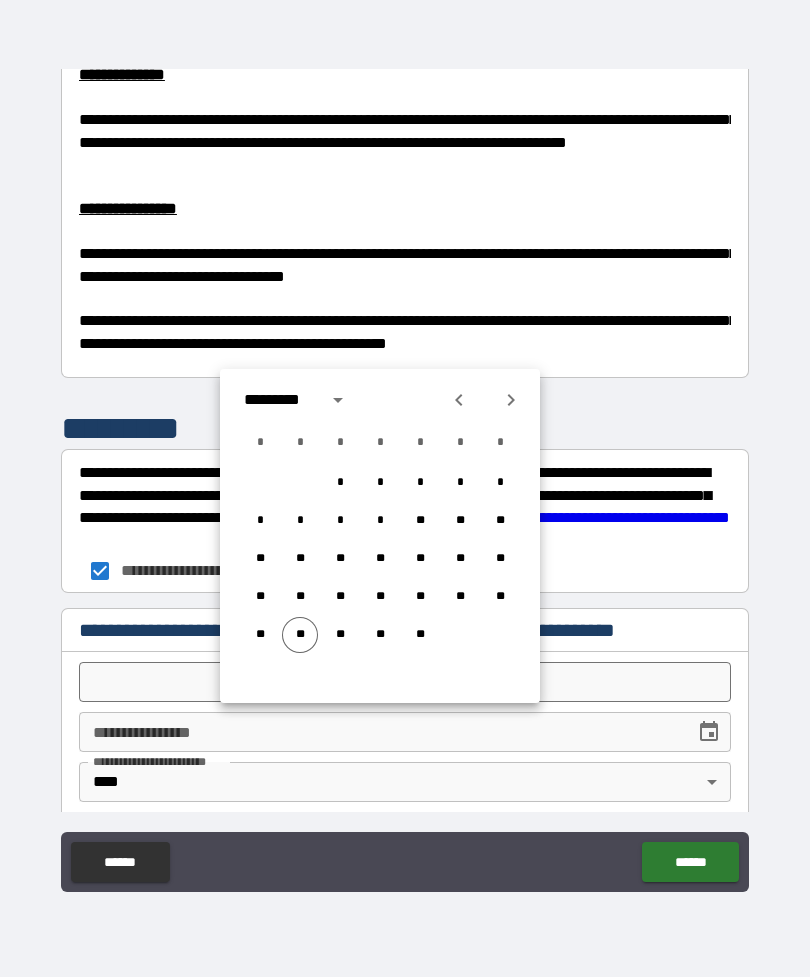 click on "**" at bounding box center [300, 635] 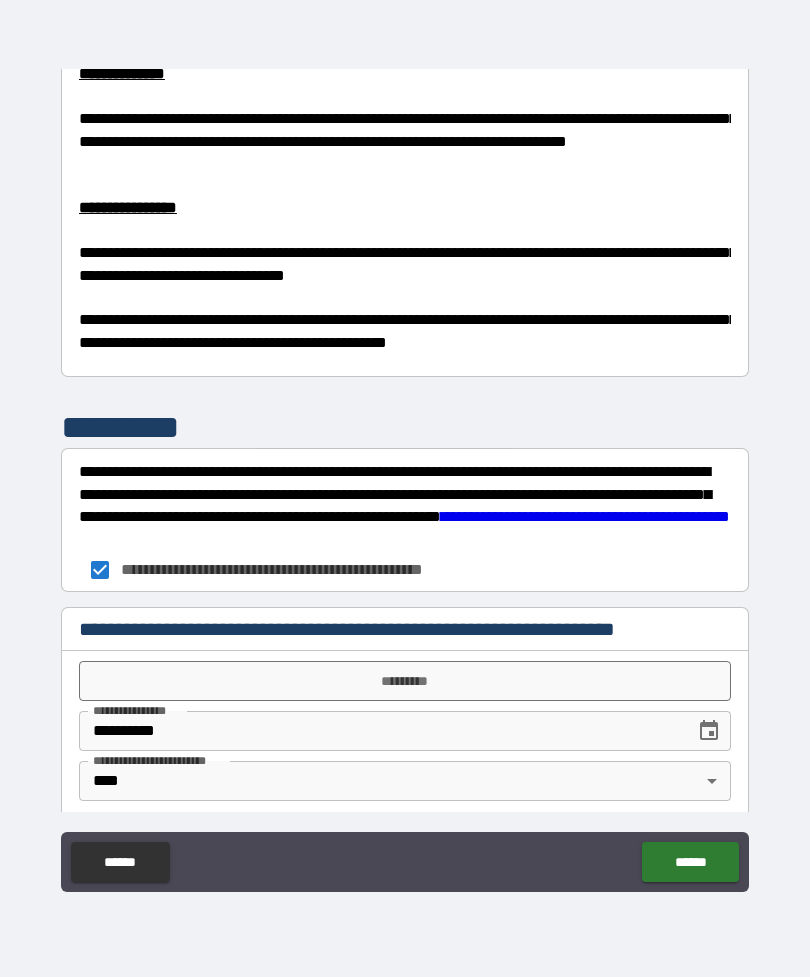 scroll, scrollTop: 939, scrollLeft: 0, axis: vertical 